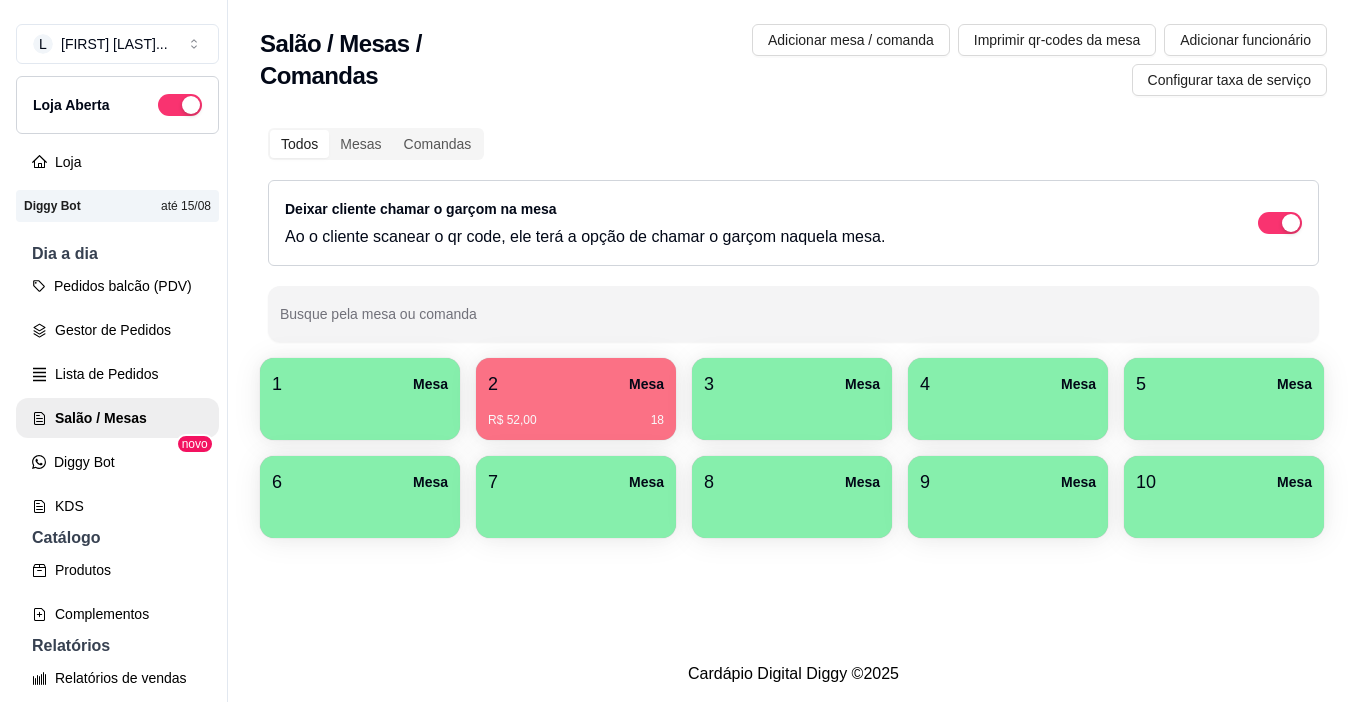scroll, scrollTop: 0, scrollLeft: 0, axis: both 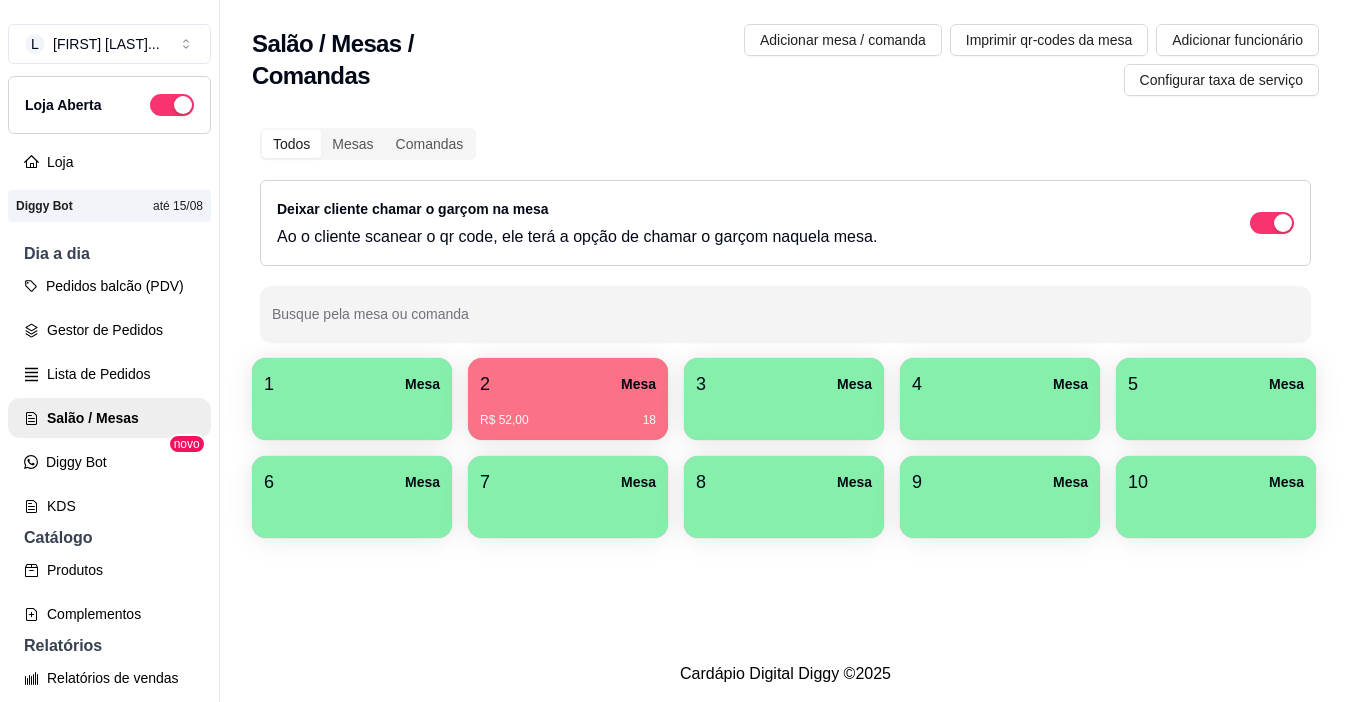 click at bounding box center [784, 413] 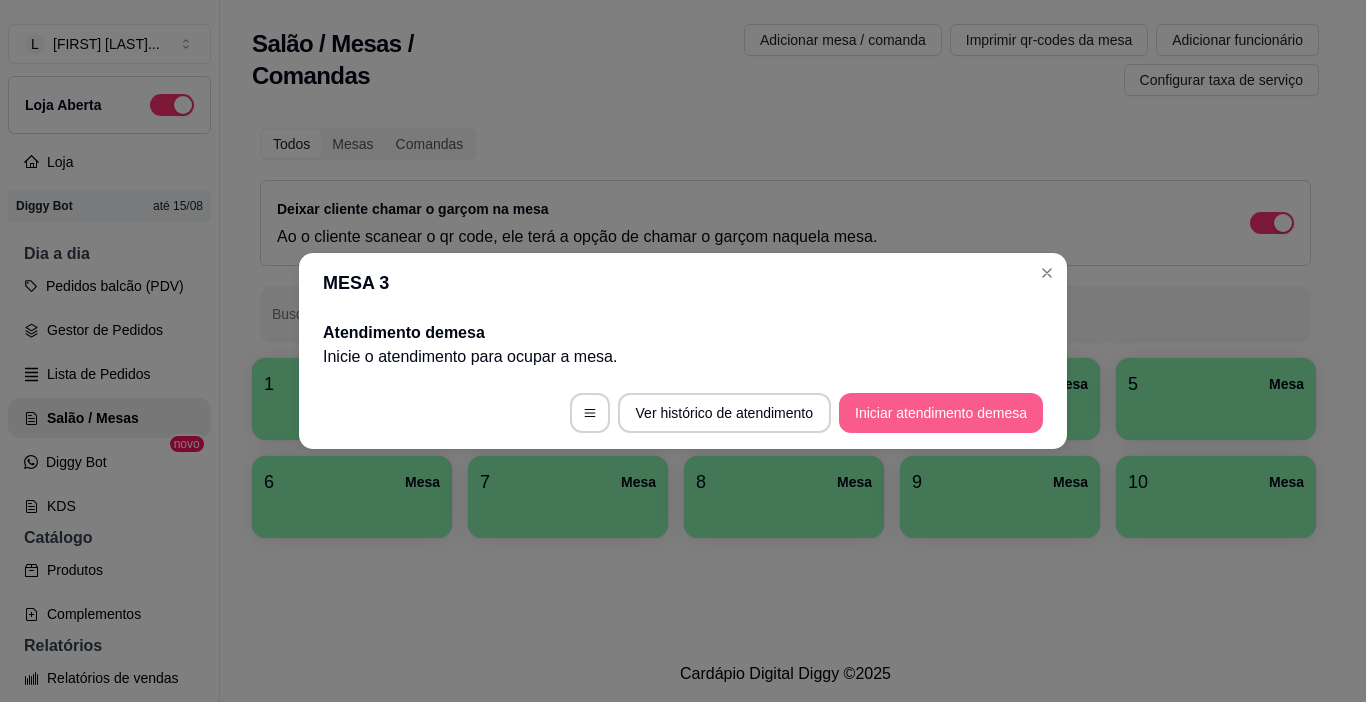 click on "Iniciar atendimento de  mesa" at bounding box center (941, 413) 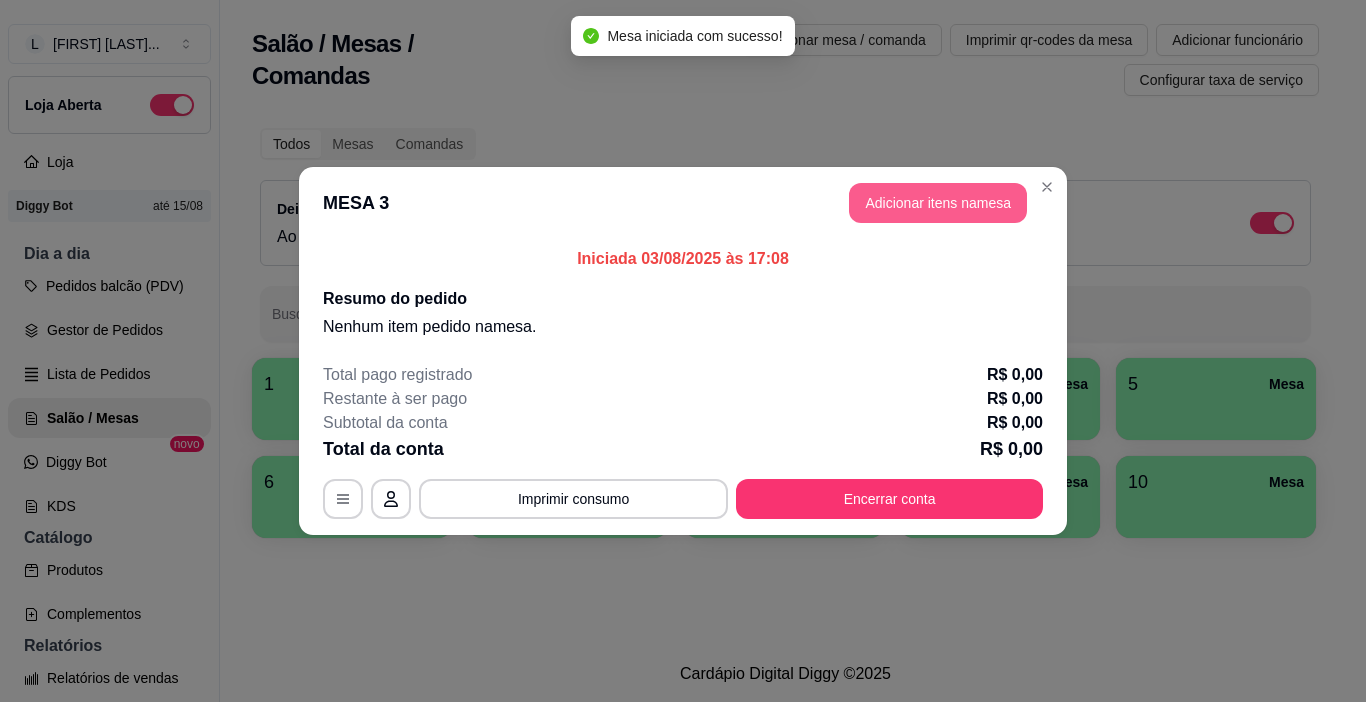 click on "Adicionar itens na  mesa" at bounding box center (938, 203) 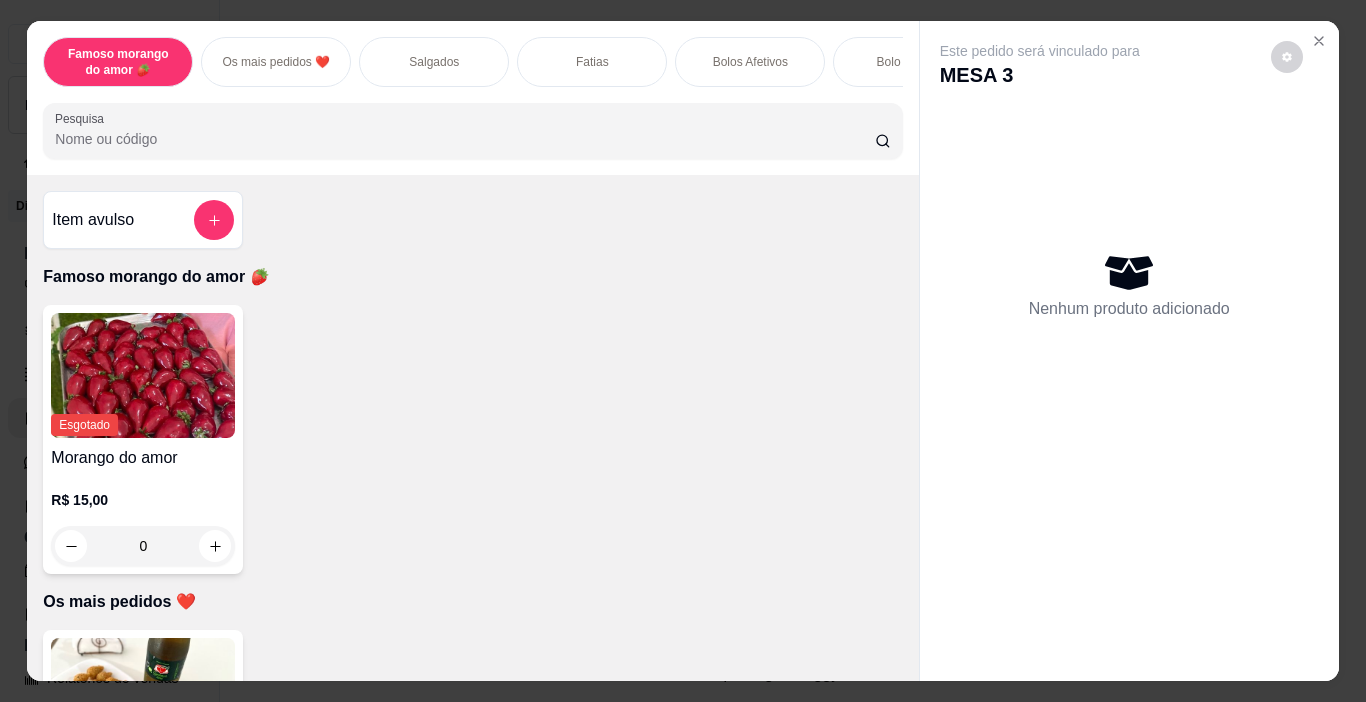click on "Salgados" at bounding box center [434, 62] 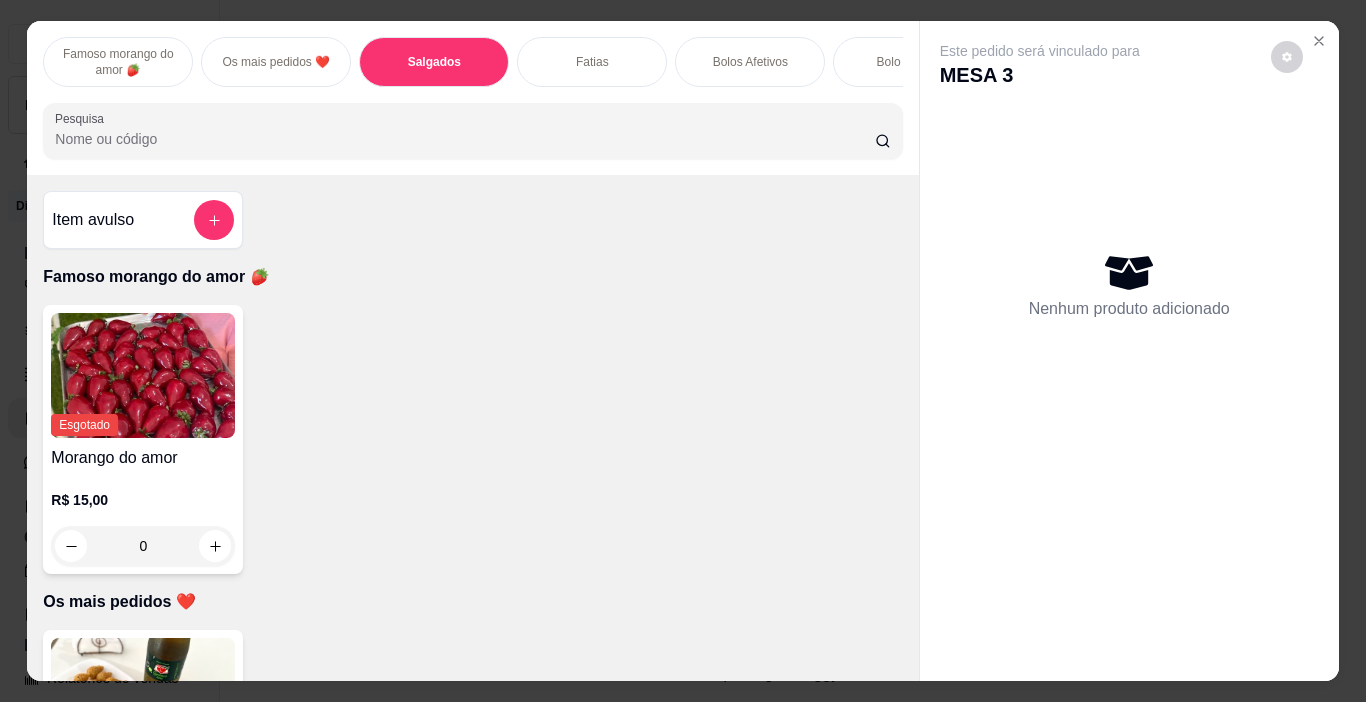 scroll, scrollTop: 740, scrollLeft: 0, axis: vertical 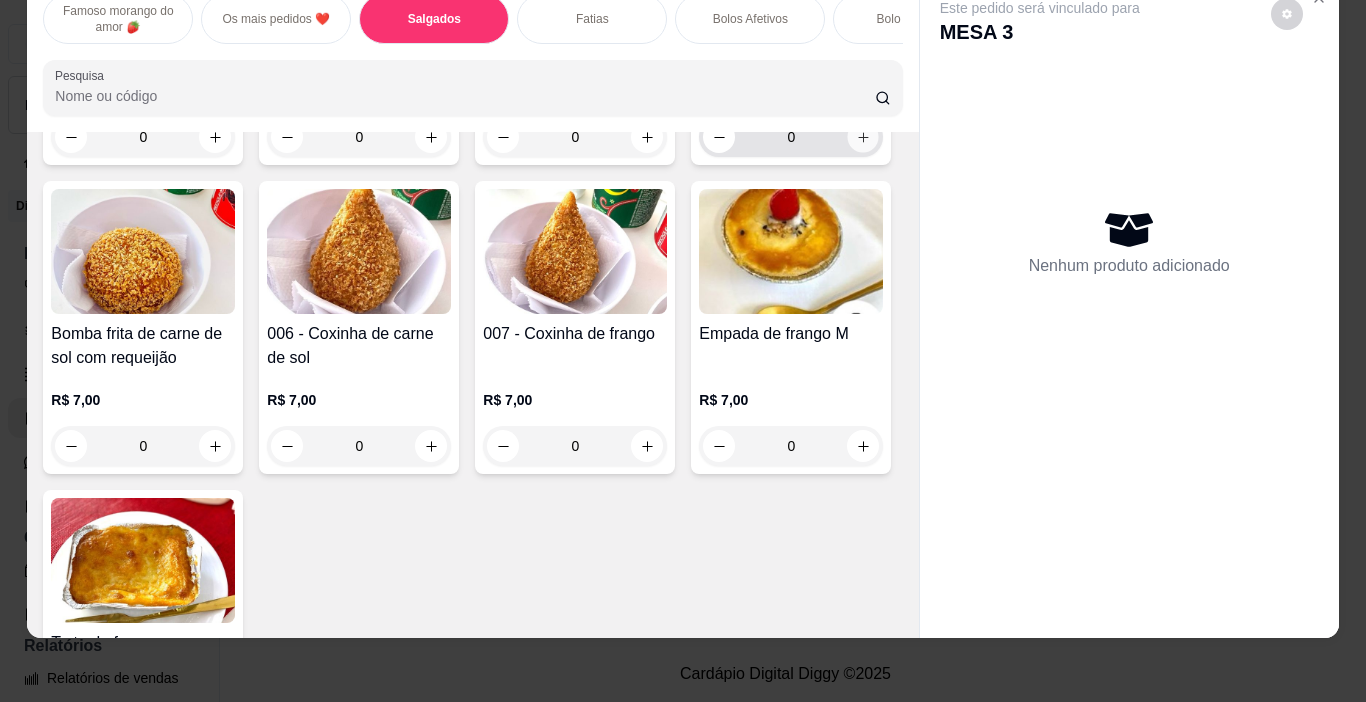 click 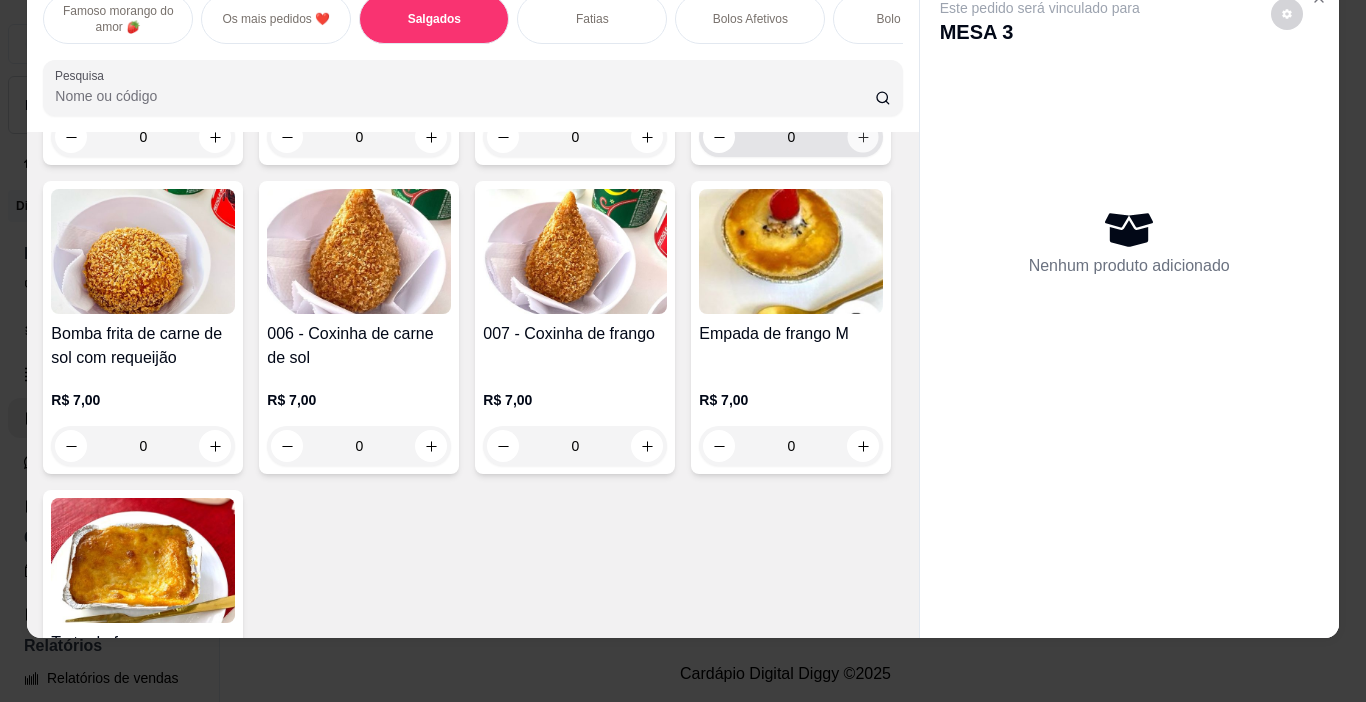 type on "1" 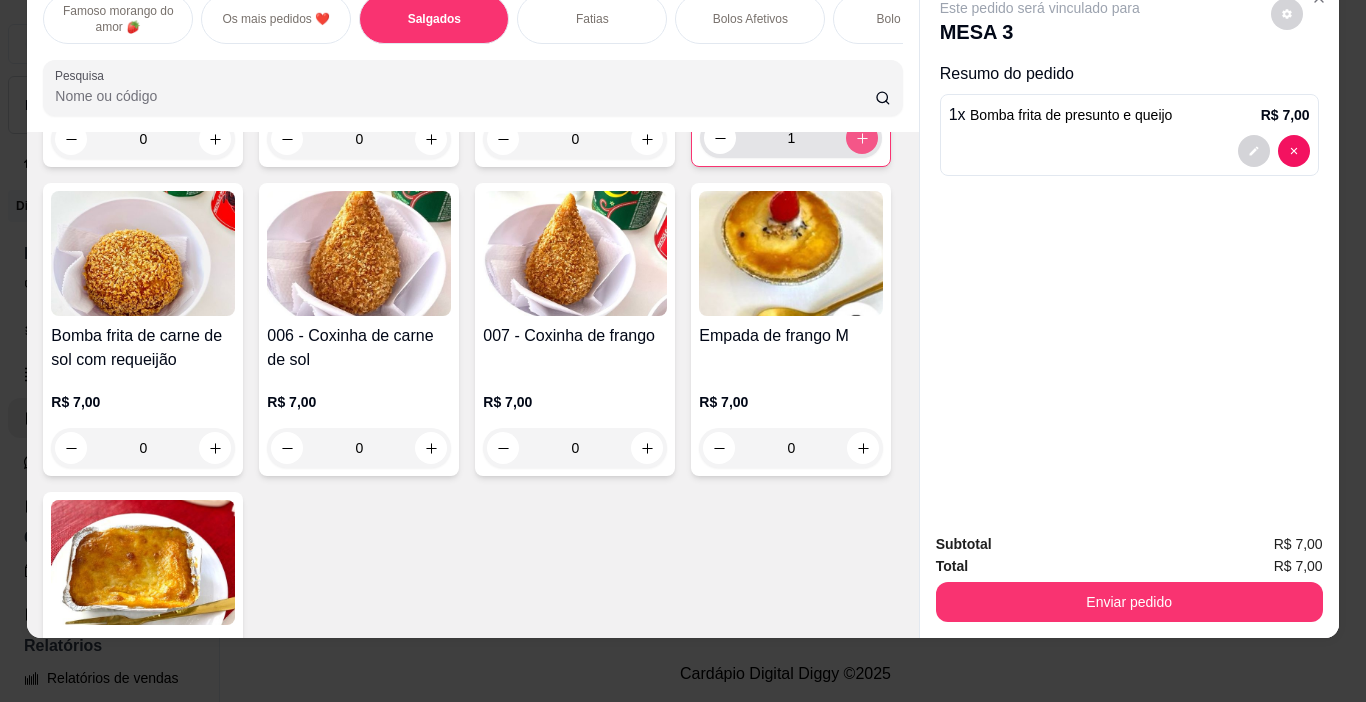 type 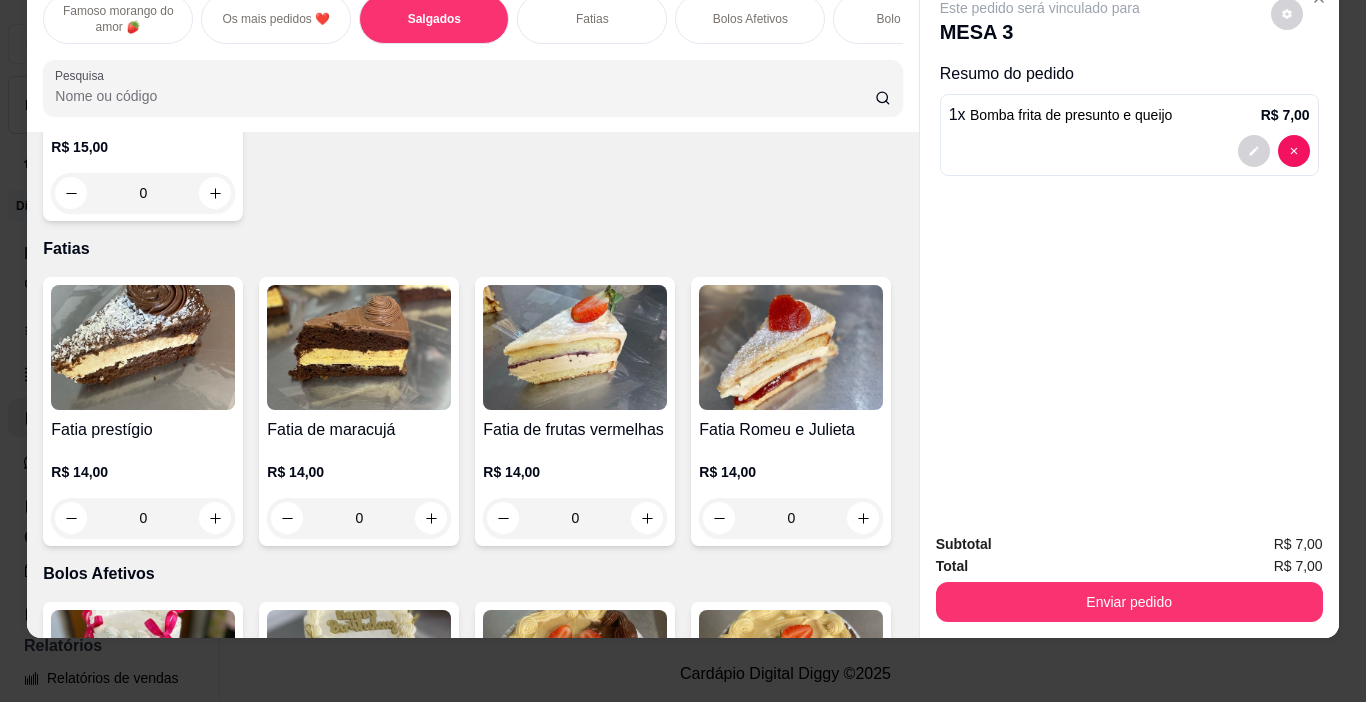 scroll, scrollTop: 1640, scrollLeft: 0, axis: vertical 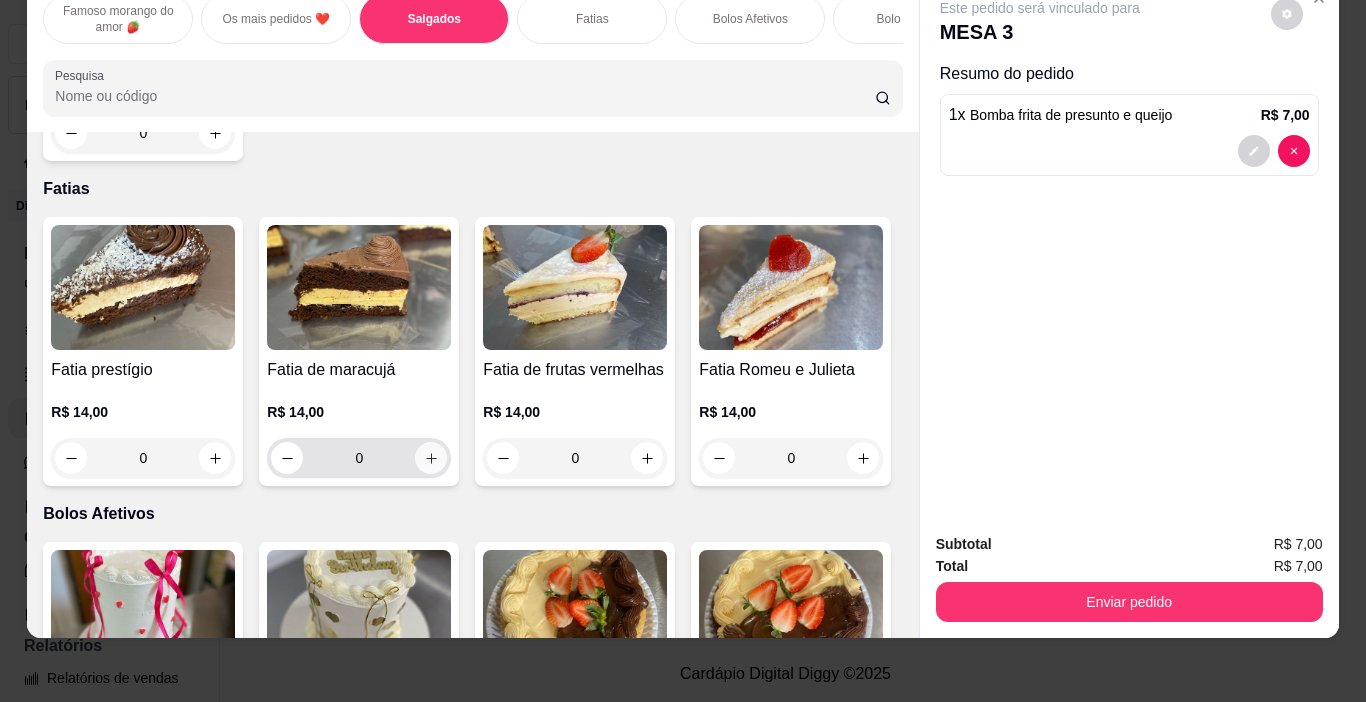 click 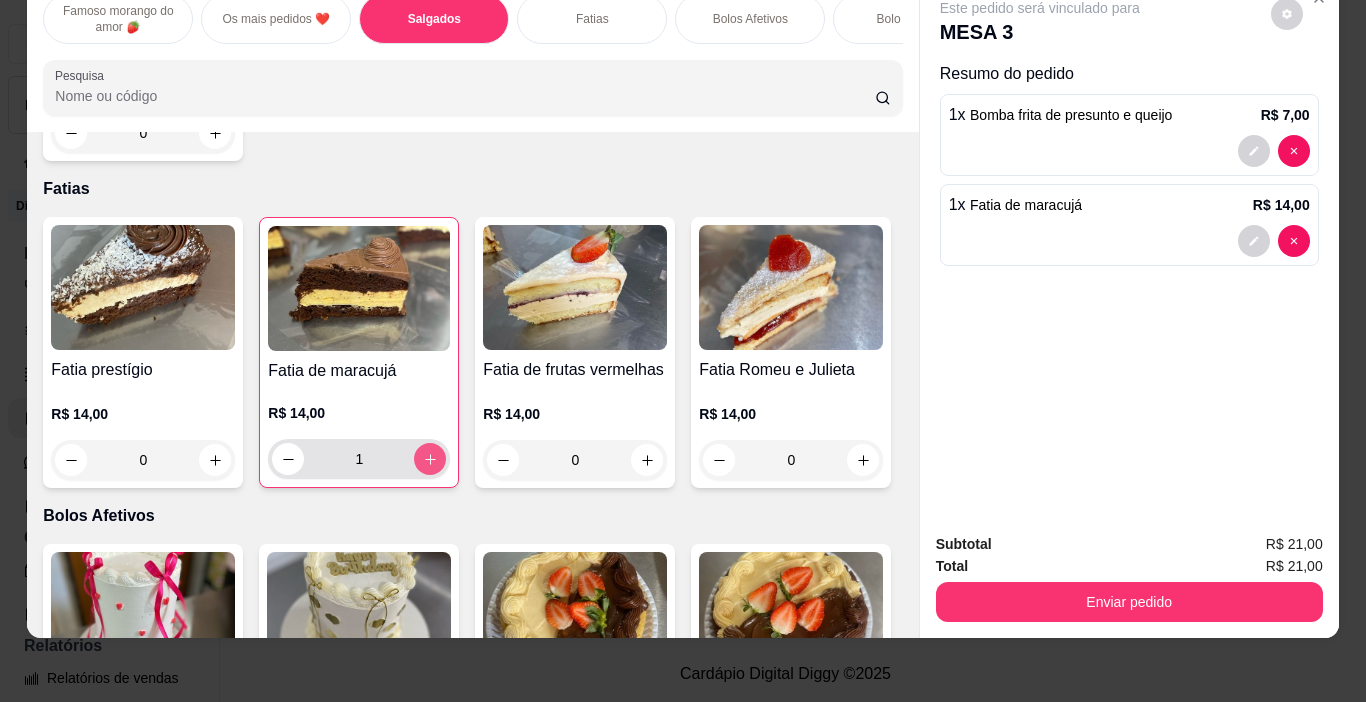click 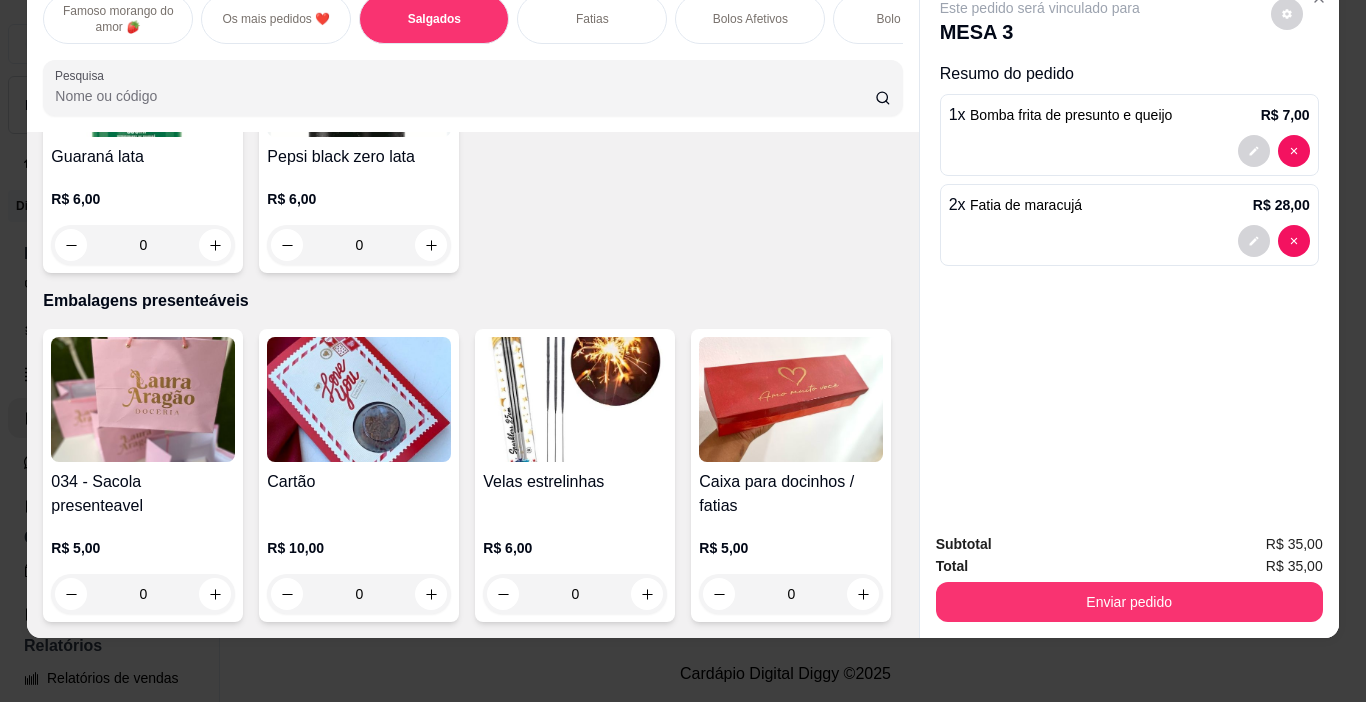 scroll, scrollTop: 6540, scrollLeft: 0, axis: vertical 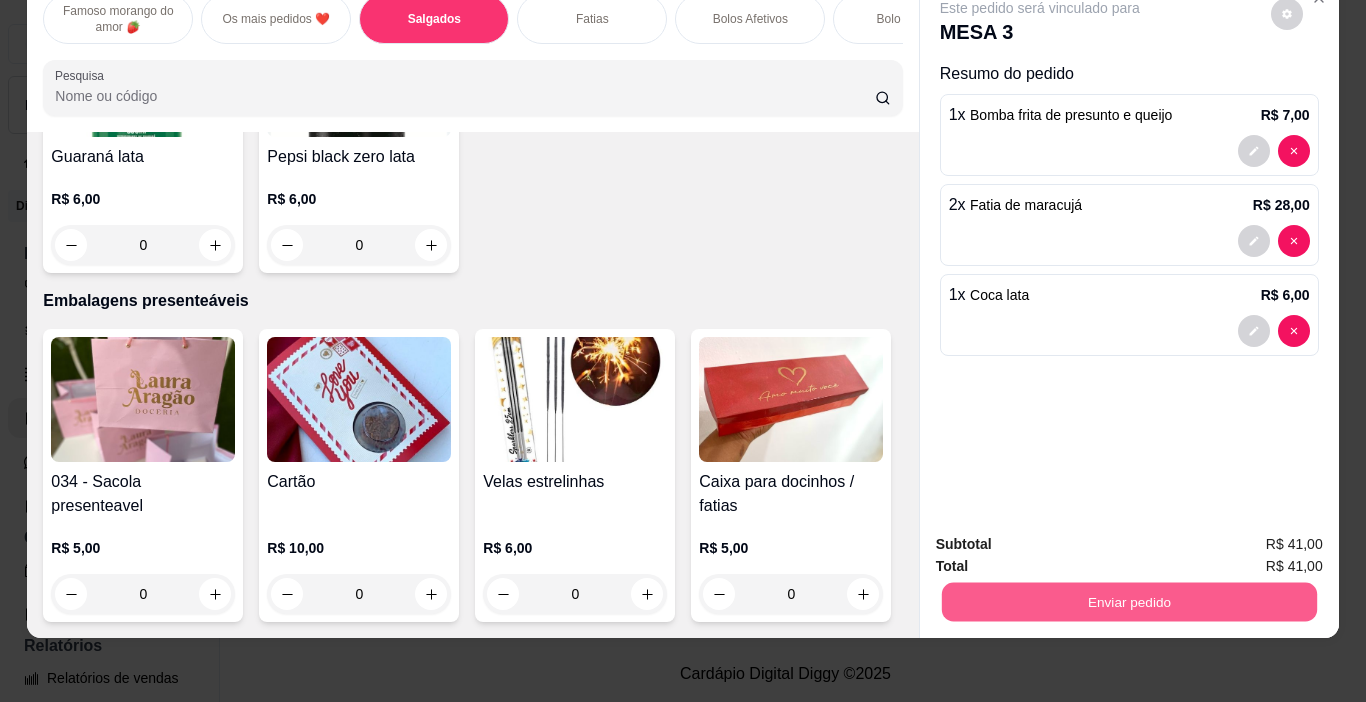 click on "Enviar pedido" at bounding box center [1128, 602] 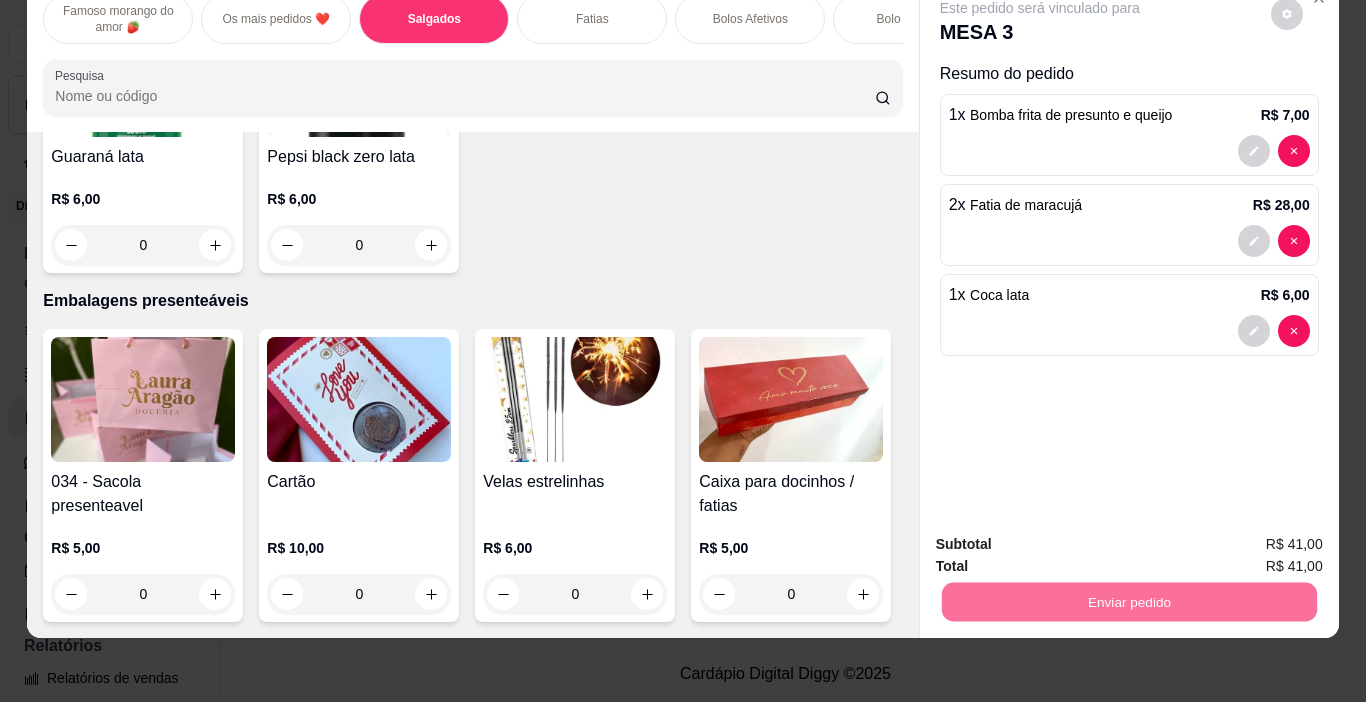 click on "Não registrar e enviar pedido" at bounding box center (1063, 539) 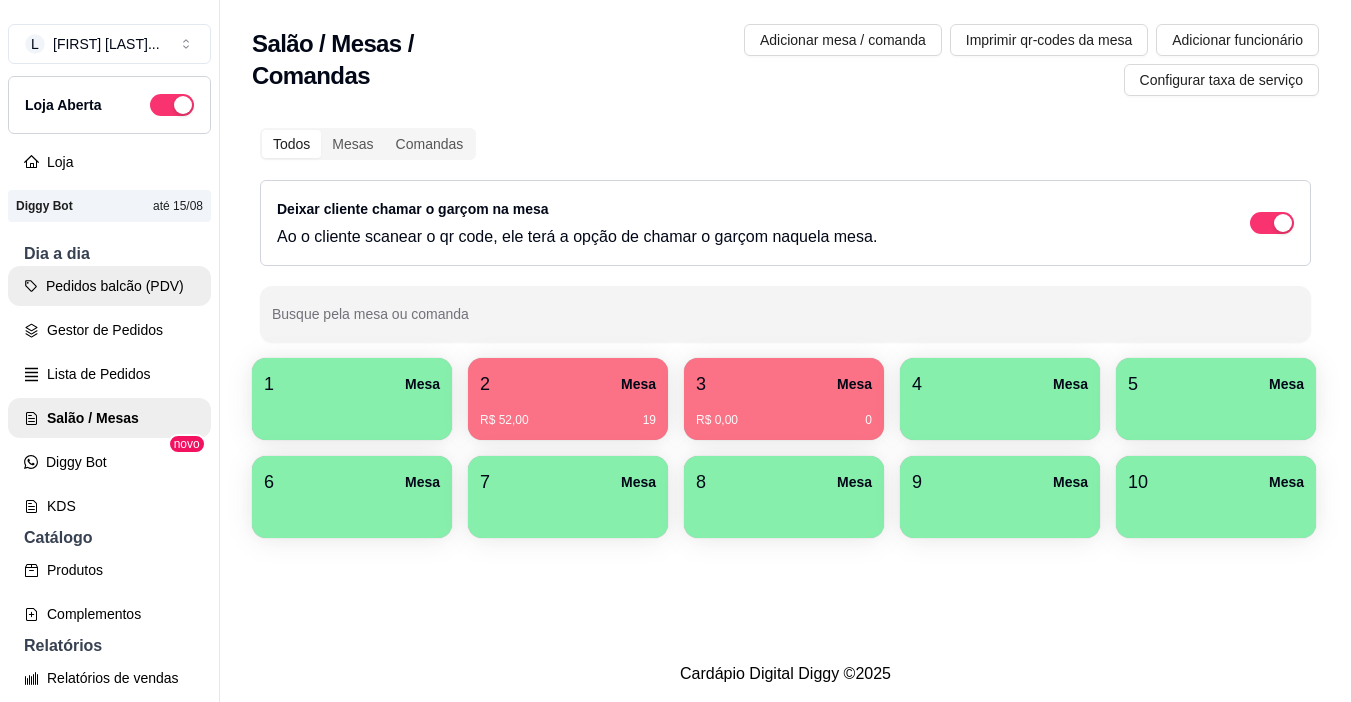 click on "Pedidos balcão (PDV)" at bounding box center [109, 286] 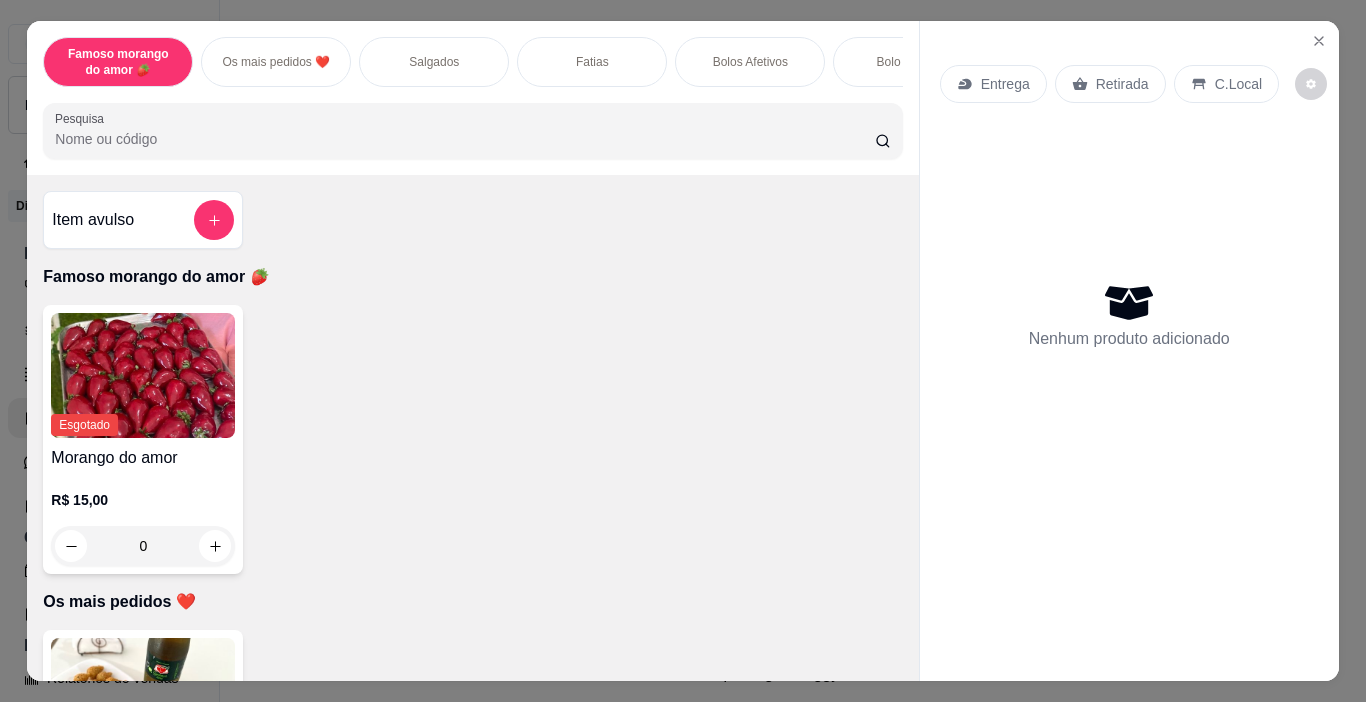 click on "Salgados" at bounding box center [434, 62] 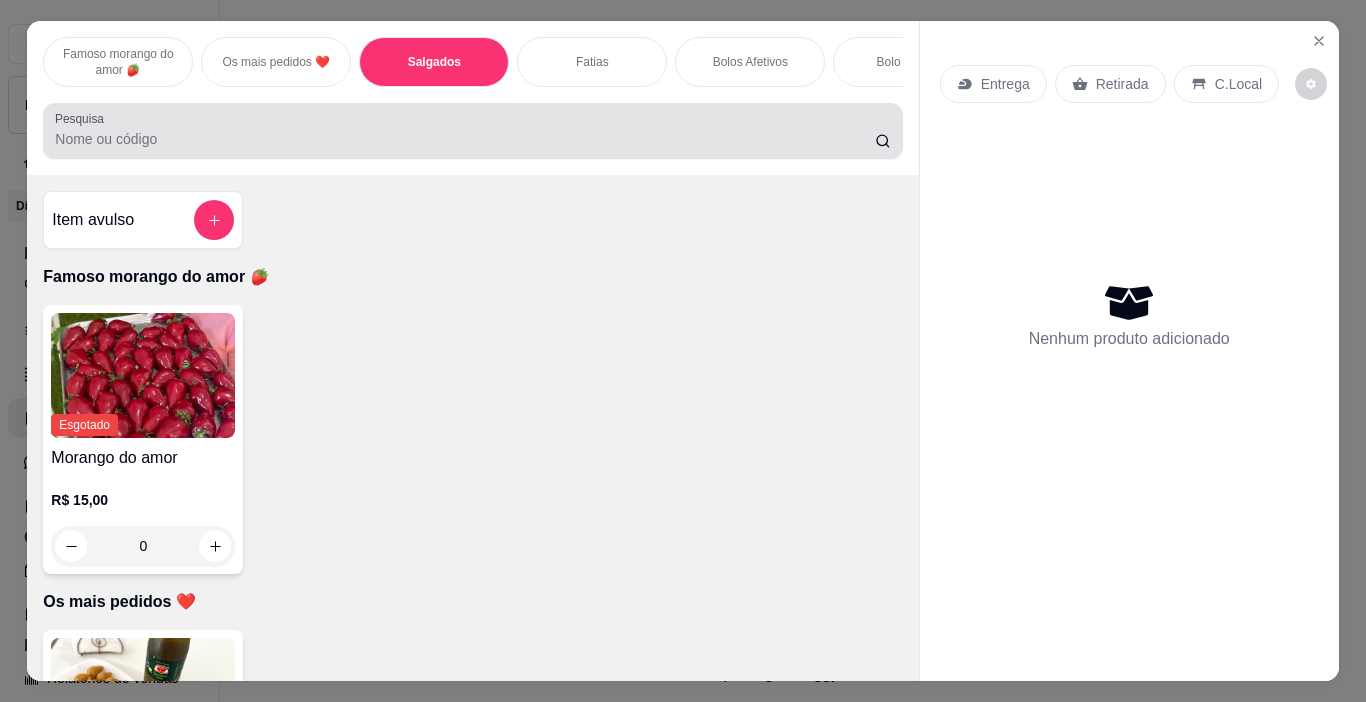 scroll, scrollTop: 740, scrollLeft: 0, axis: vertical 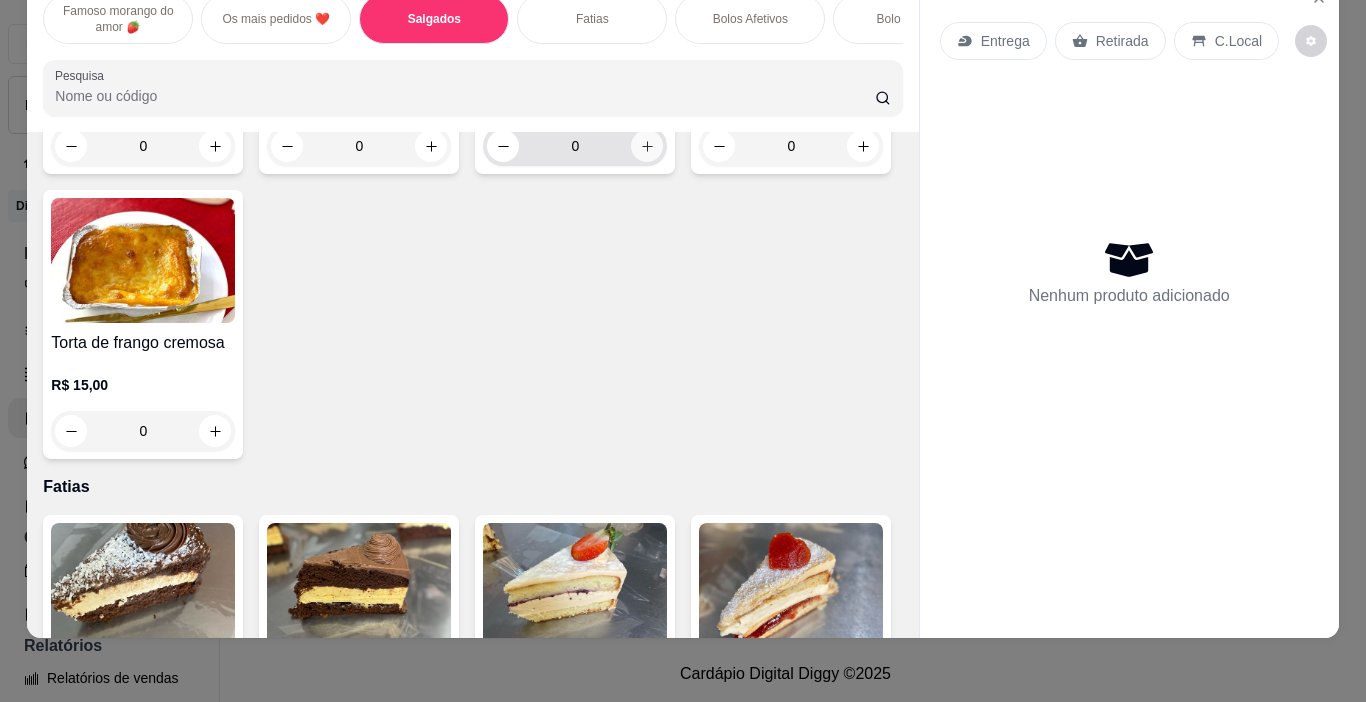 click at bounding box center (647, 146) 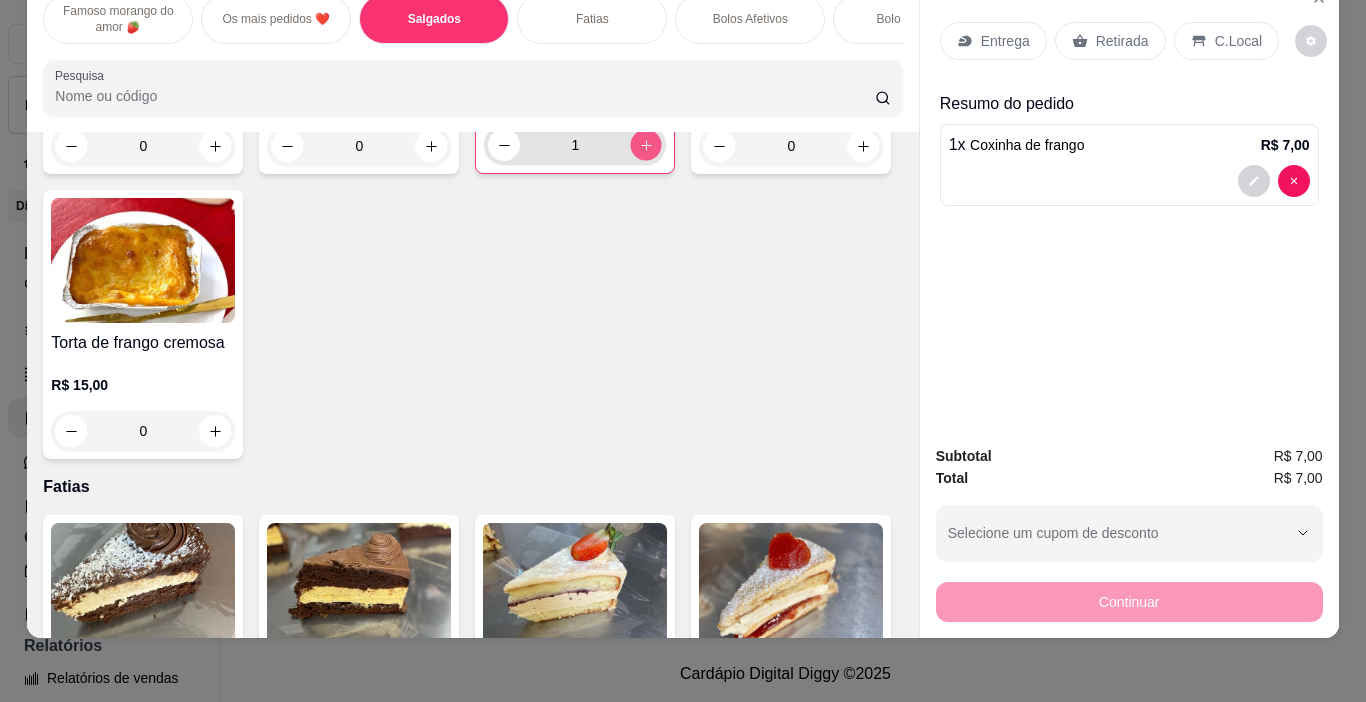 click at bounding box center (646, 145) 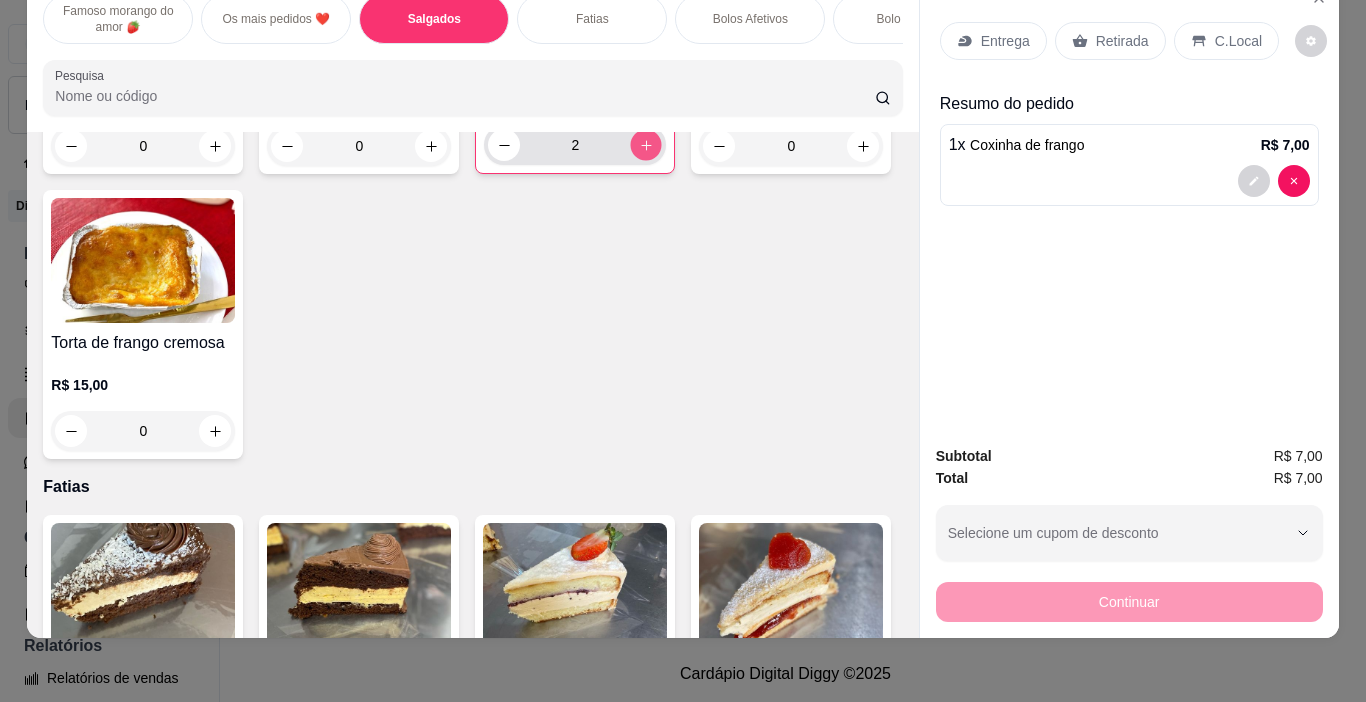click at bounding box center (646, 145) 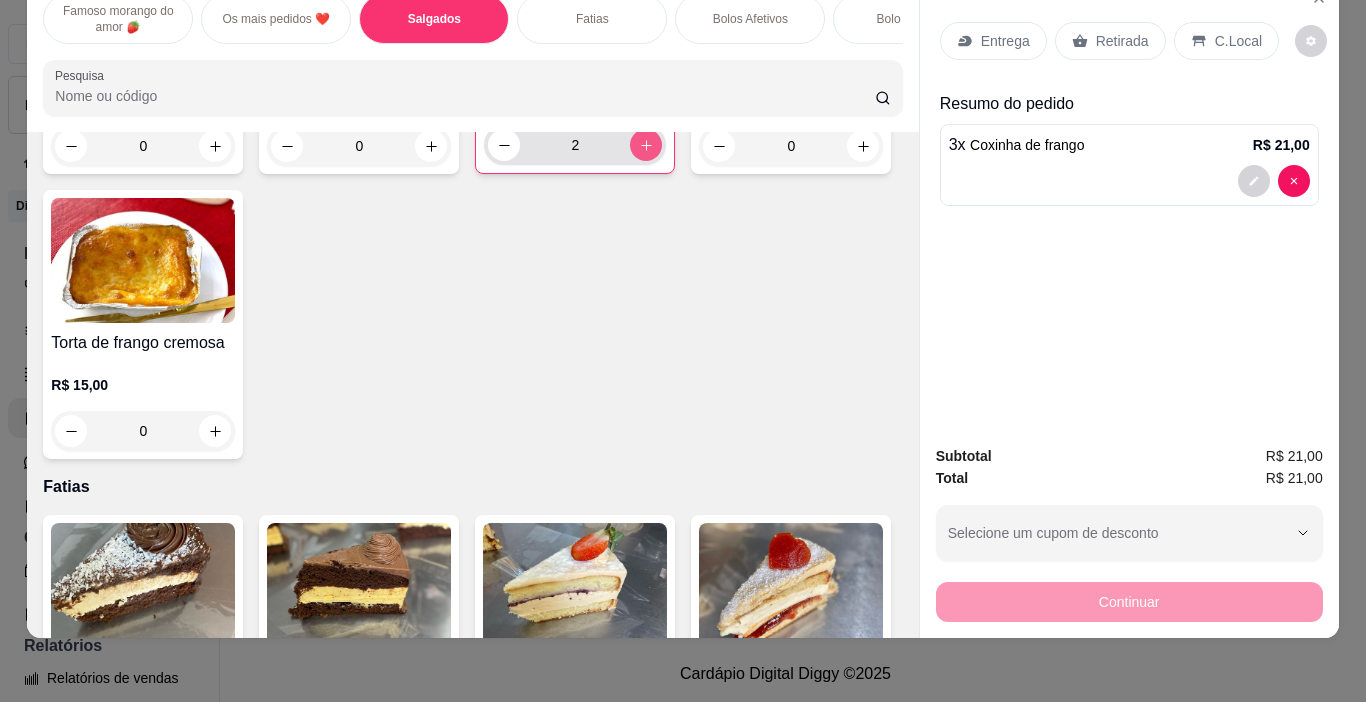 type on "3" 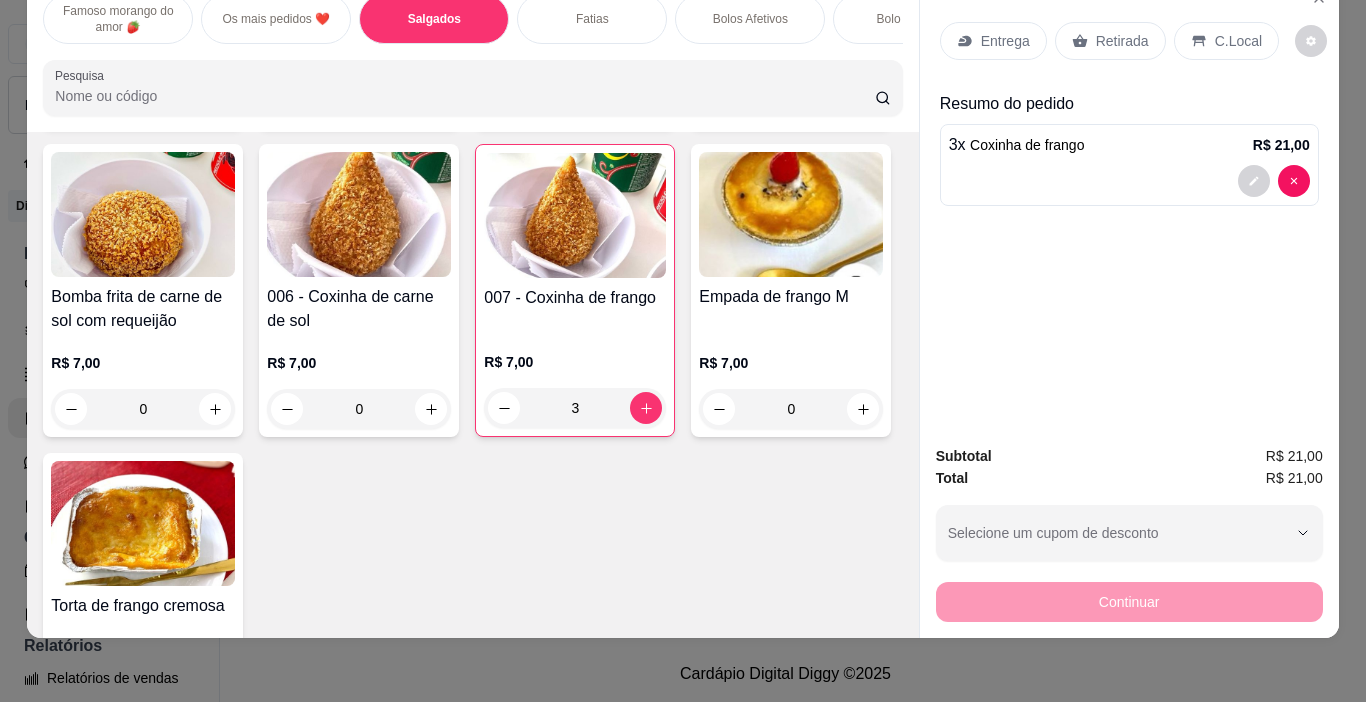 scroll, scrollTop: 1240, scrollLeft: 0, axis: vertical 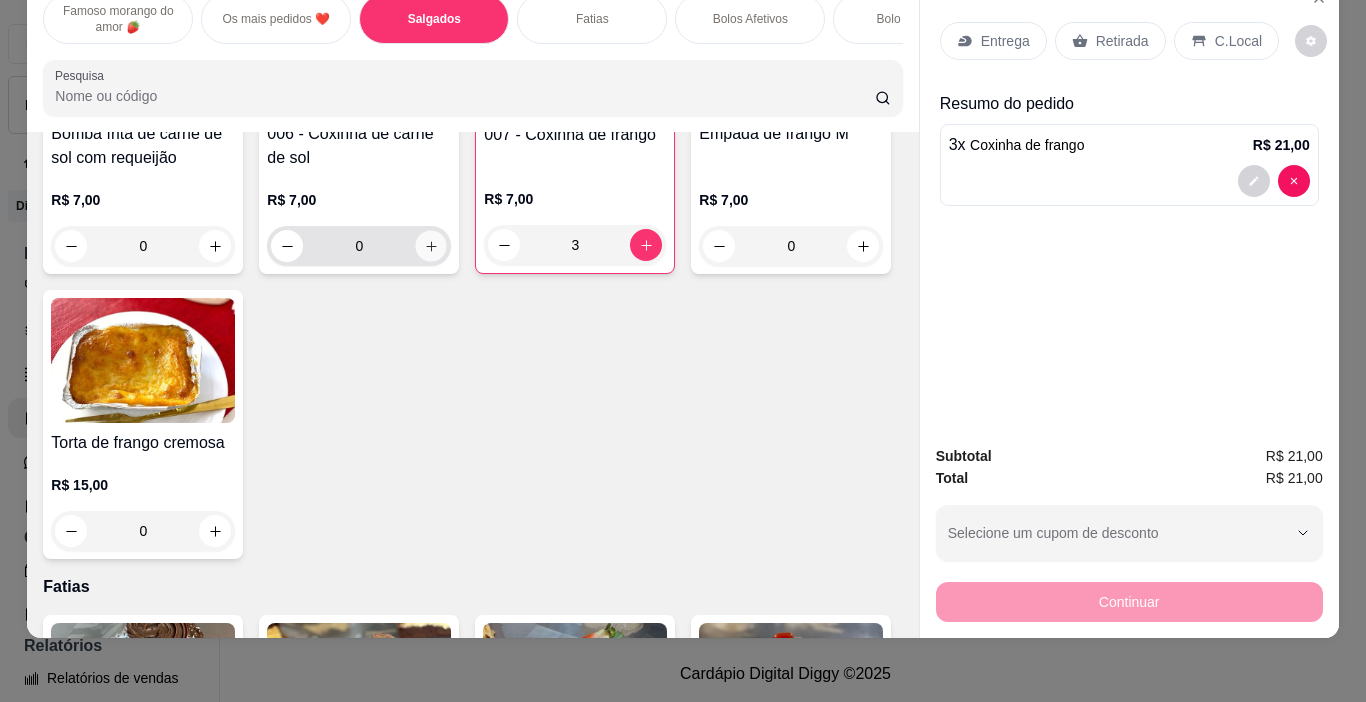 click 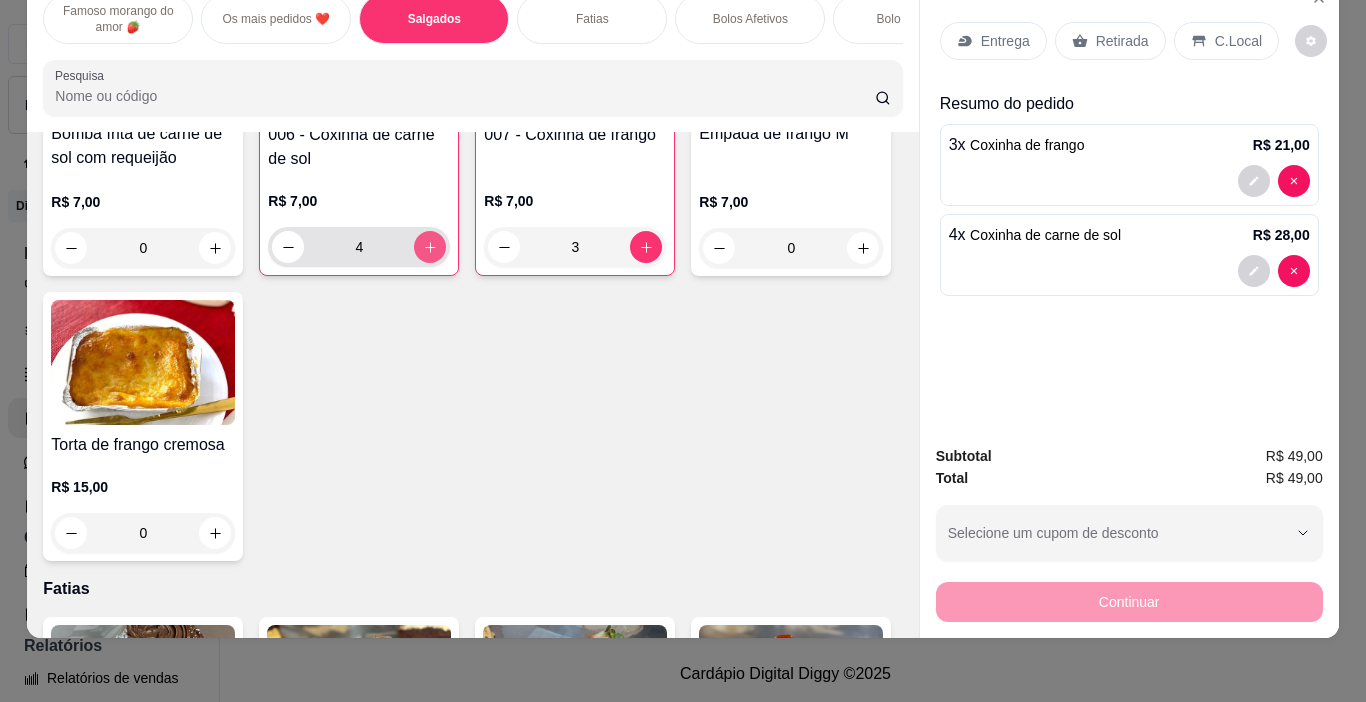 type on "4" 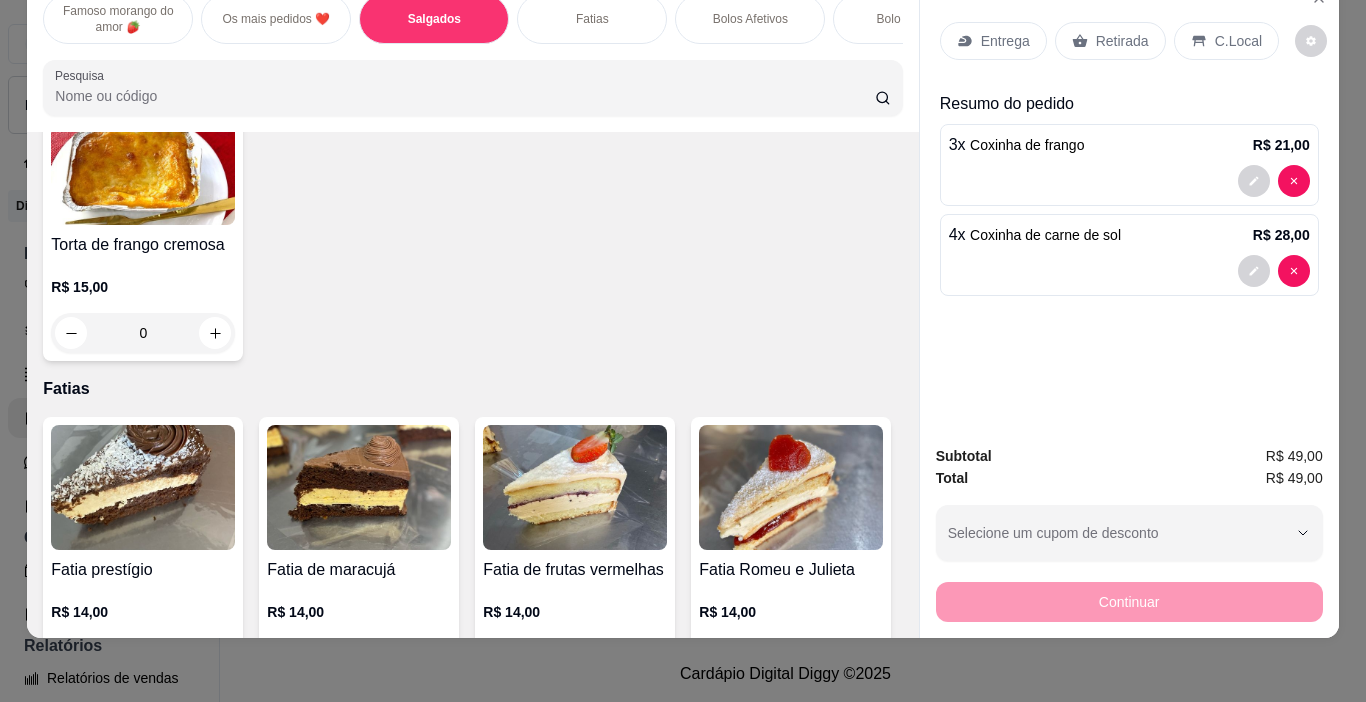 scroll, scrollTop: 1640, scrollLeft: 0, axis: vertical 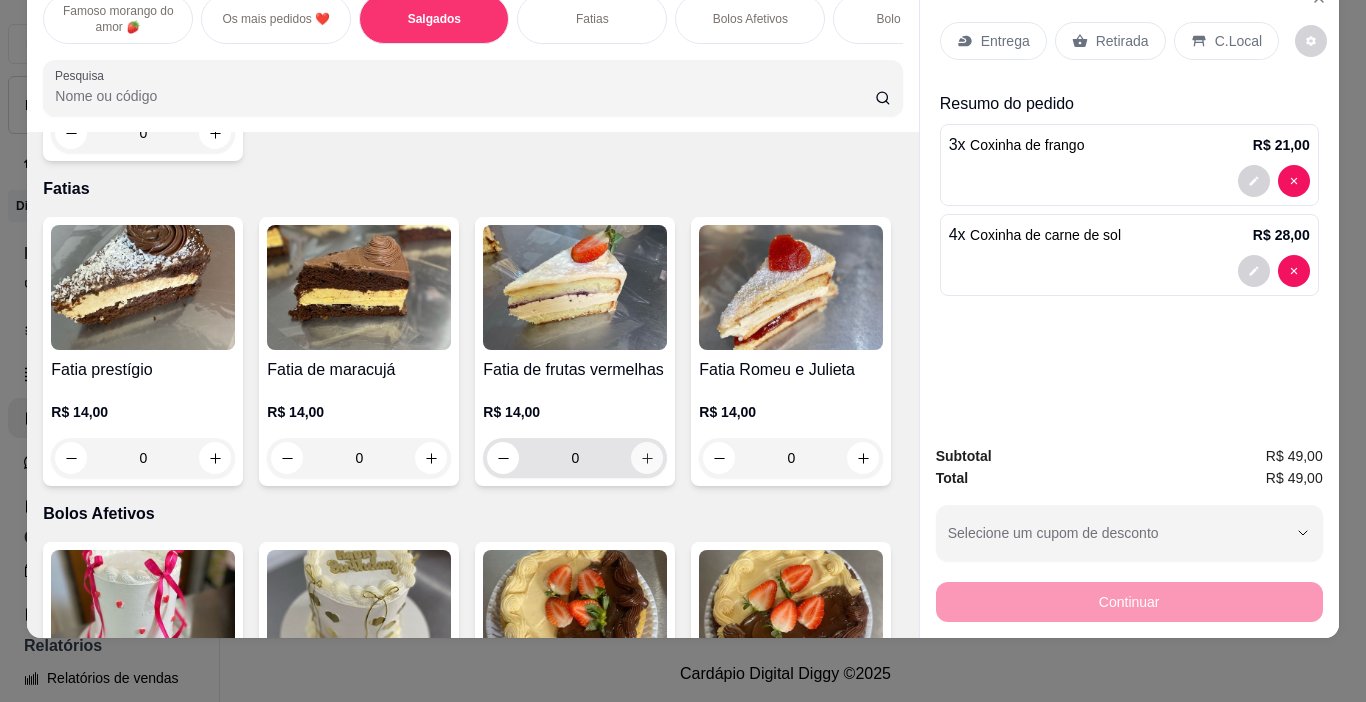 click 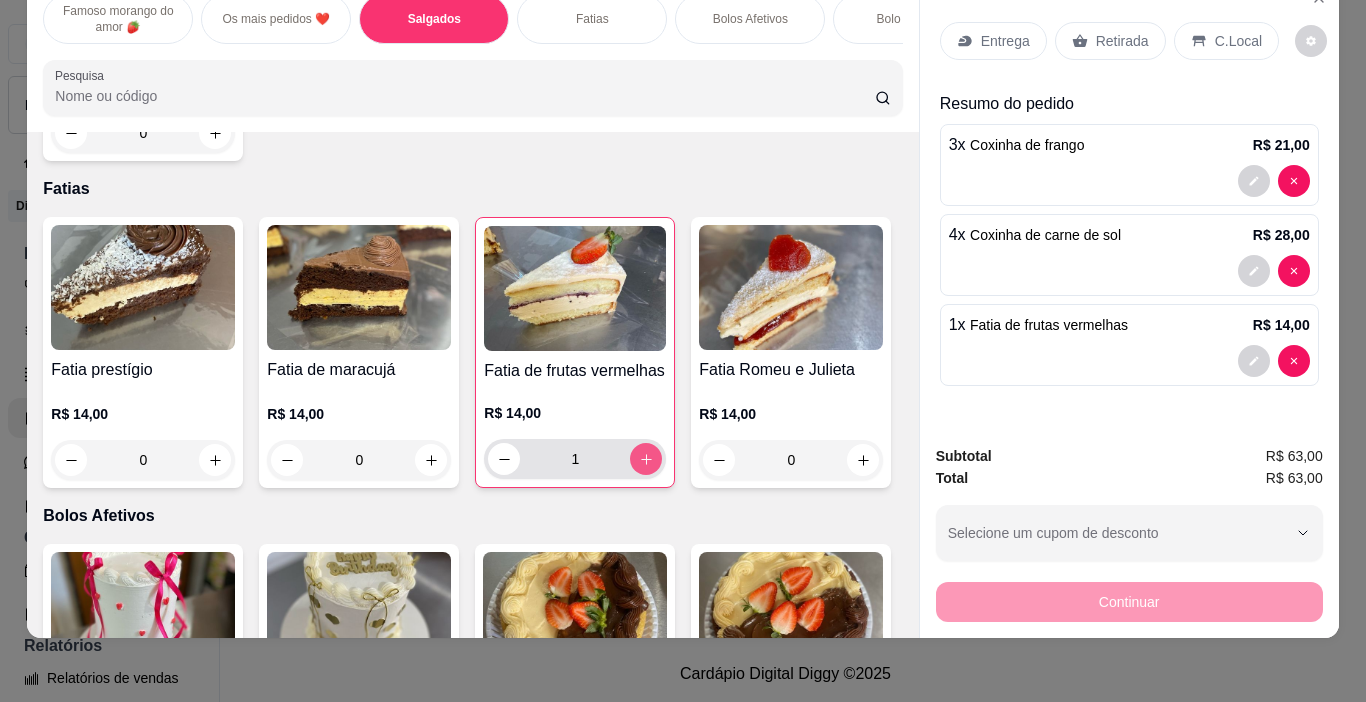 click 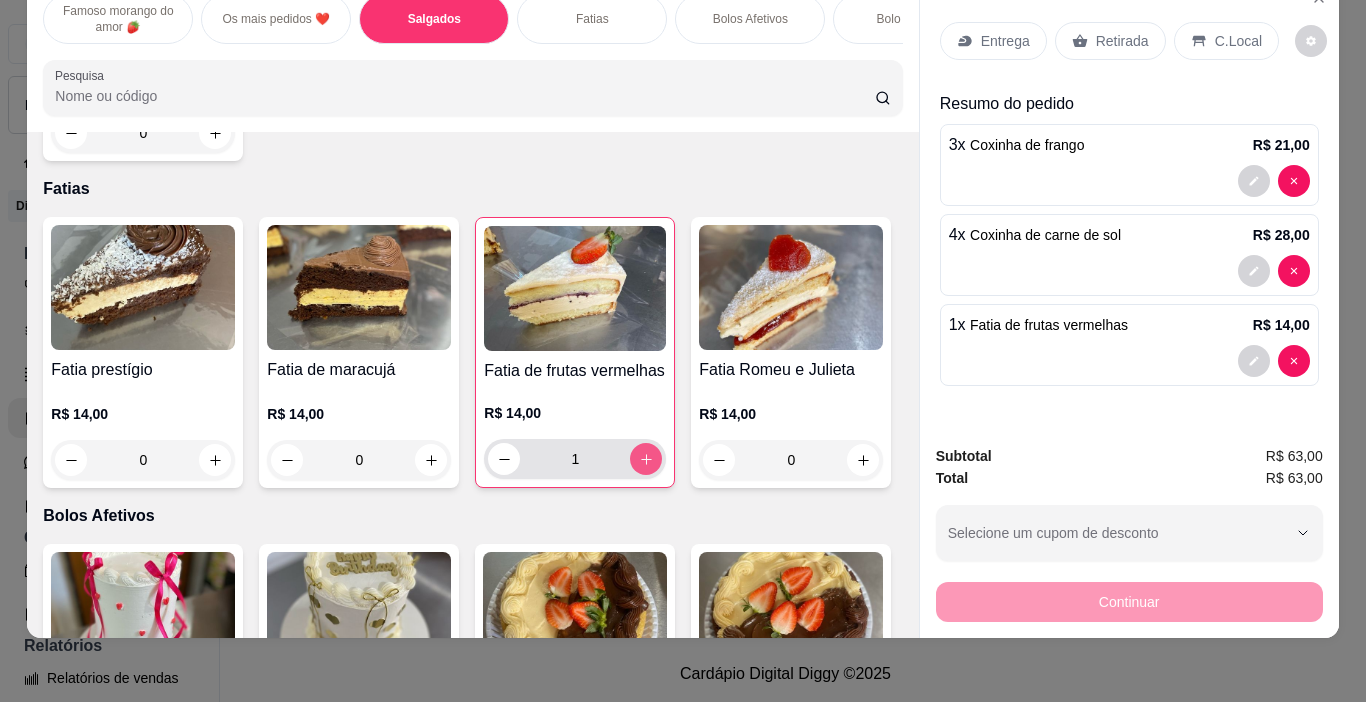type on "2" 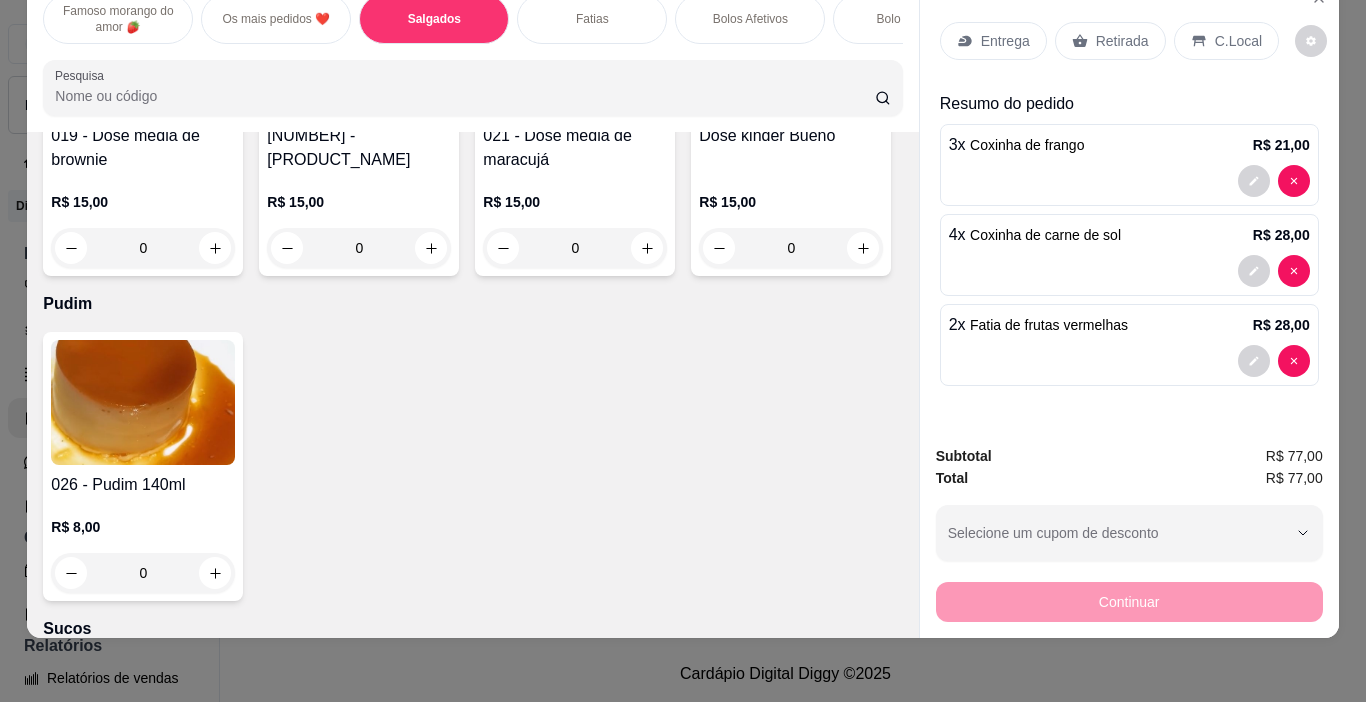 scroll, scrollTop: 4640, scrollLeft: 0, axis: vertical 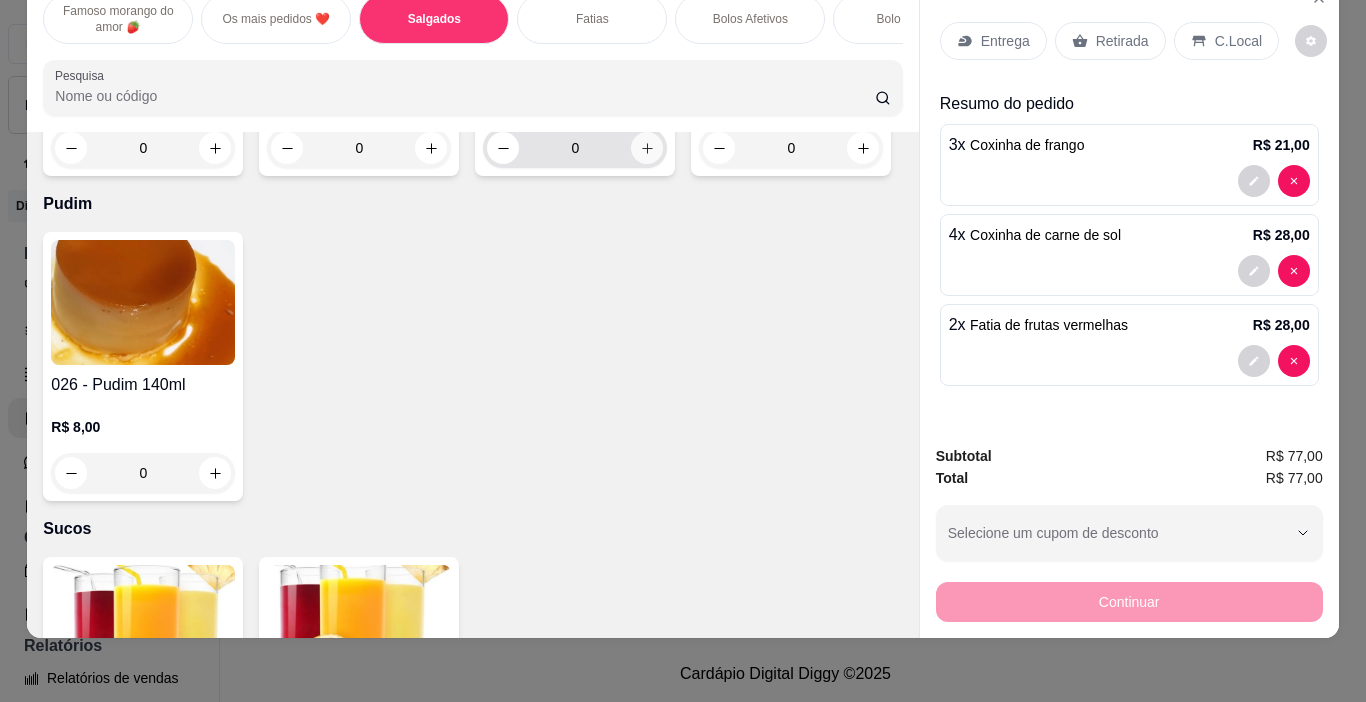 click 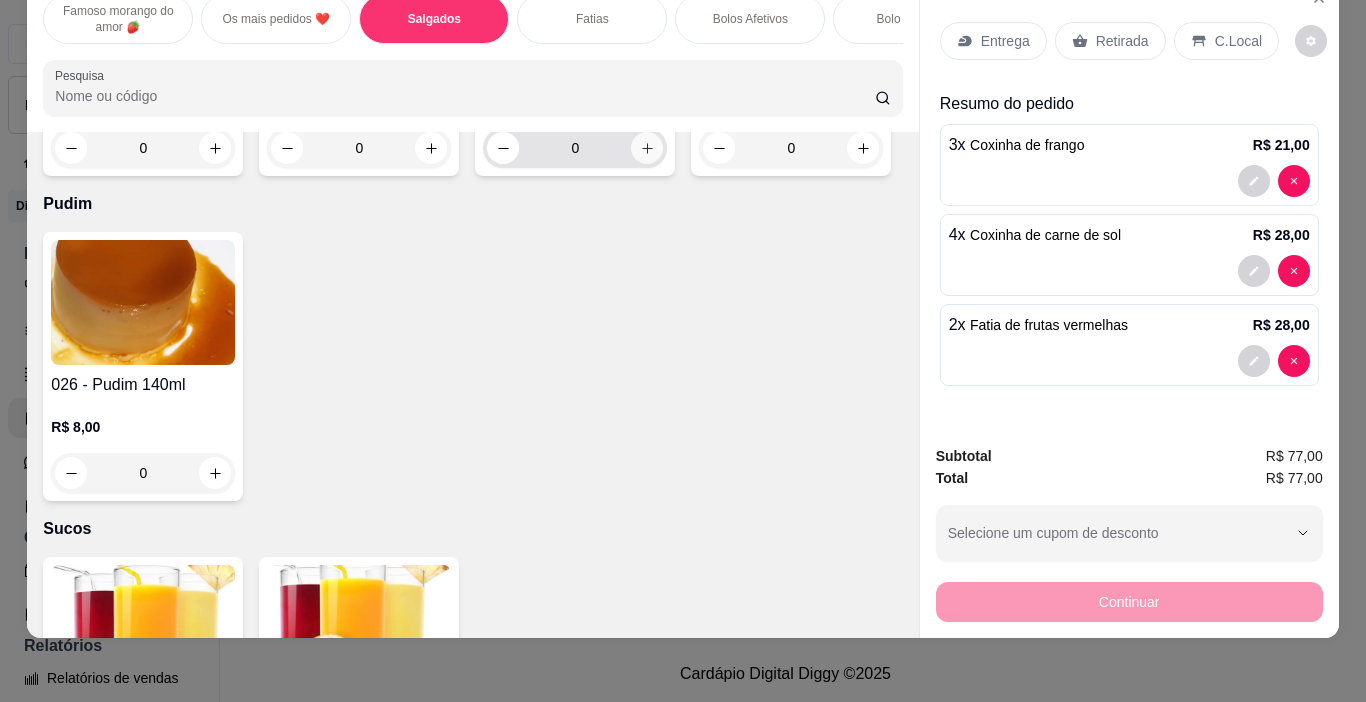 type on "1" 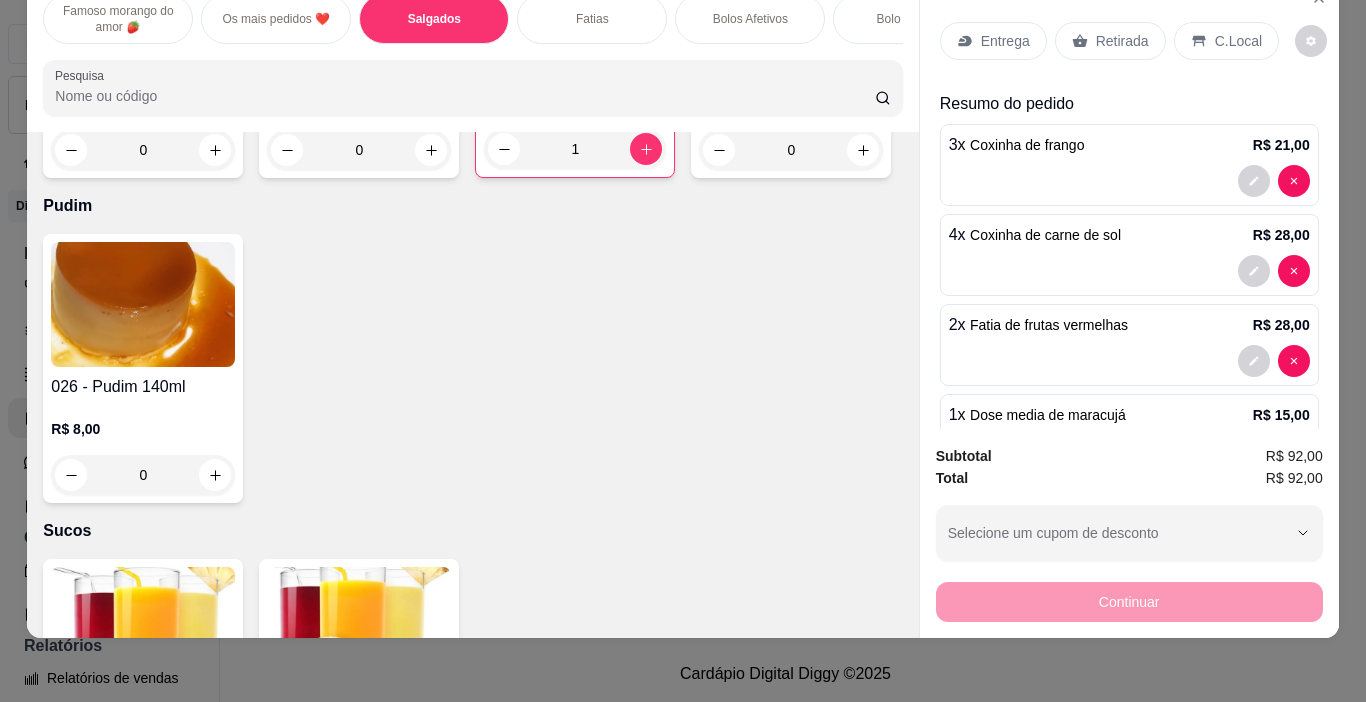 click on "Retirada" at bounding box center [1122, 41] 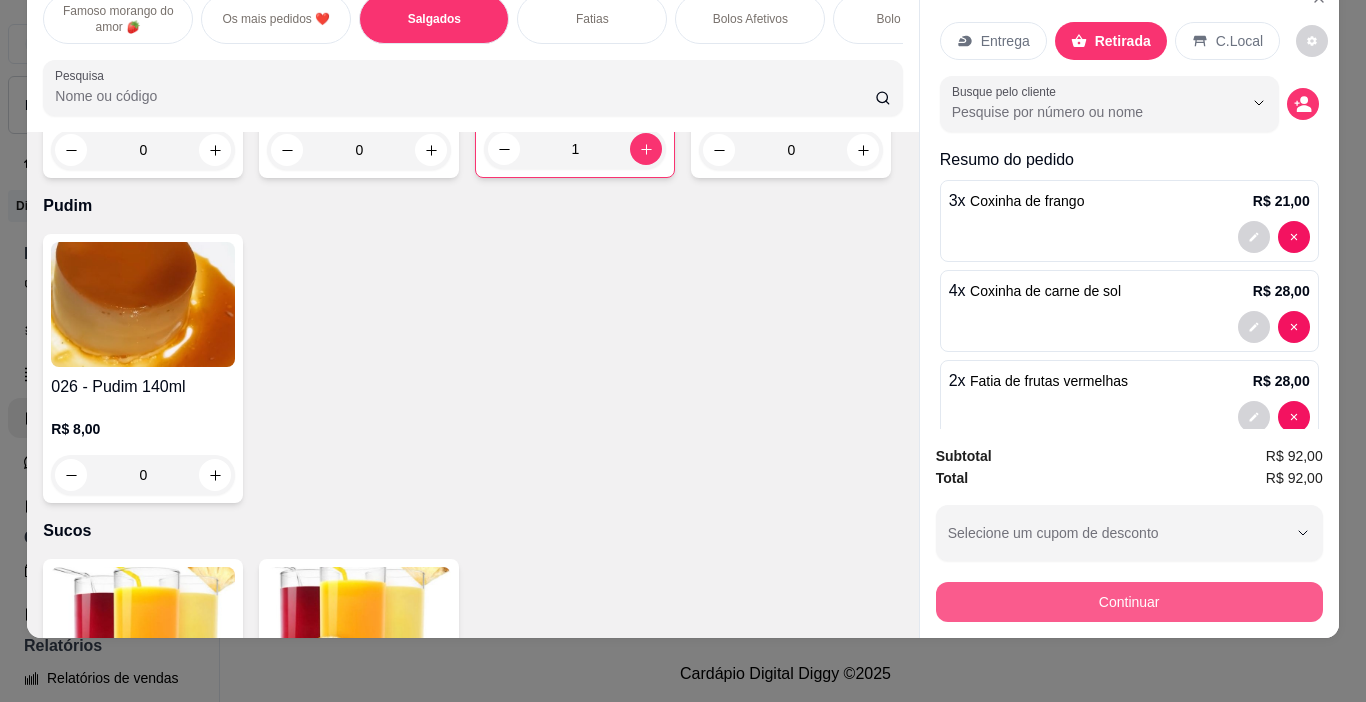 click on "Continuar" at bounding box center [1129, 602] 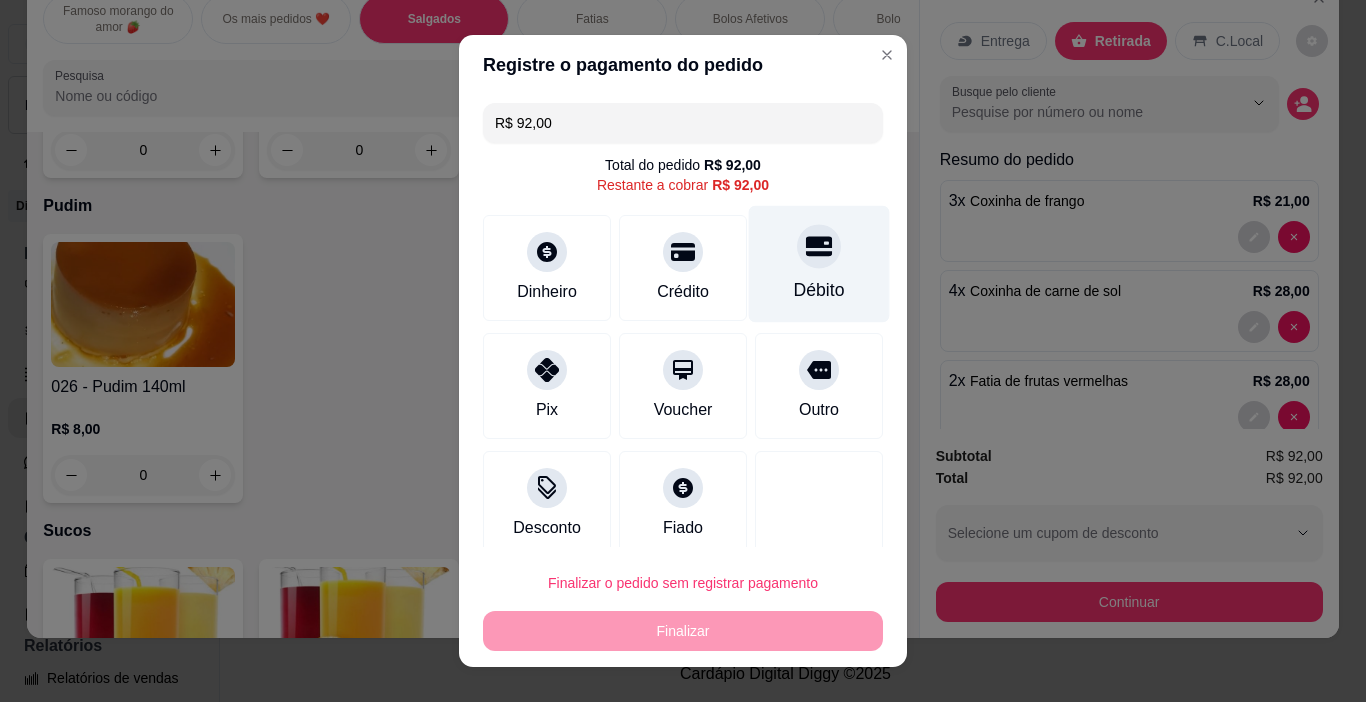 click on "Débito" at bounding box center [819, 264] 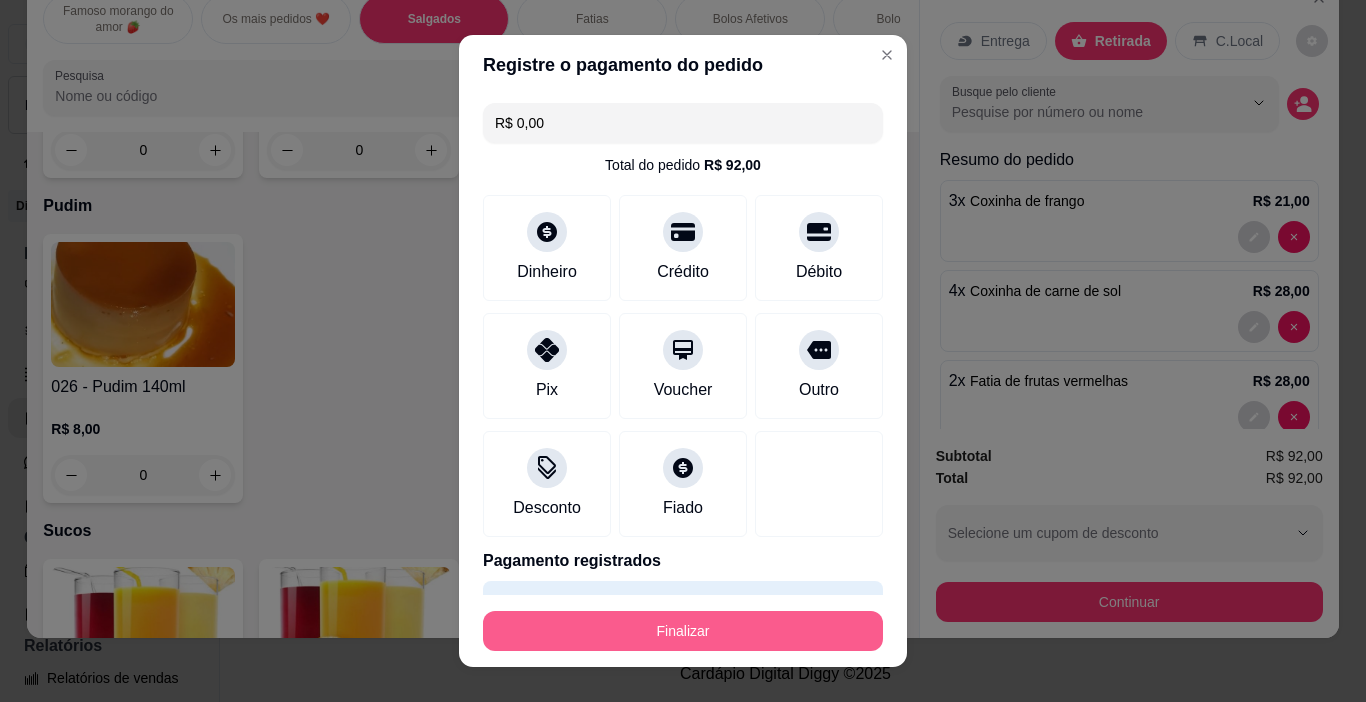 click on "Finalizar" at bounding box center (683, 631) 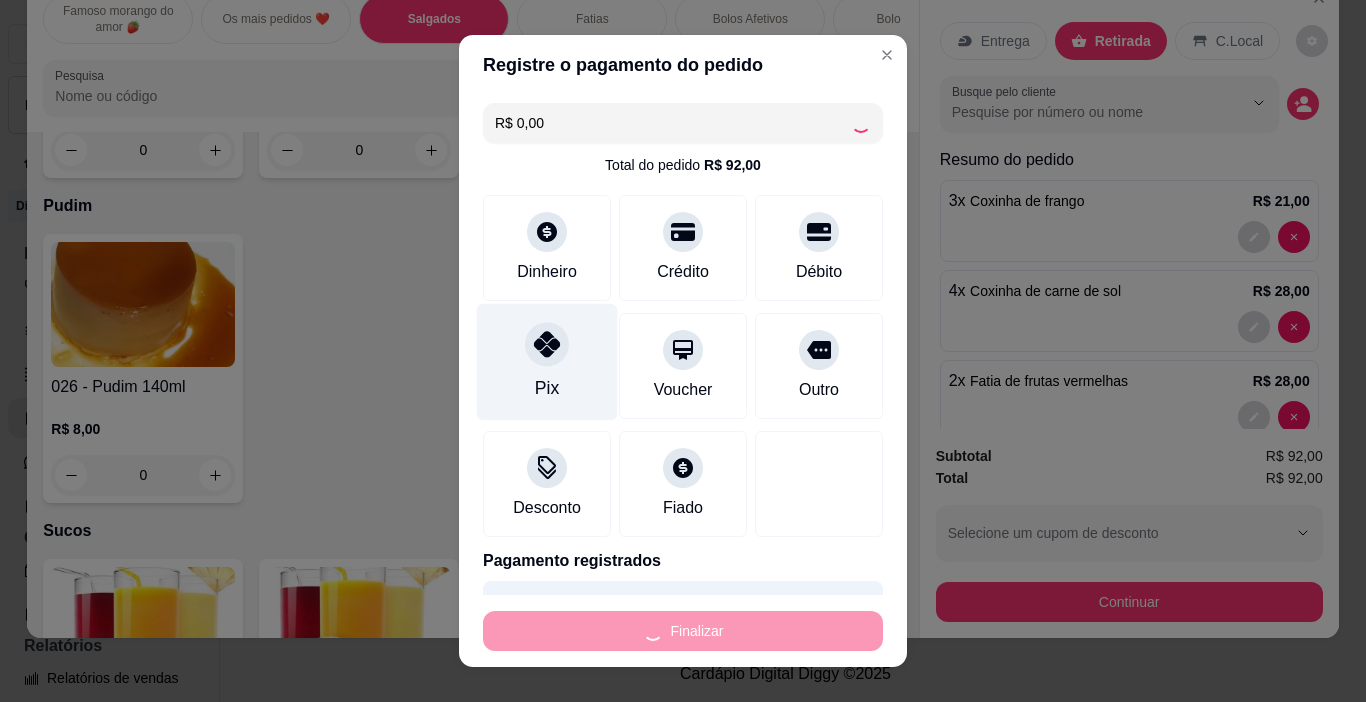 type on "0" 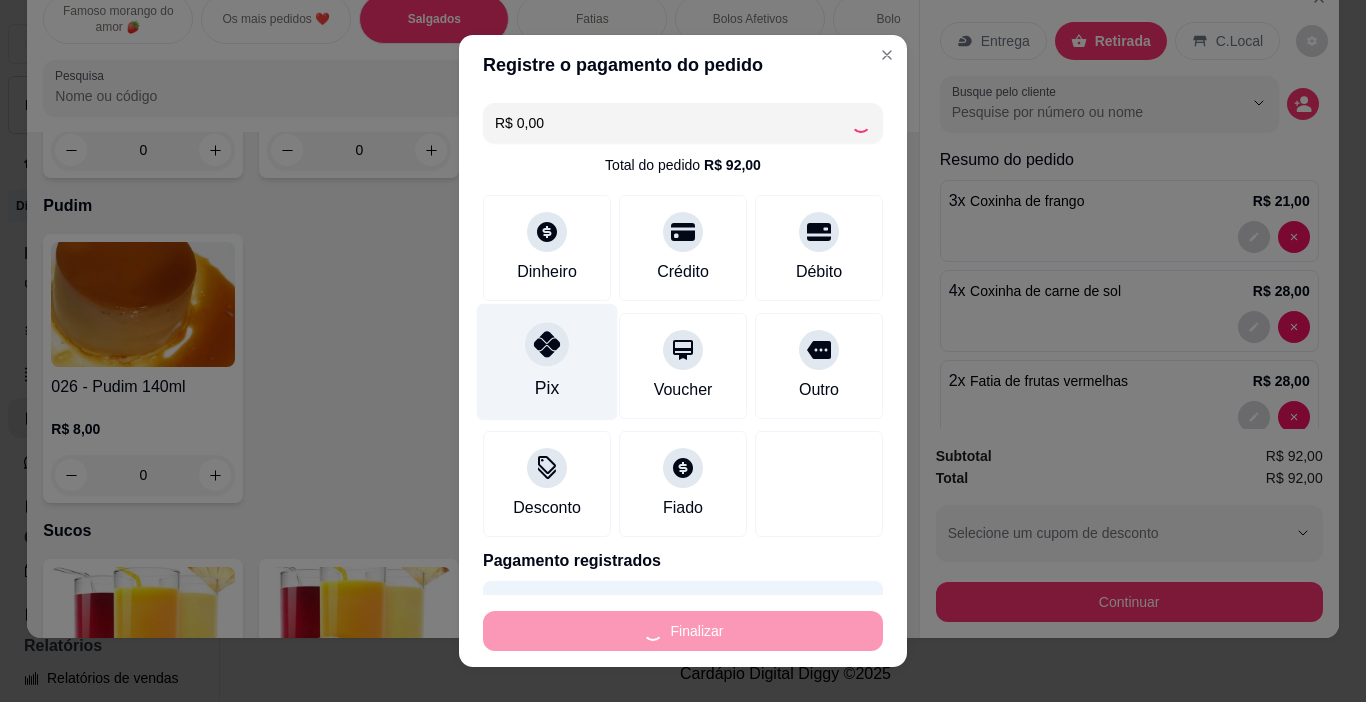type on "0" 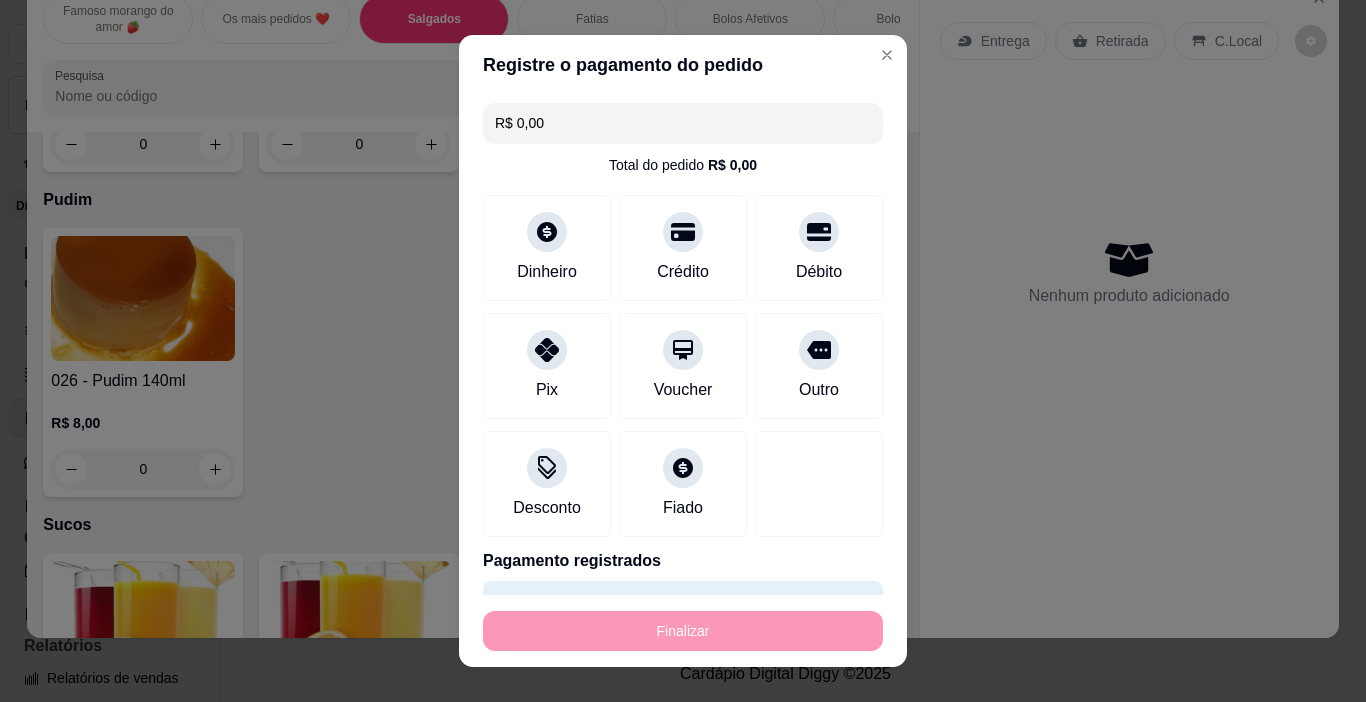 type on "-R$ 92,00" 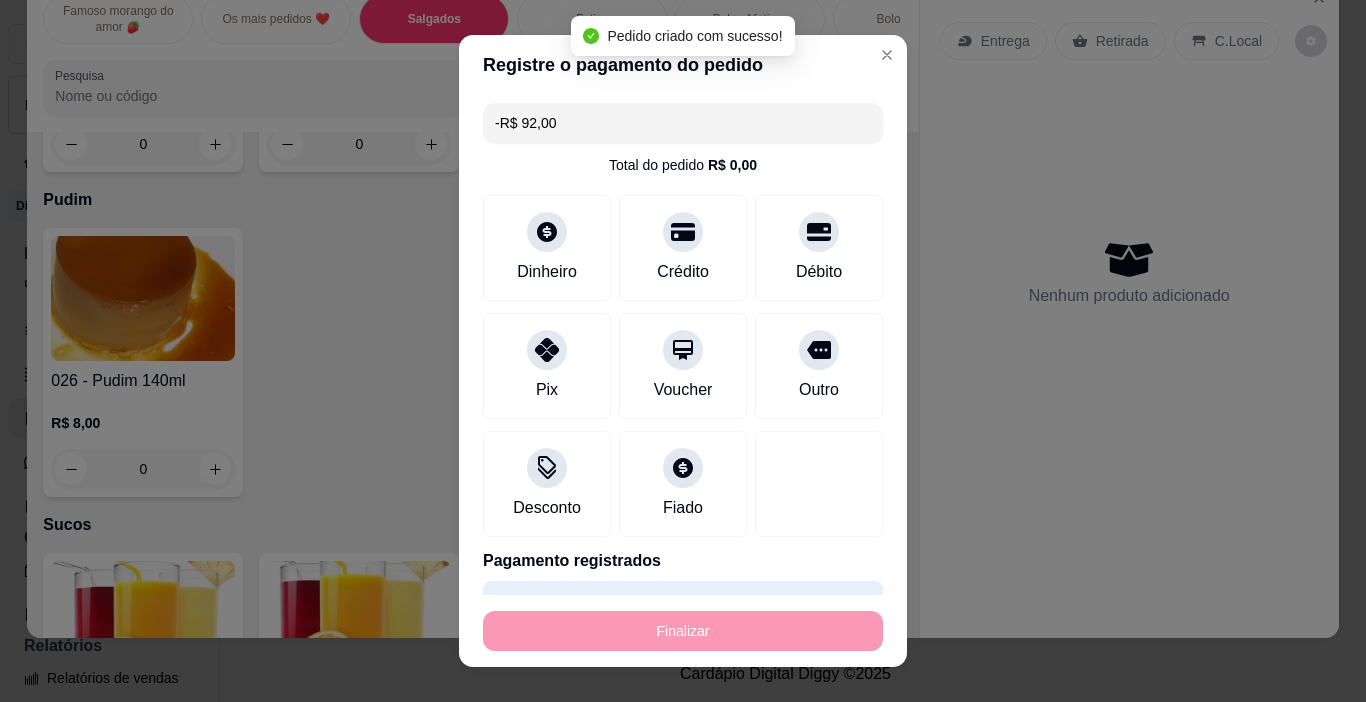 scroll, scrollTop: 4634, scrollLeft: 0, axis: vertical 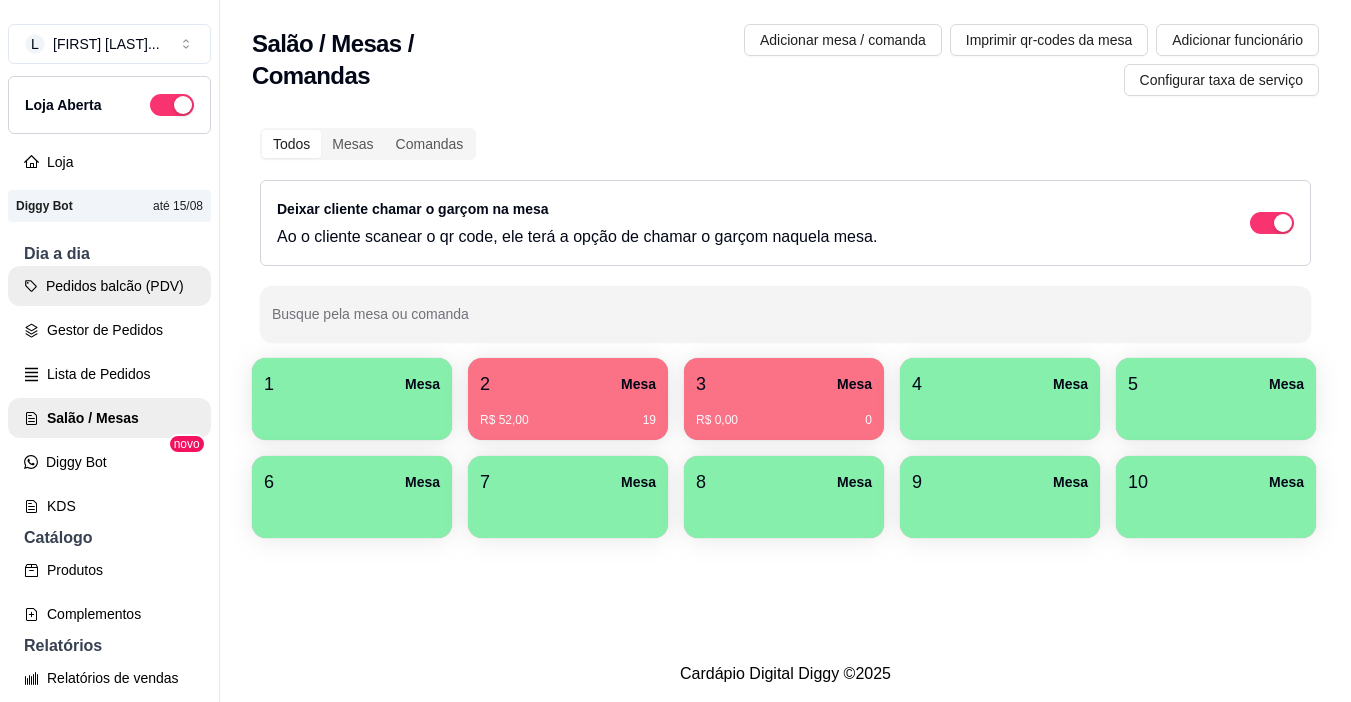 click on "Pedidos balcão (PDV)" at bounding box center [109, 286] 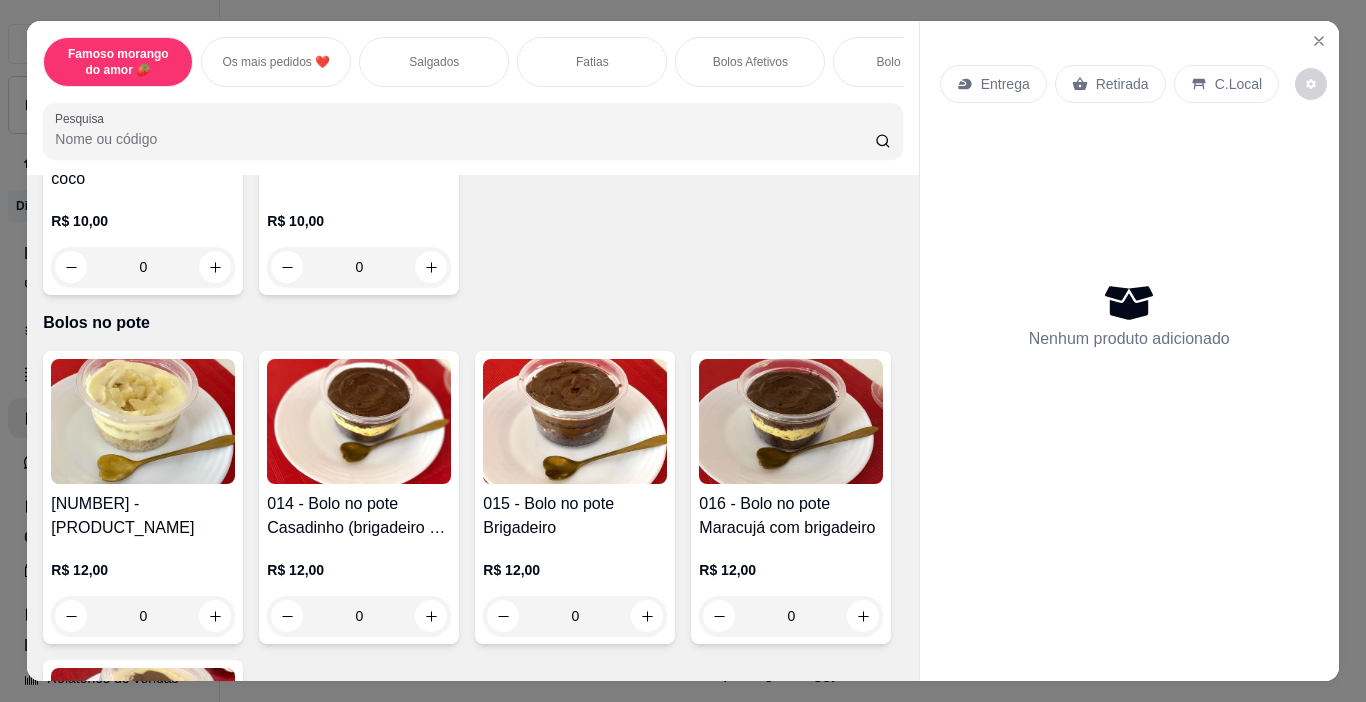 scroll, scrollTop: 2900, scrollLeft: 0, axis: vertical 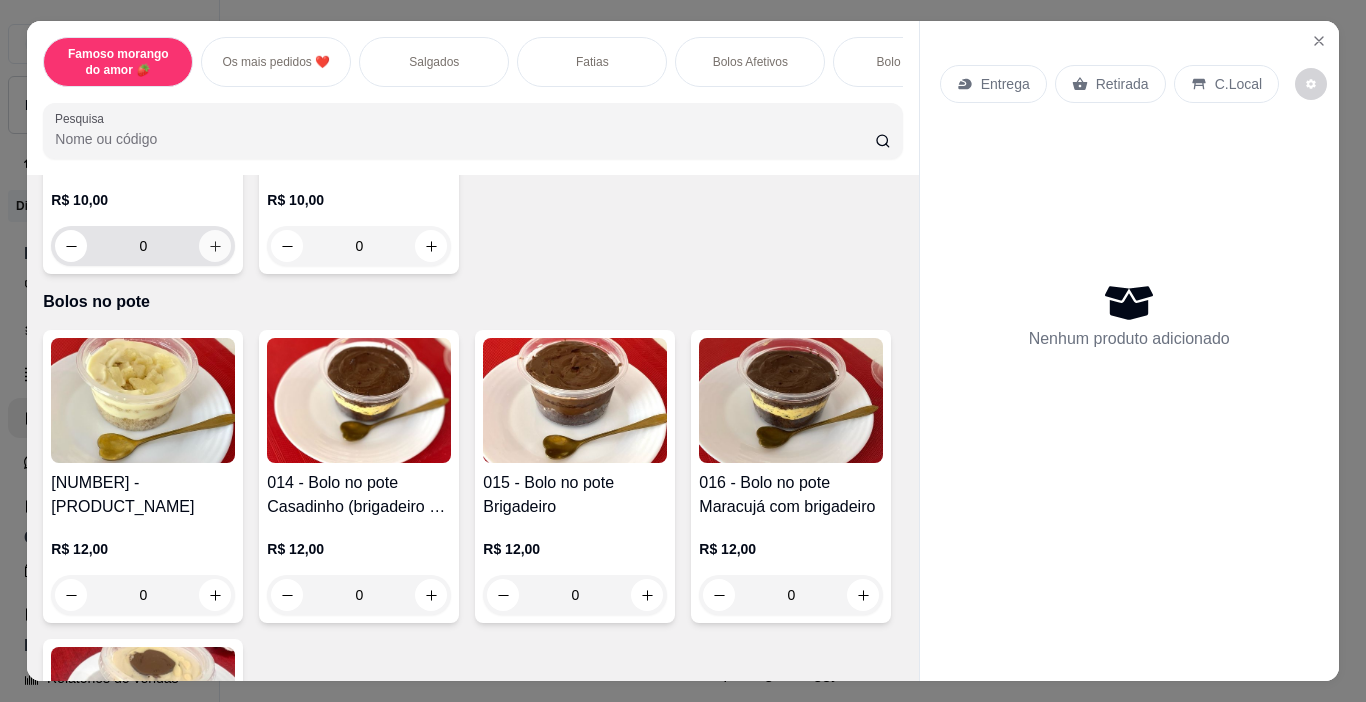 click 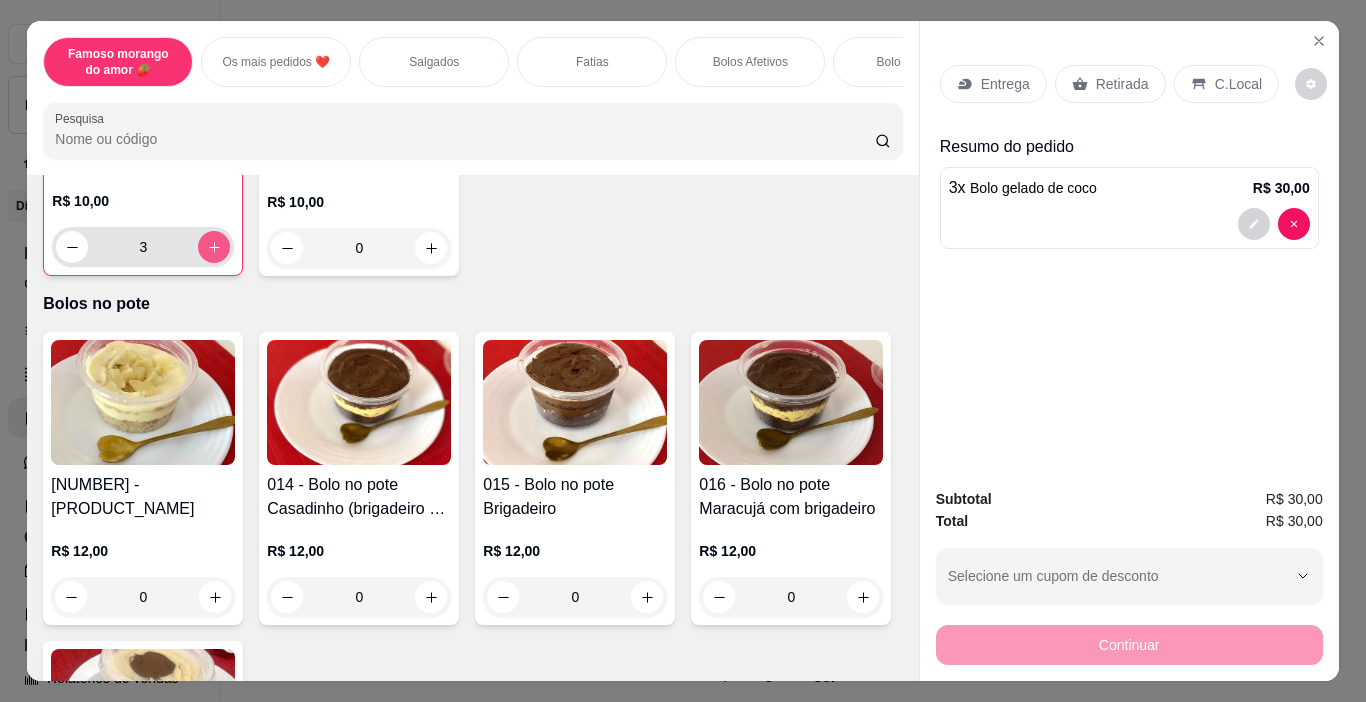 type on "3" 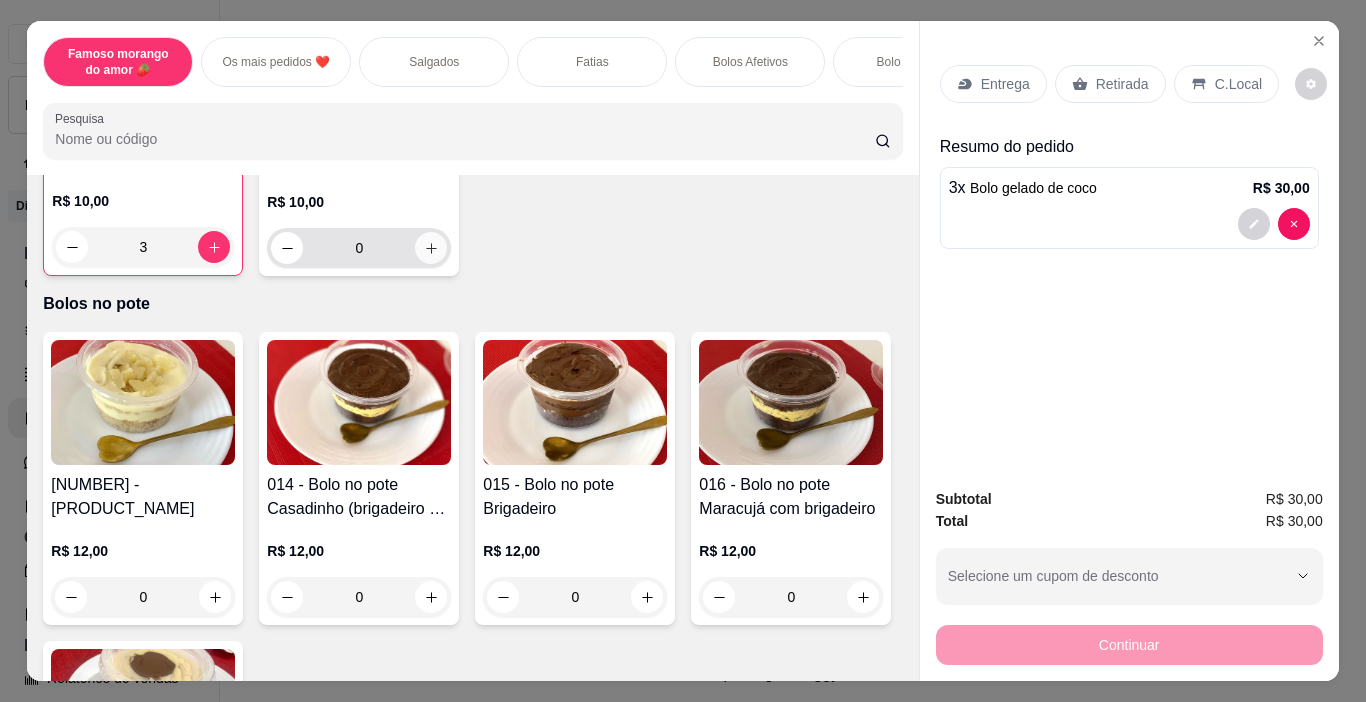 click 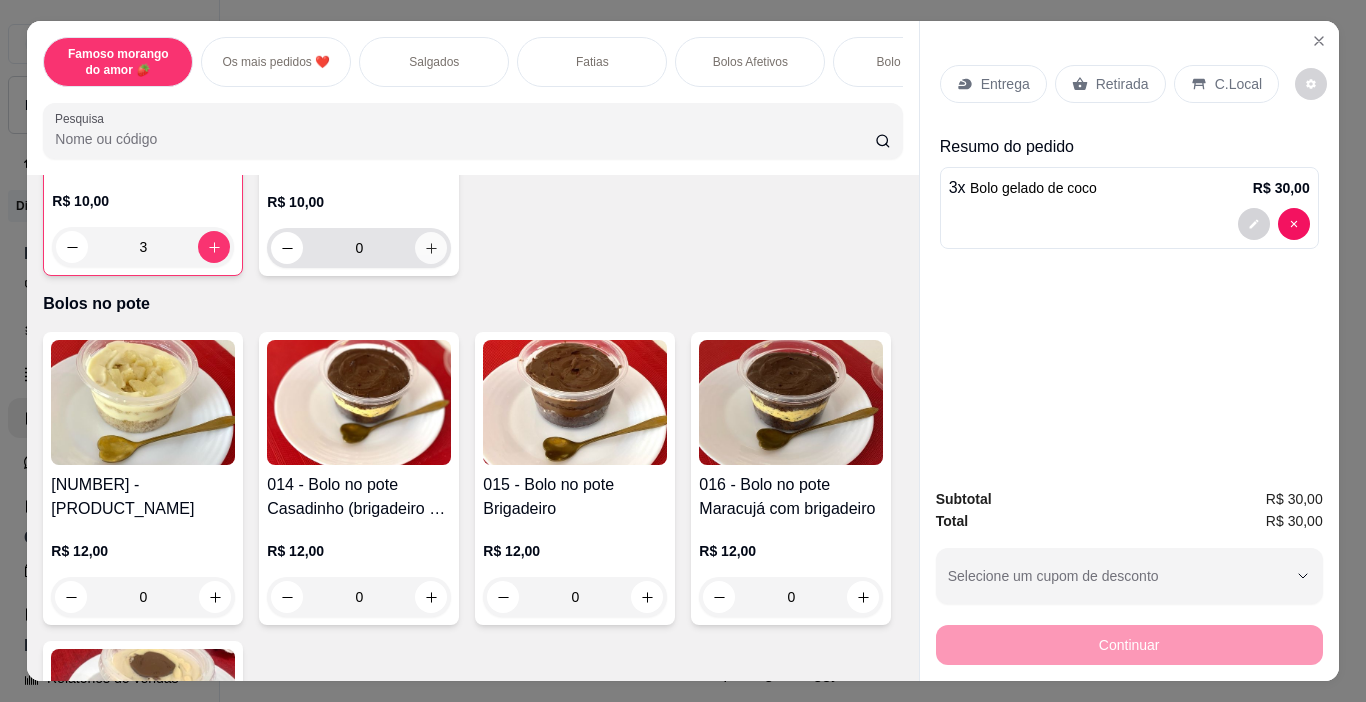 type on "1" 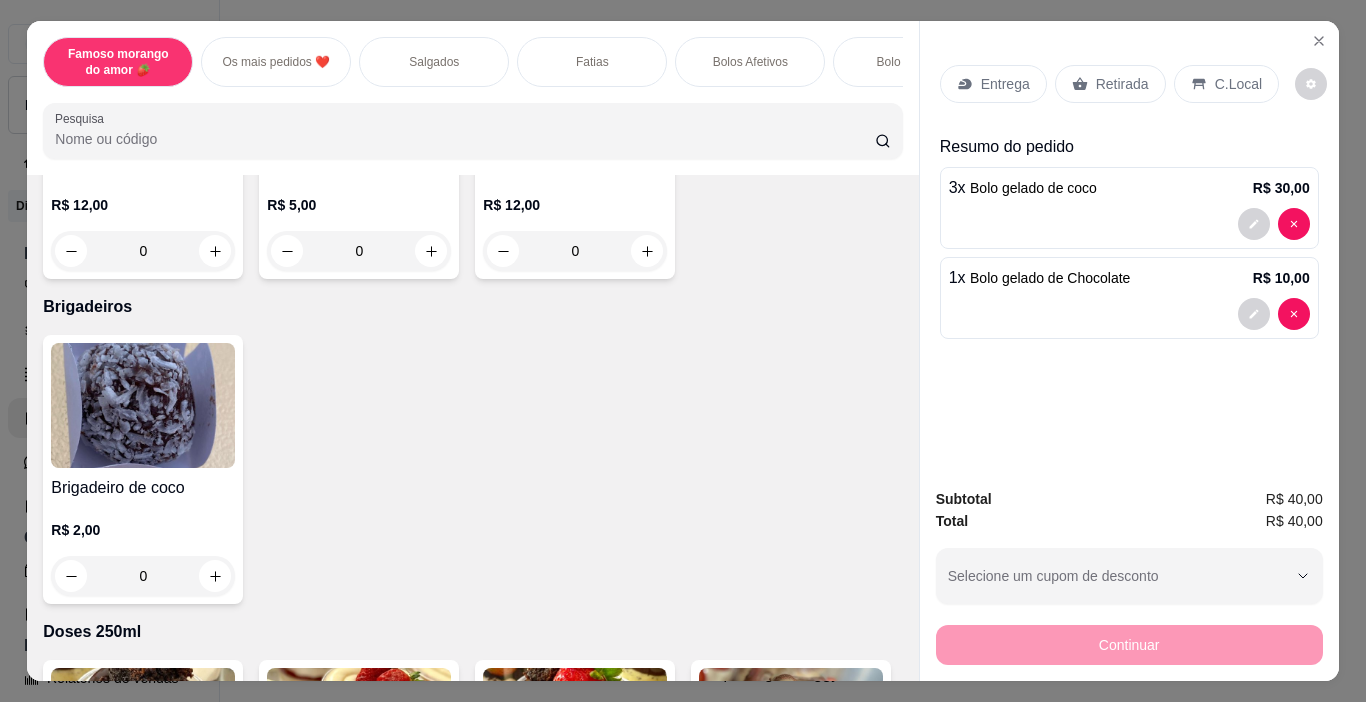 scroll, scrollTop: 4100, scrollLeft: 0, axis: vertical 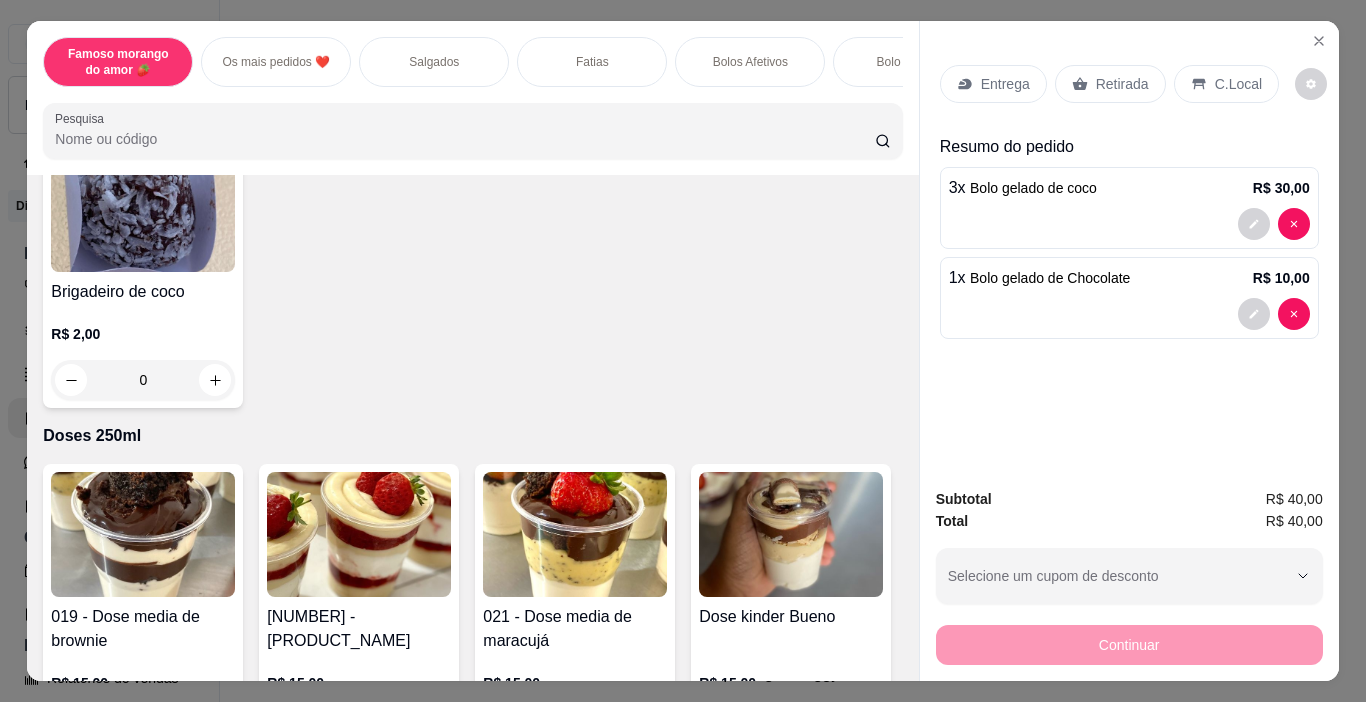 click at bounding box center (215, 55) 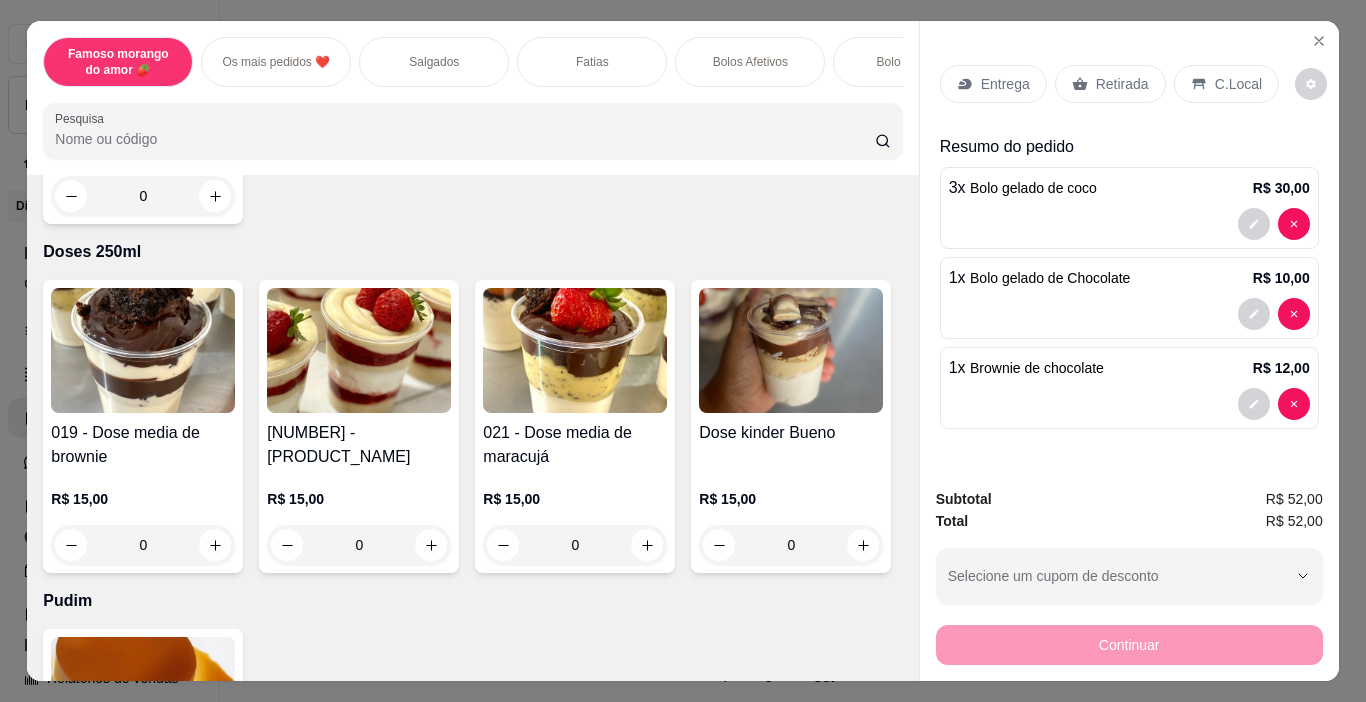 scroll, scrollTop: 4401, scrollLeft: 0, axis: vertical 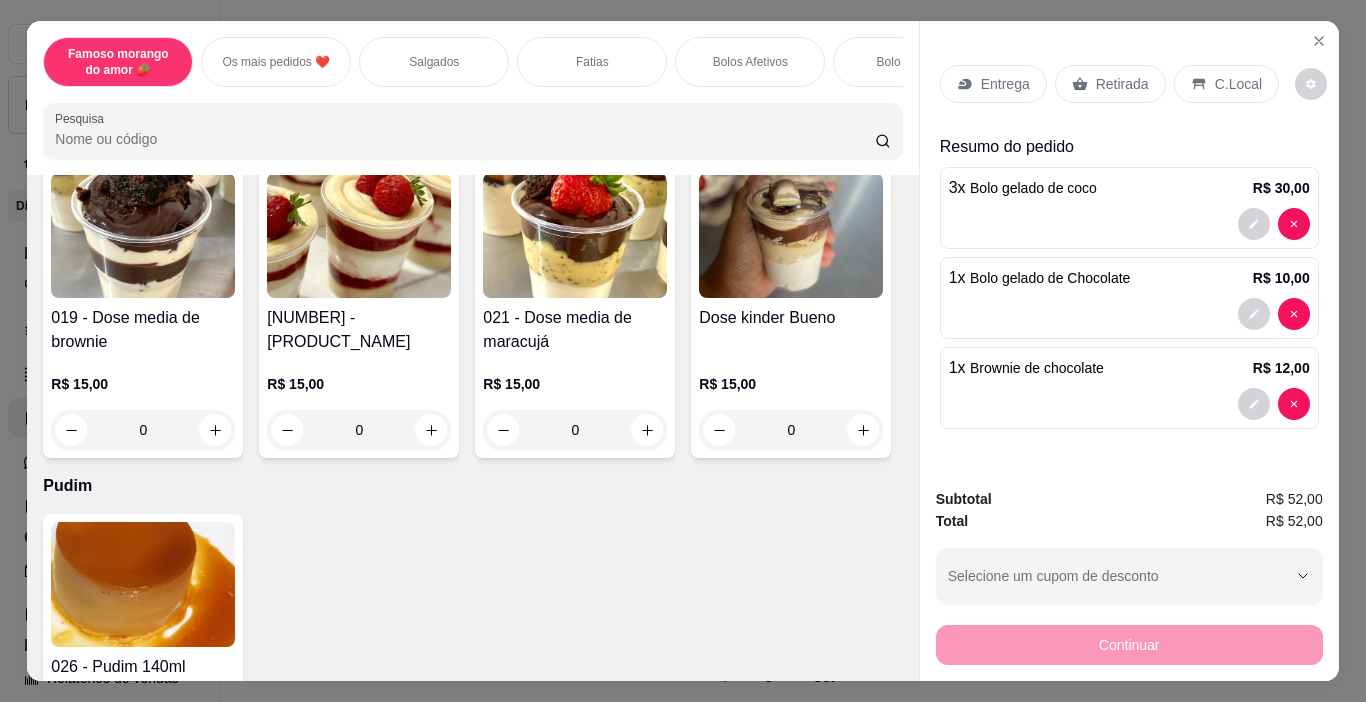 click 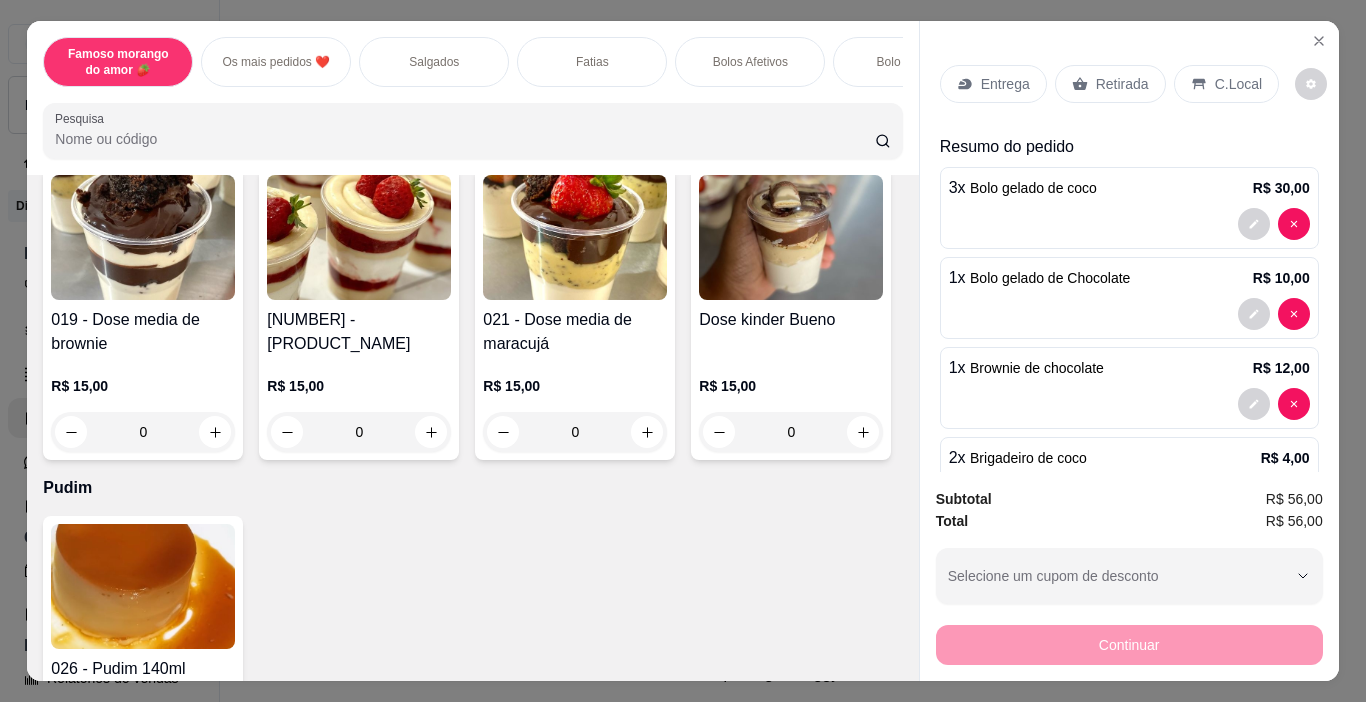 click 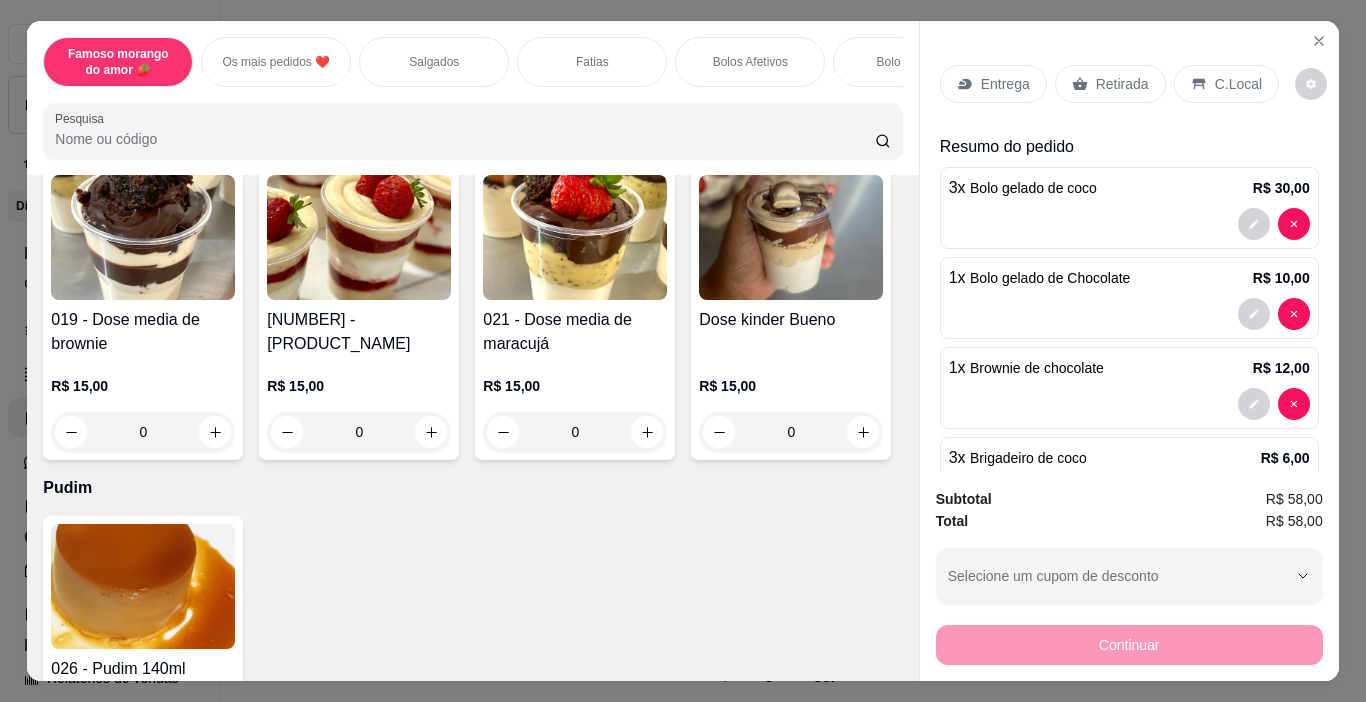 scroll, scrollTop: 4402, scrollLeft: 0, axis: vertical 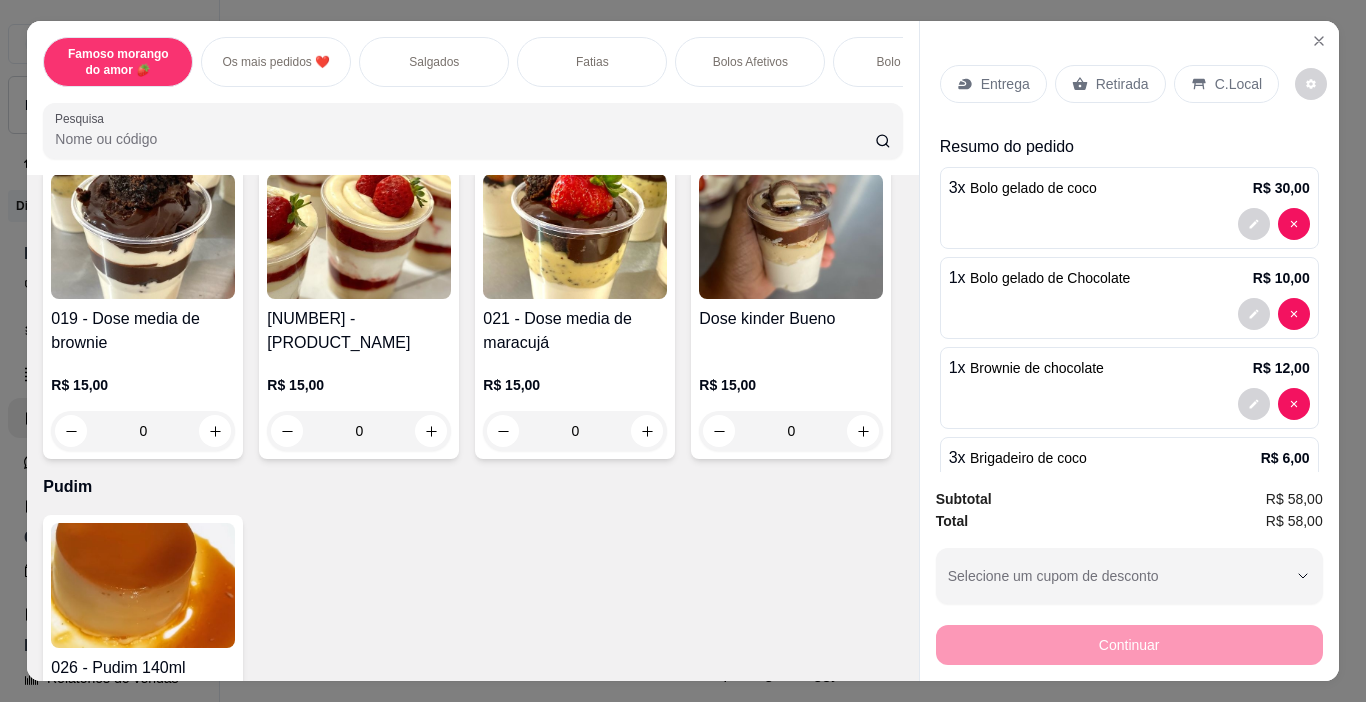 type on "3" 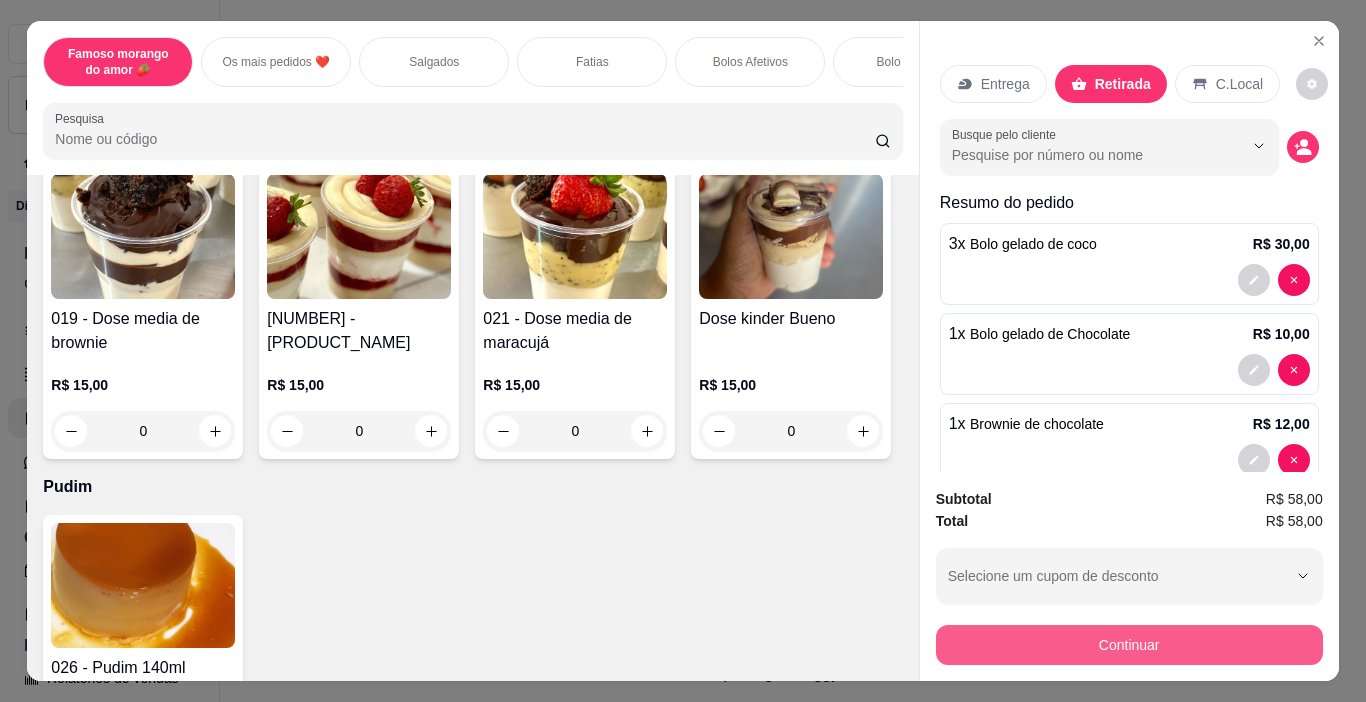 click on "Continuar" at bounding box center (1129, 645) 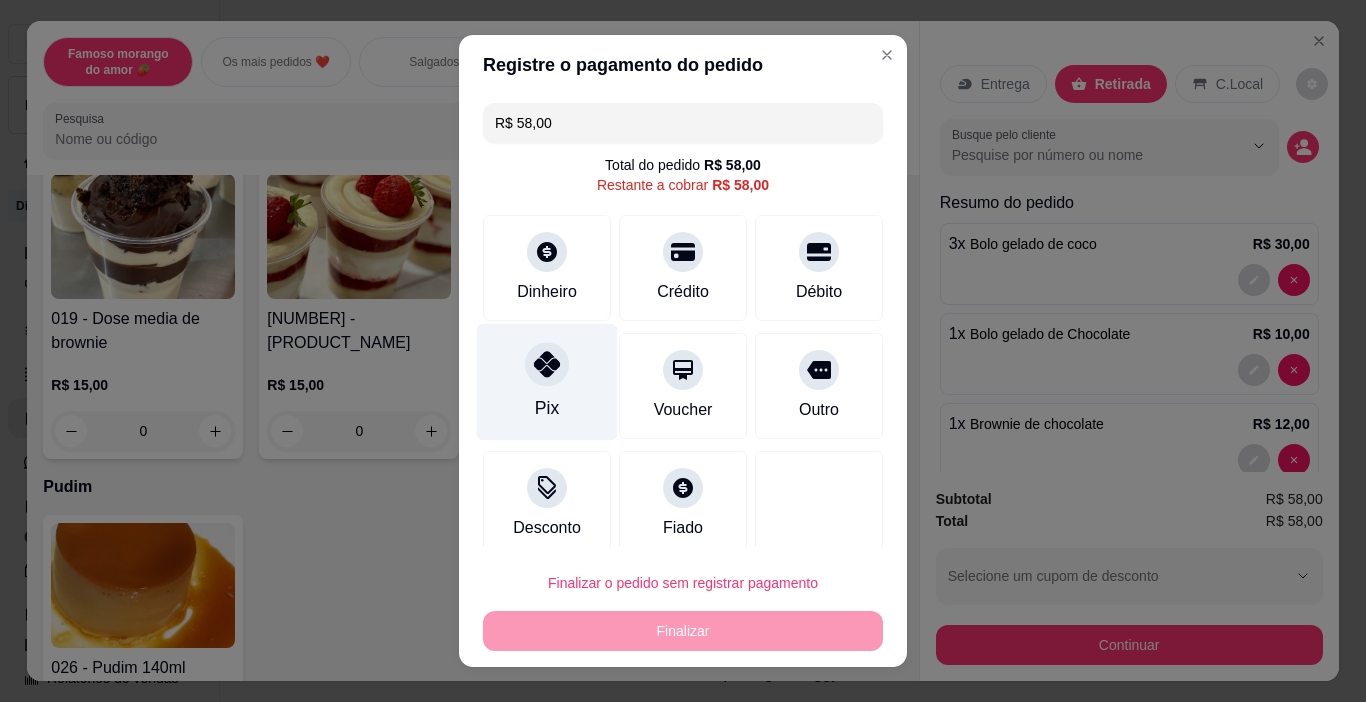 click at bounding box center [547, 365] 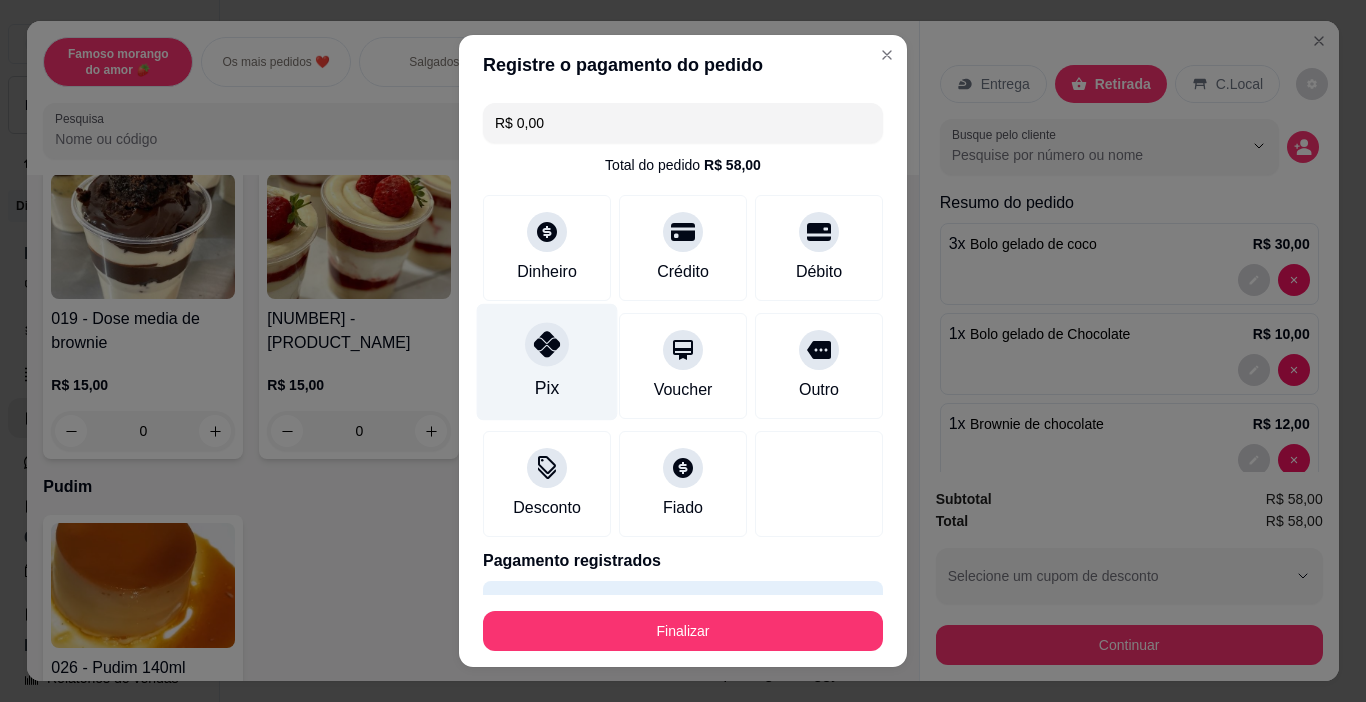 click on "Pix" at bounding box center [547, 362] 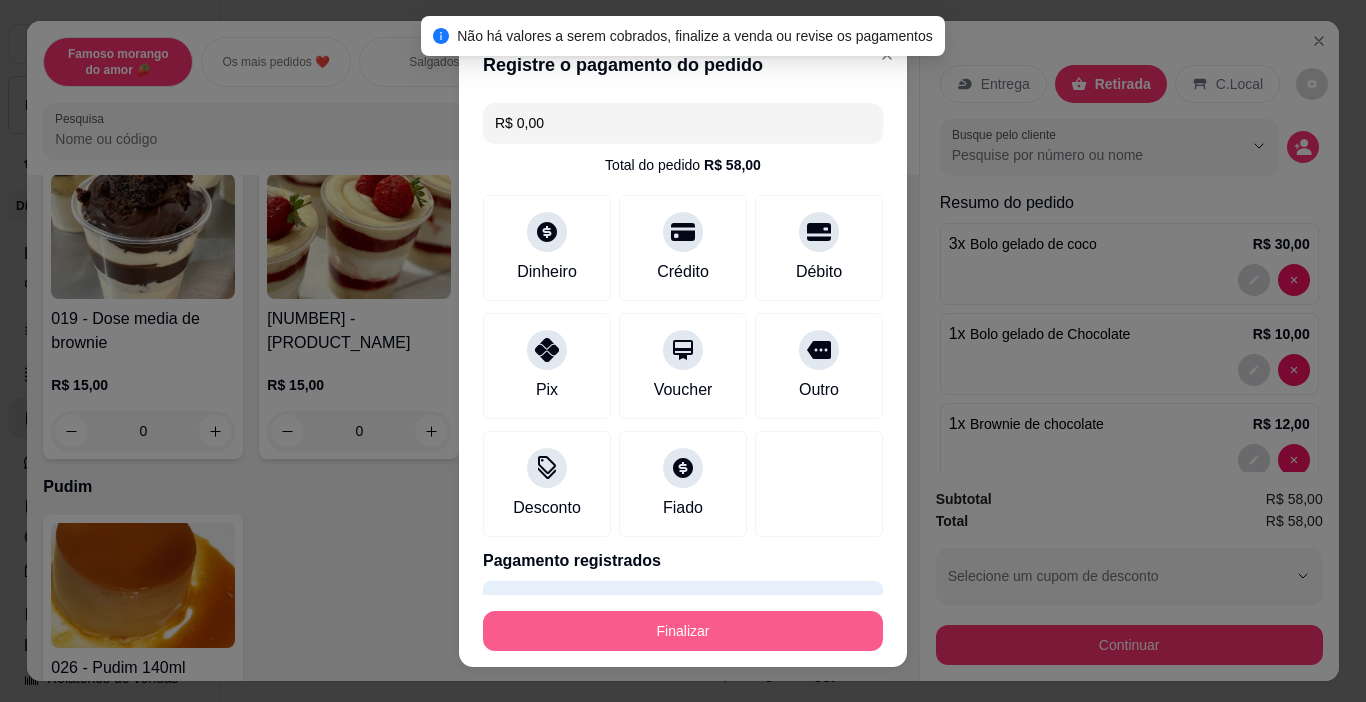 click on "Finalizar" at bounding box center (683, 631) 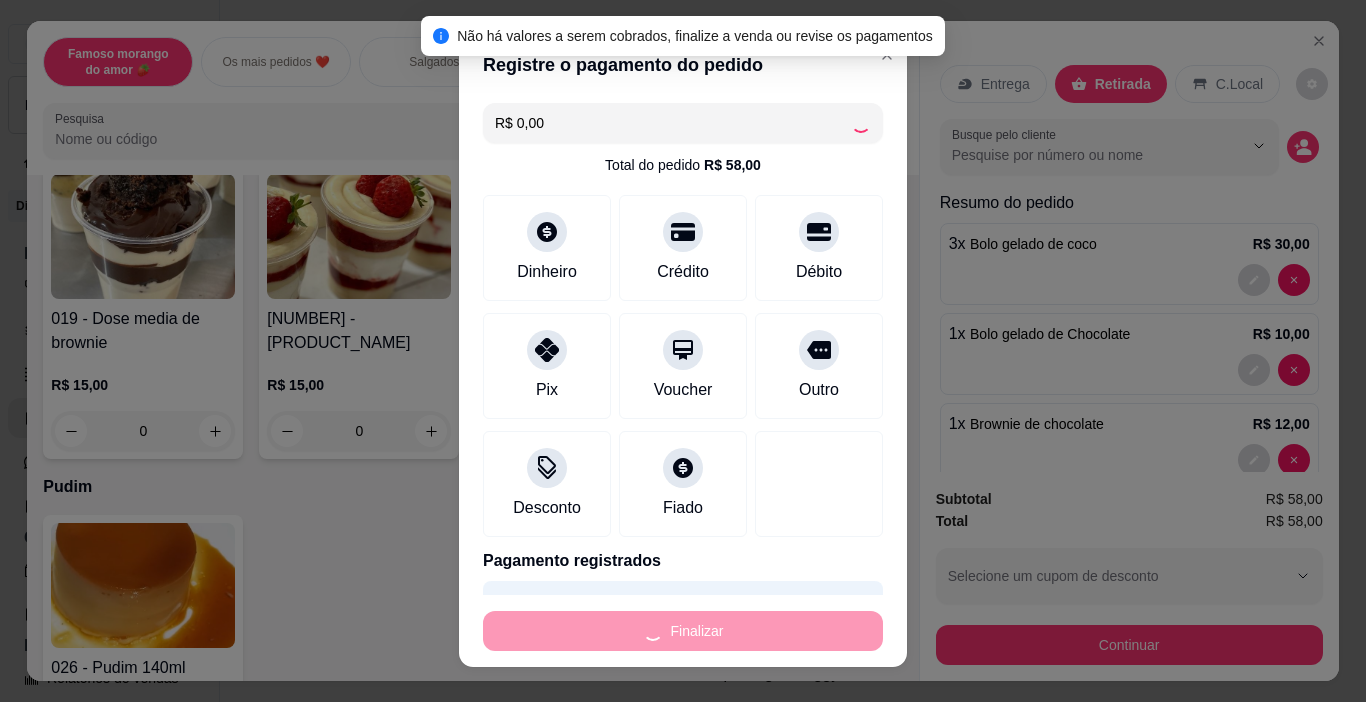 type on "0" 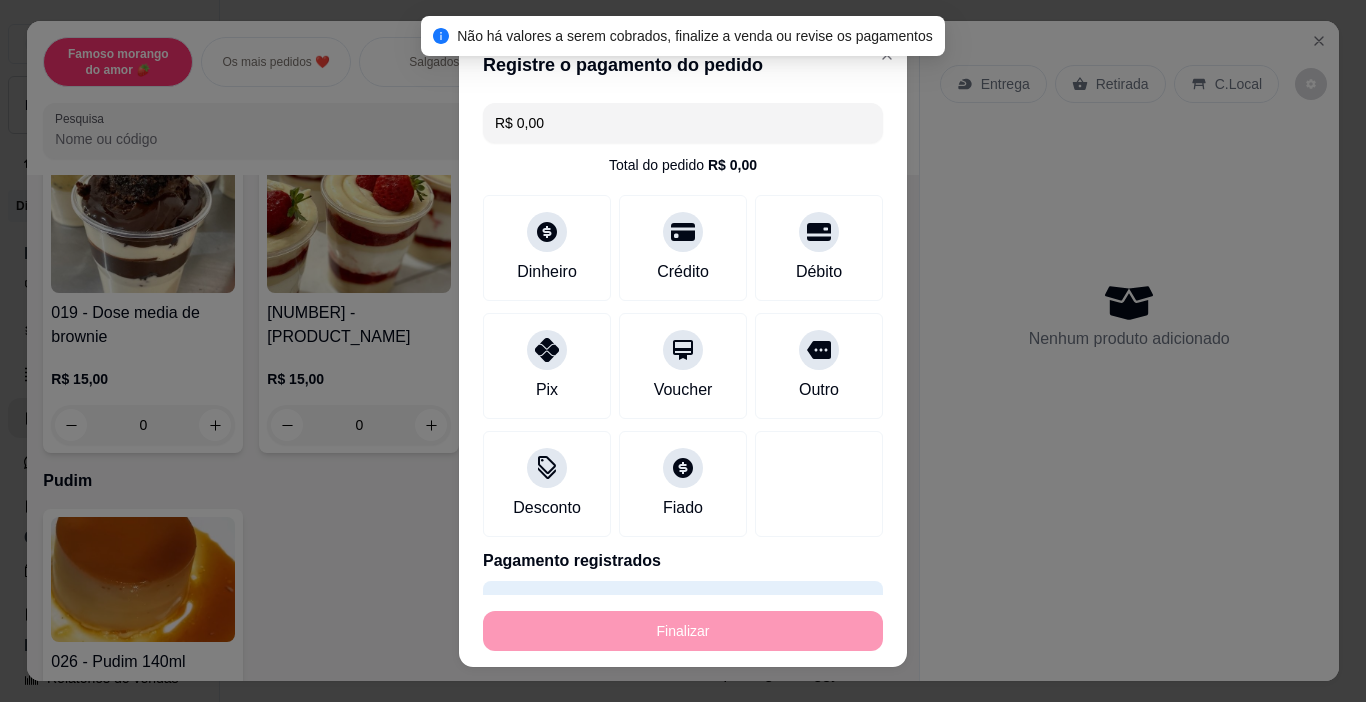 type on "-R$ 58,00" 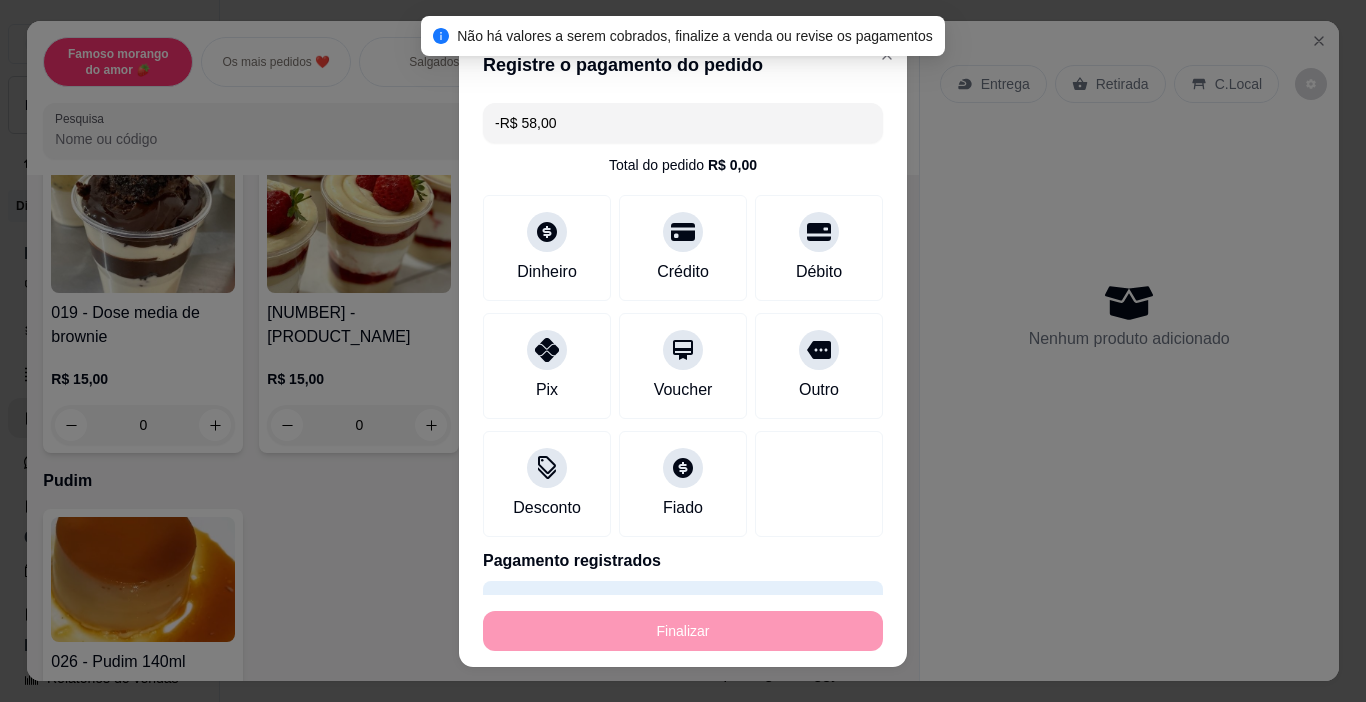 scroll, scrollTop: 4397, scrollLeft: 0, axis: vertical 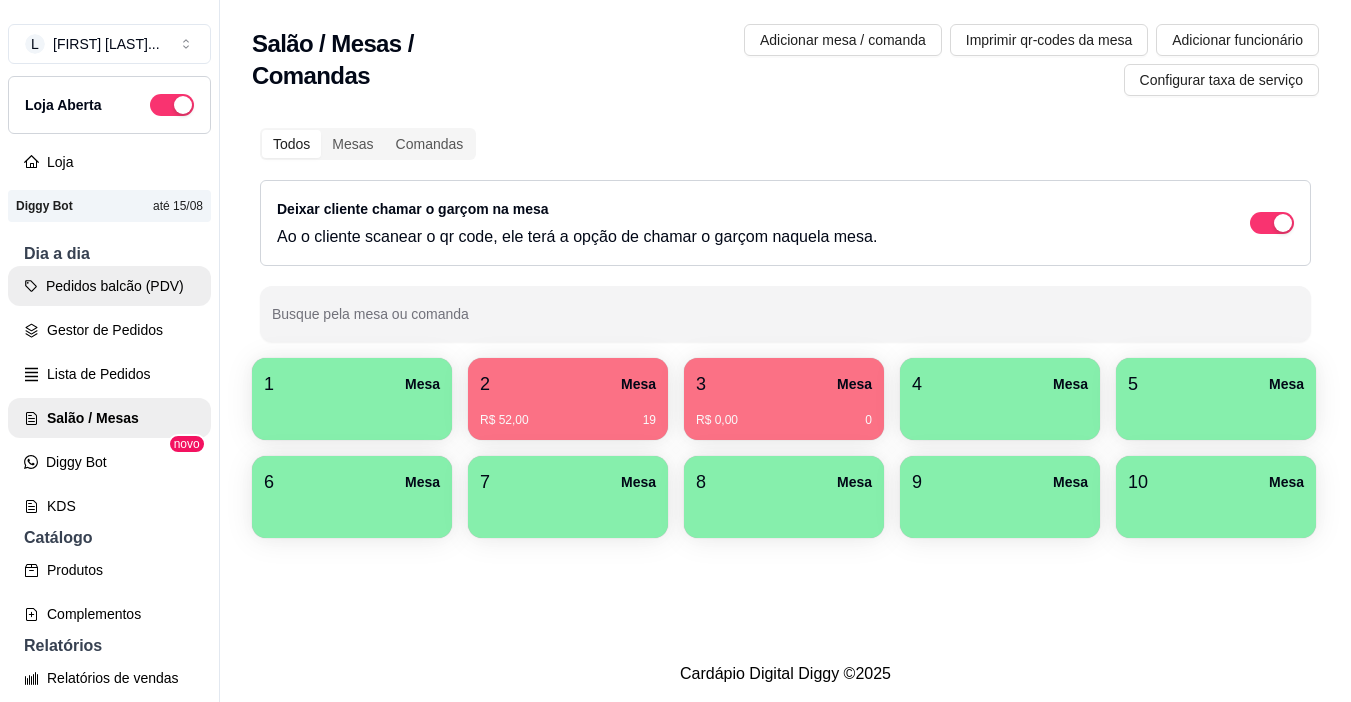 click on "Pedidos balcão (PDV)" at bounding box center [109, 286] 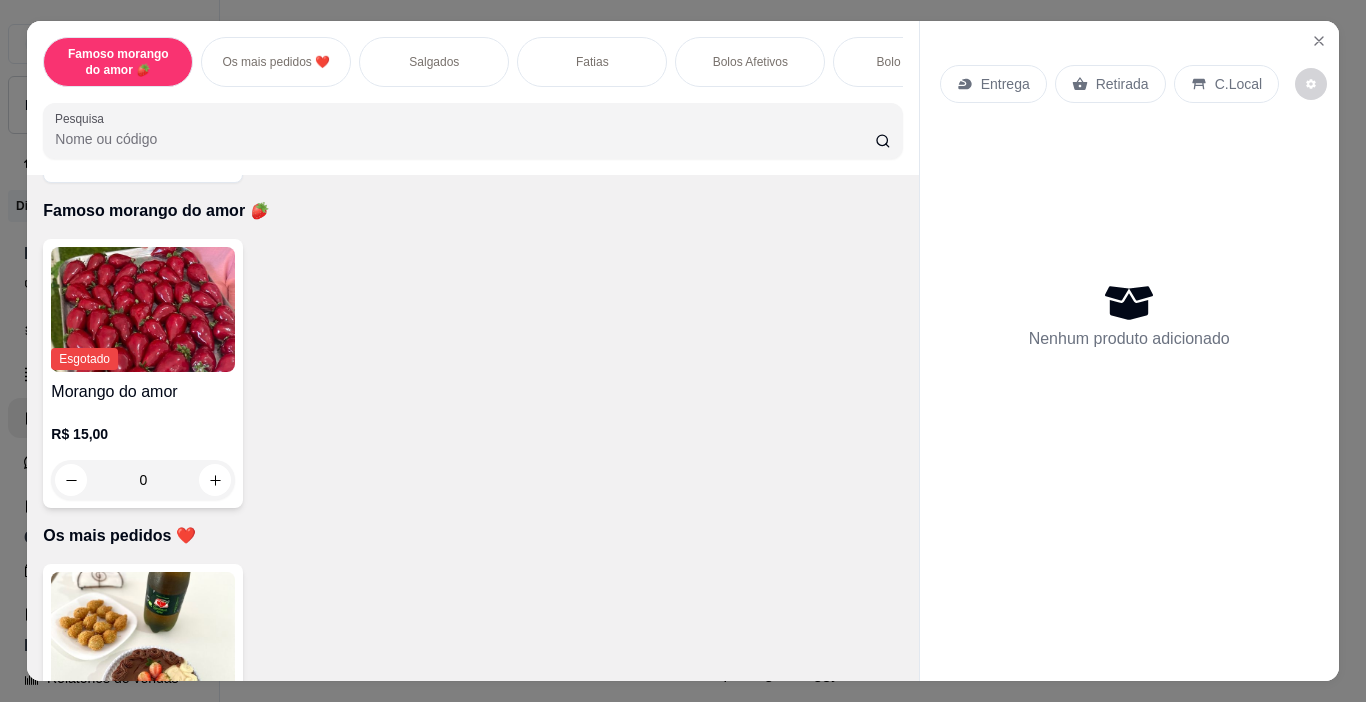 scroll, scrollTop: 100, scrollLeft: 0, axis: vertical 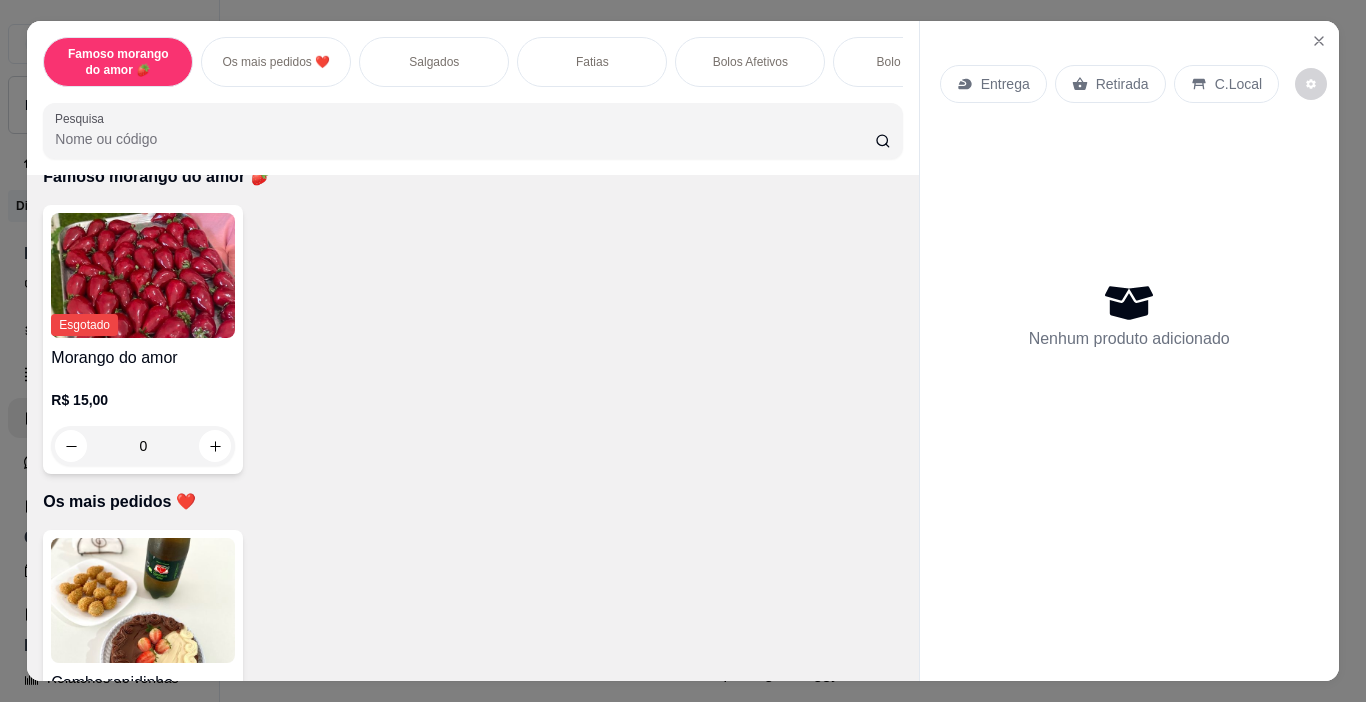 click on "Bolos Afetivos" at bounding box center (750, 62) 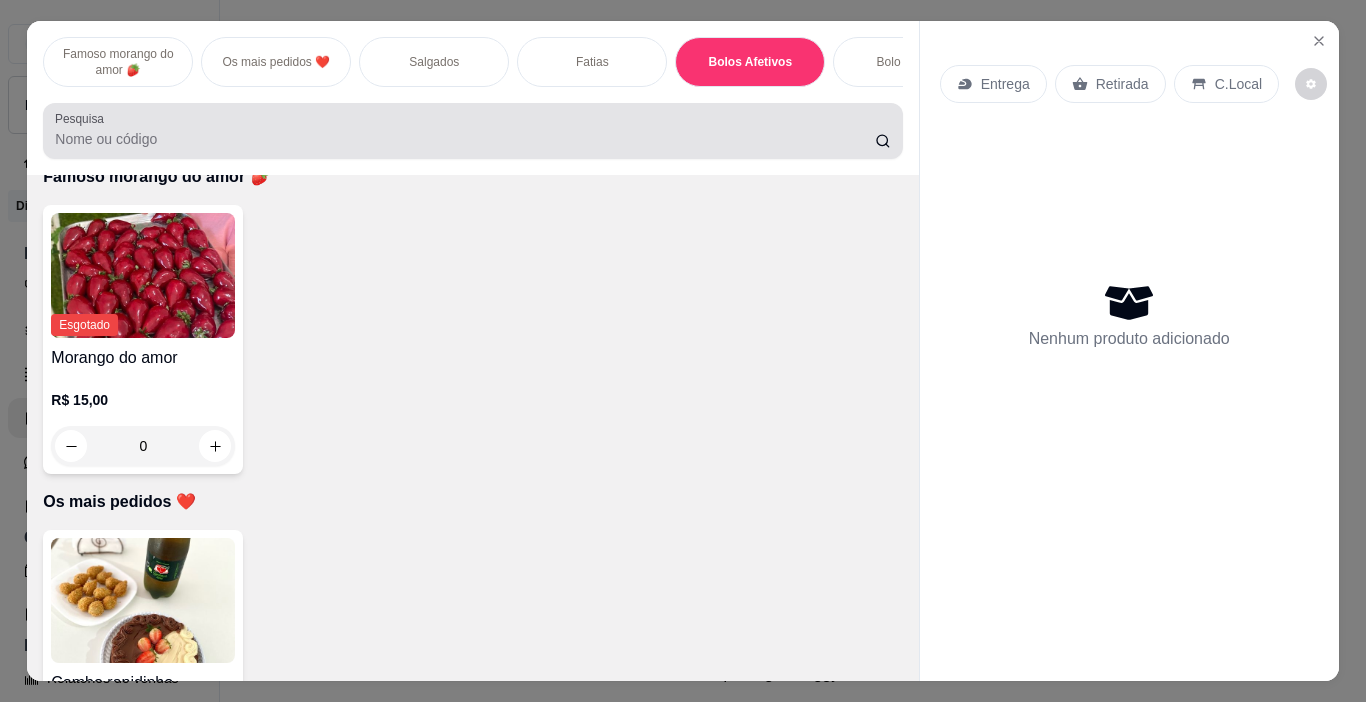 scroll, scrollTop: 2293, scrollLeft: 0, axis: vertical 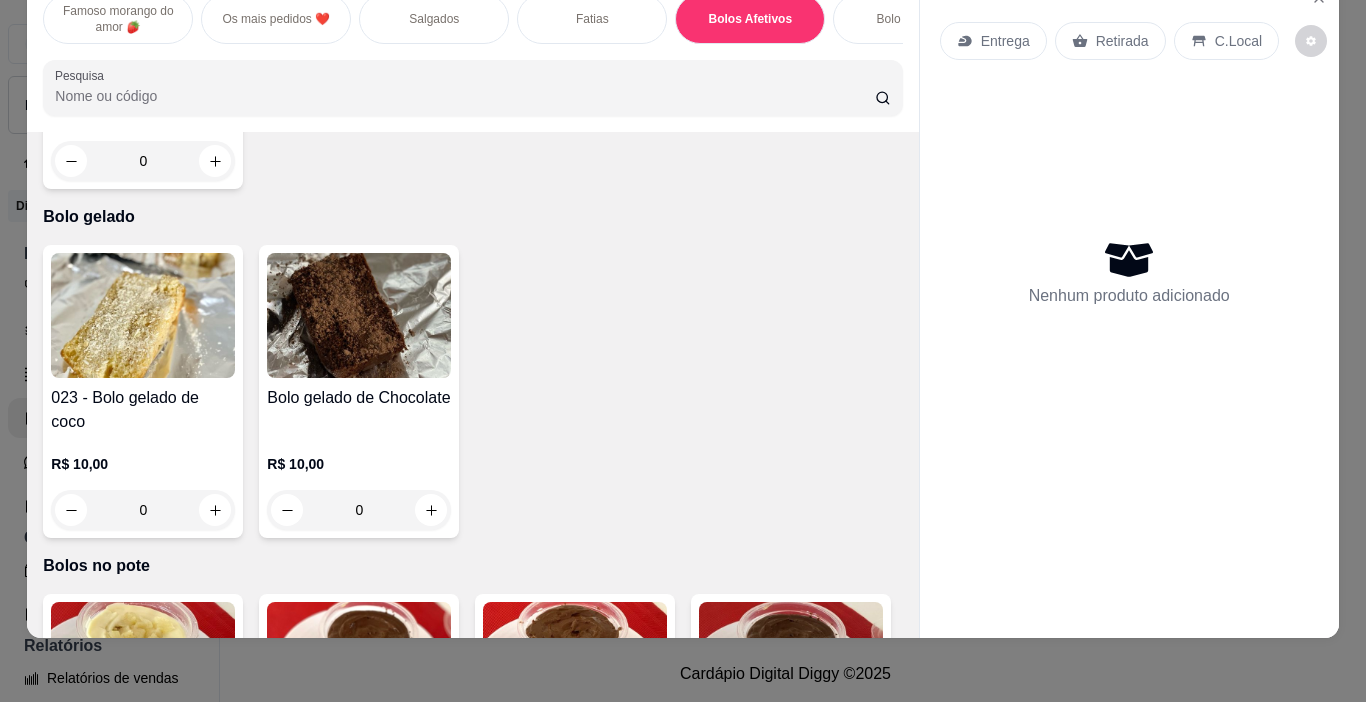 click on "0" at bounding box center [791, -148] 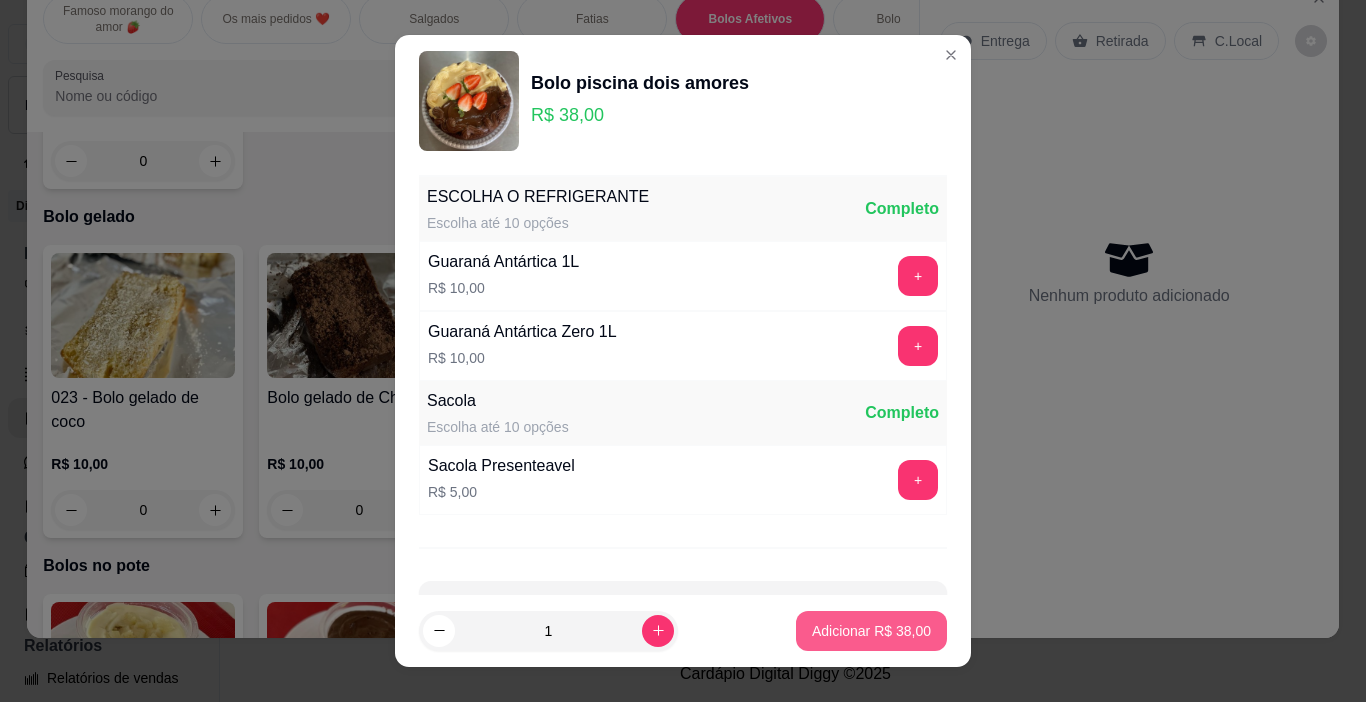click on "Adicionar   R$ 38,00" at bounding box center (871, 631) 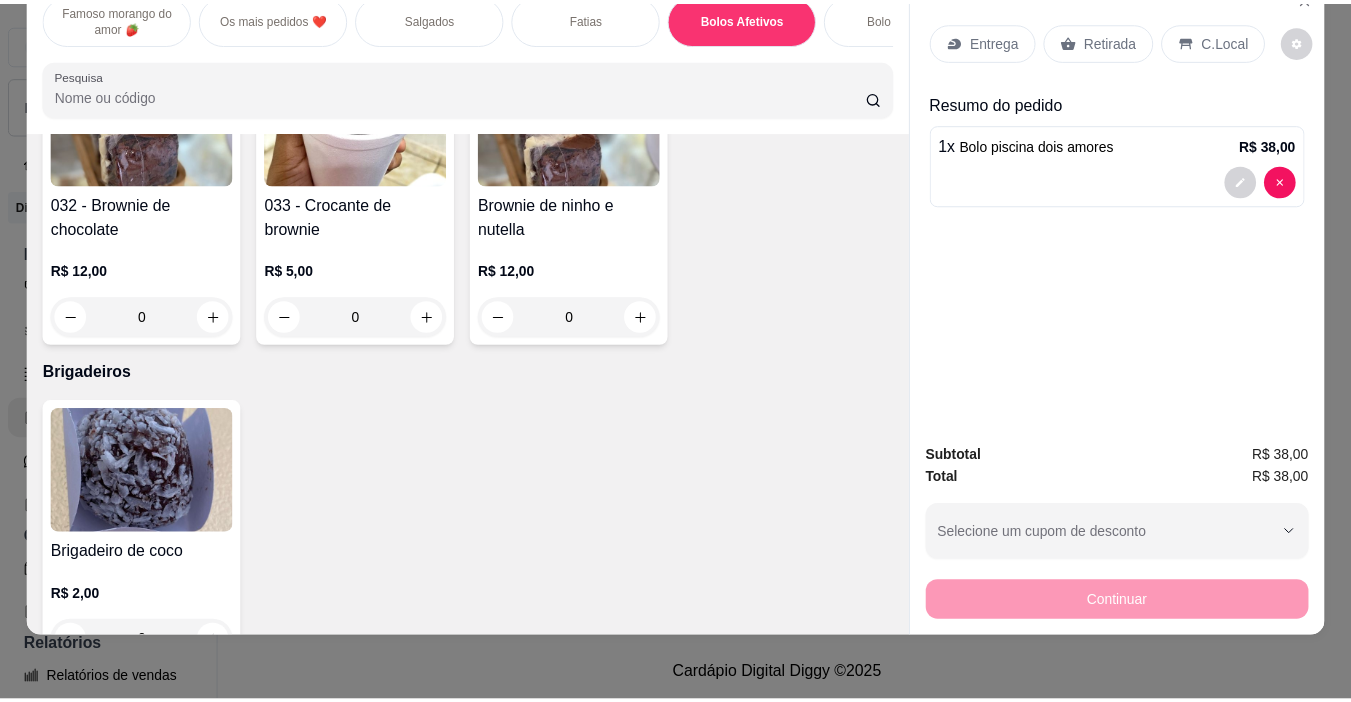 scroll, scrollTop: 3893, scrollLeft: 0, axis: vertical 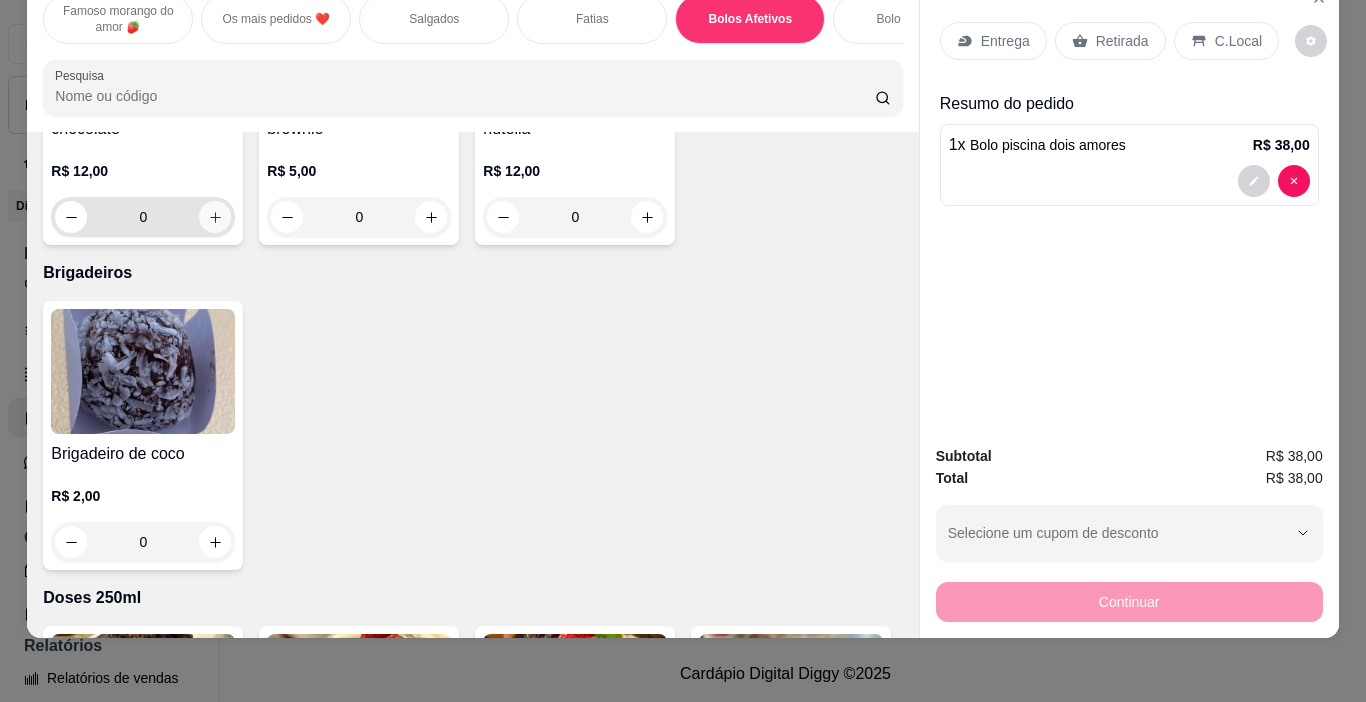 click 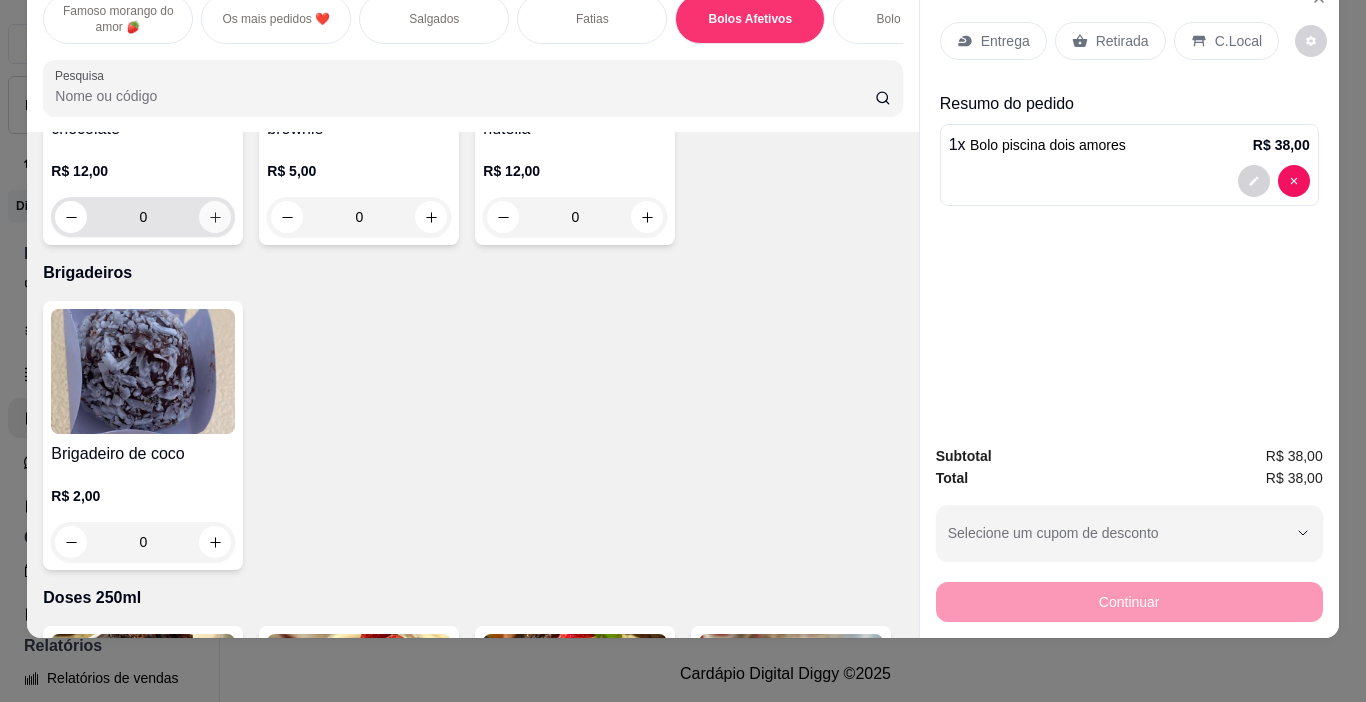type on "1" 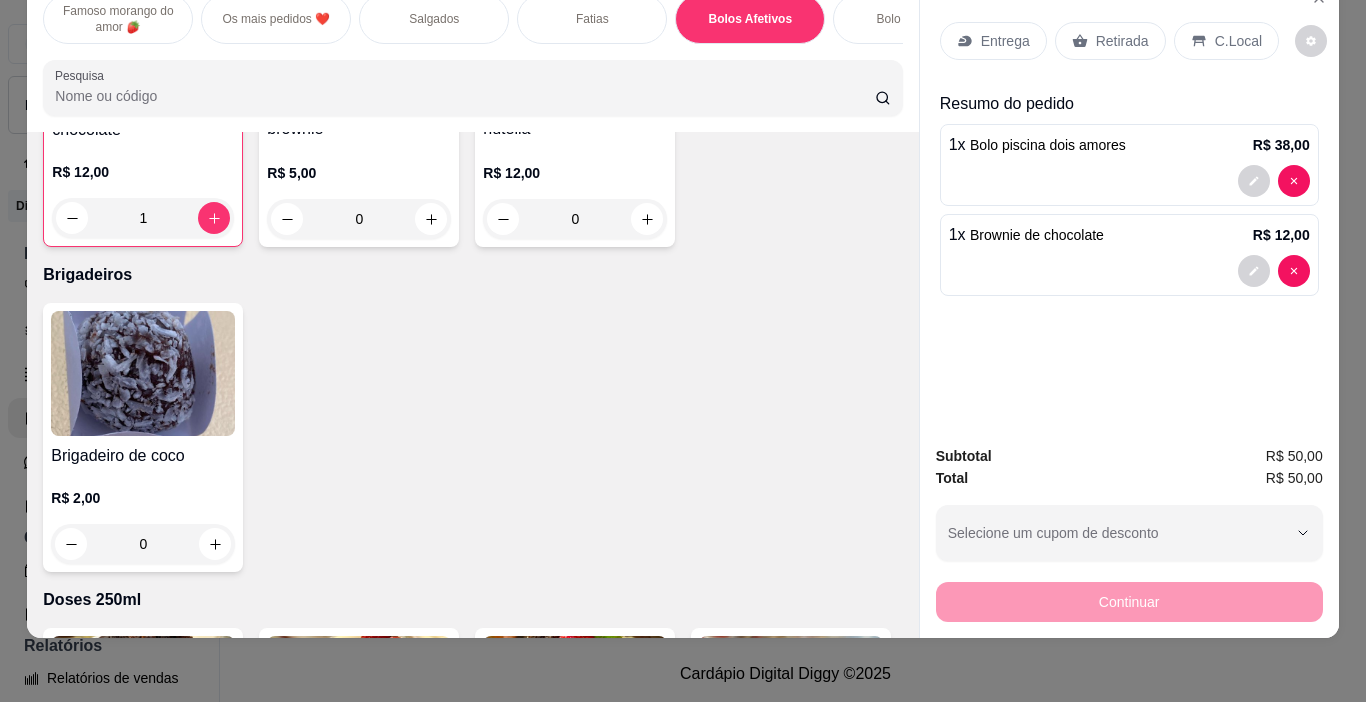click on "Retirada" at bounding box center [1110, 41] 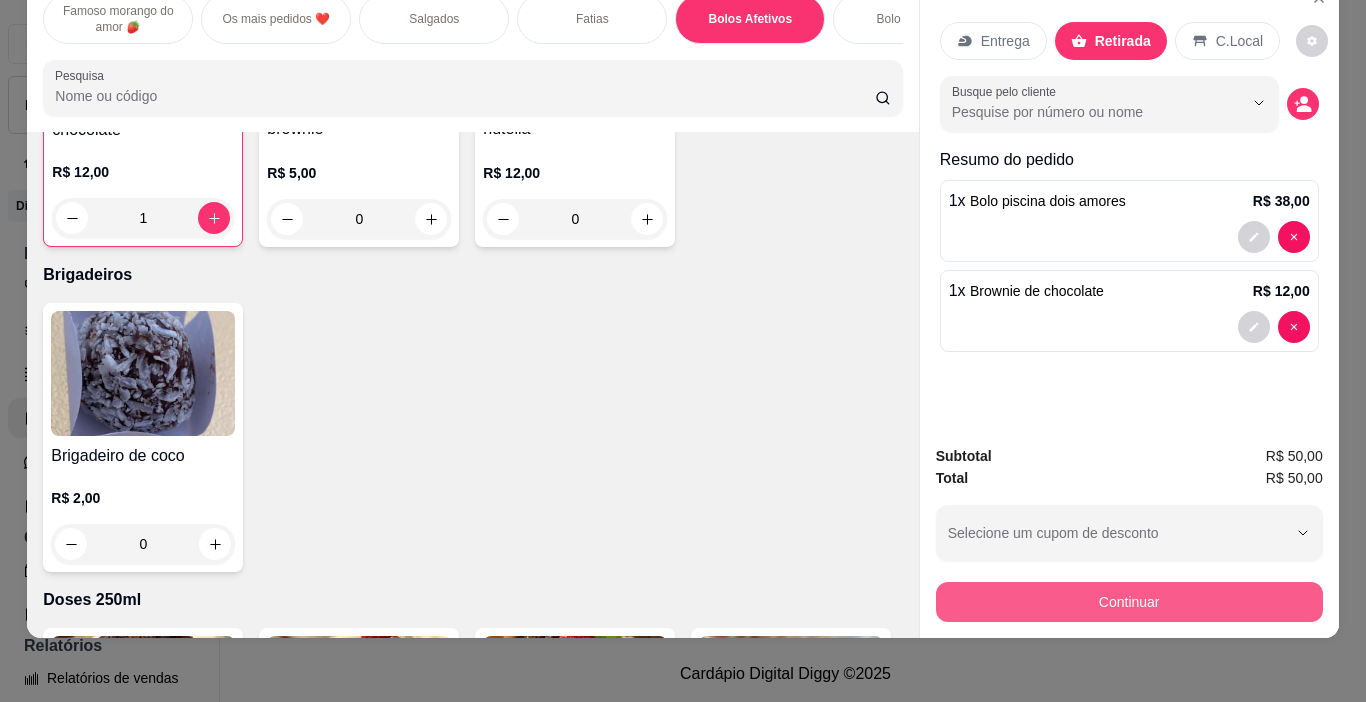 click on "Continuar" at bounding box center (1129, 602) 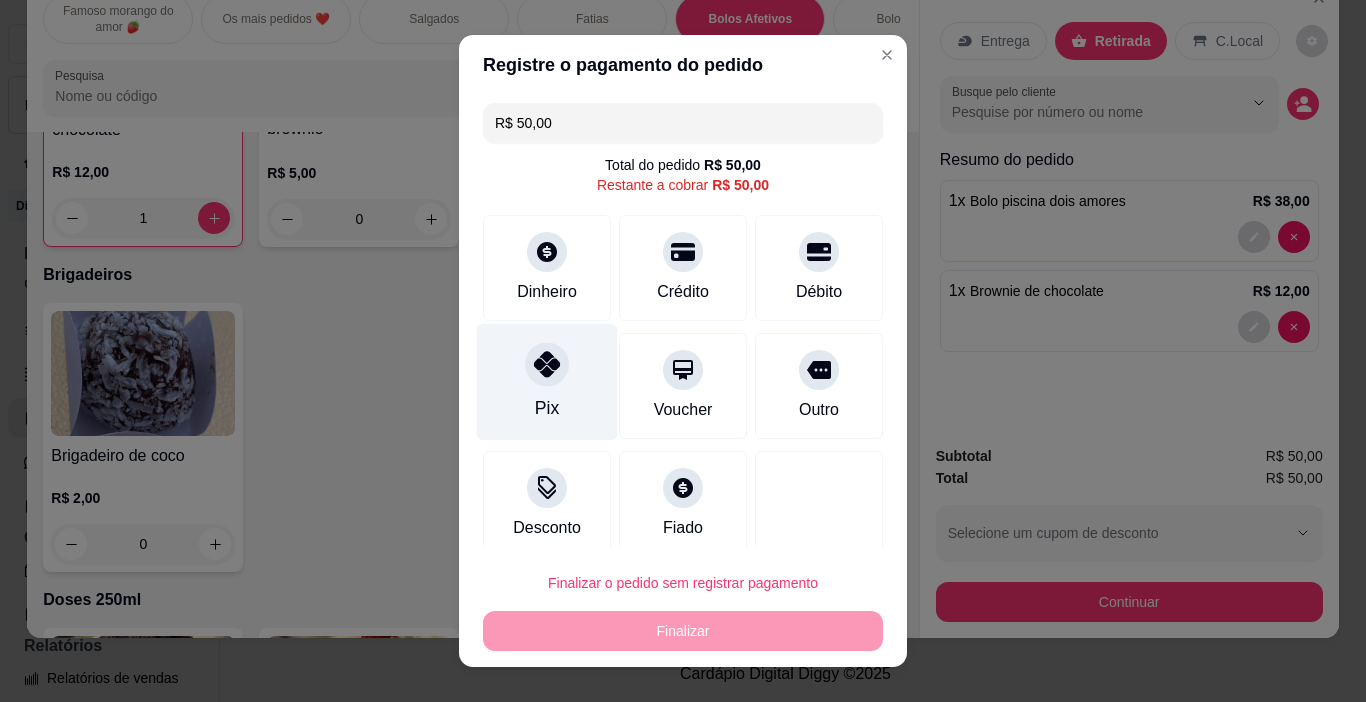 click 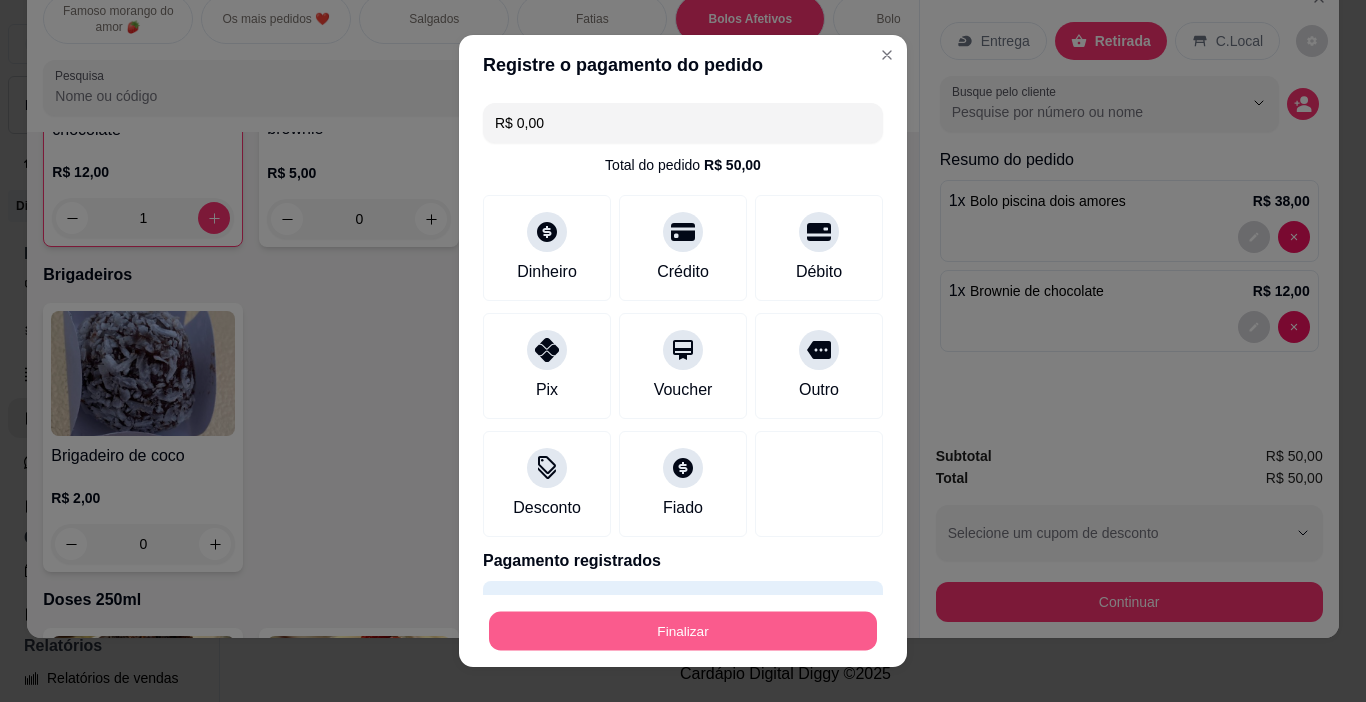 click on "Finalizar" at bounding box center (683, 631) 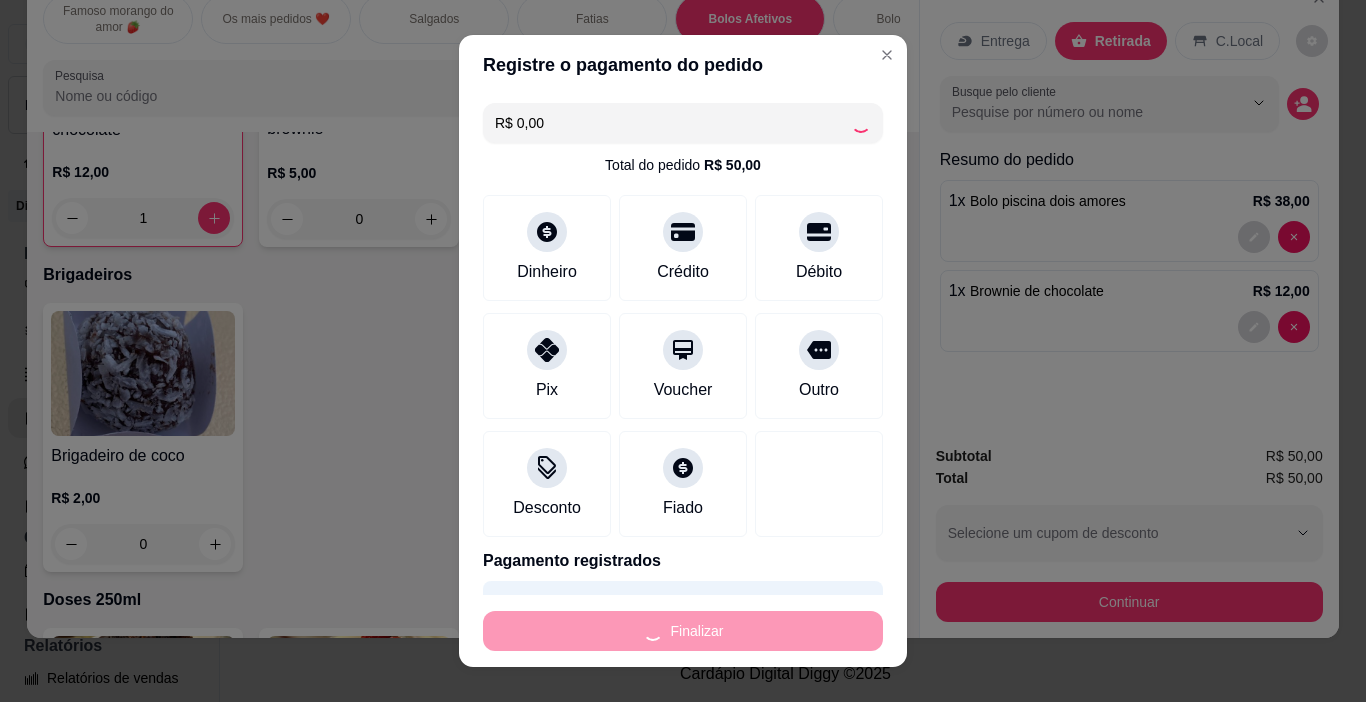 type on "0" 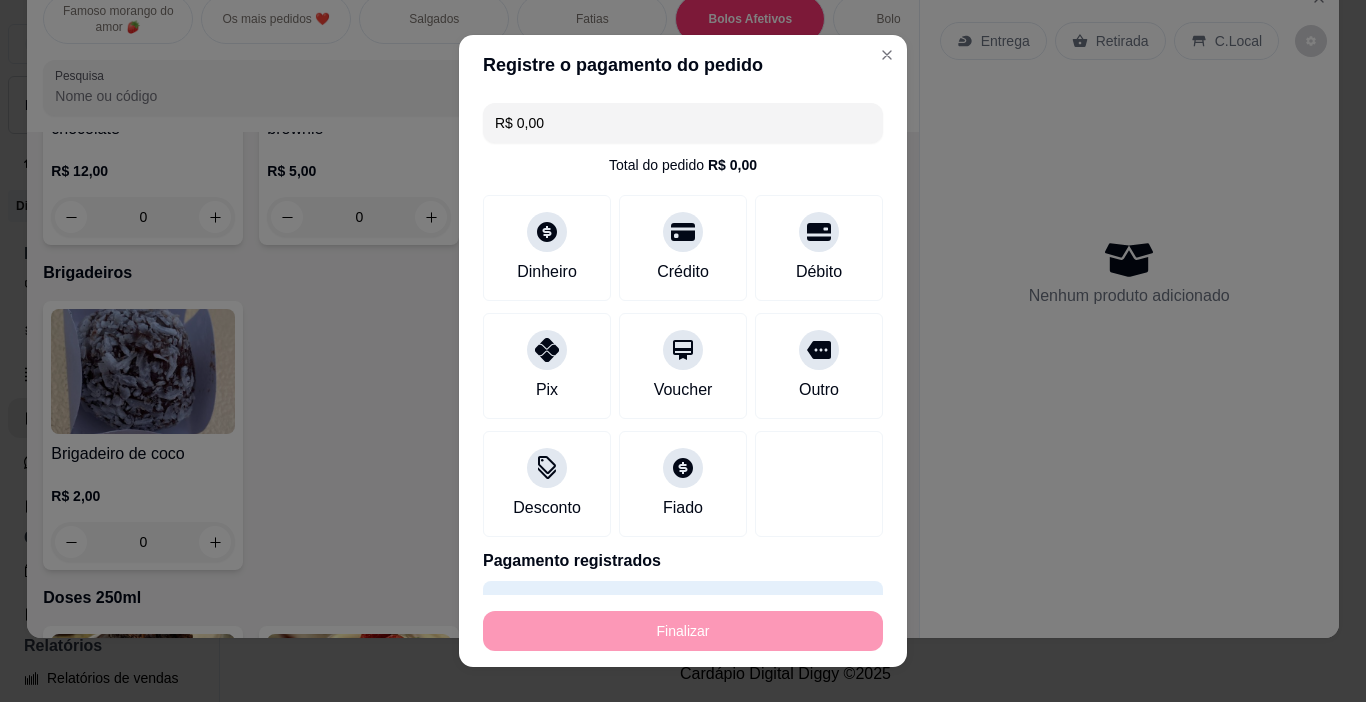 type on "-R$ 50,00" 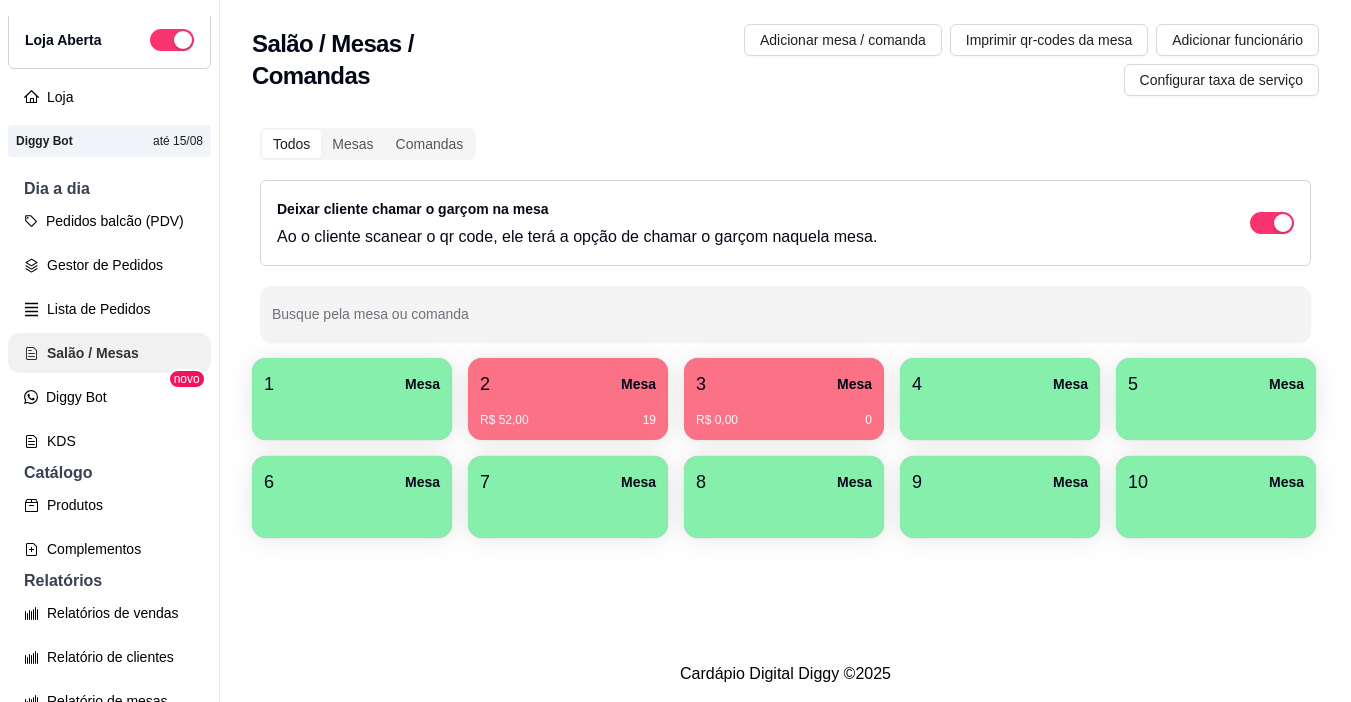 scroll, scrollTop: 100, scrollLeft: 0, axis: vertical 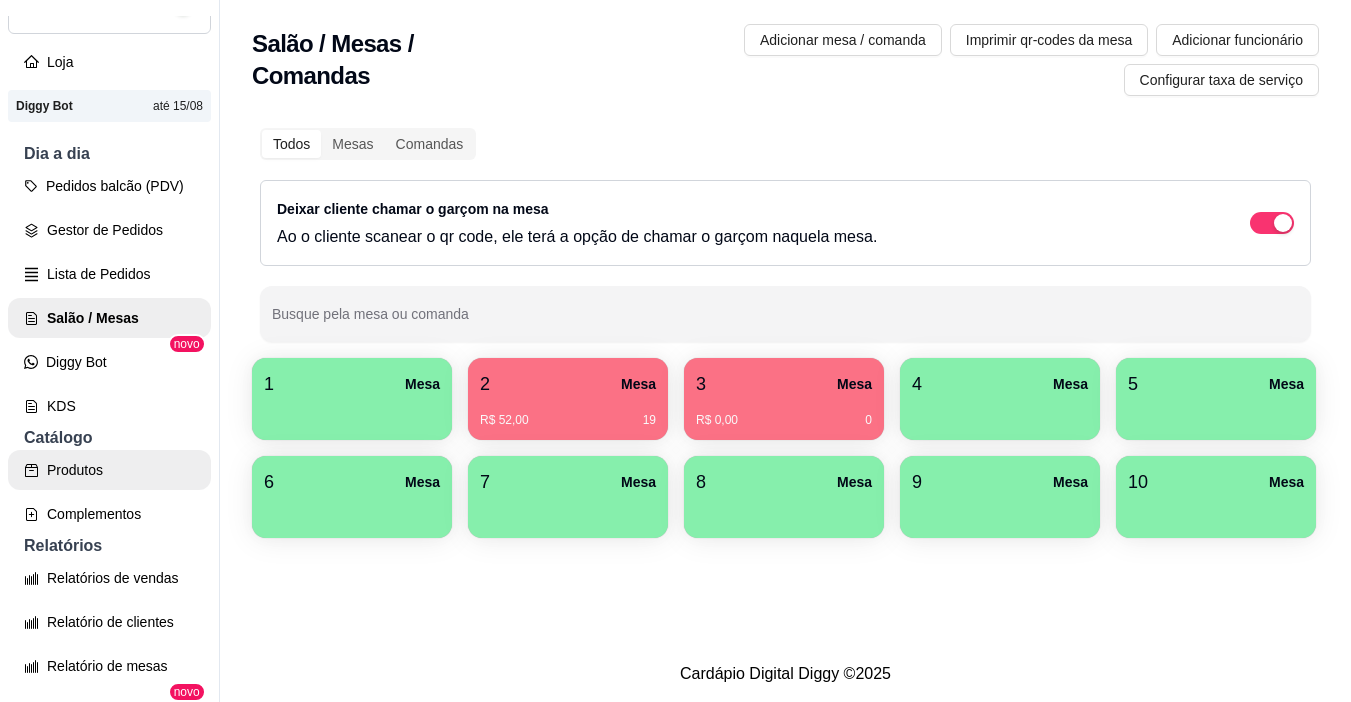 click on "Produtos" at bounding box center (109, 470) 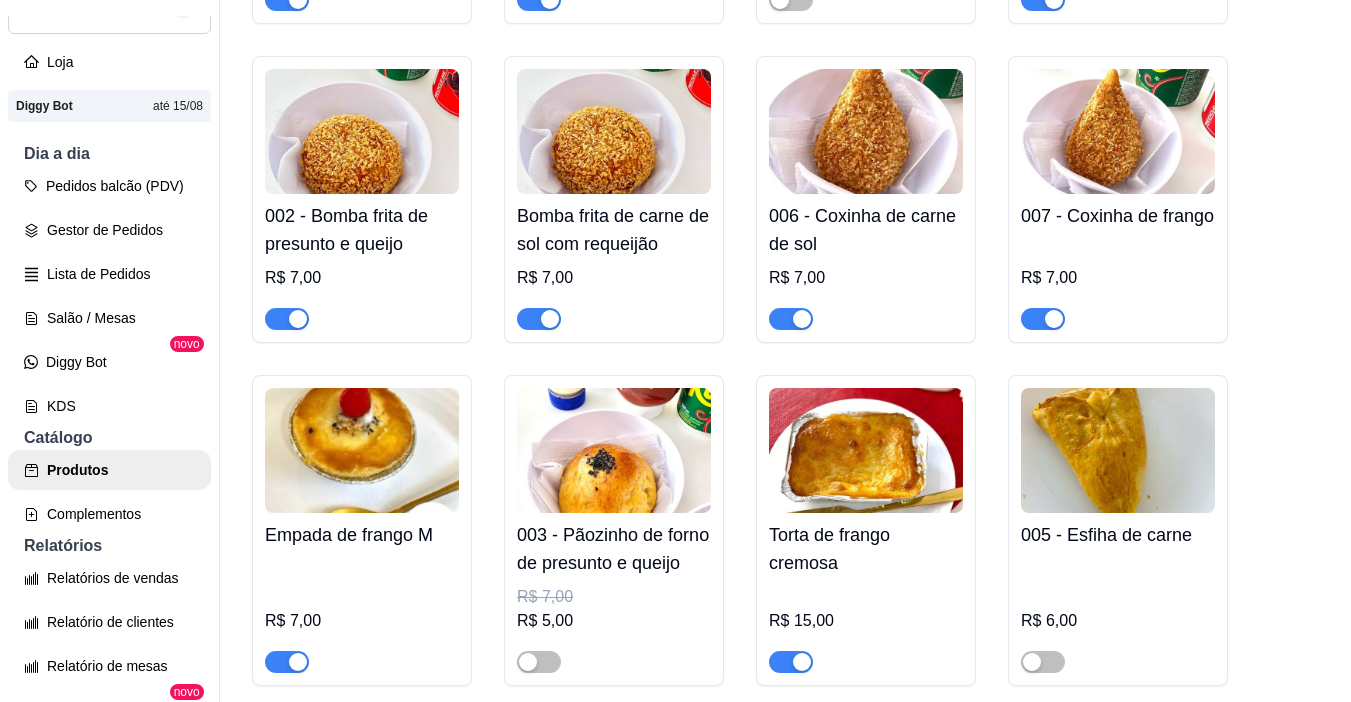 scroll, scrollTop: 2700, scrollLeft: 0, axis: vertical 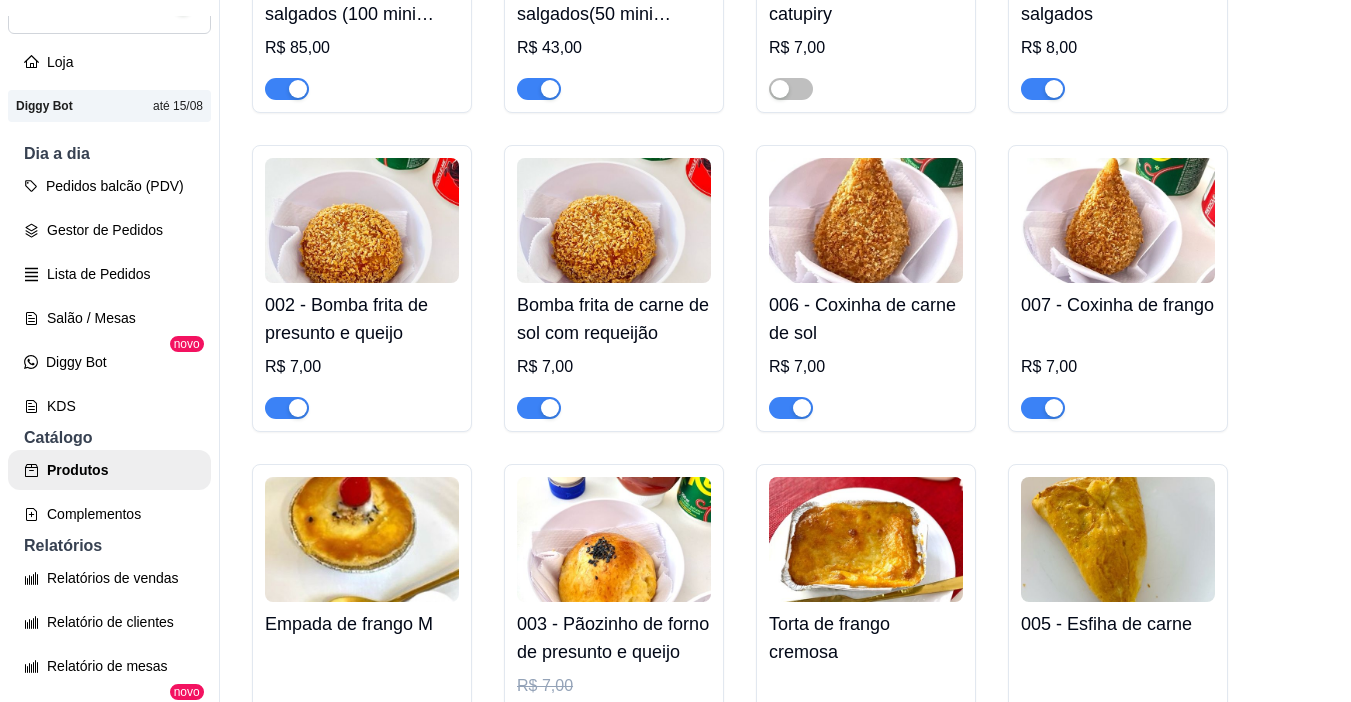 click at bounding box center (791, 408) 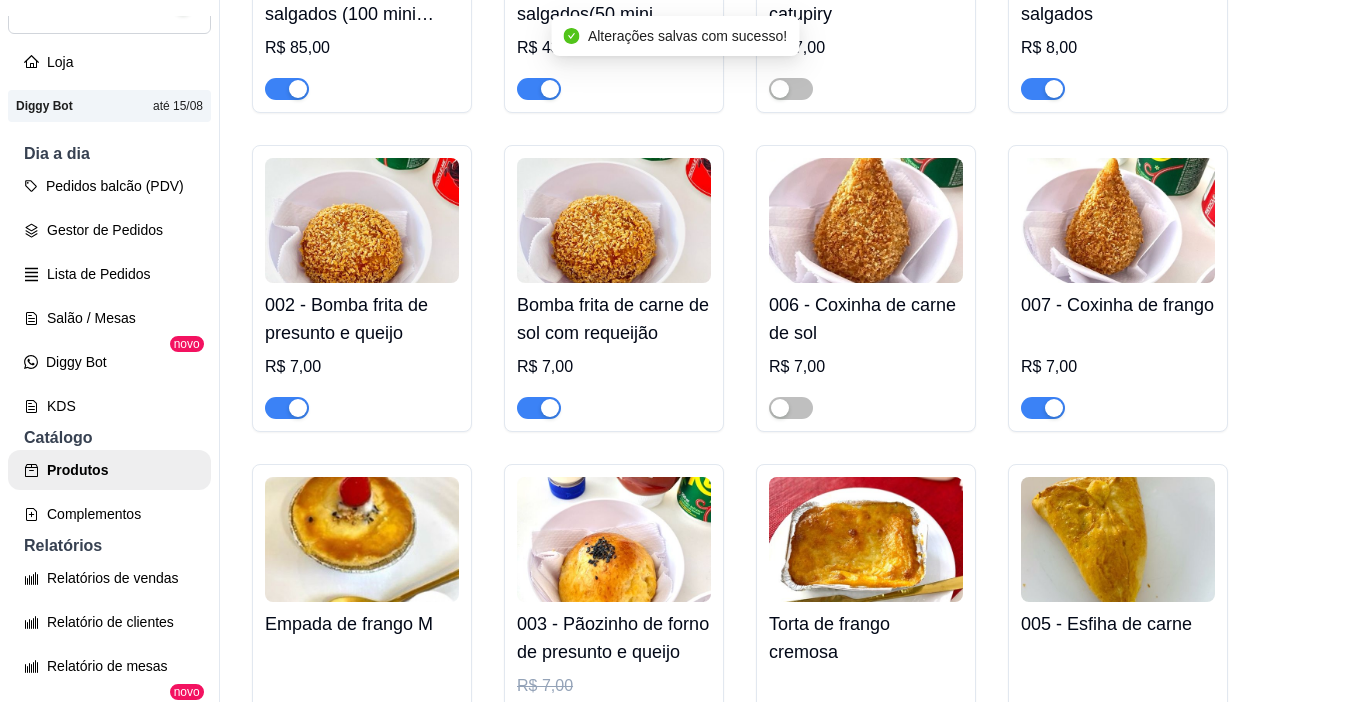 click at bounding box center [1043, 408] 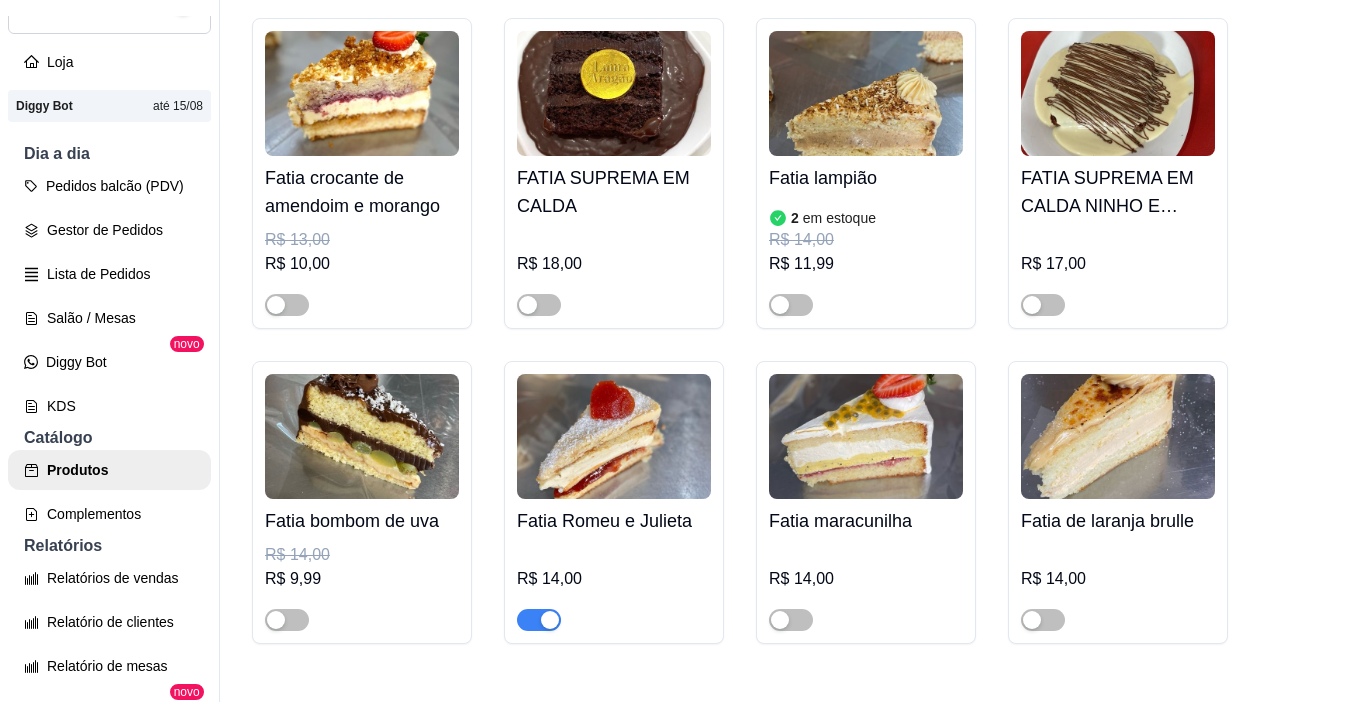 scroll, scrollTop: 8100, scrollLeft: 0, axis: vertical 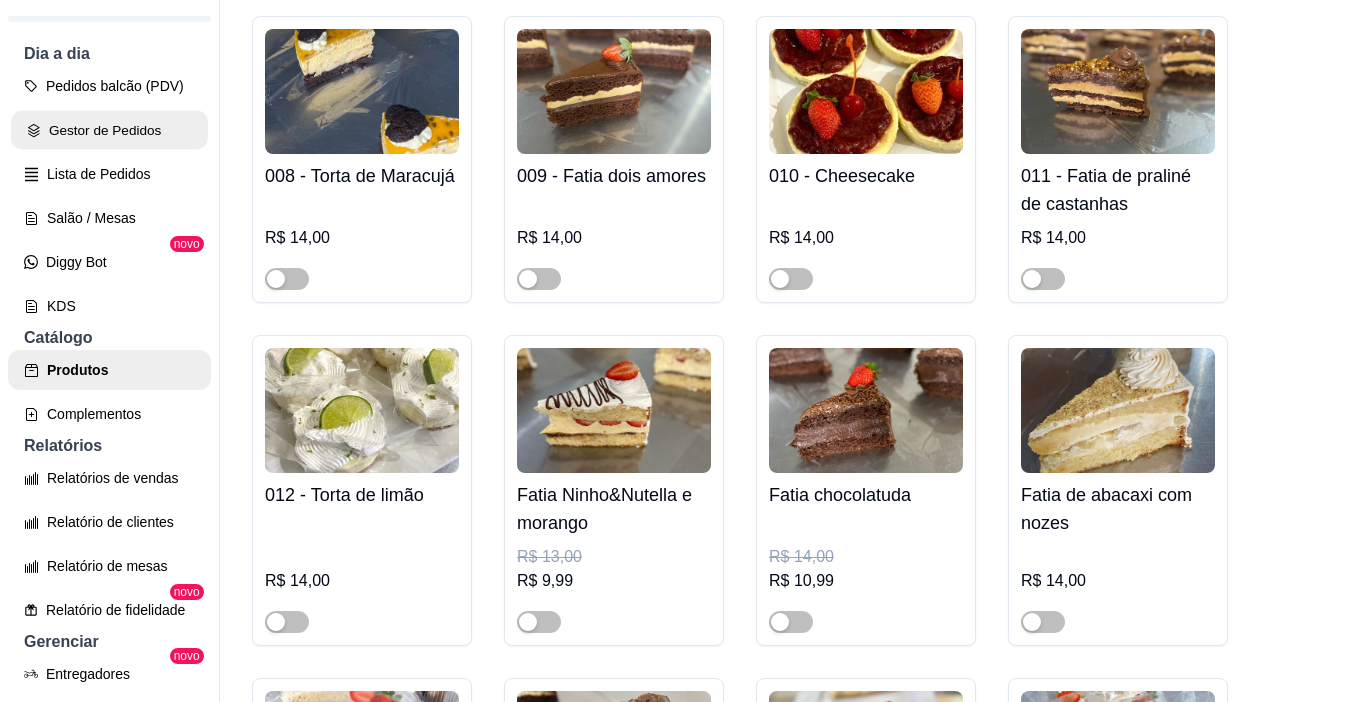 click on "Gestor de Pedidos" at bounding box center (109, 130) 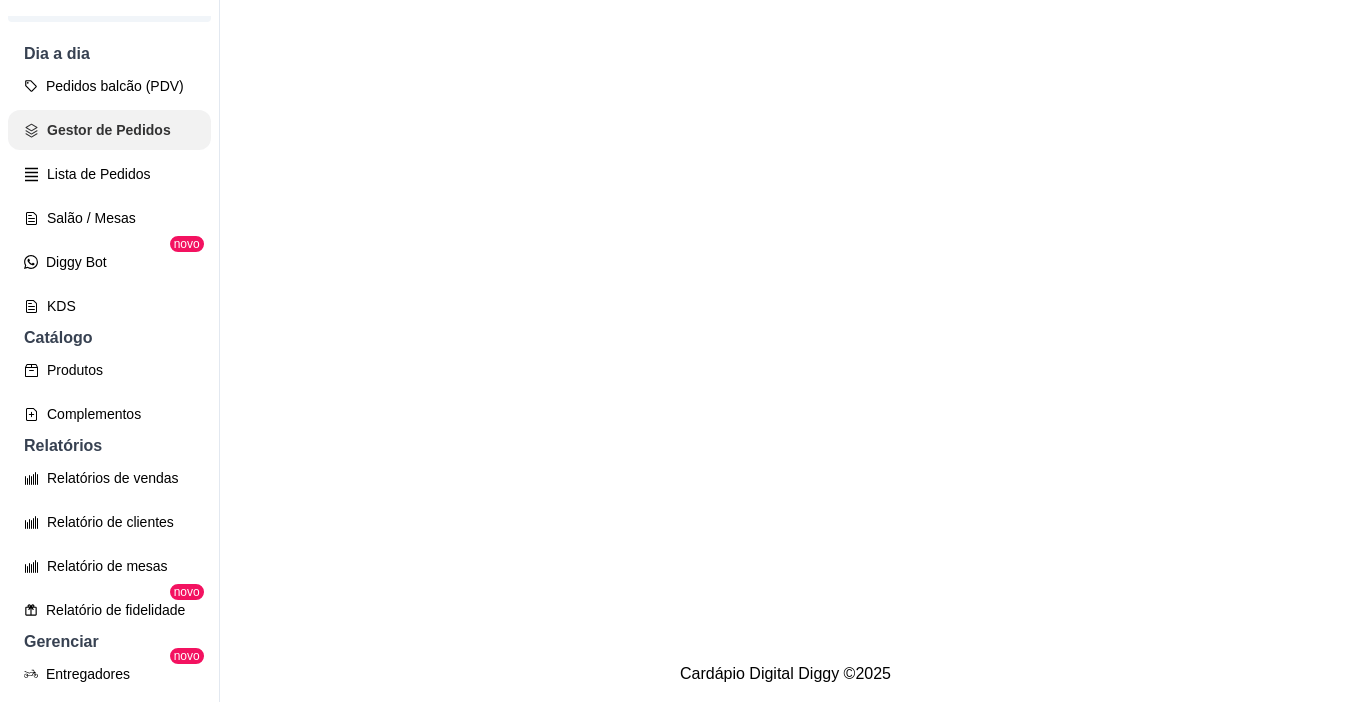 scroll, scrollTop: 0, scrollLeft: 0, axis: both 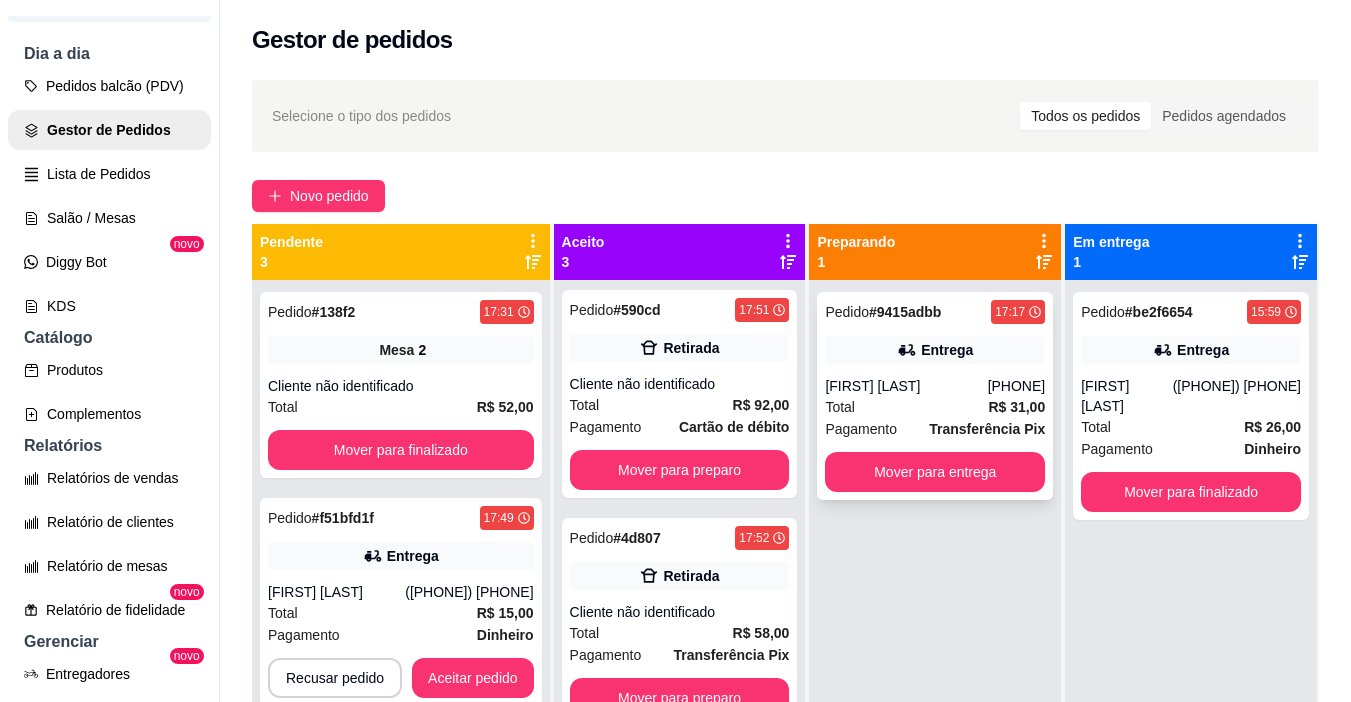 click on "[FIRST] [LAST]" at bounding box center [906, 386] 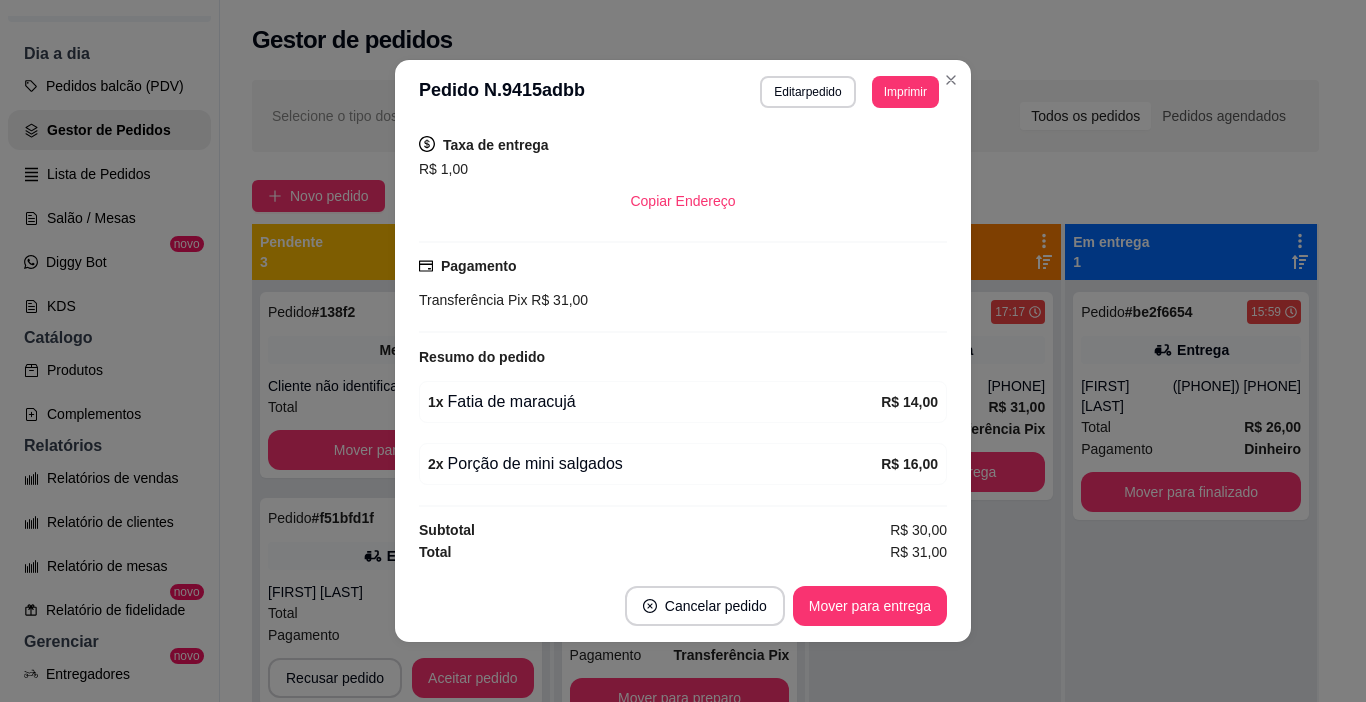 scroll, scrollTop: 409, scrollLeft: 0, axis: vertical 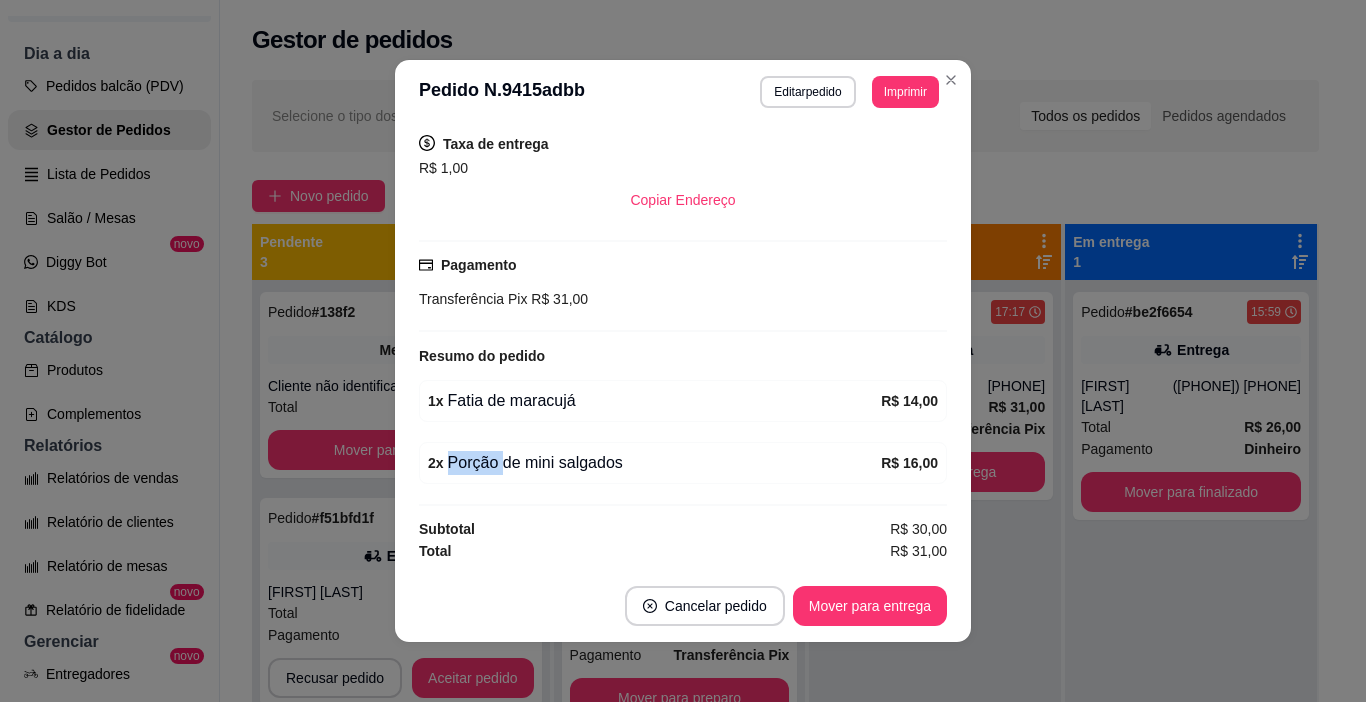 drag, startPoint x: 613, startPoint y: 461, endPoint x: 495, endPoint y: 465, distance: 118.06778 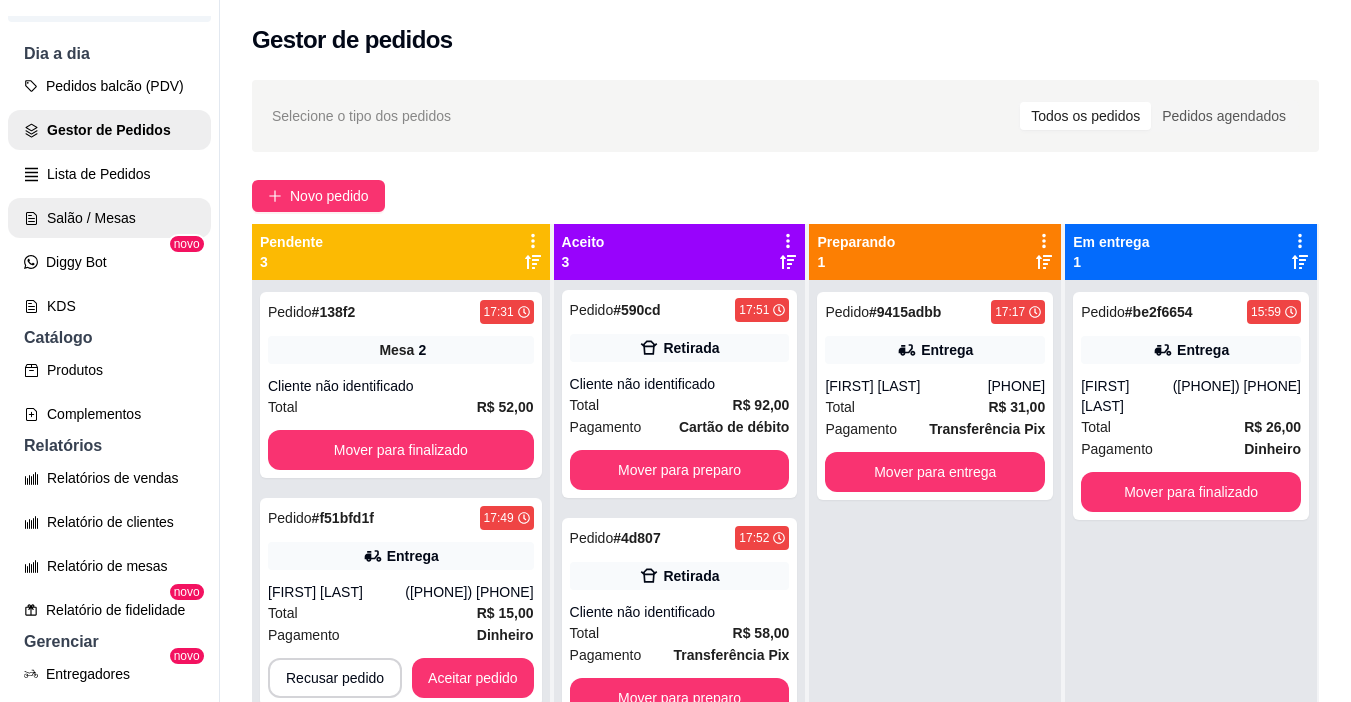 click on "Salão / Mesas" at bounding box center [109, 218] 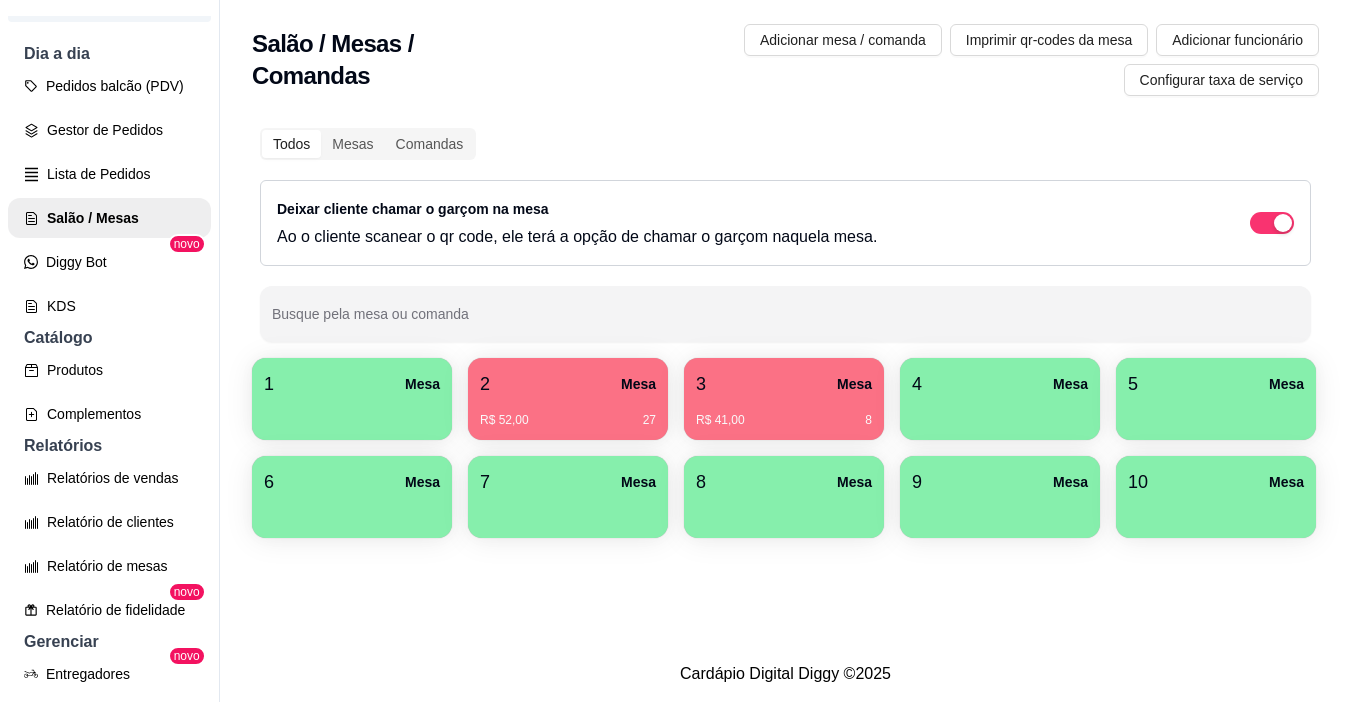 click on "R$ 52,00 27" at bounding box center [568, 413] 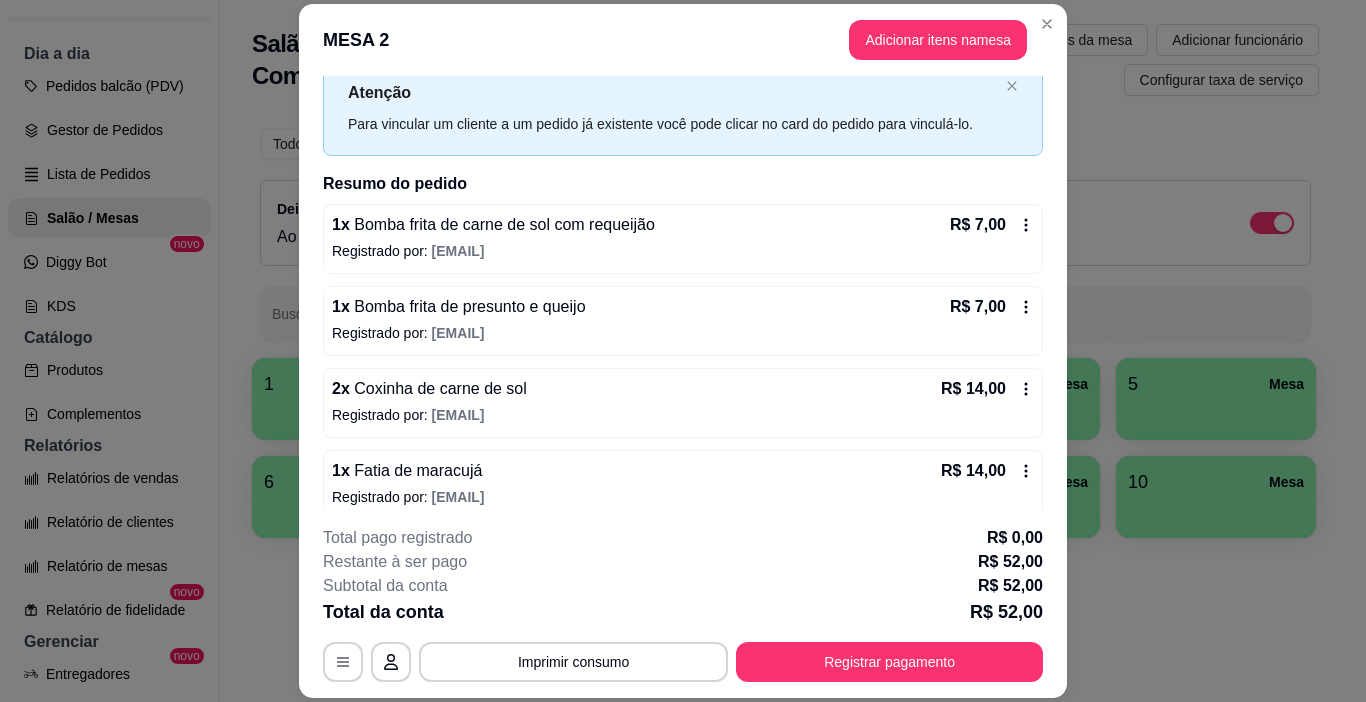 scroll, scrollTop: 160, scrollLeft: 0, axis: vertical 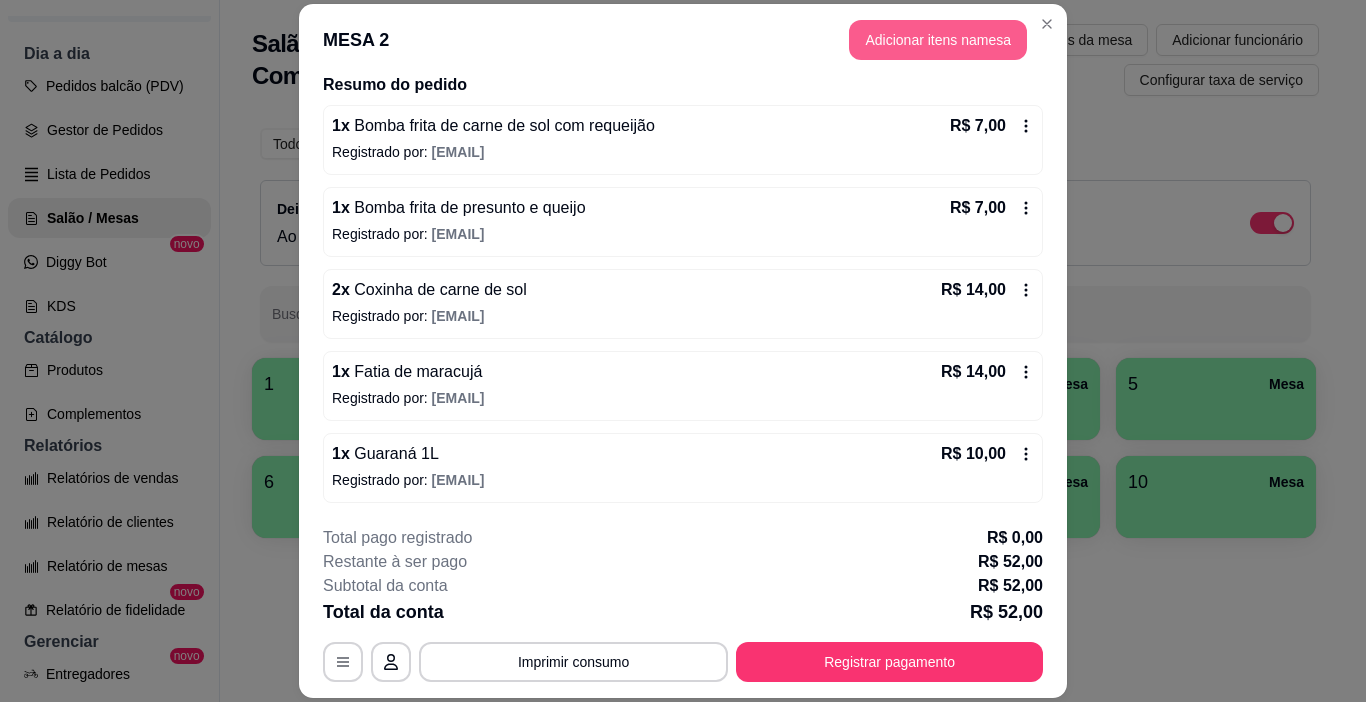 click on "Adicionar itens na  mesa" at bounding box center [938, 40] 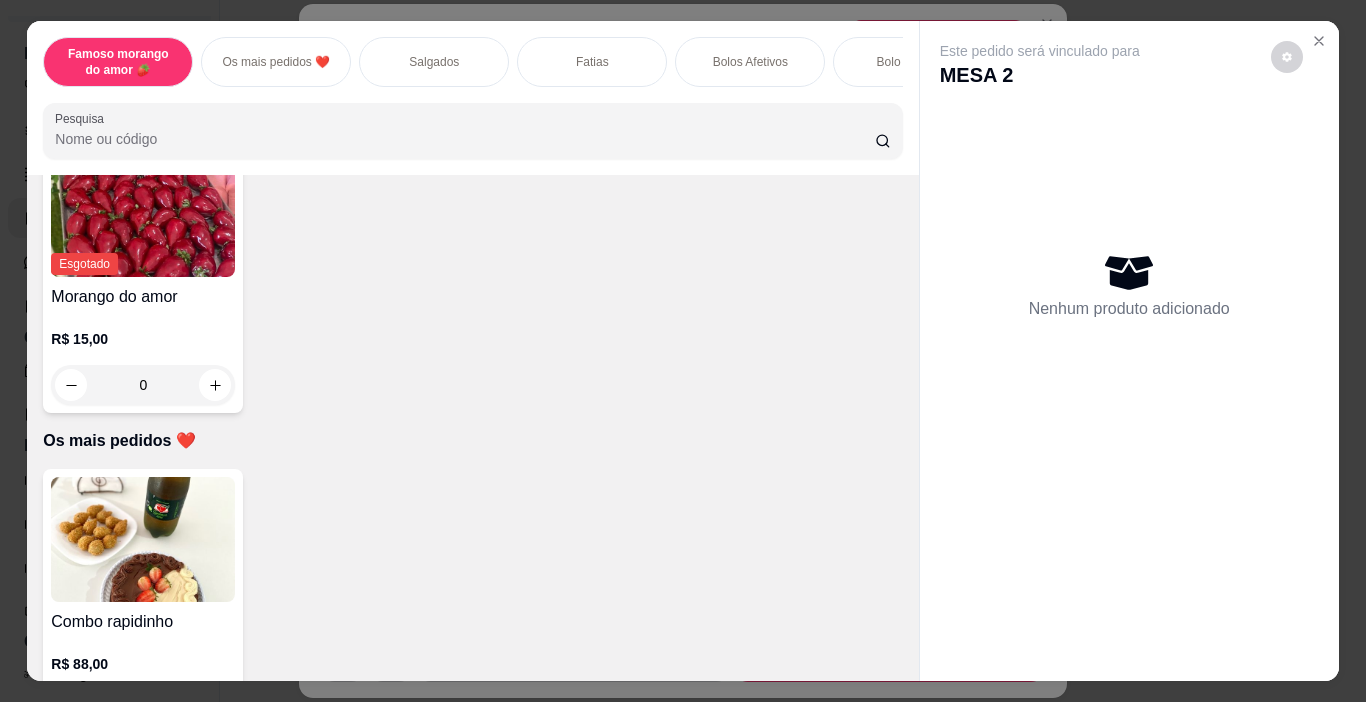 scroll, scrollTop: 300, scrollLeft: 0, axis: vertical 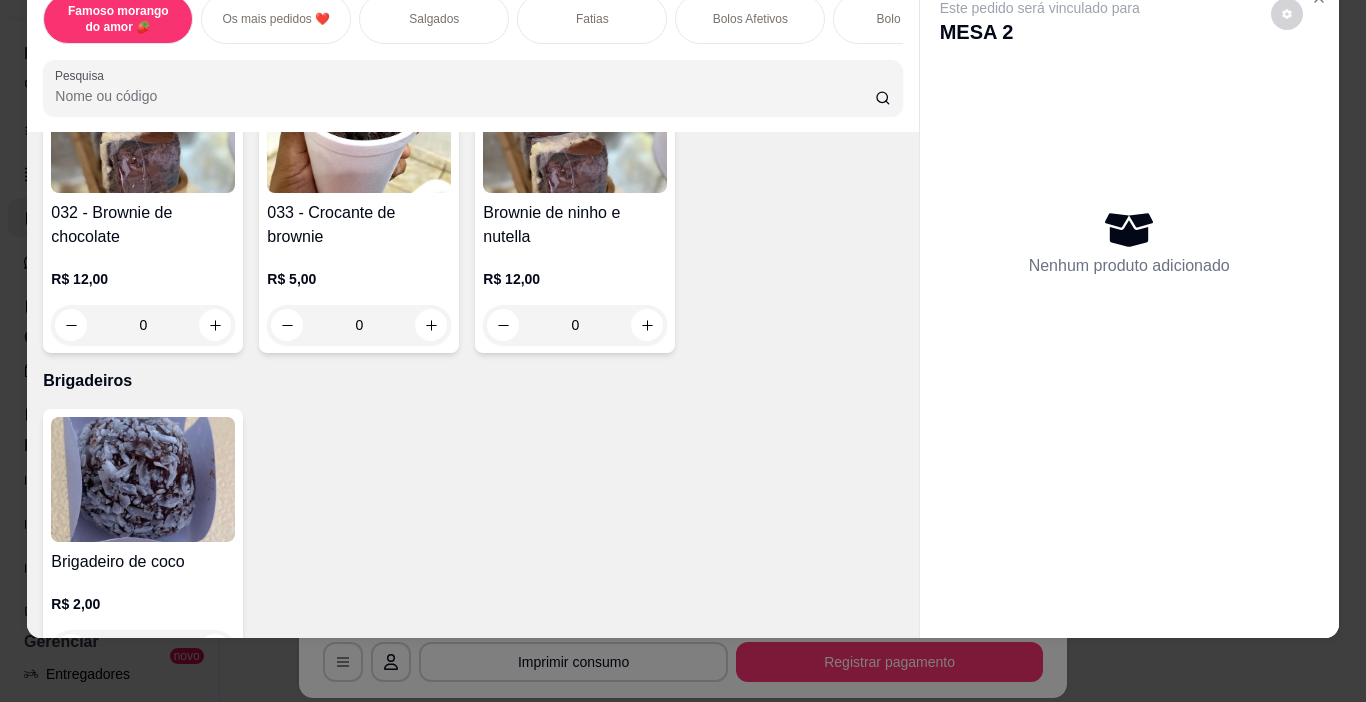 click 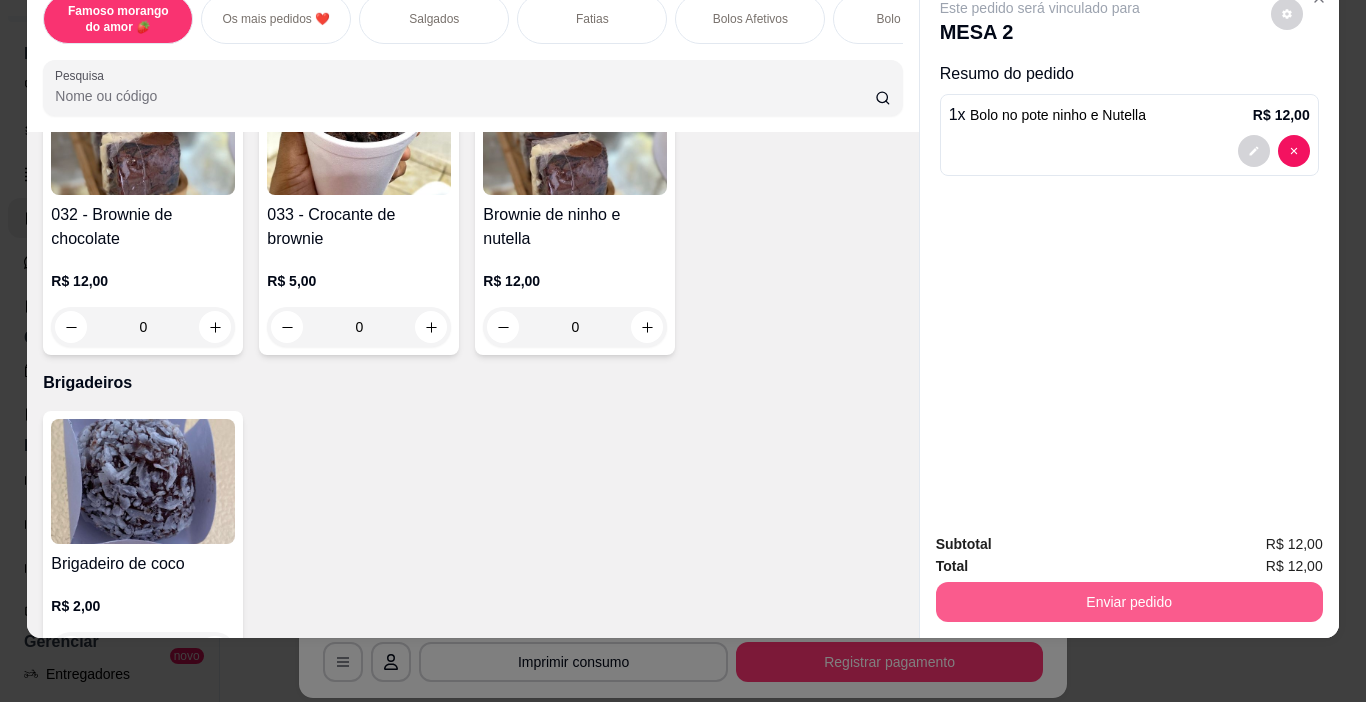 click on "Enviar pedido" at bounding box center (1129, 602) 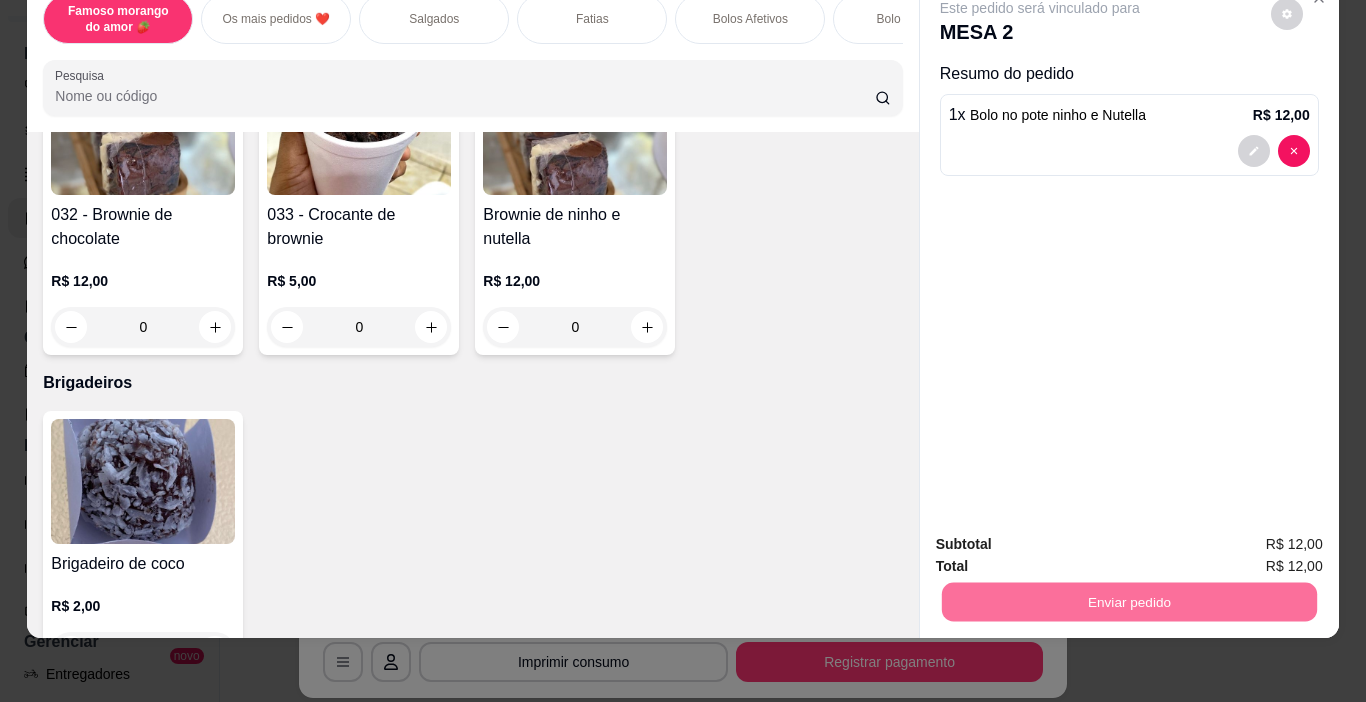 click on "Não registrar e enviar pedido" at bounding box center [1063, 537] 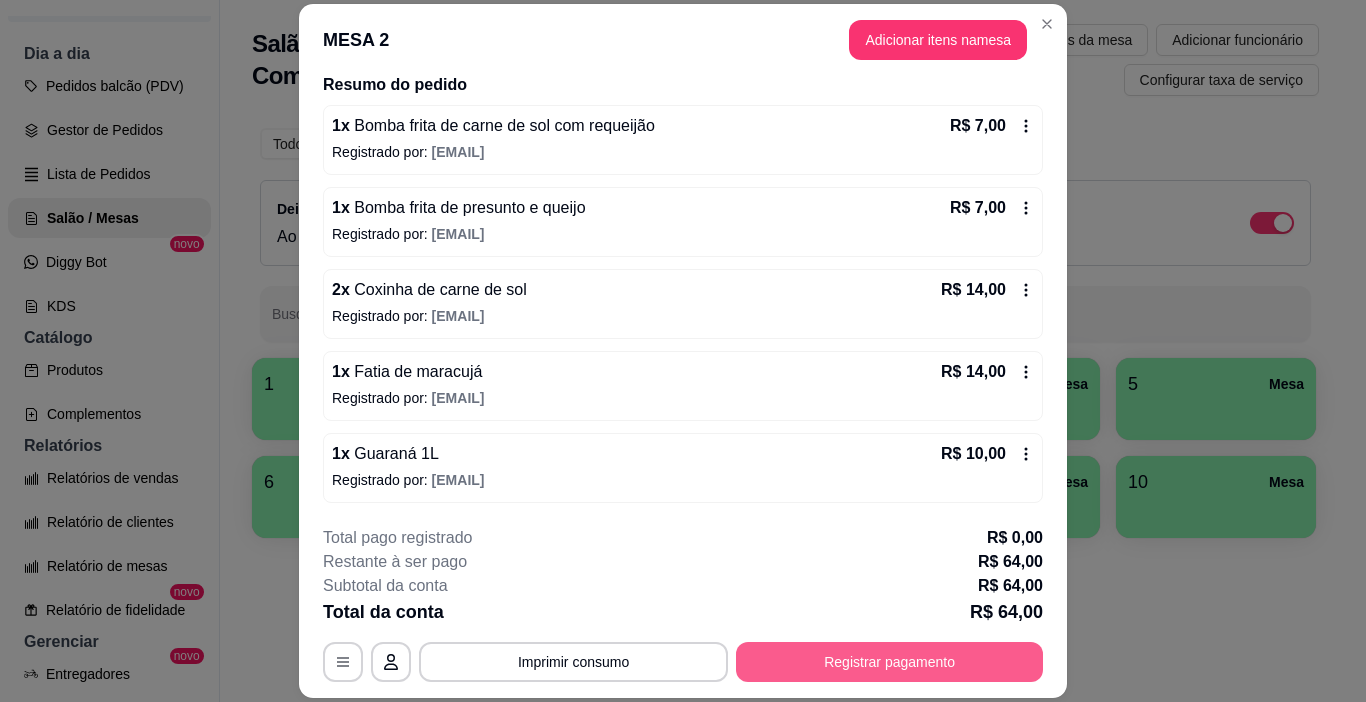 click on "Registrar pagamento" at bounding box center (889, 662) 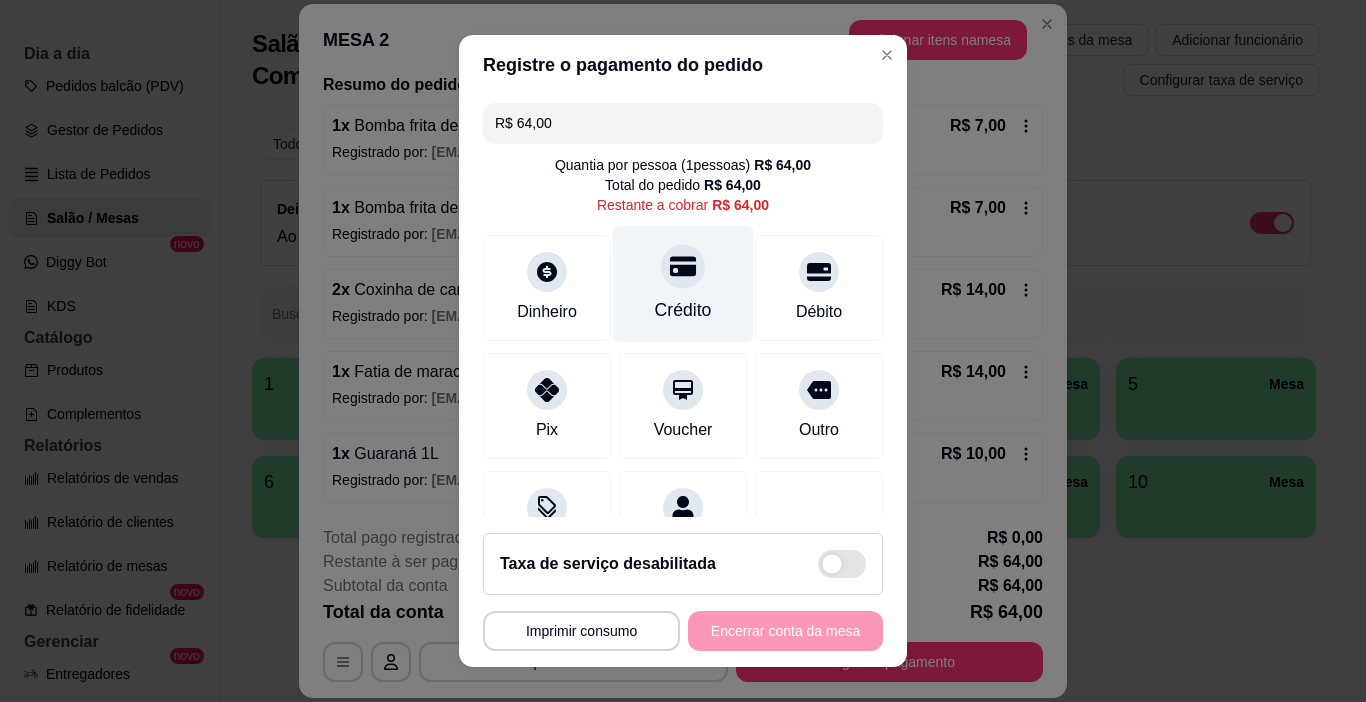 click on "Crédito" at bounding box center [683, 310] 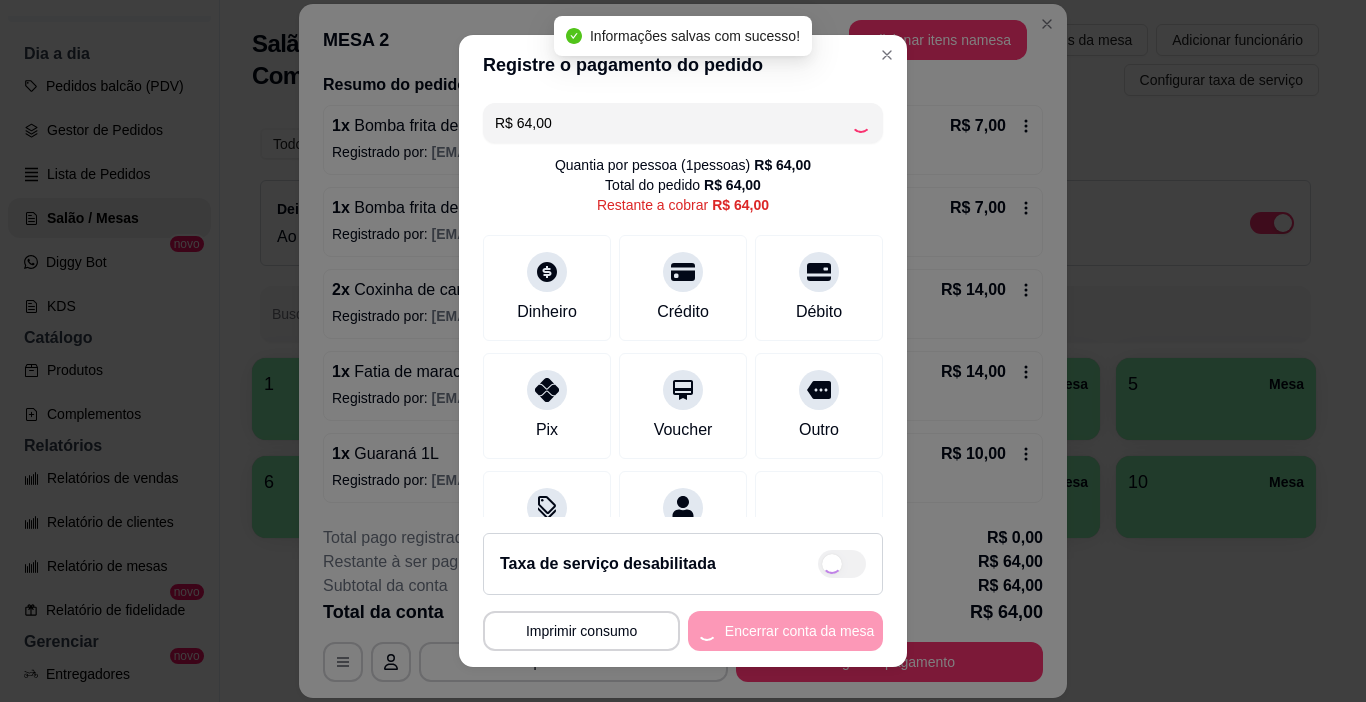 type on "R$ 0,00" 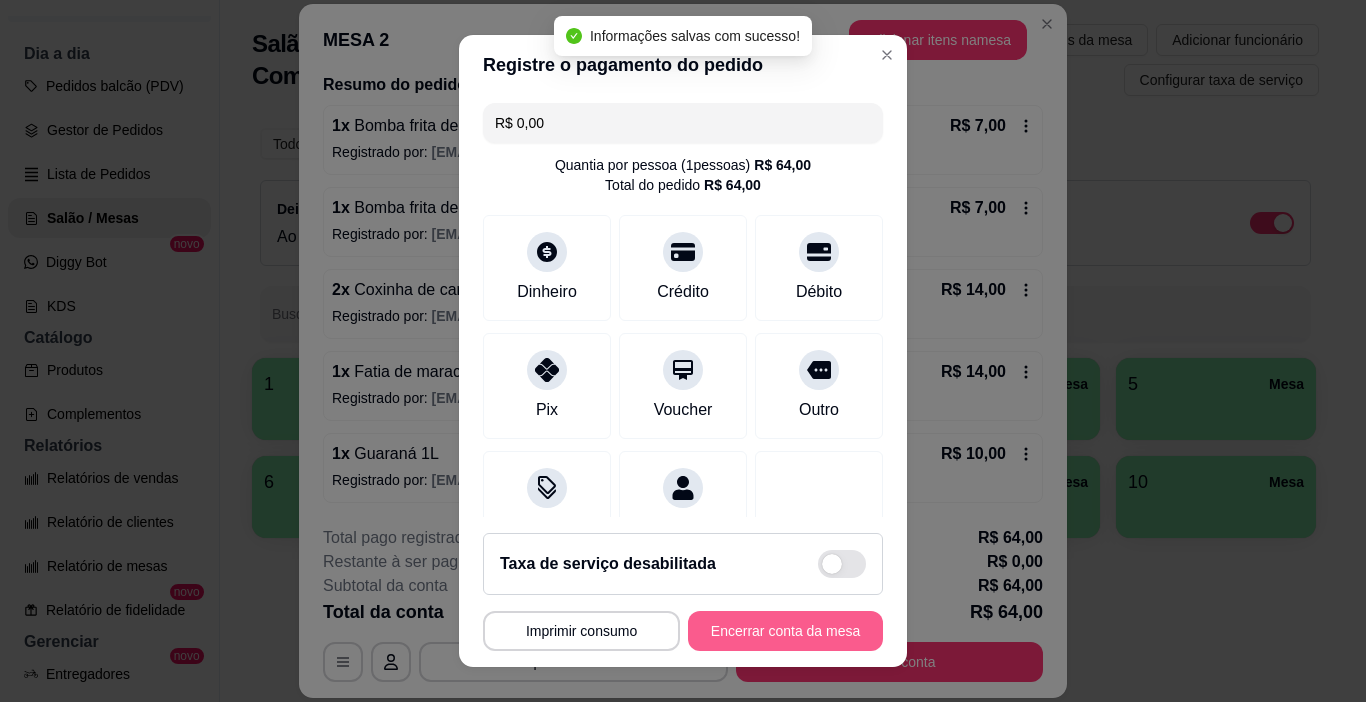 click on "Encerrar conta da mesa" at bounding box center (785, 631) 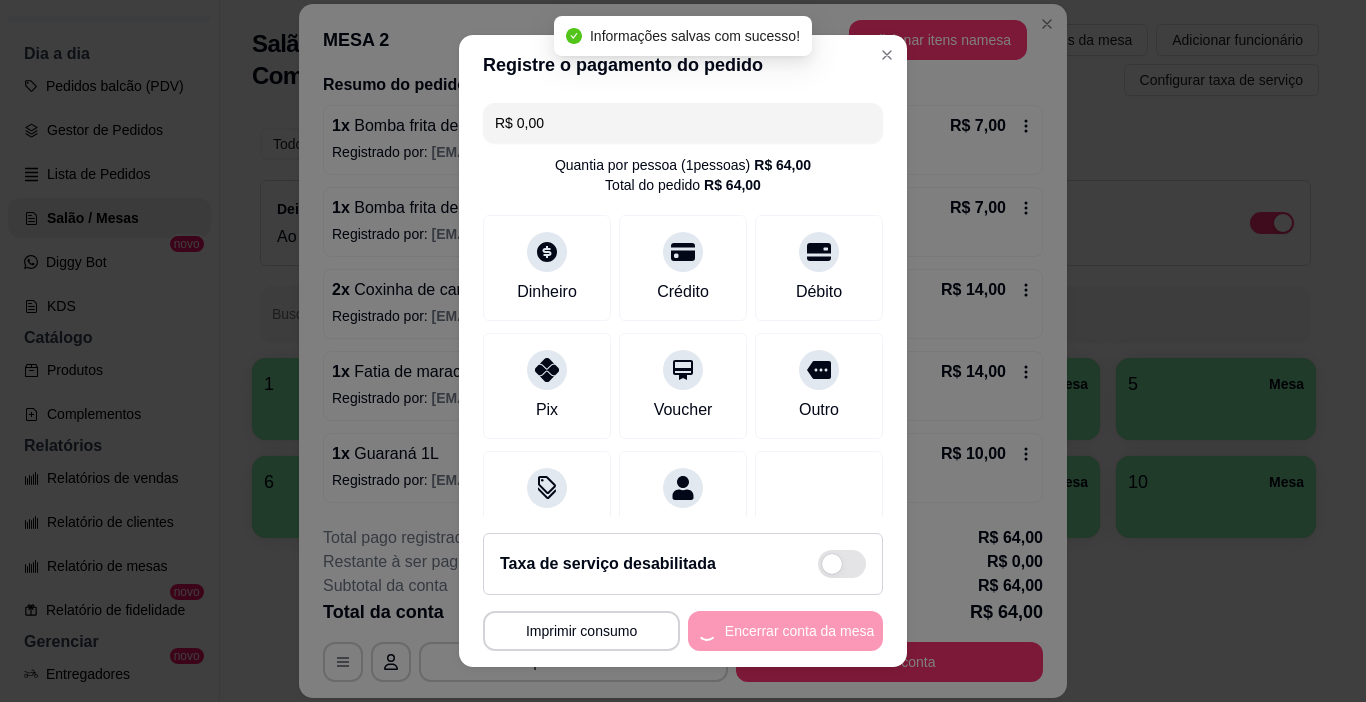 scroll, scrollTop: 0, scrollLeft: 0, axis: both 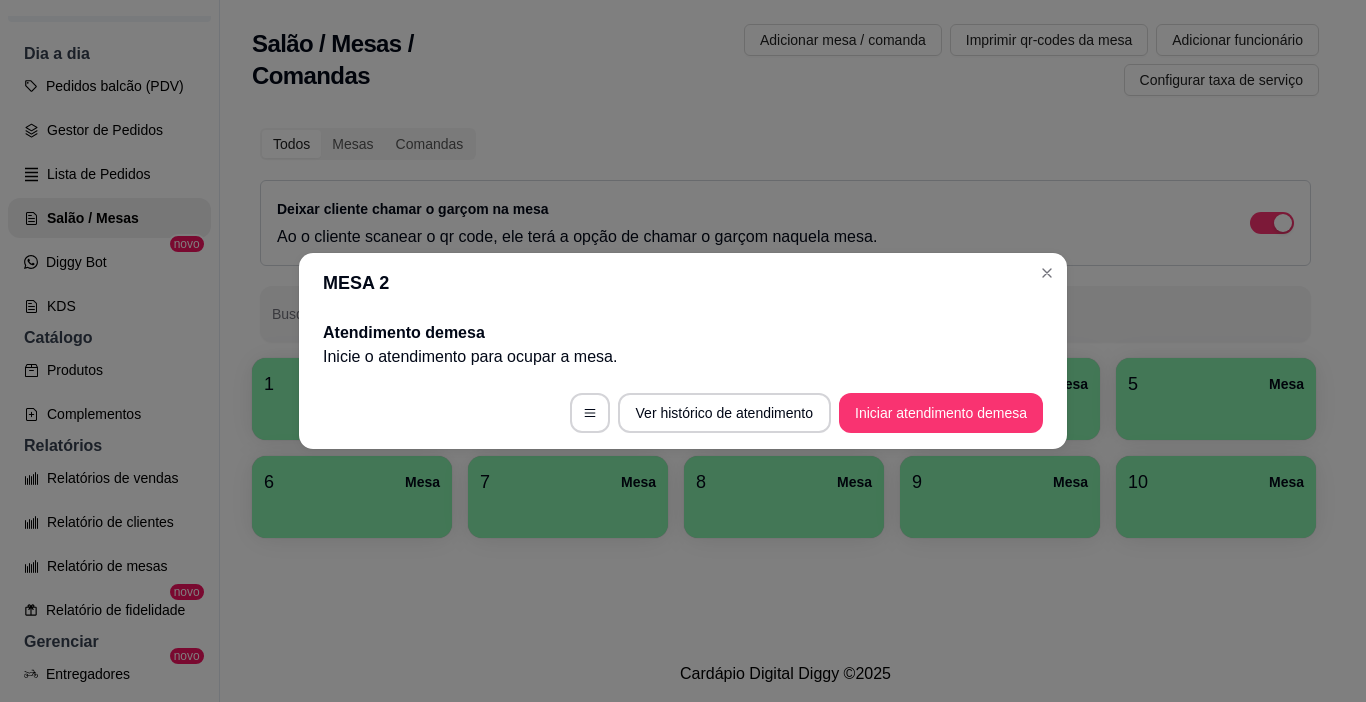 type 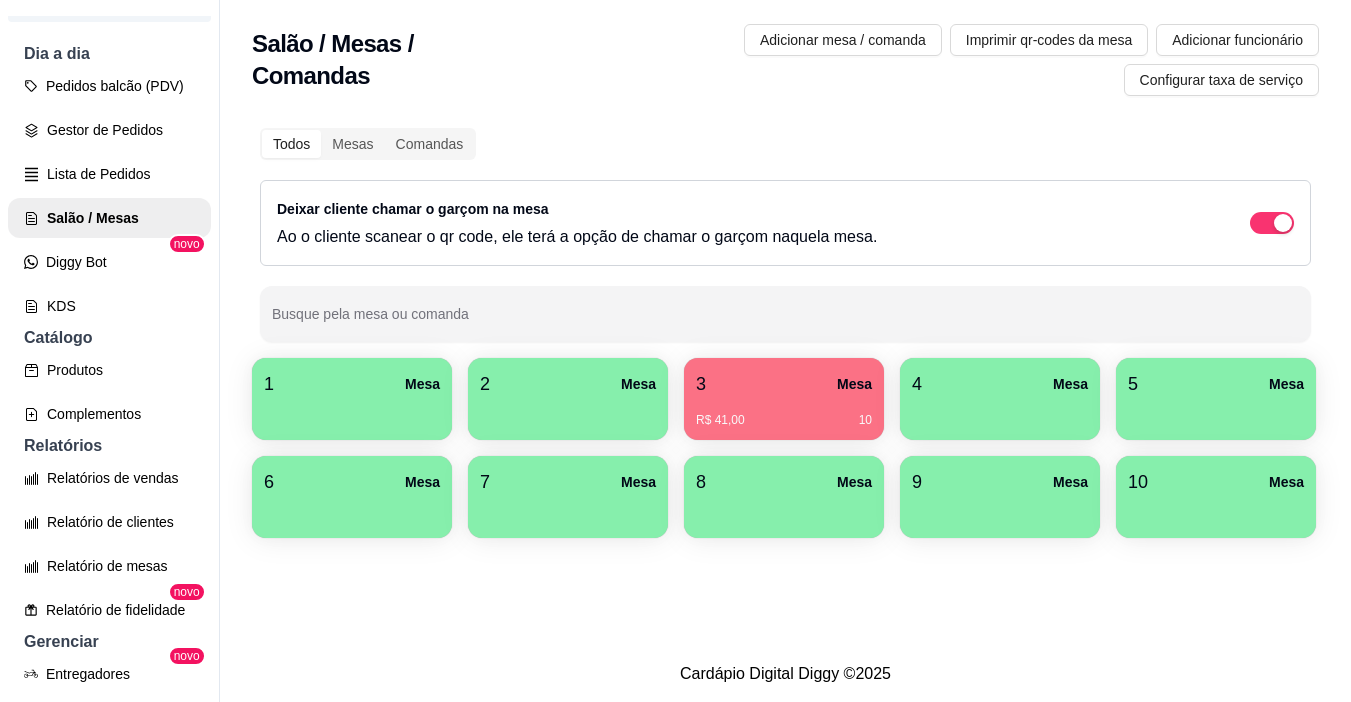 click on "R$ 41,00 [NUMBER]" at bounding box center [784, 413] 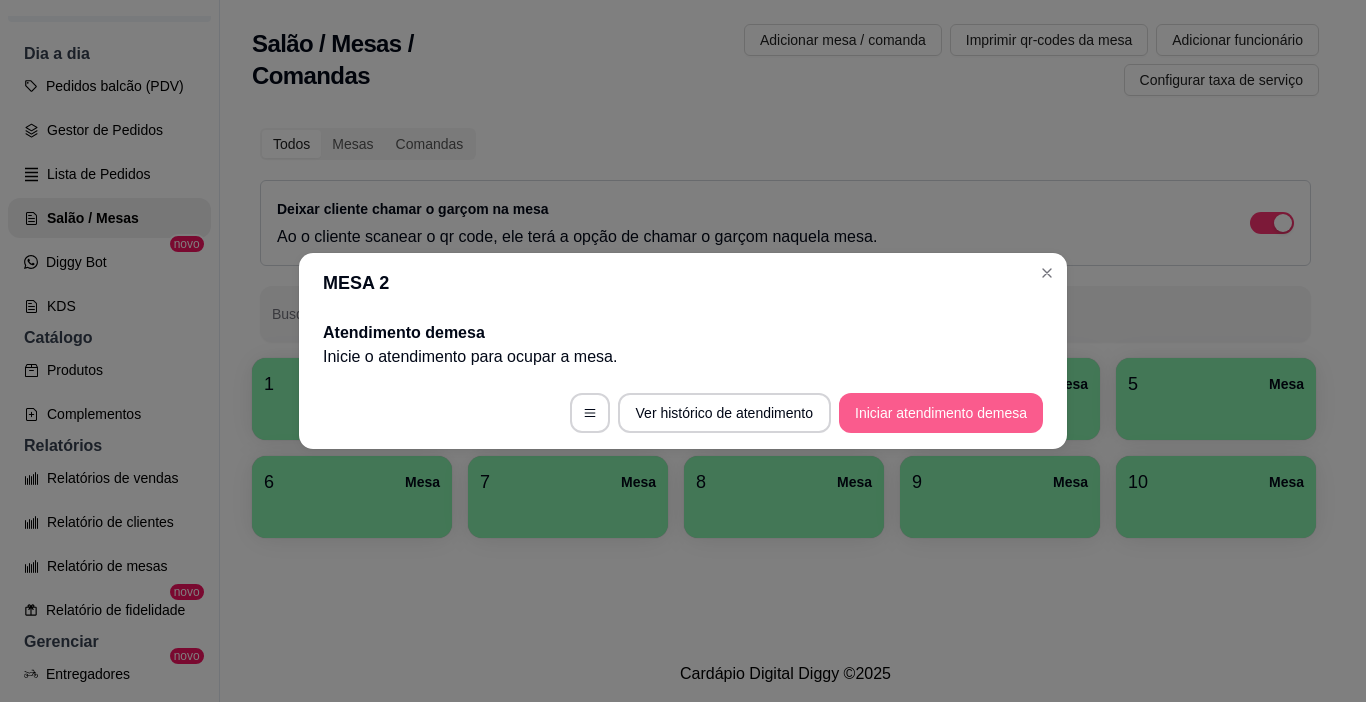 click on "Iniciar atendimento de  mesa" at bounding box center [941, 413] 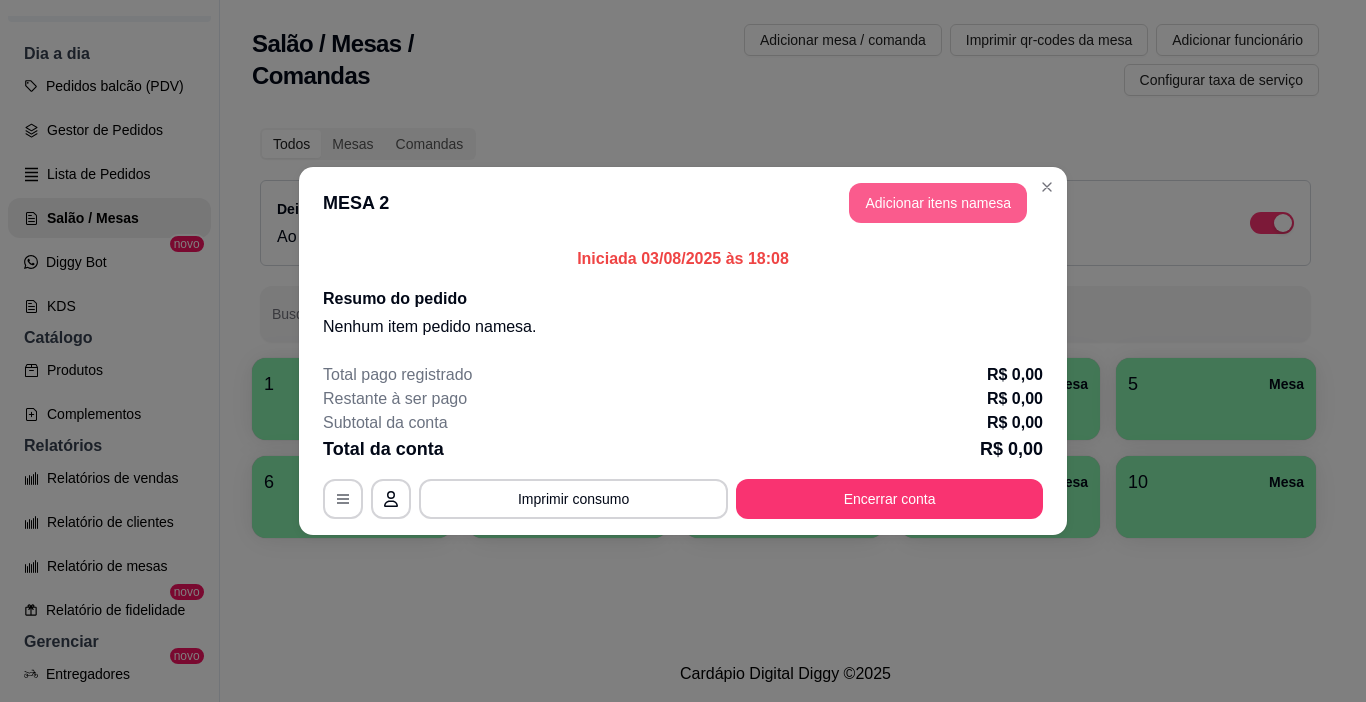 click on "Adicionar itens na  mesa" at bounding box center (938, 203) 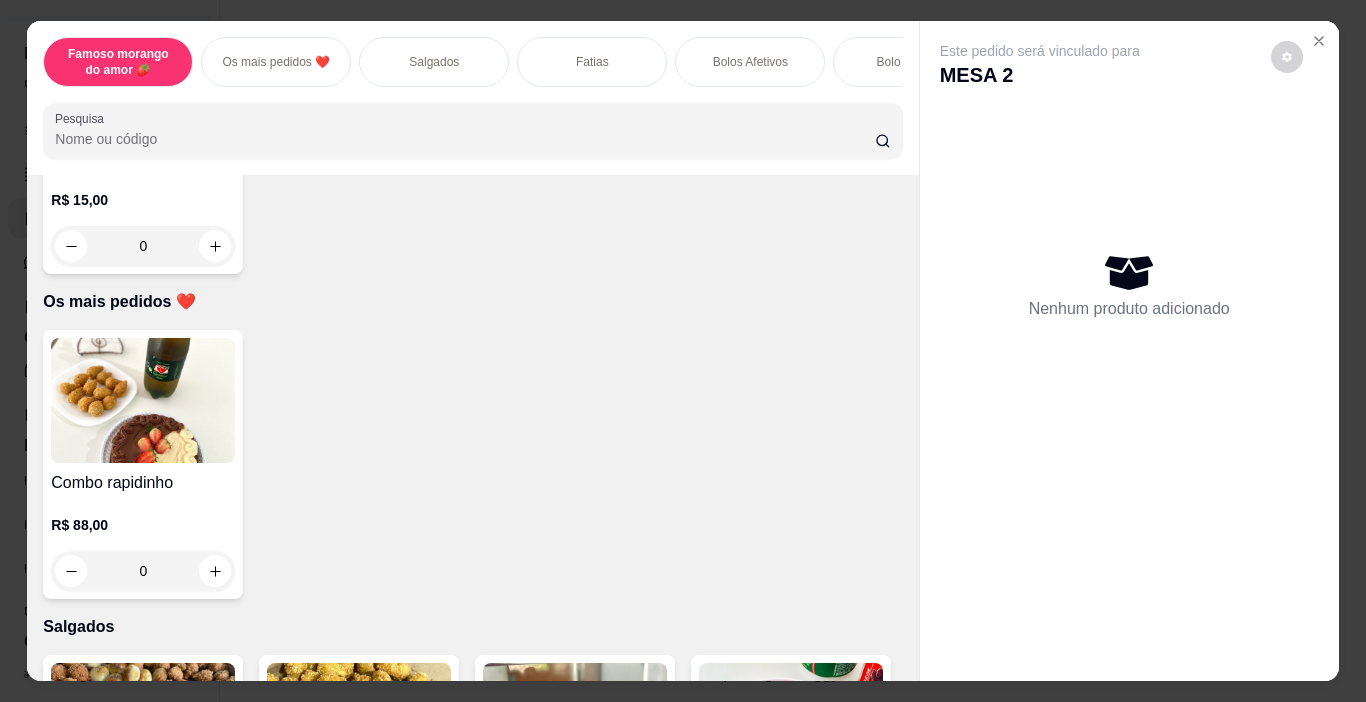 click on "Salgados" at bounding box center [434, 62] 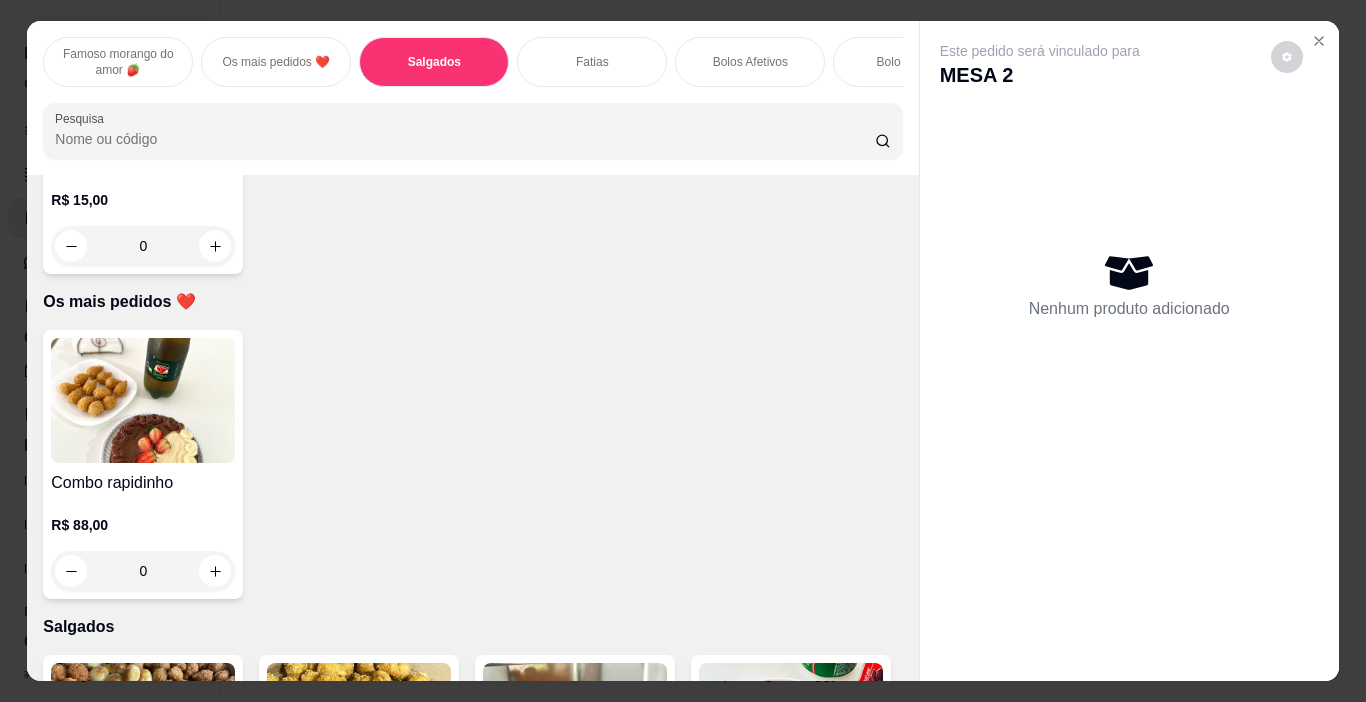 scroll, scrollTop: 740, scrollLeft: 0, axis: vertical 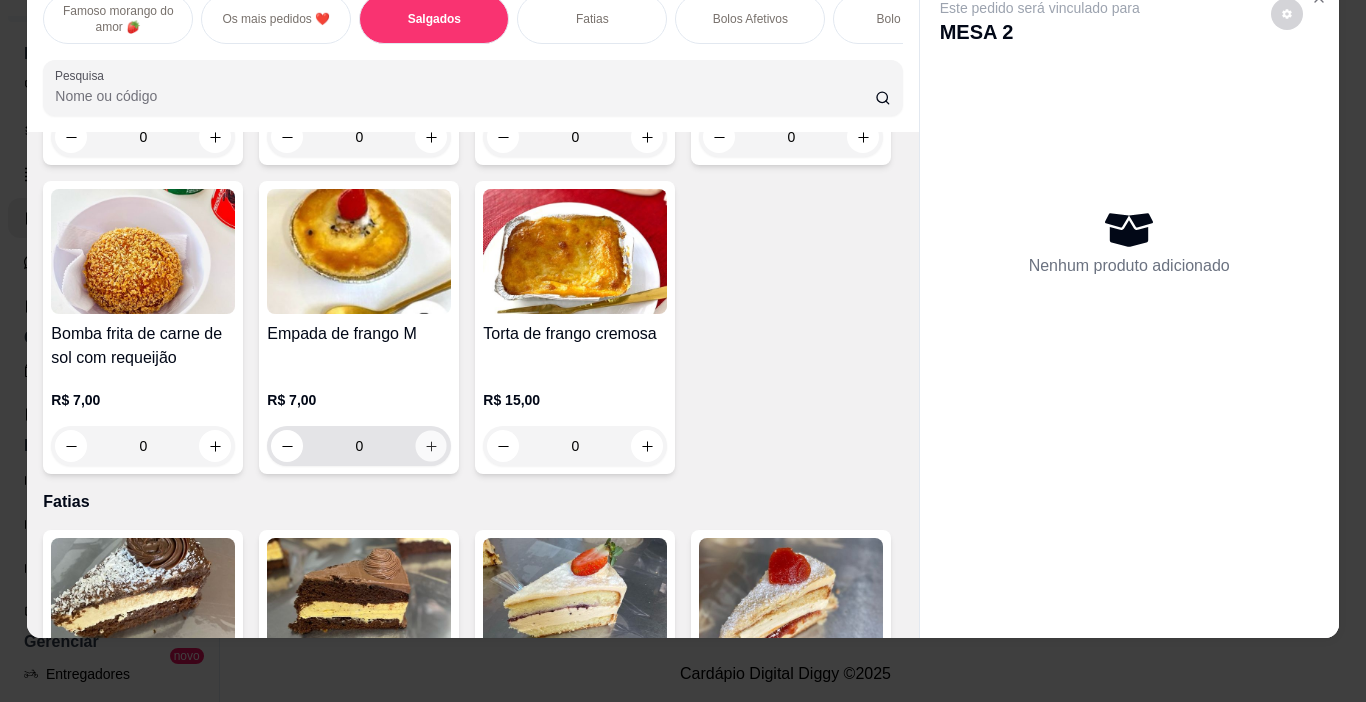 click at bounding box center [431, 446] 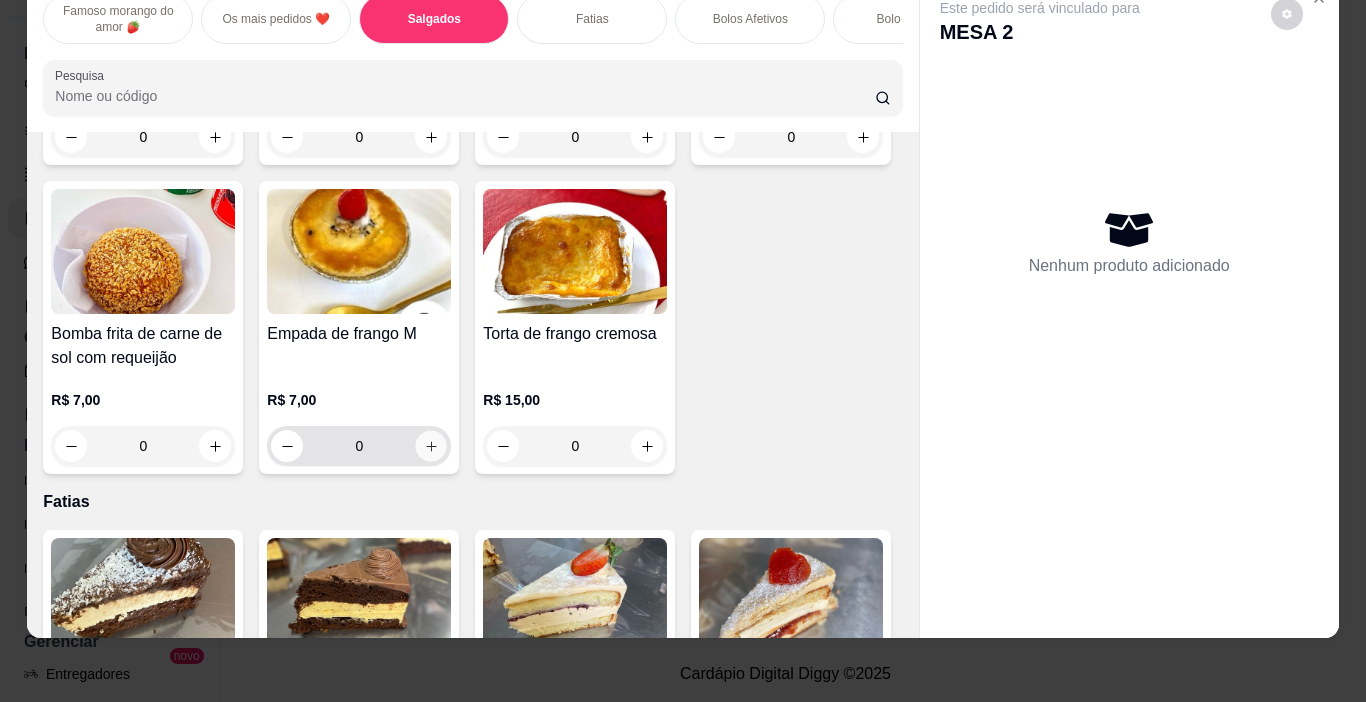type on "1" 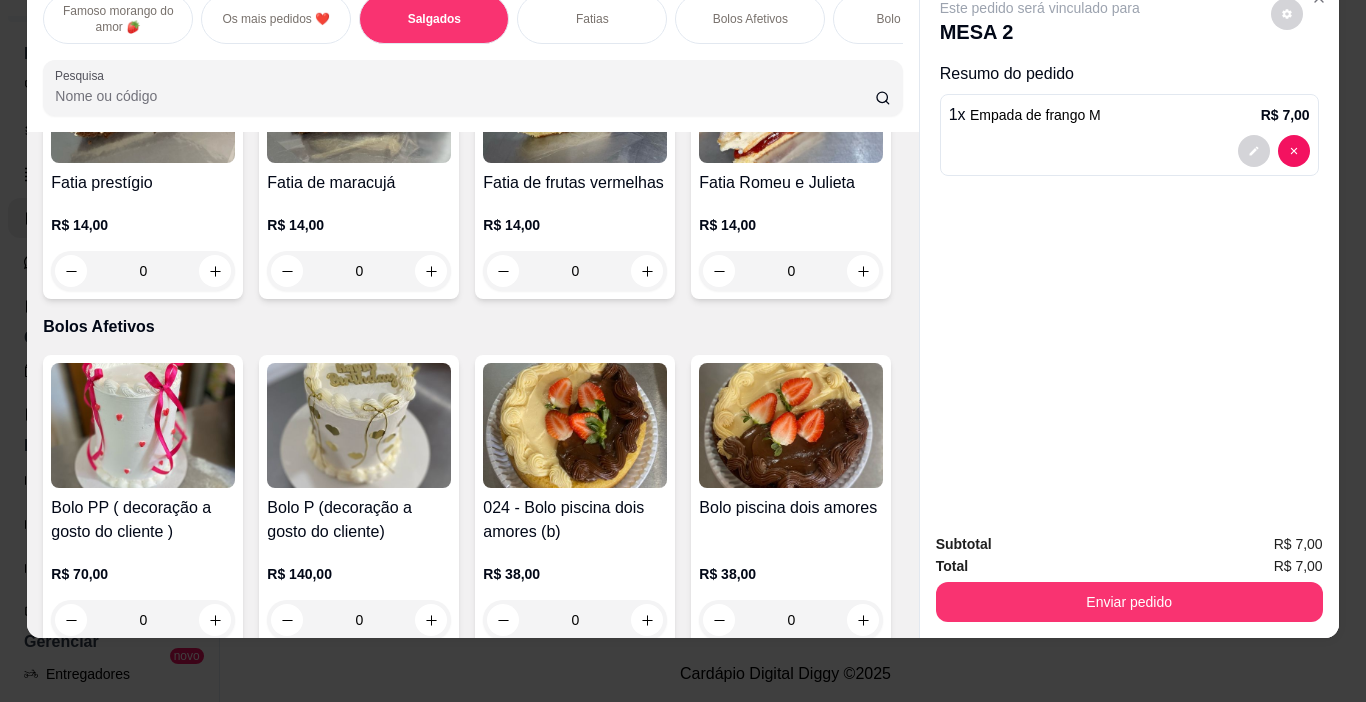 scroll, scrollTop: 1640, scrollLeft: 0, axis: vertical 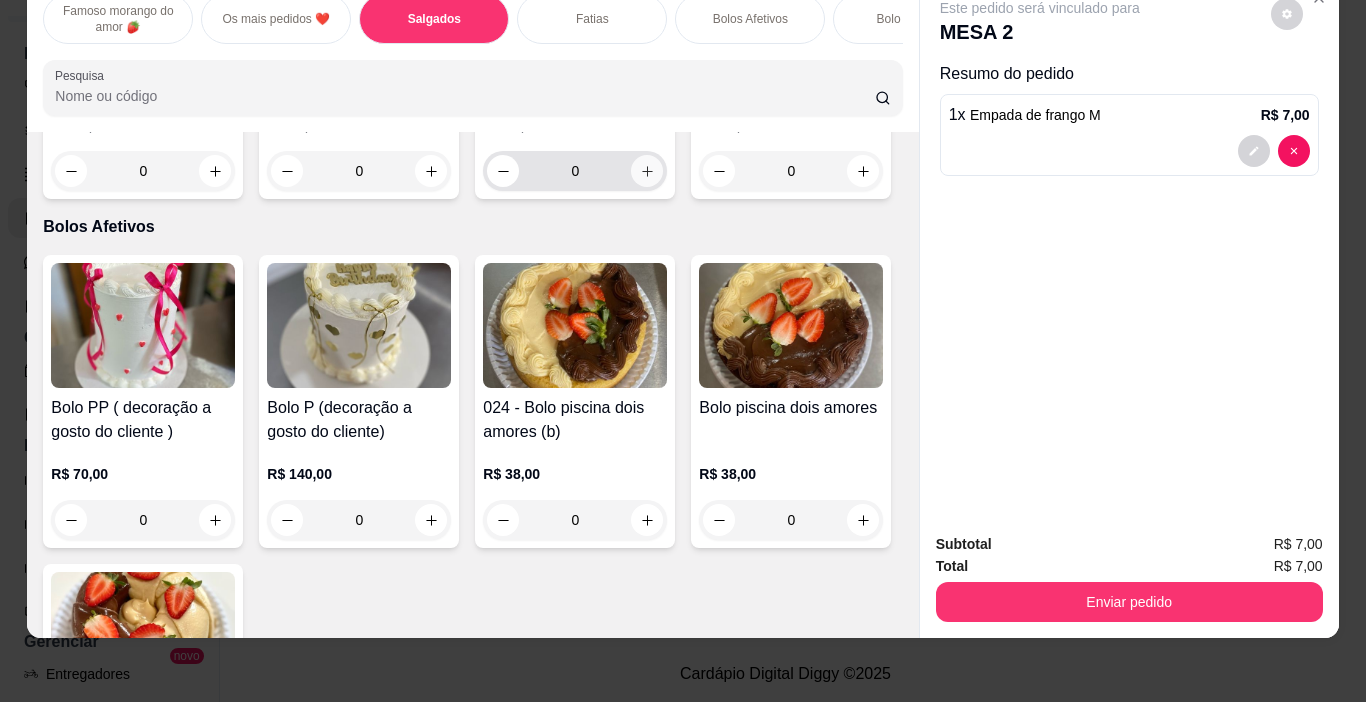 click 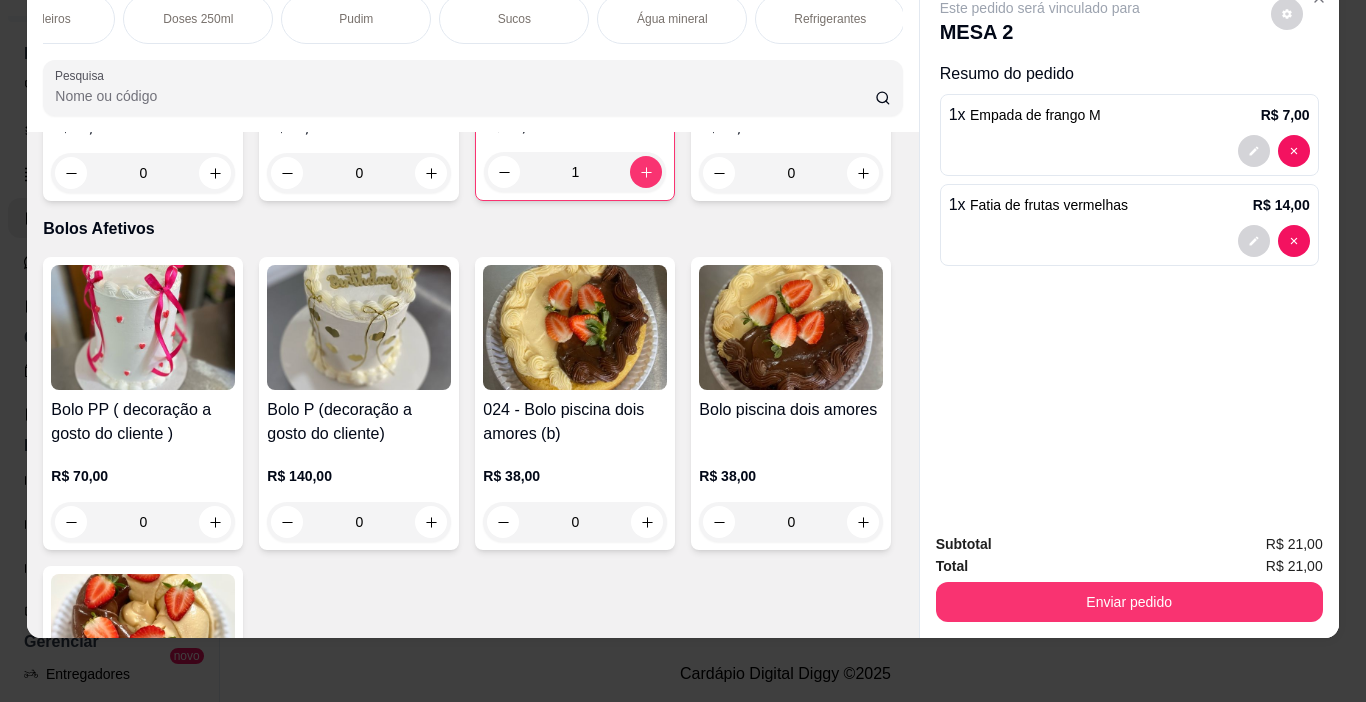 scroll, scrollTop: 0, scrollLeft: 1357, axis: horizontal 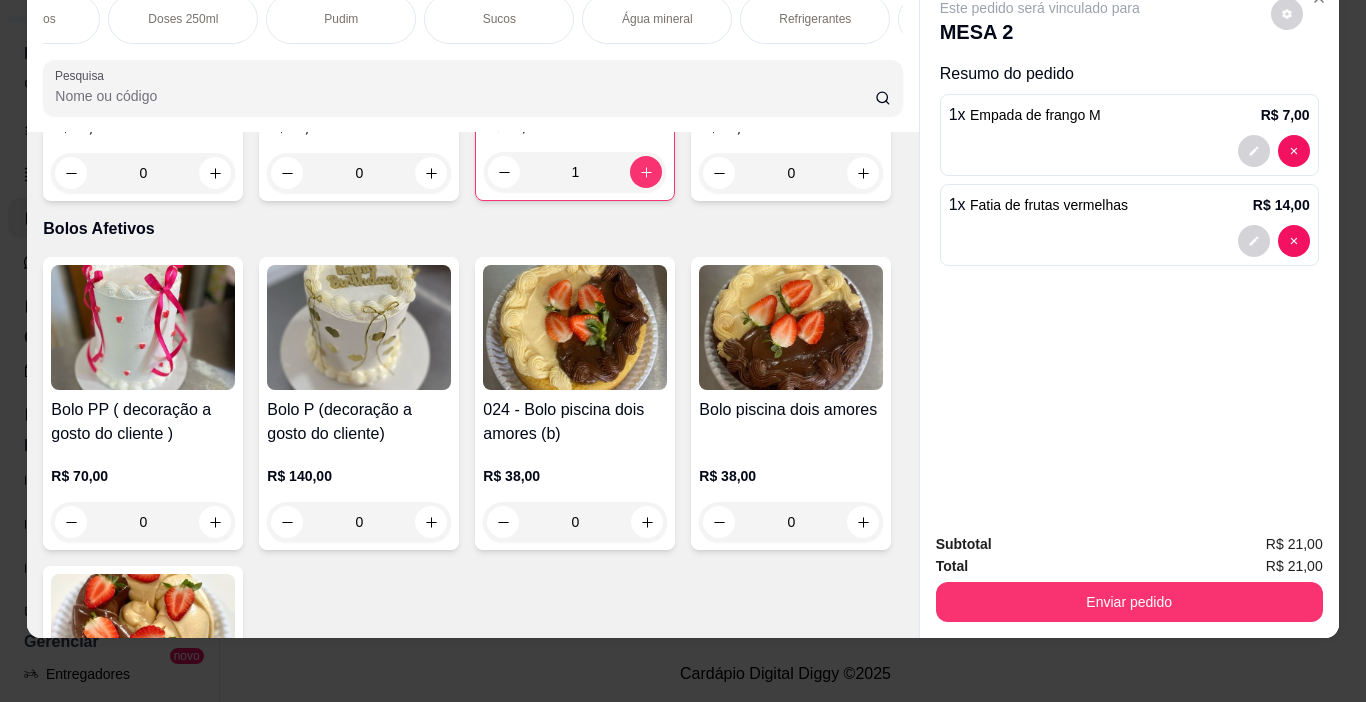 click on "Refrigerantes" at bounding box center (815, 19) 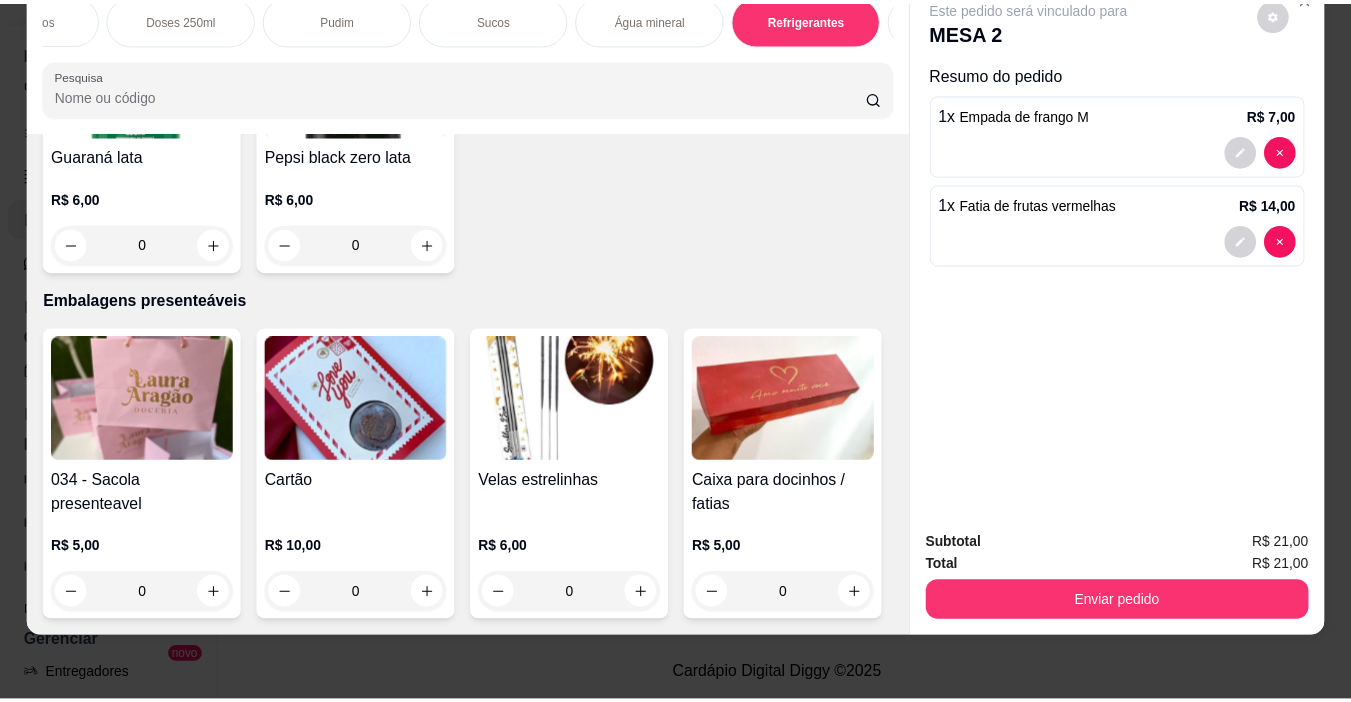 scroll, scrollTop: 6643, scrollLeft: 0, axis: vertical 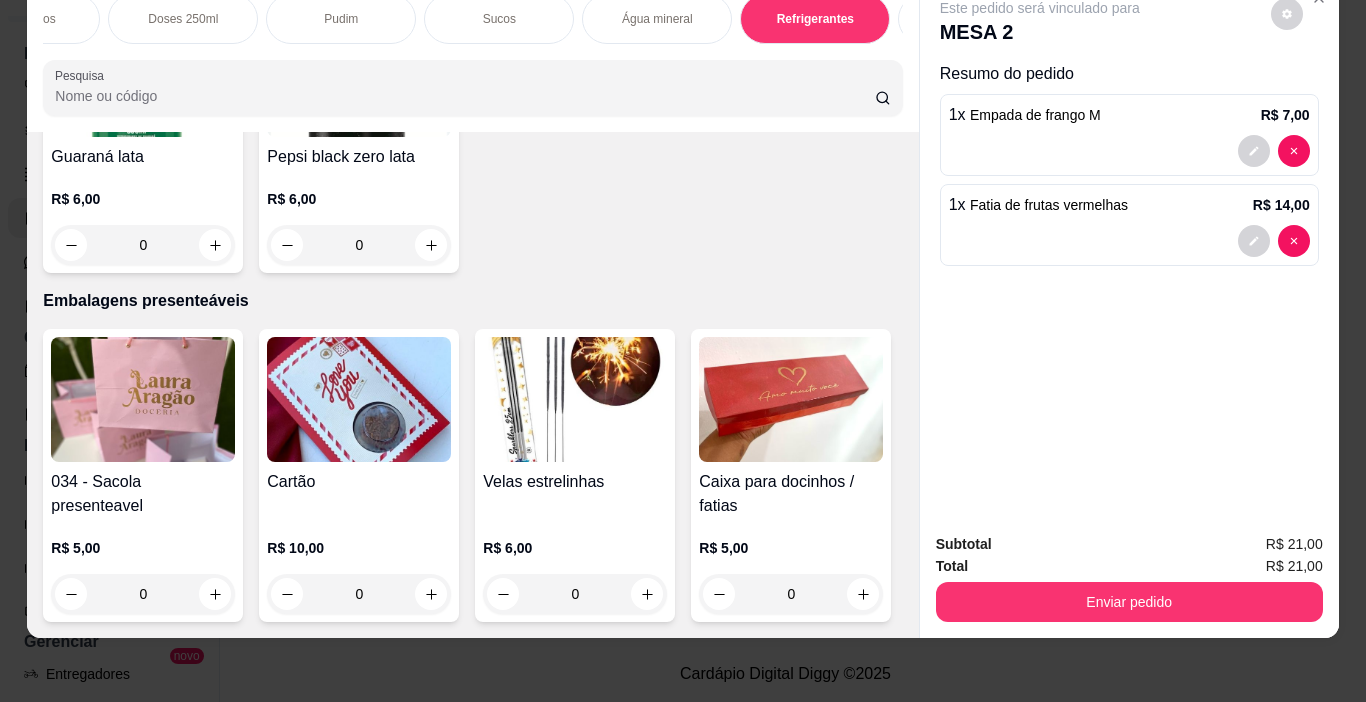 click at bounding box center [431, -40] 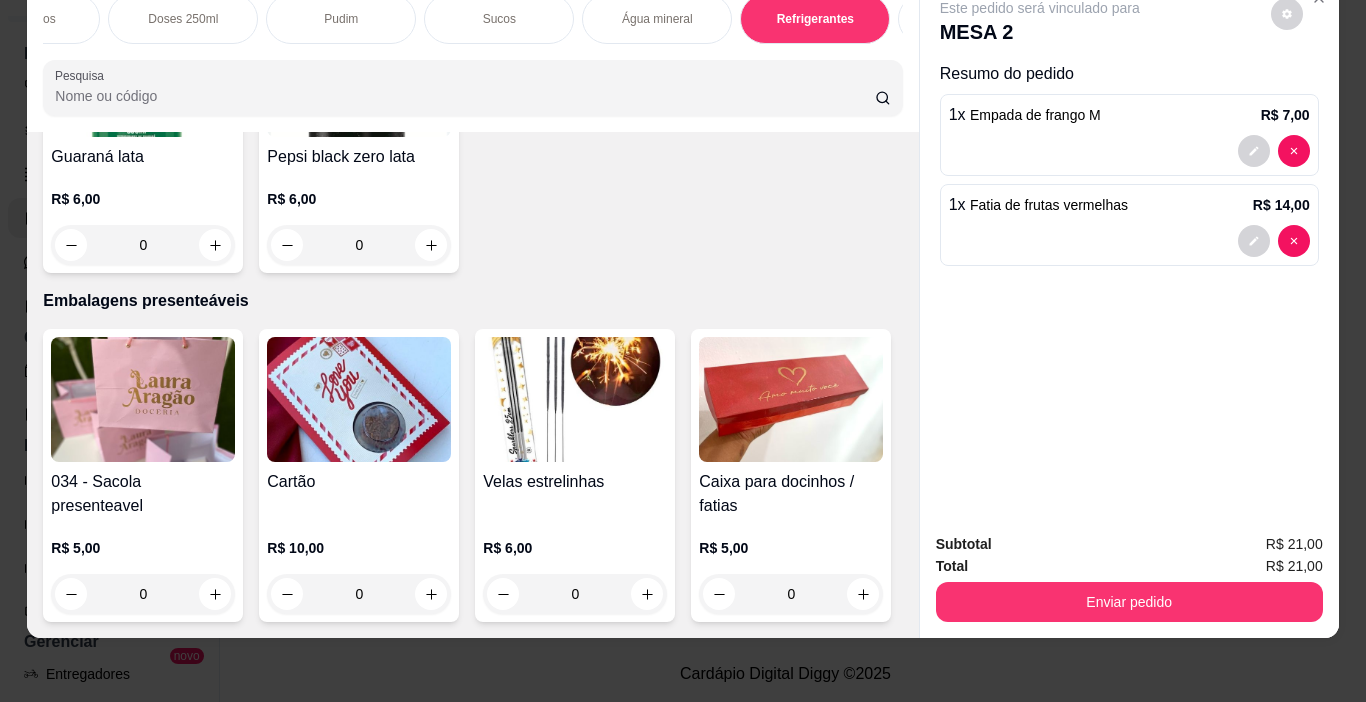 type on "1" 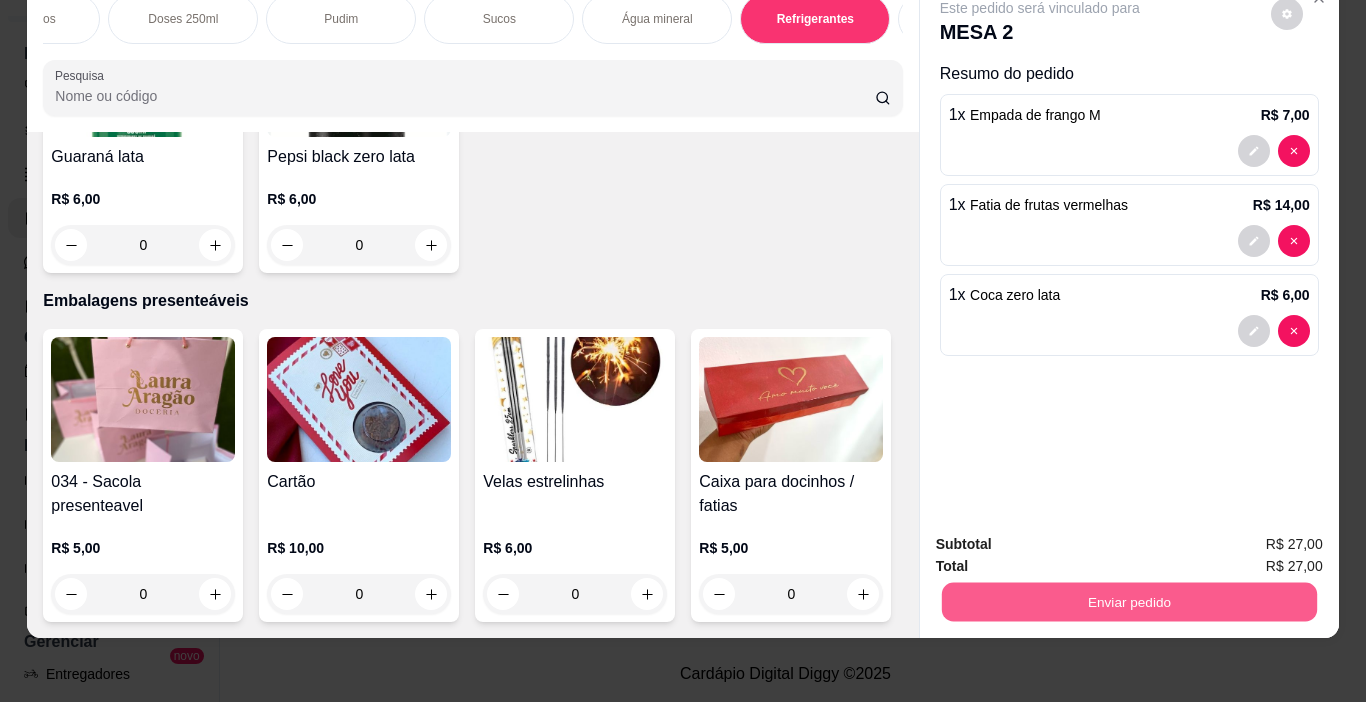 click on "Enviar pedido" at bounding box center [1128, 602] 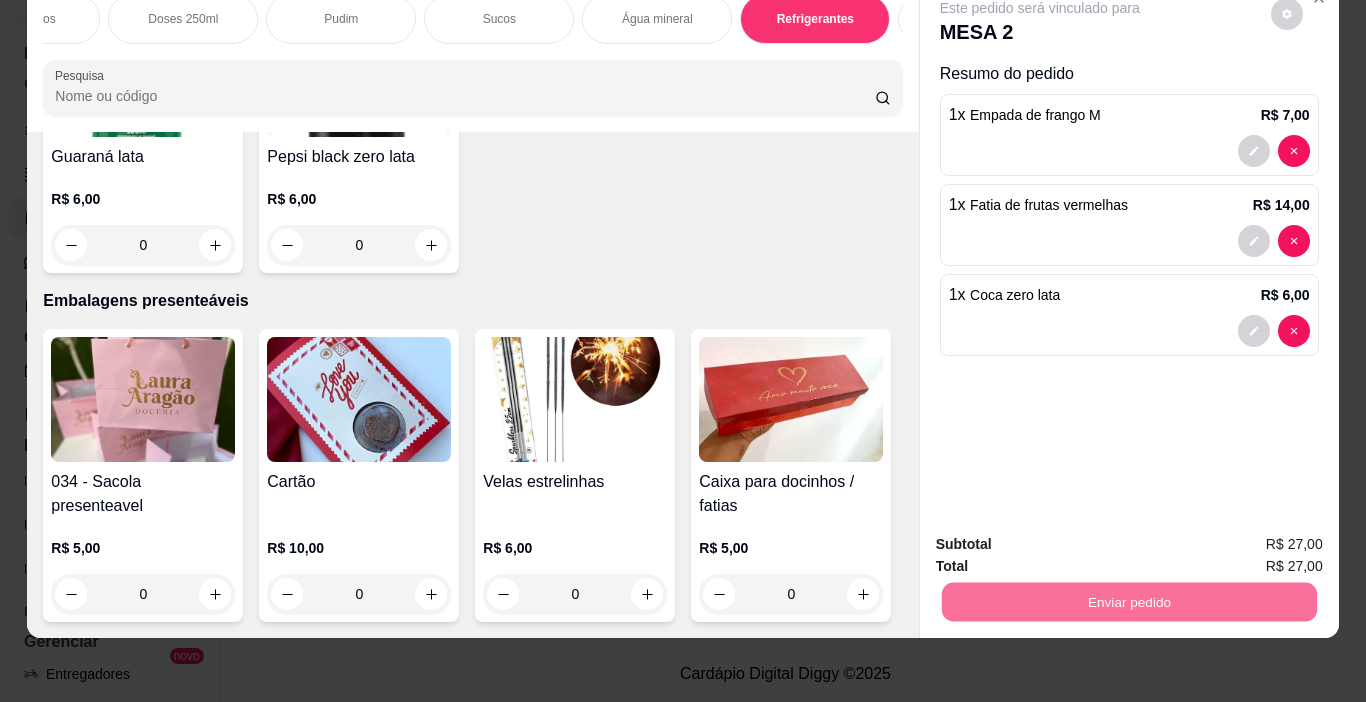 click on "Não registrar e enviar pedido" at bounding box center [1063, 538] 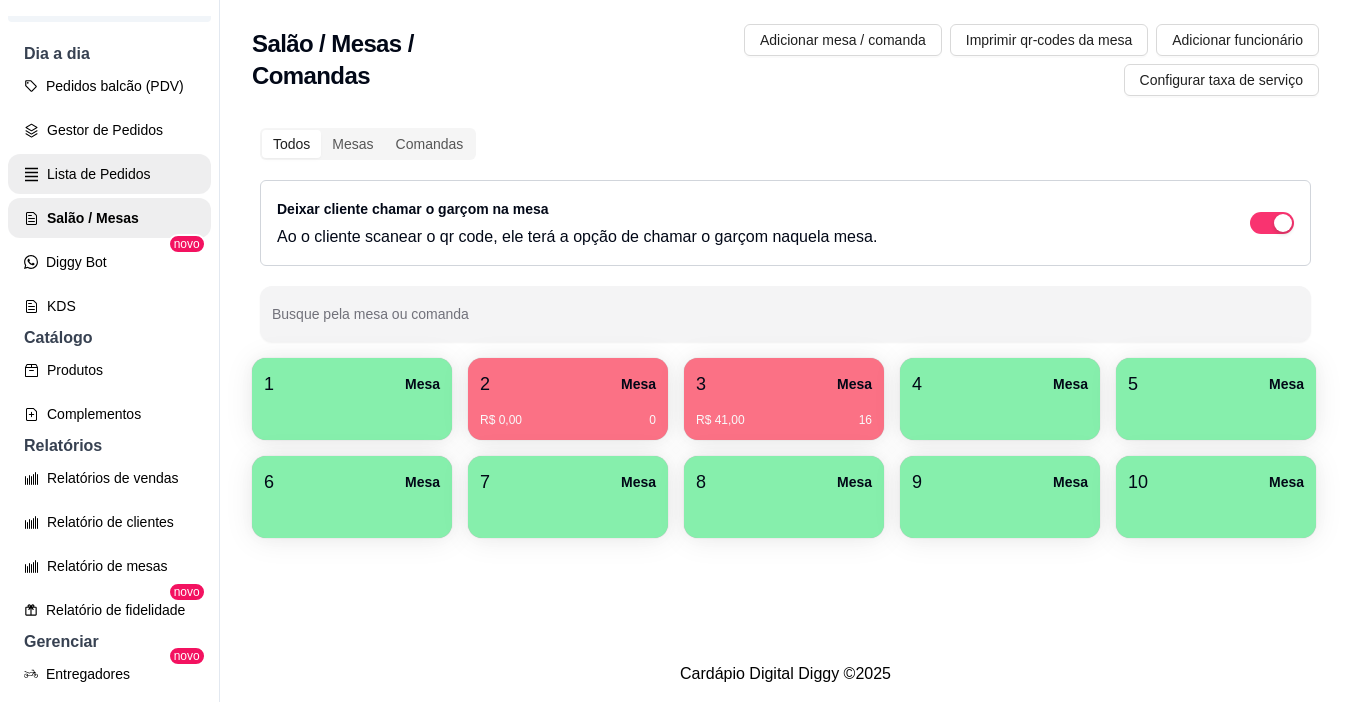 click on "Lista de Pedidos" at bounding box center (109, 174) 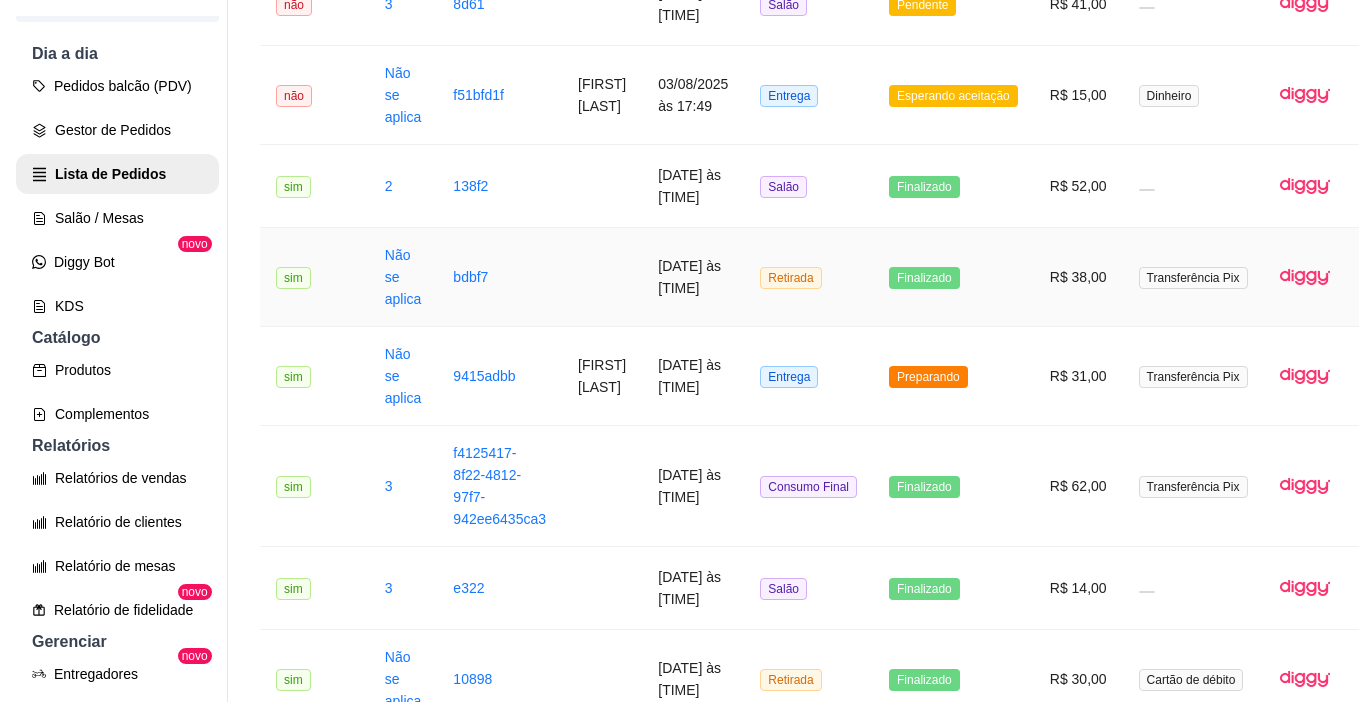 scroll, scrollTop: 900, scrollLeft: 0, axis: vertical 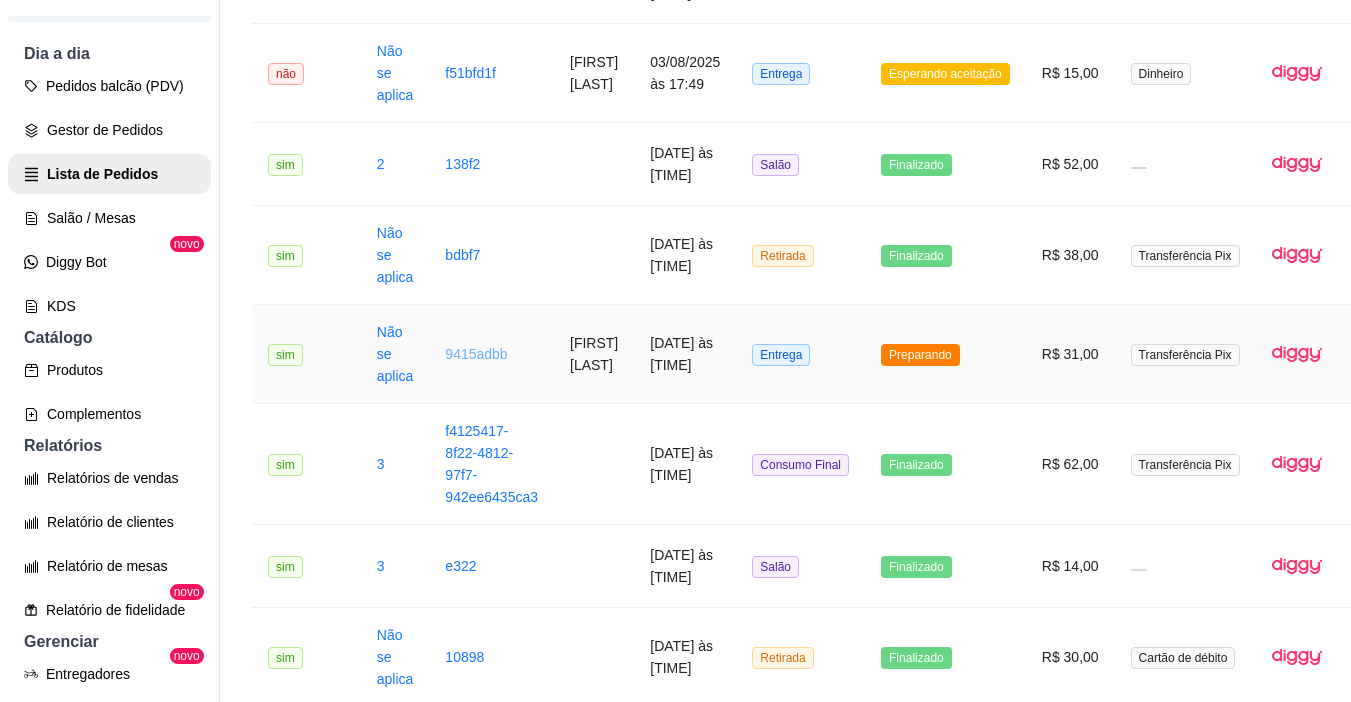 click on "9415adbb" at bounding box center (476, 354) 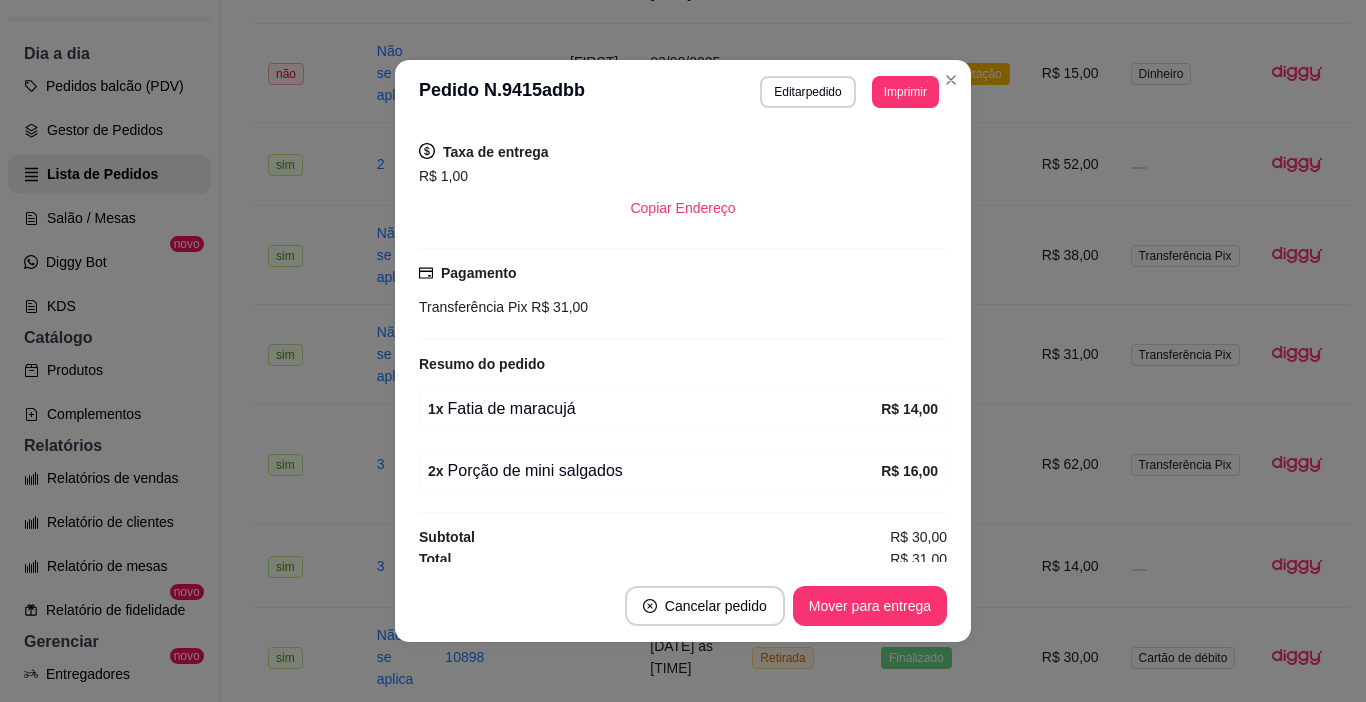 scroll, scrollTop: 409, scrollLeft: 0, axis: vertical 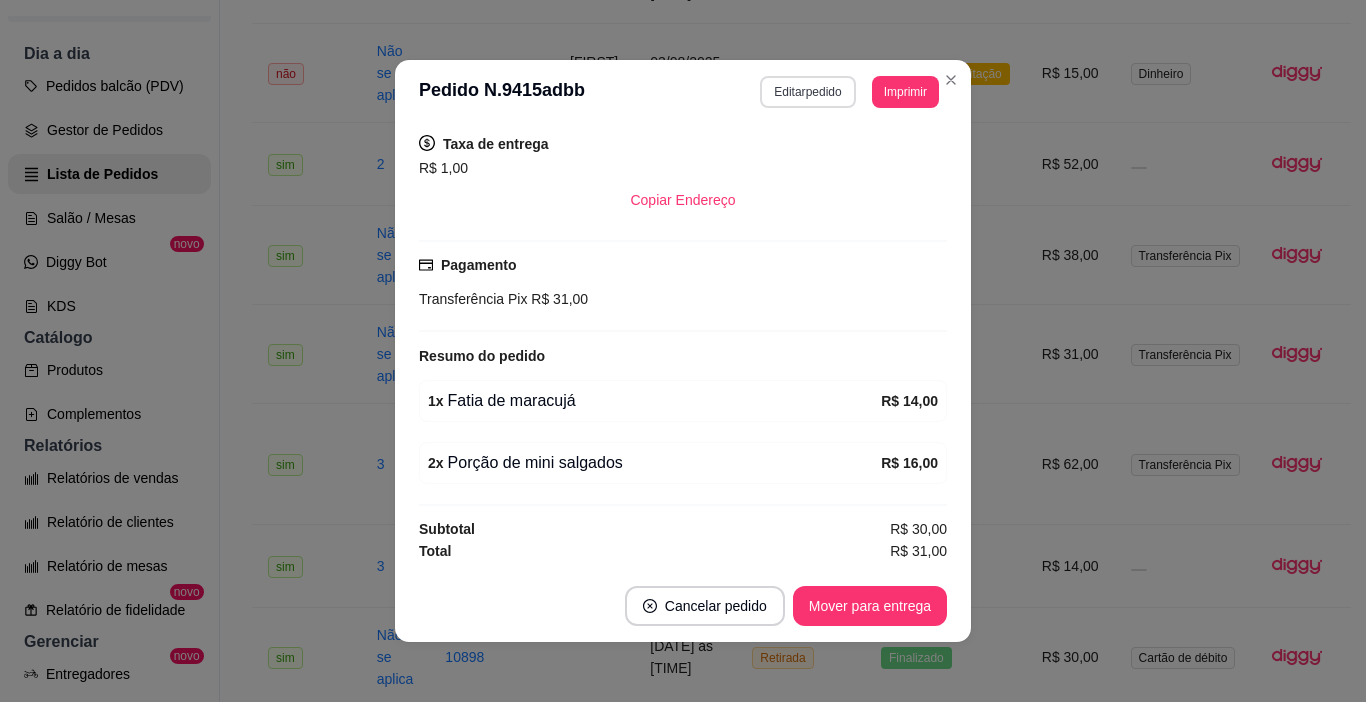 click on "Editar  pedido" at bounding box center (807, 92) 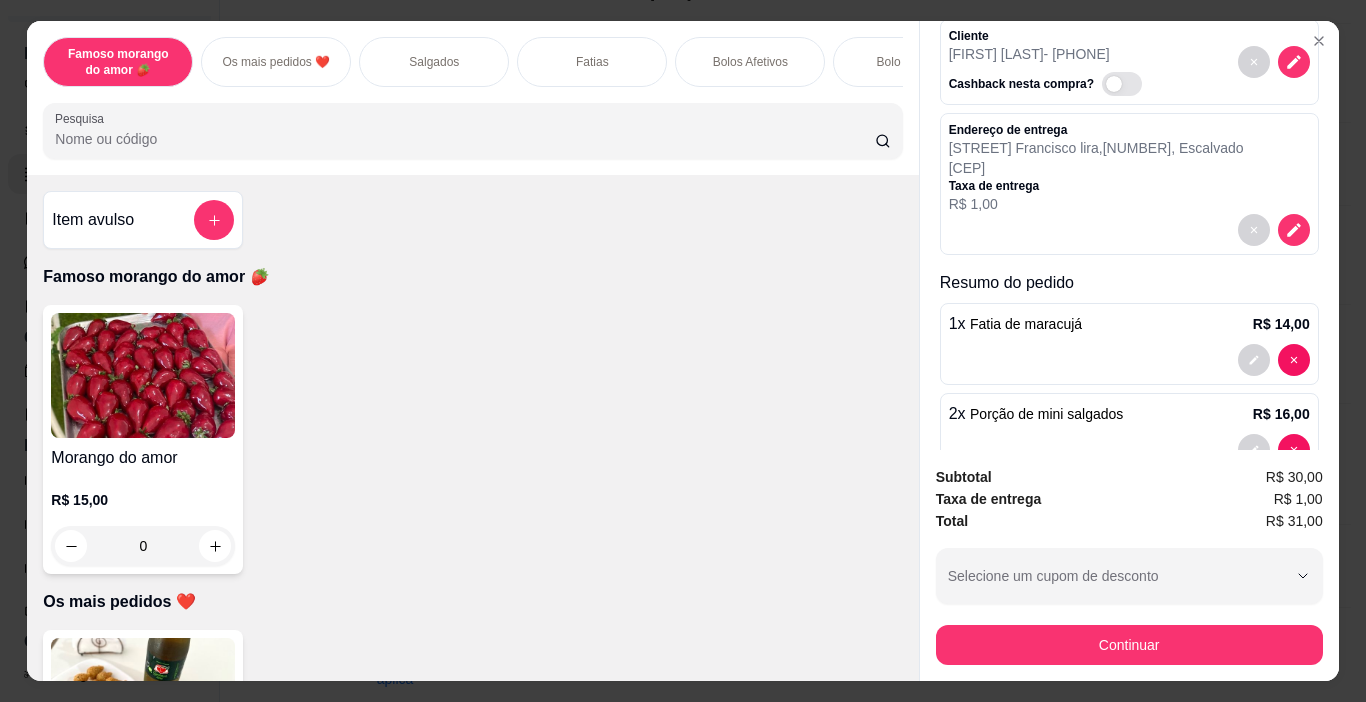 scroll, scrollTop: 153, scrollLeft: 0, axis: vertical 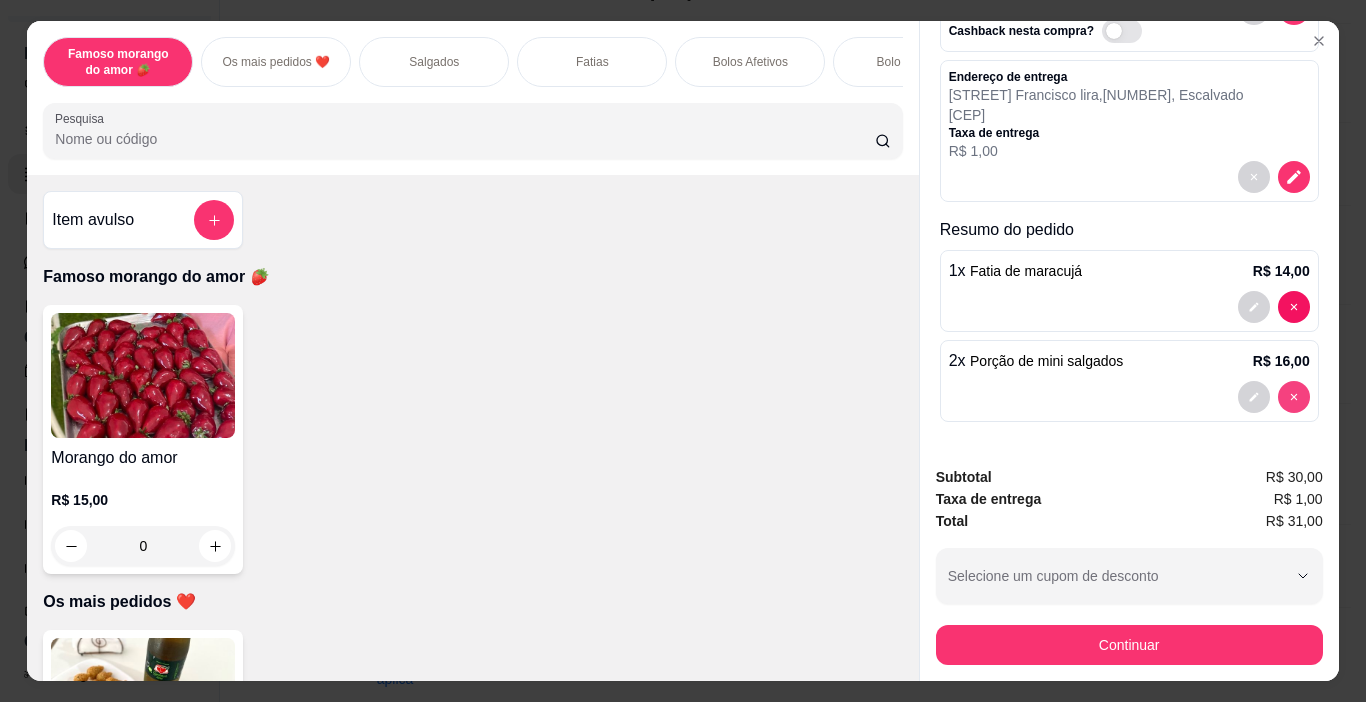 type on "0" 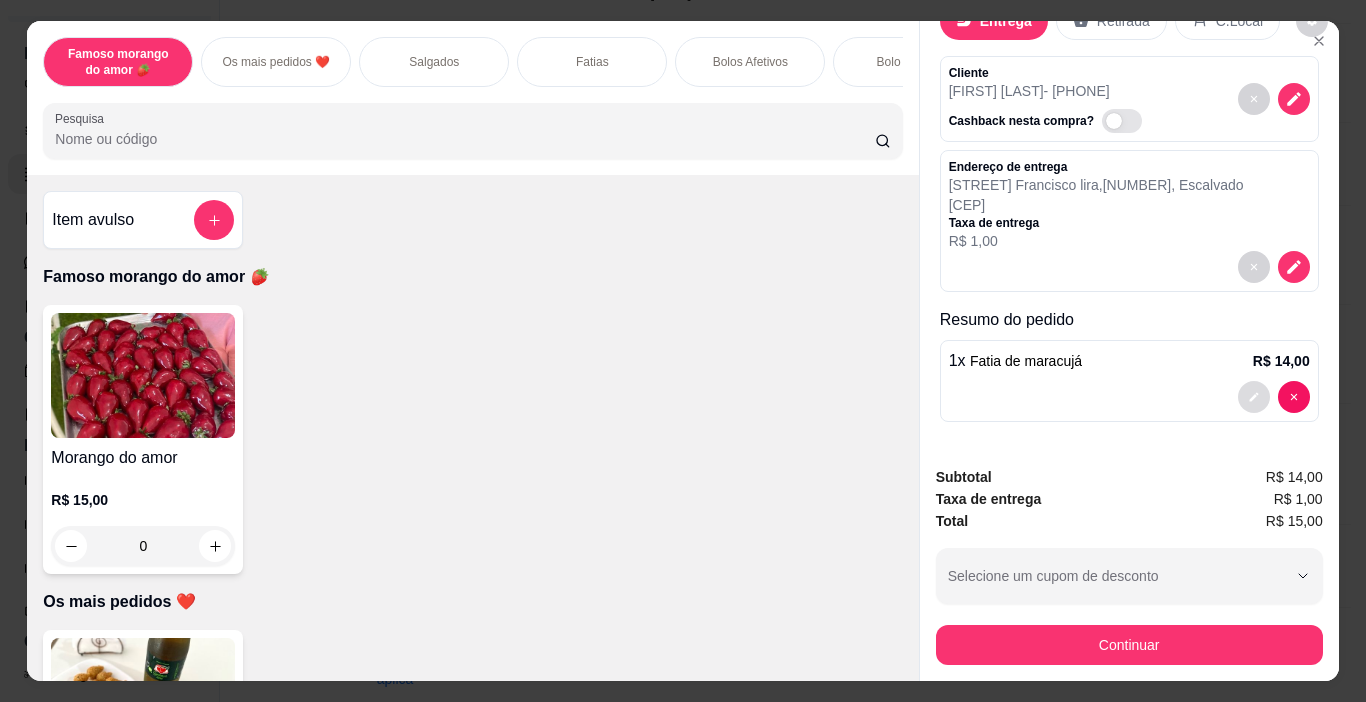 scroll, scrollTop: 63, scrollLeft: 0, axis: vertical 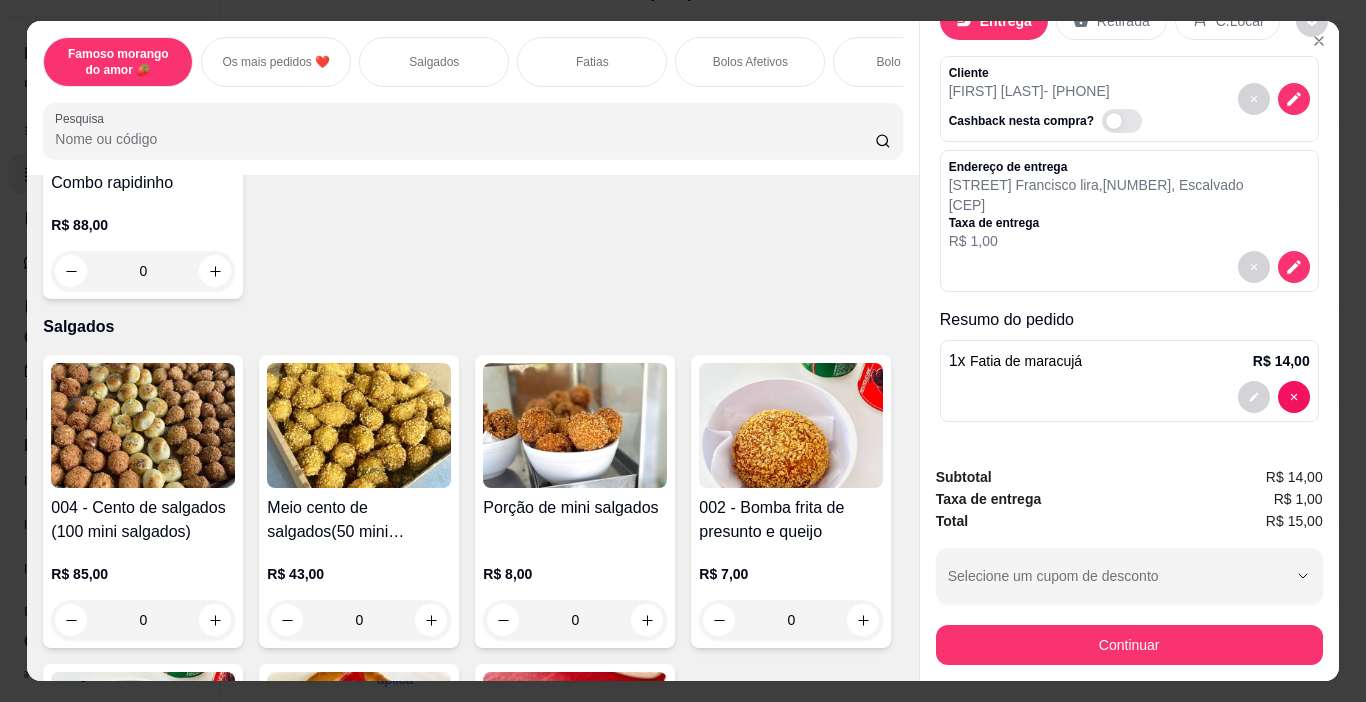 click on "Fatias" at bounding box center (592, 62) 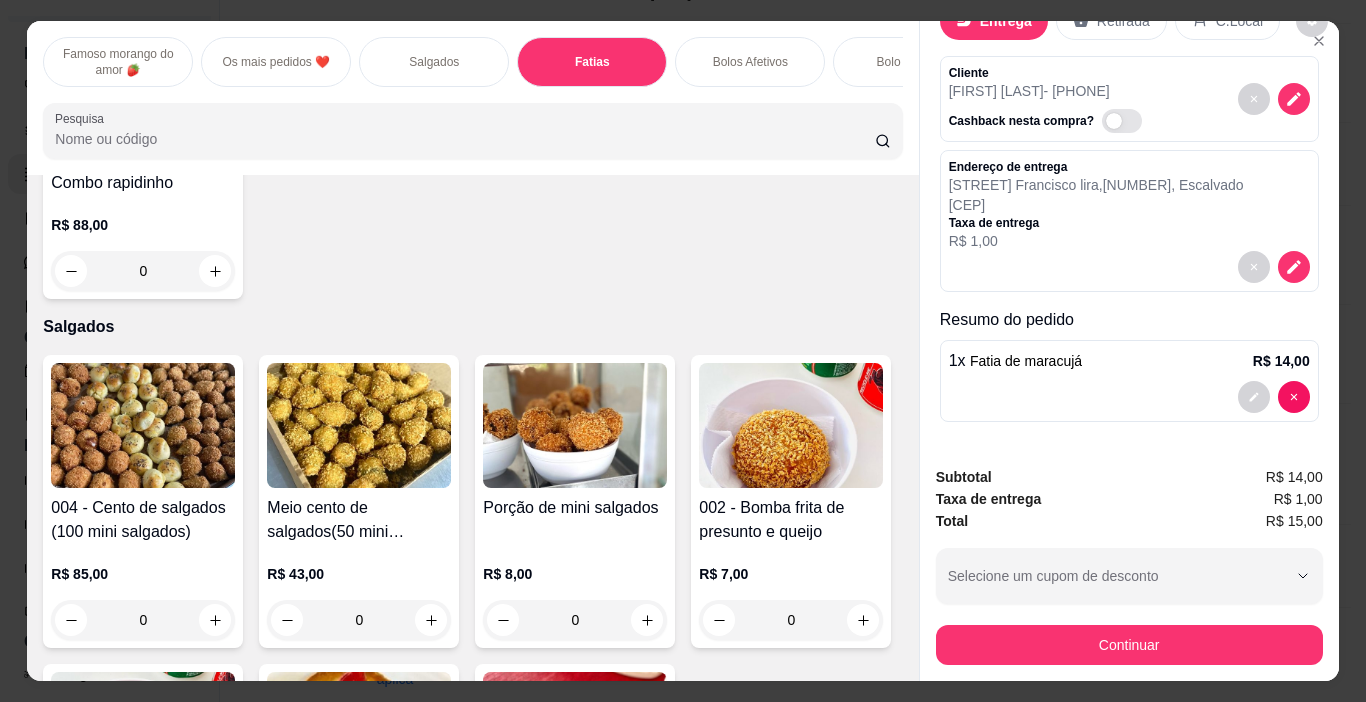 scroll, scrollTop: 1683, scrollLeft: 0, axis: vertical 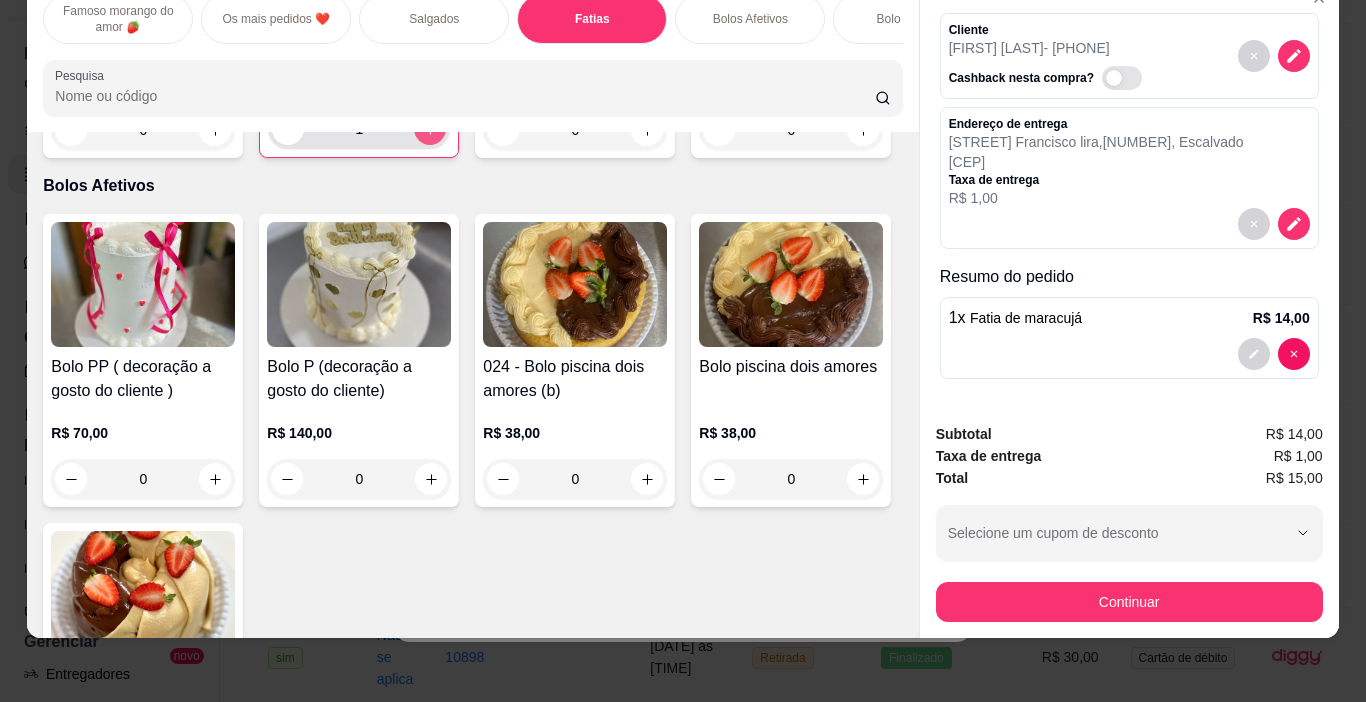 click 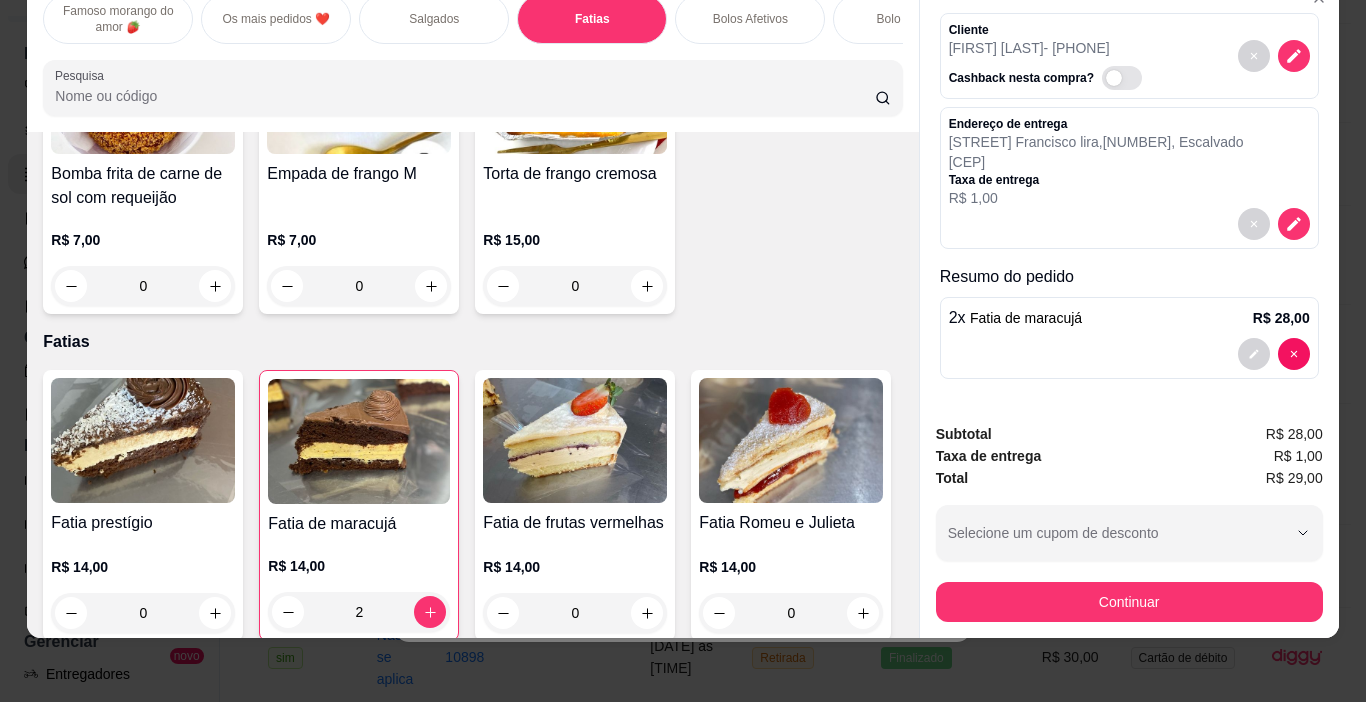 scroll, scrollTop: 1000, scrollLeft: 0, axis: vertical 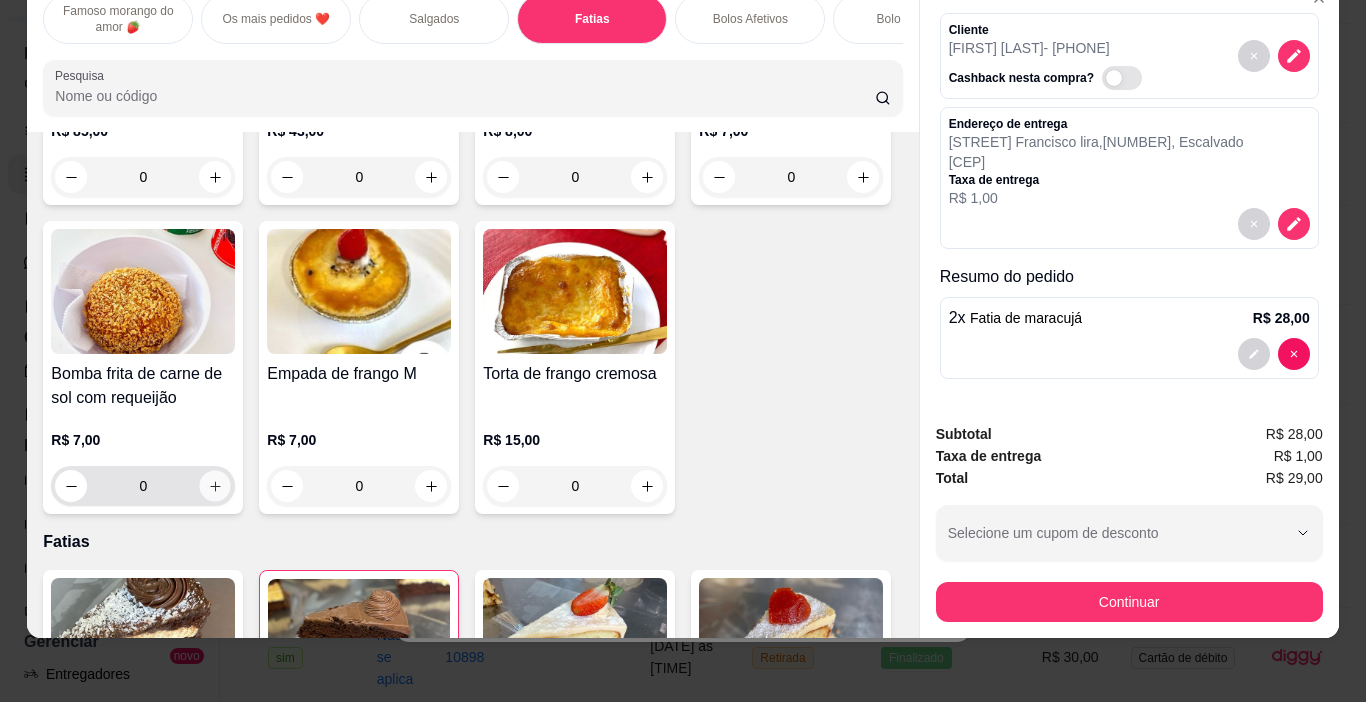 click 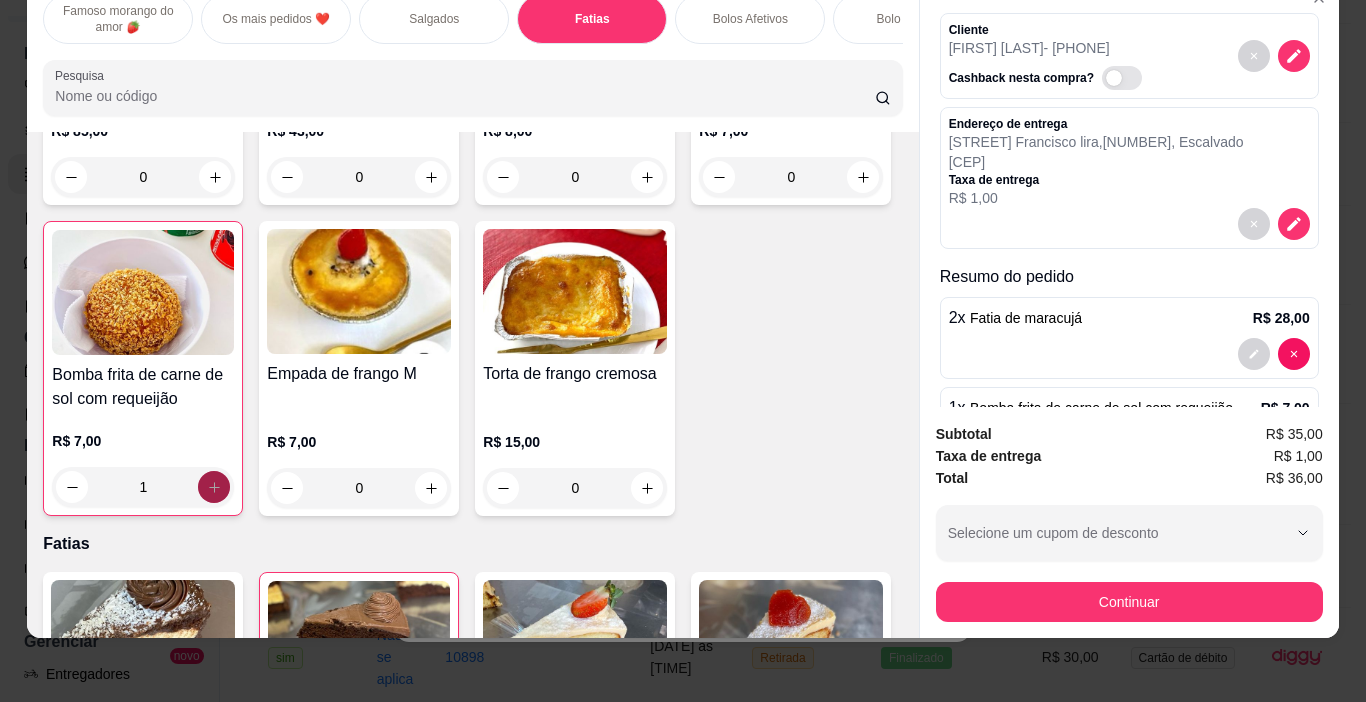 scroll, scrollTop: 153, scrollLeft: 0, axis: vertical 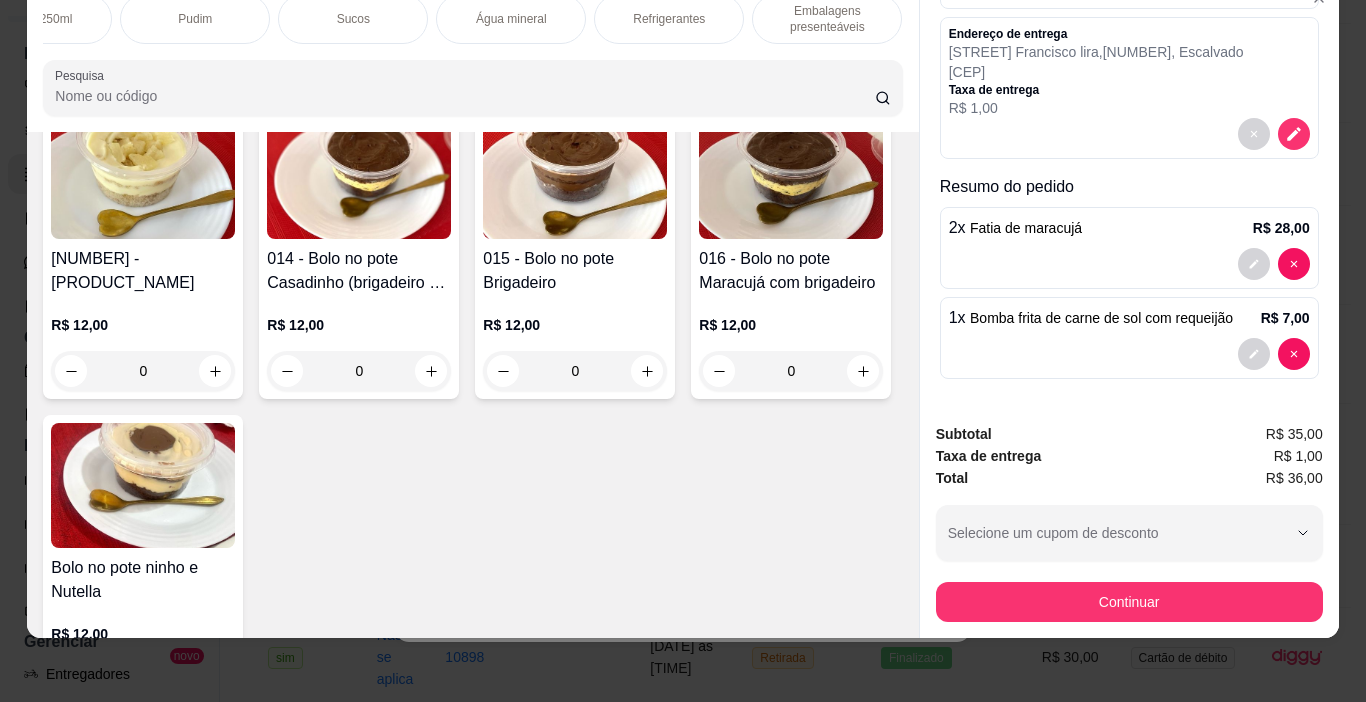 click on "Refrigerantes" at bounding box center [669, 19] 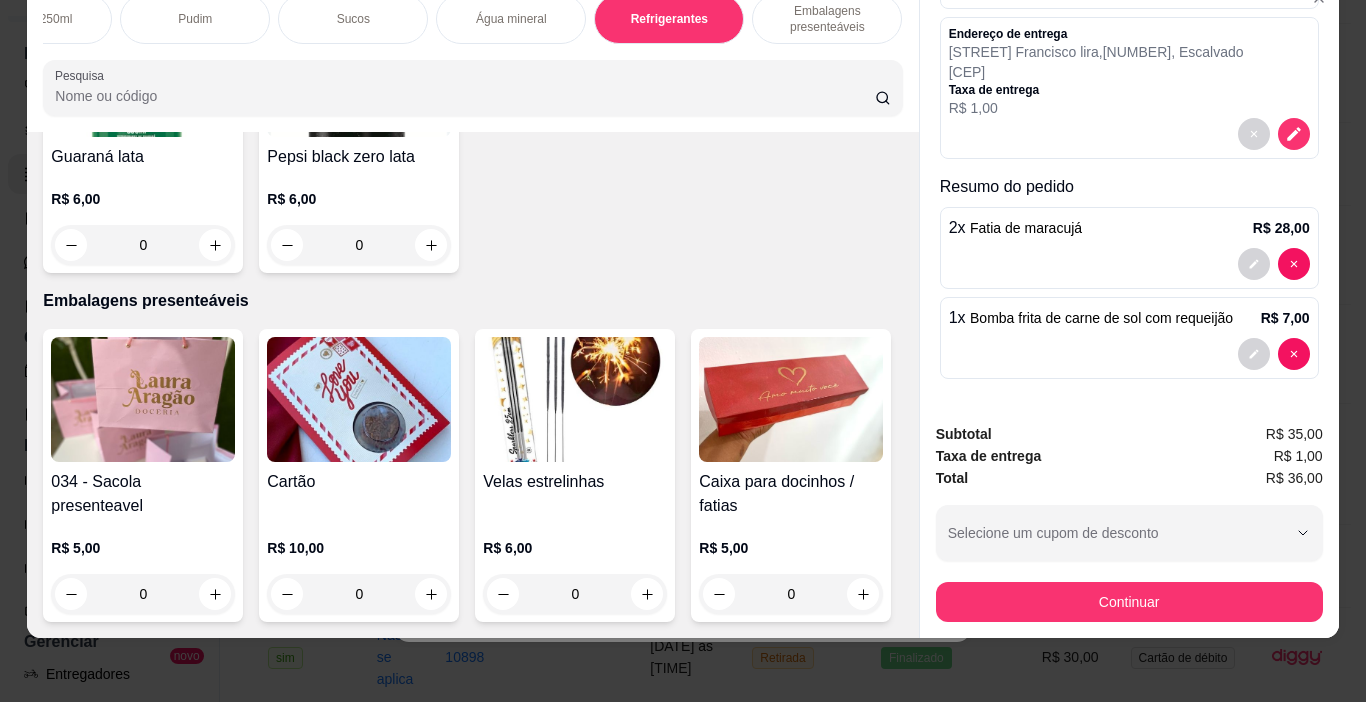 scroll, scrollTop: 6445, scrollLeft: 0, axis: vertical 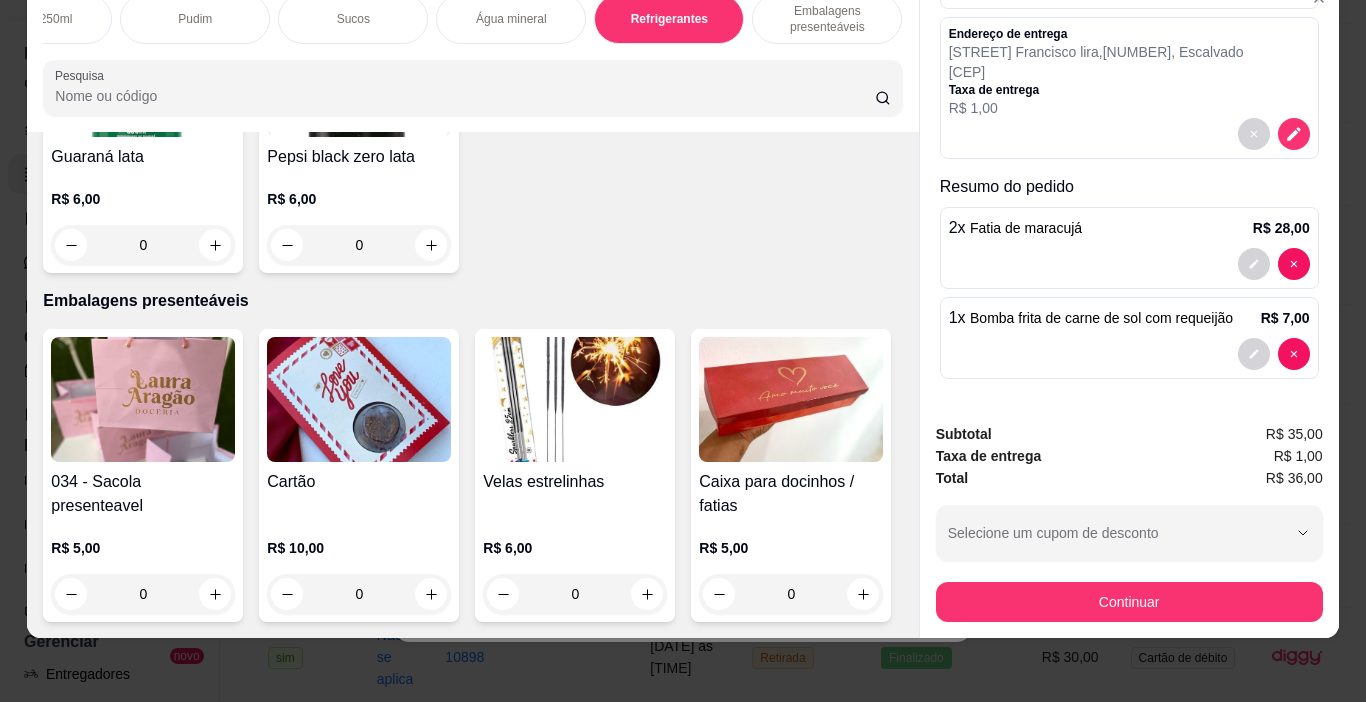 click at bounding box center [647, -325] 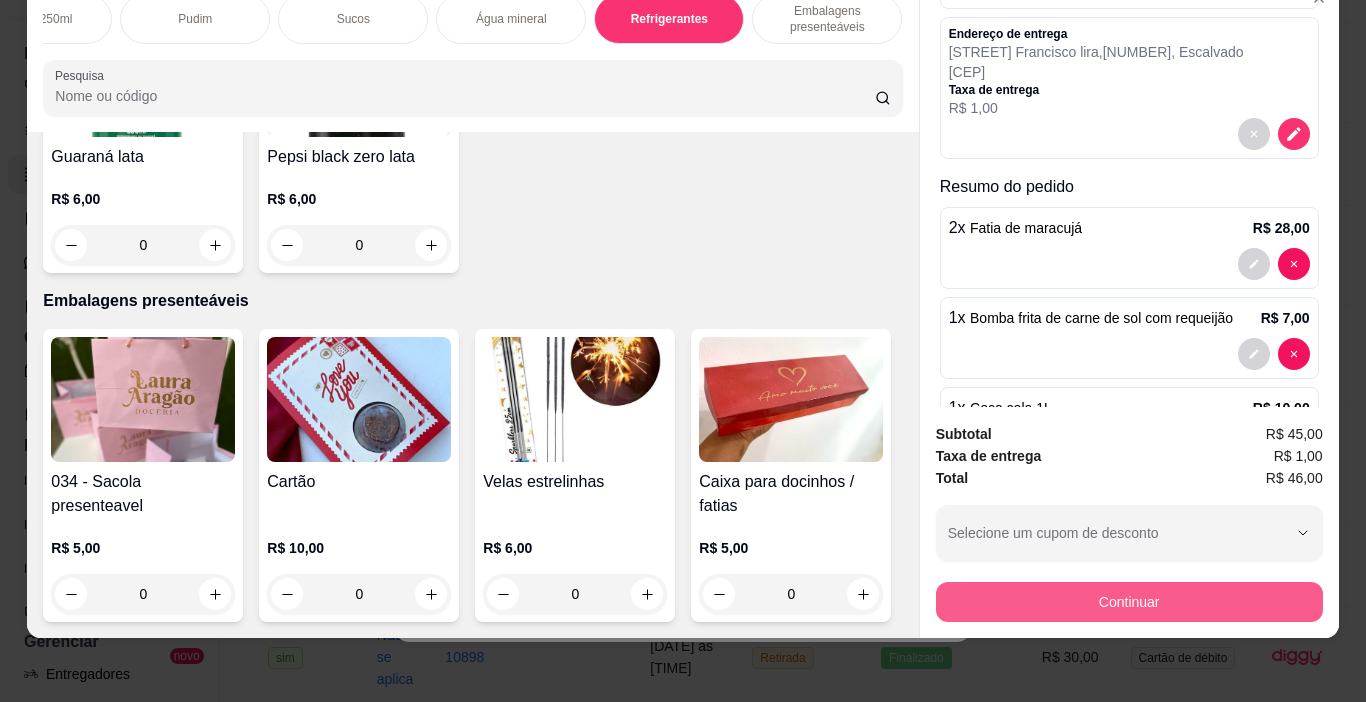 click on "Continuar" at bounding box center [1129, 602] 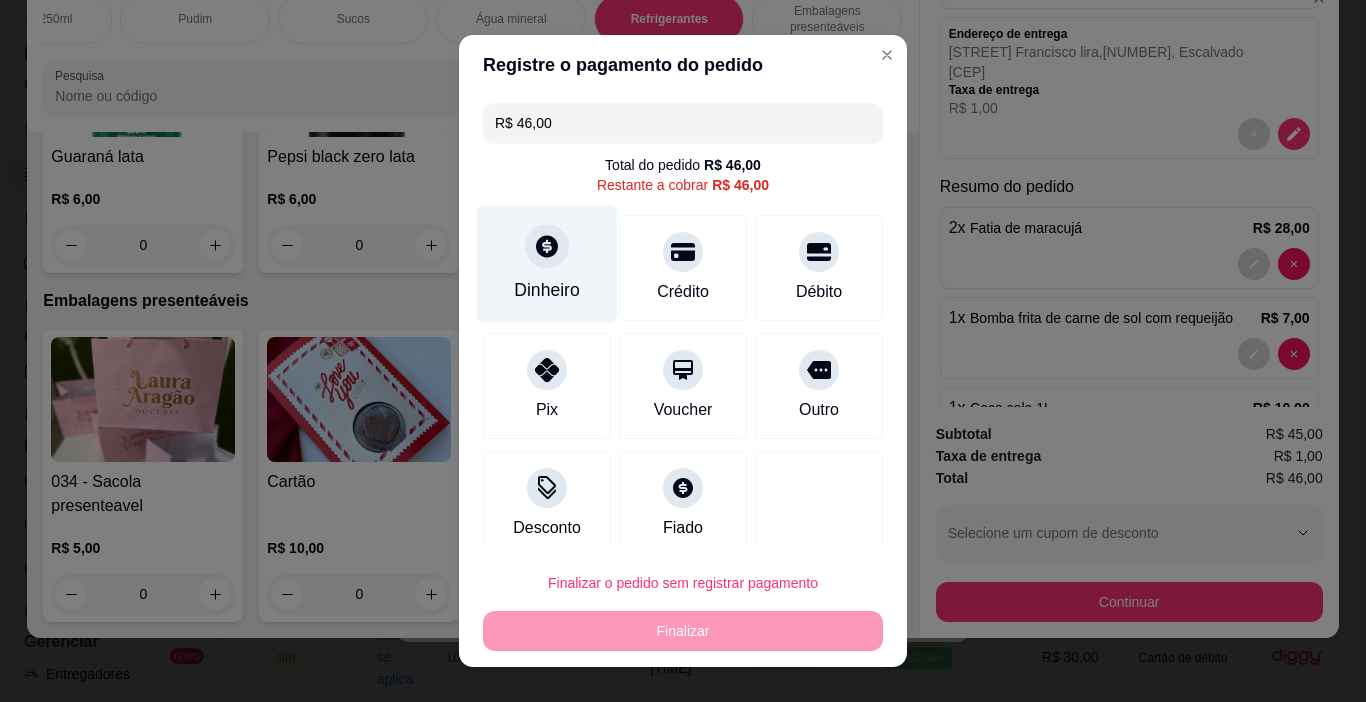 click 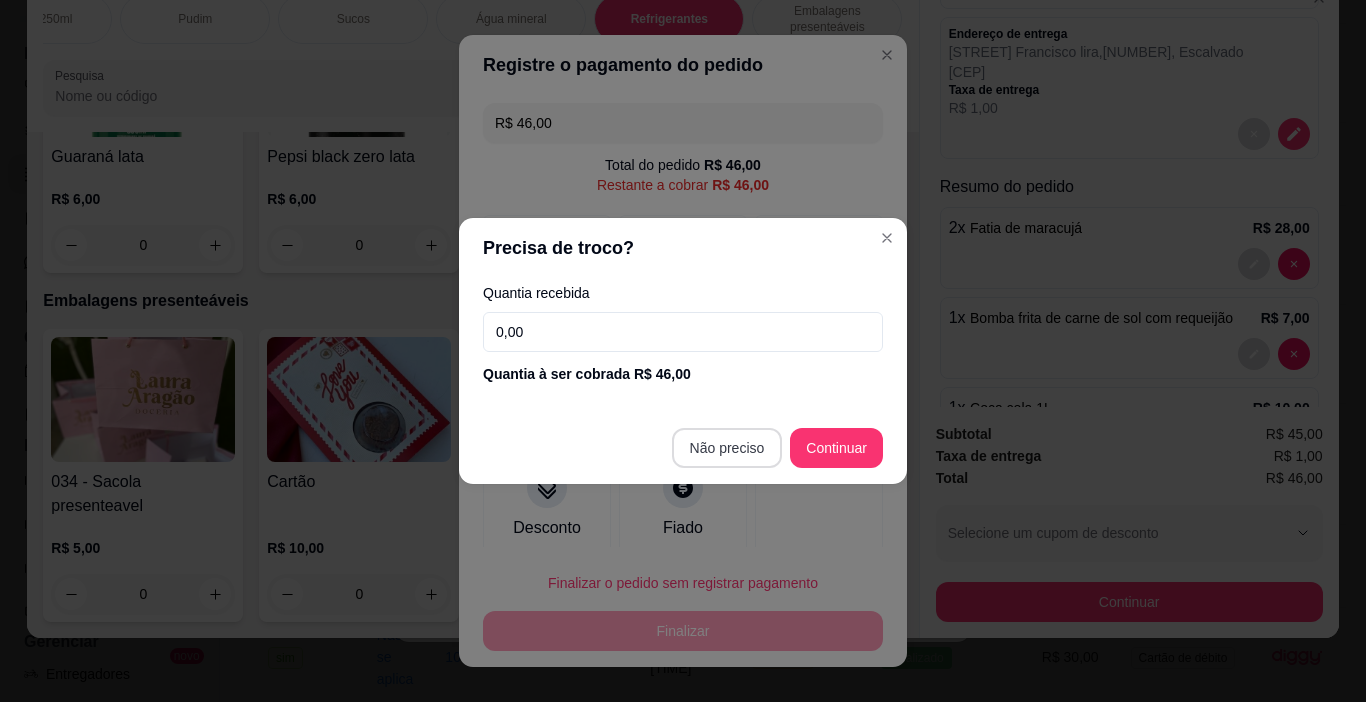 type on "R$ 0,00" 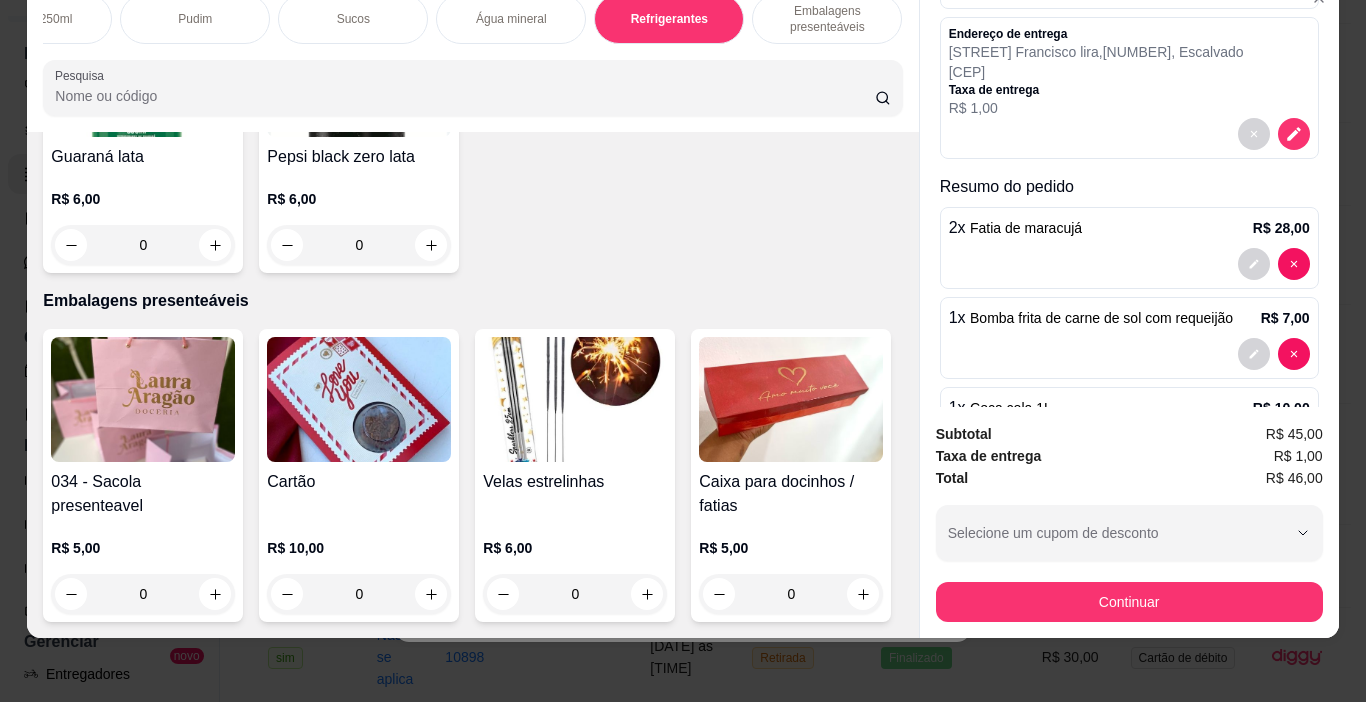 scroll, scrollTop: 0, scrollLeft: 0, axis: both 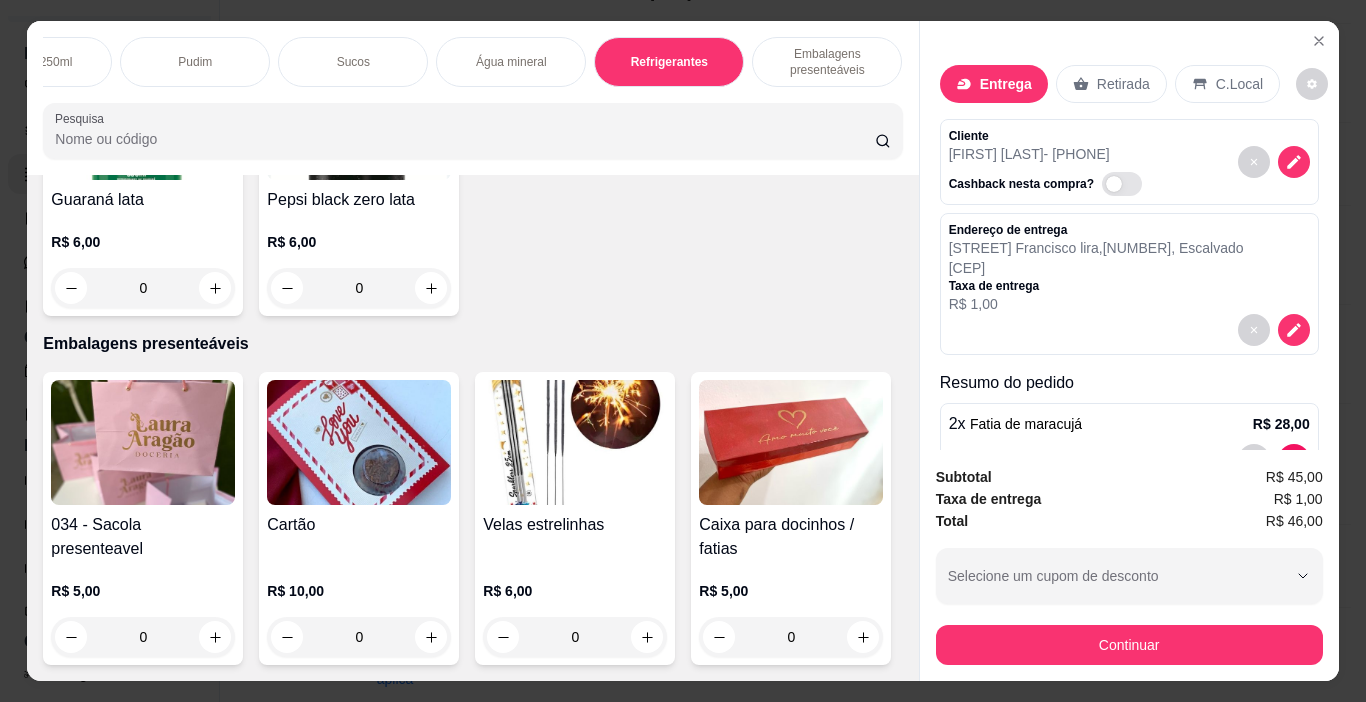 click 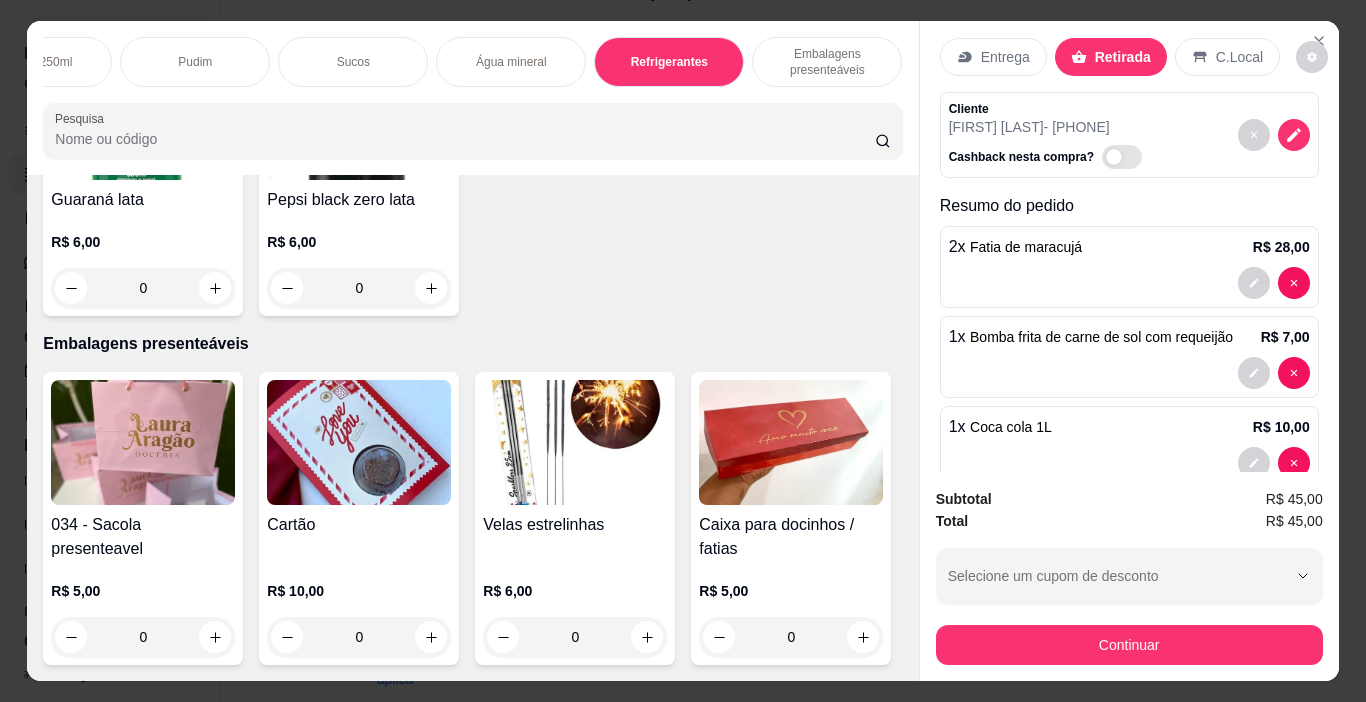 scroll, scrollTop: 71, scrollLeft: 0, axis: vertical 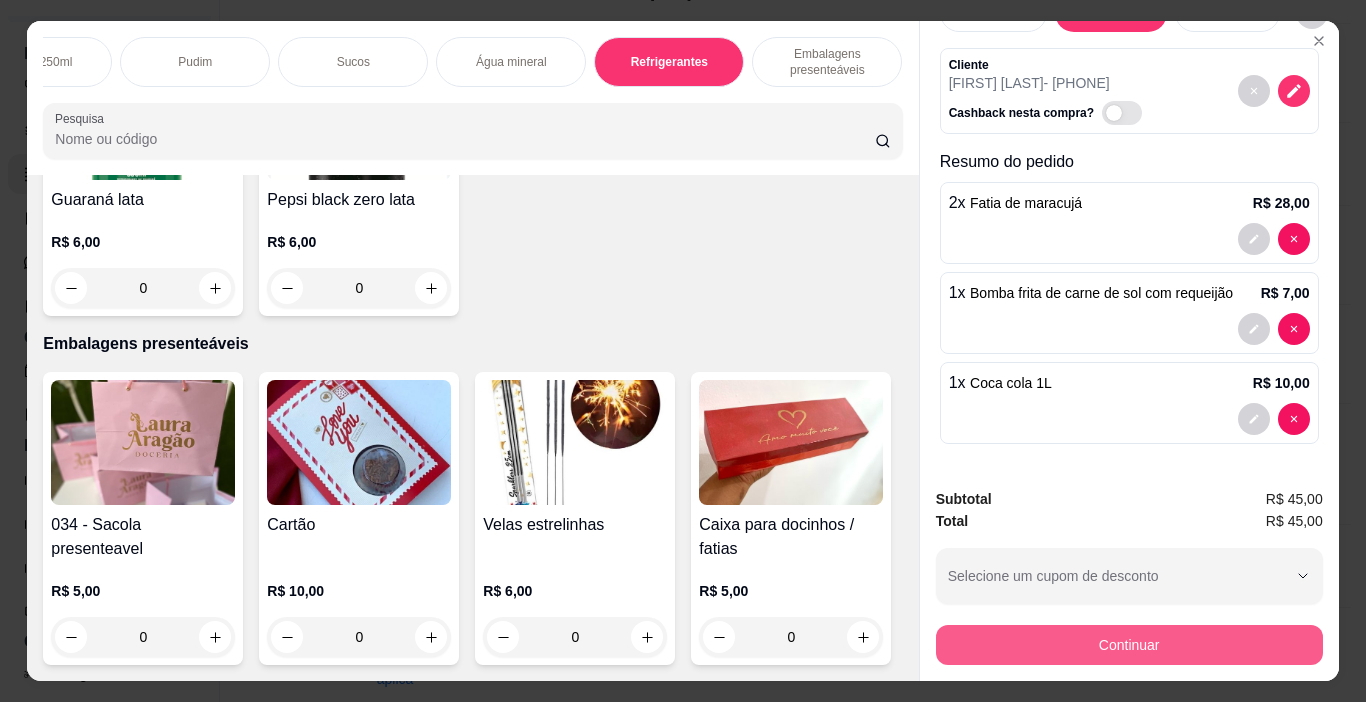click on "Continuar" at bounding box center [1129, 645] 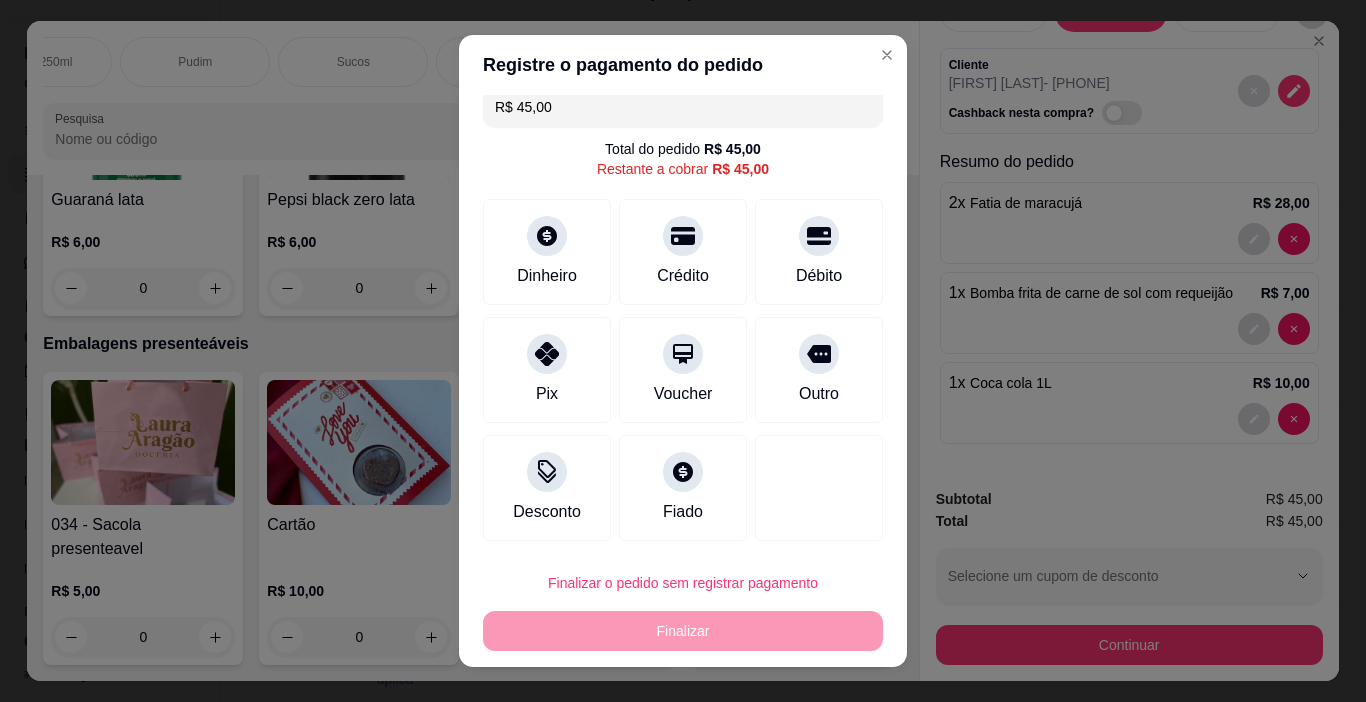 scroll, scrollTop: 18, scrollLeft: 0, axis: vertical 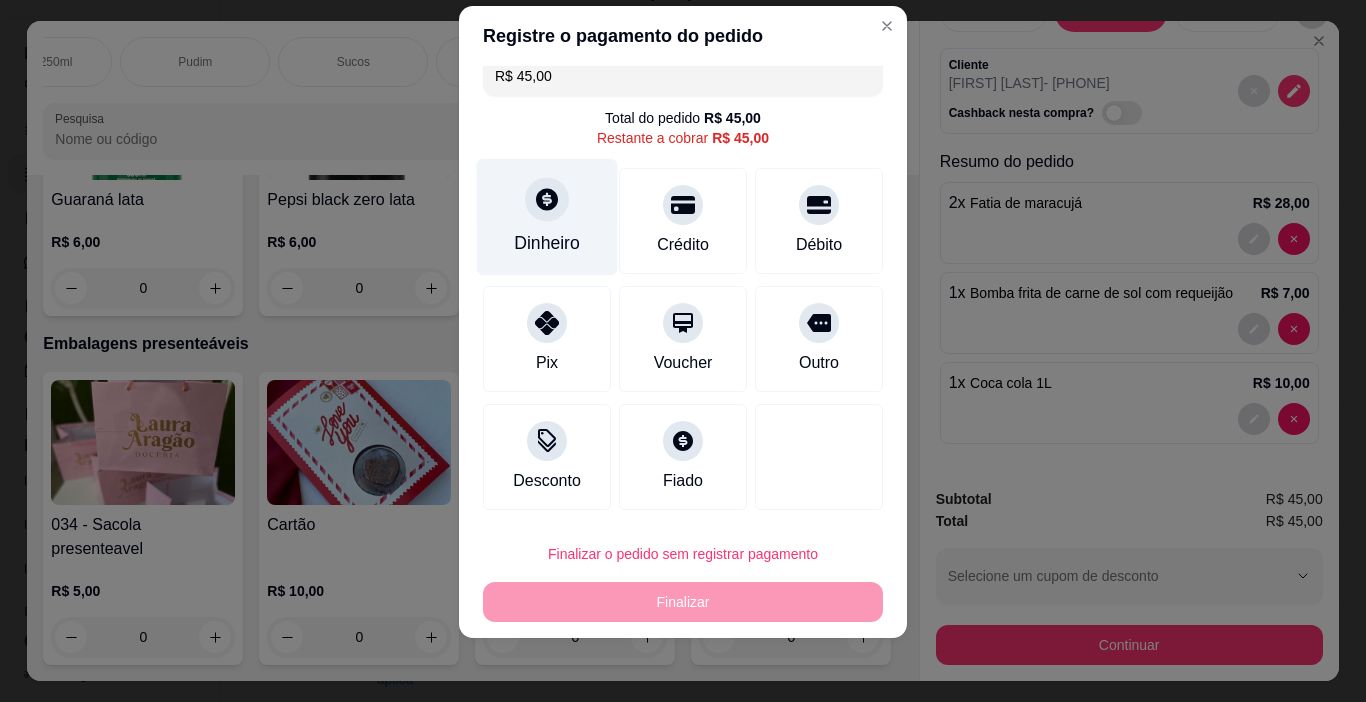 click on "Dinheiro" at bounding box center [547, 243] 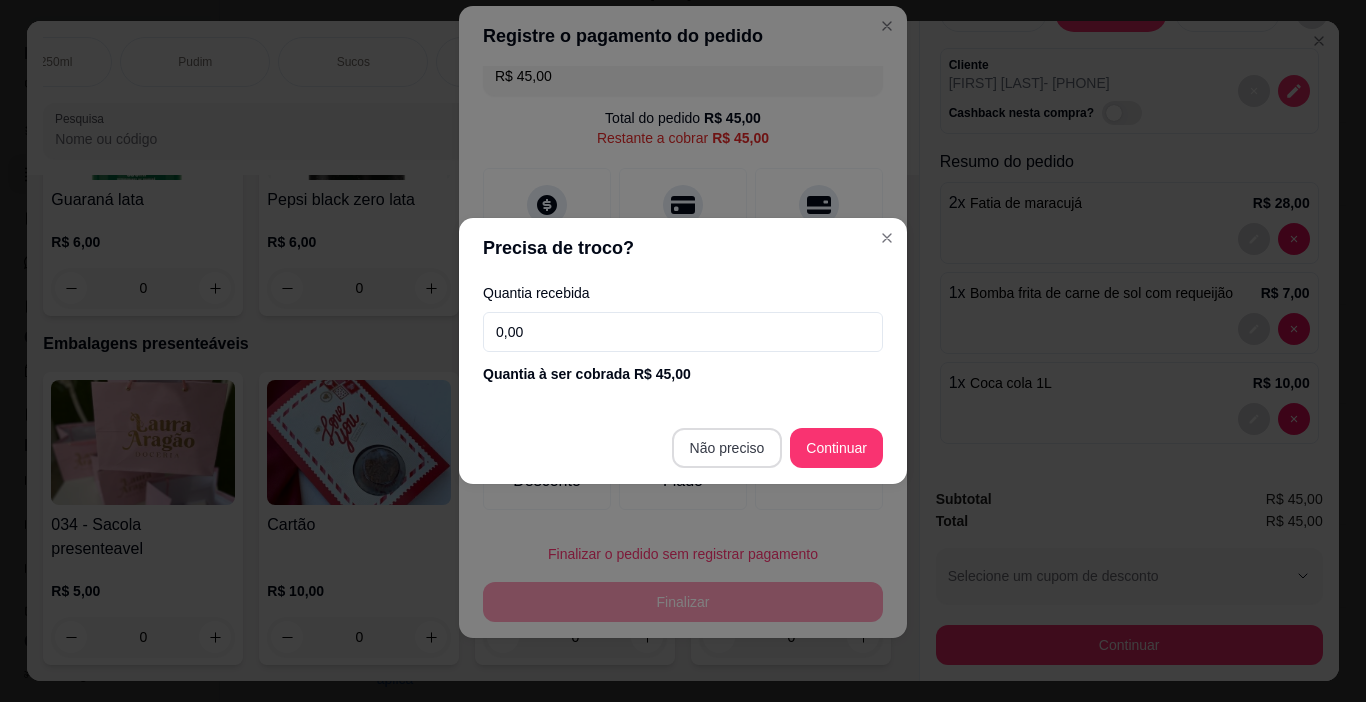 type on "R$ 0,00" 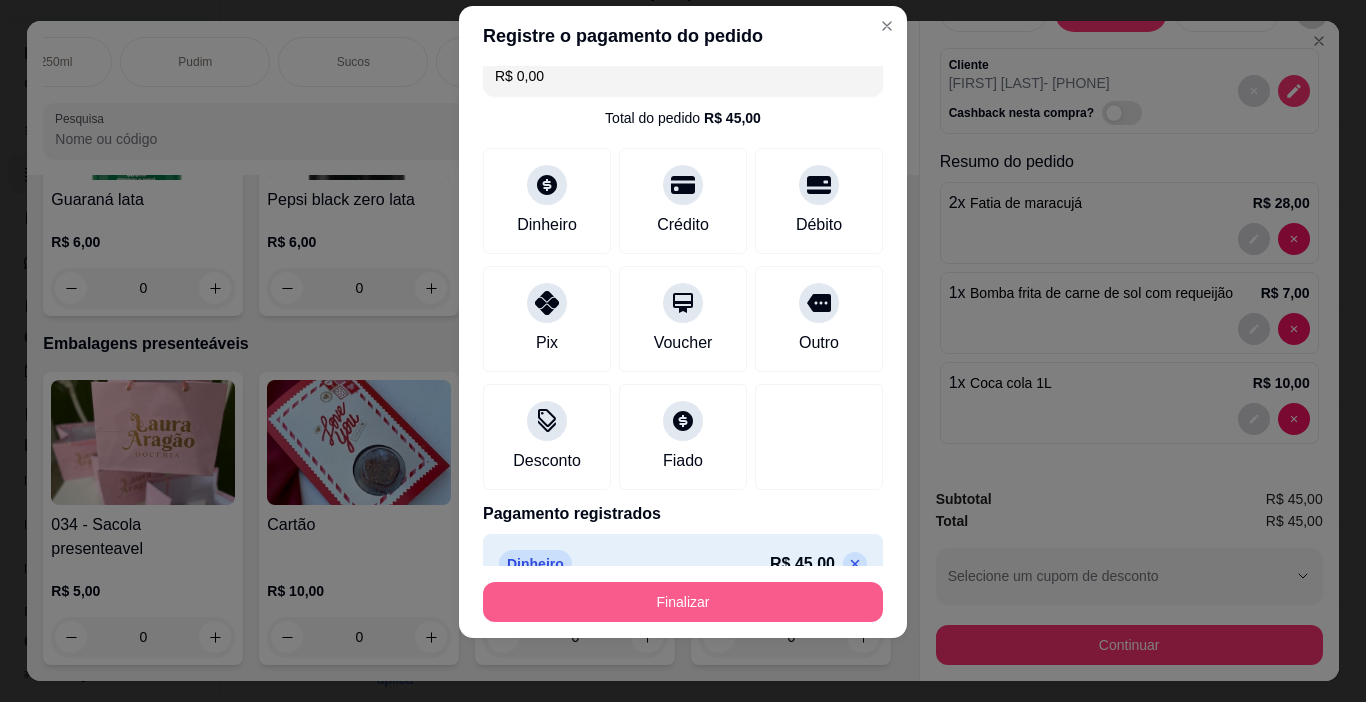 click on "Finalizar" at bounding box center (683, 602) 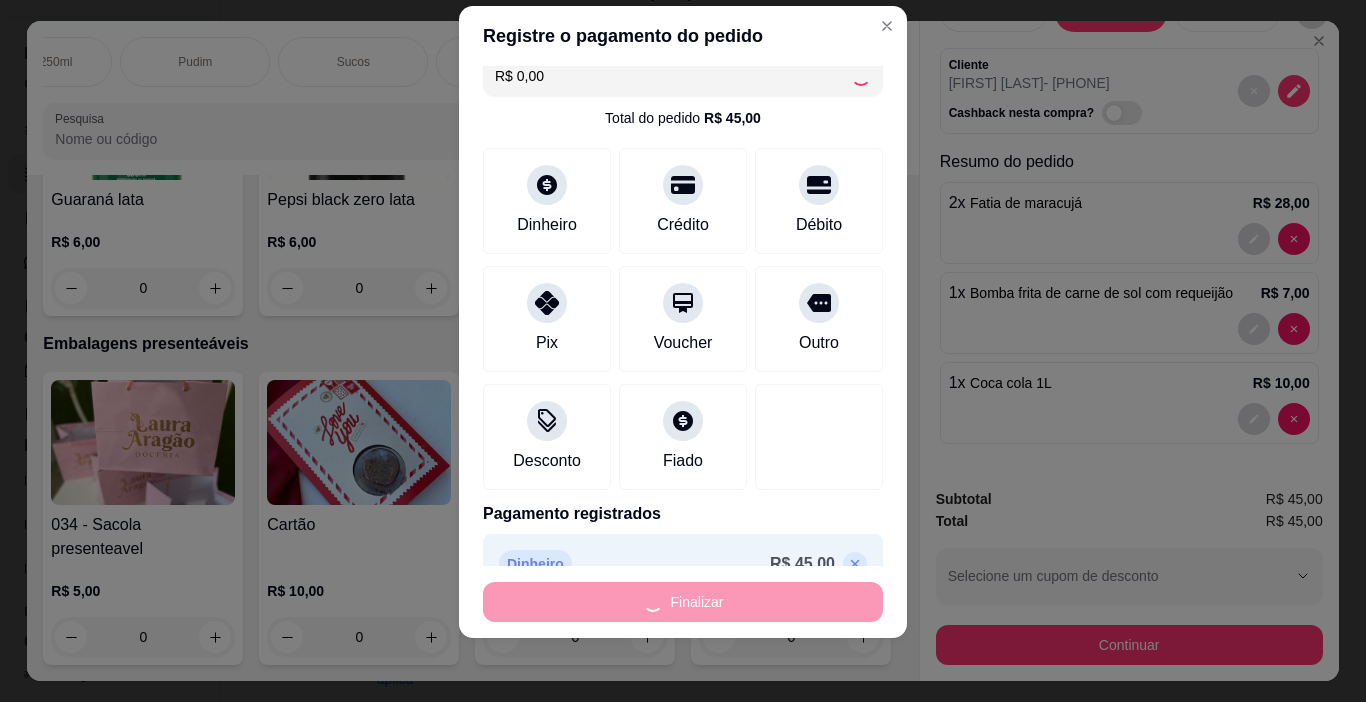 type on "0" 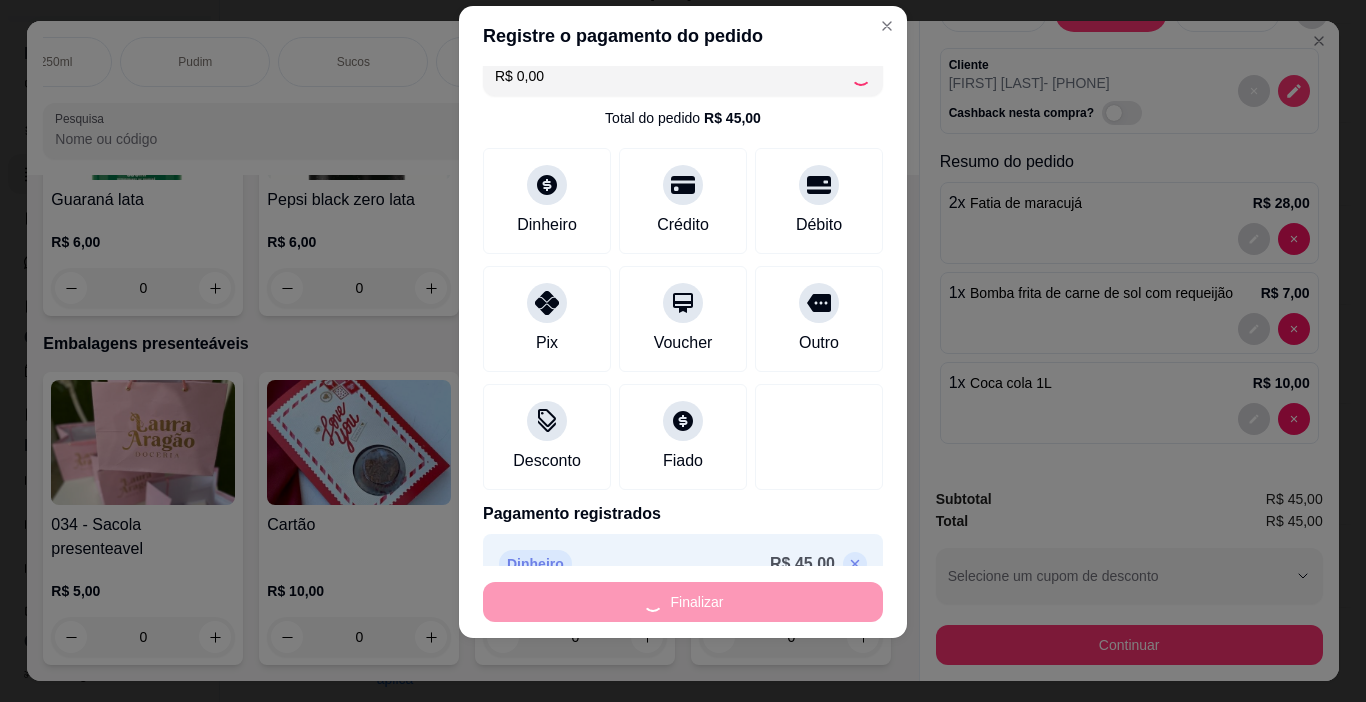 type on "0" 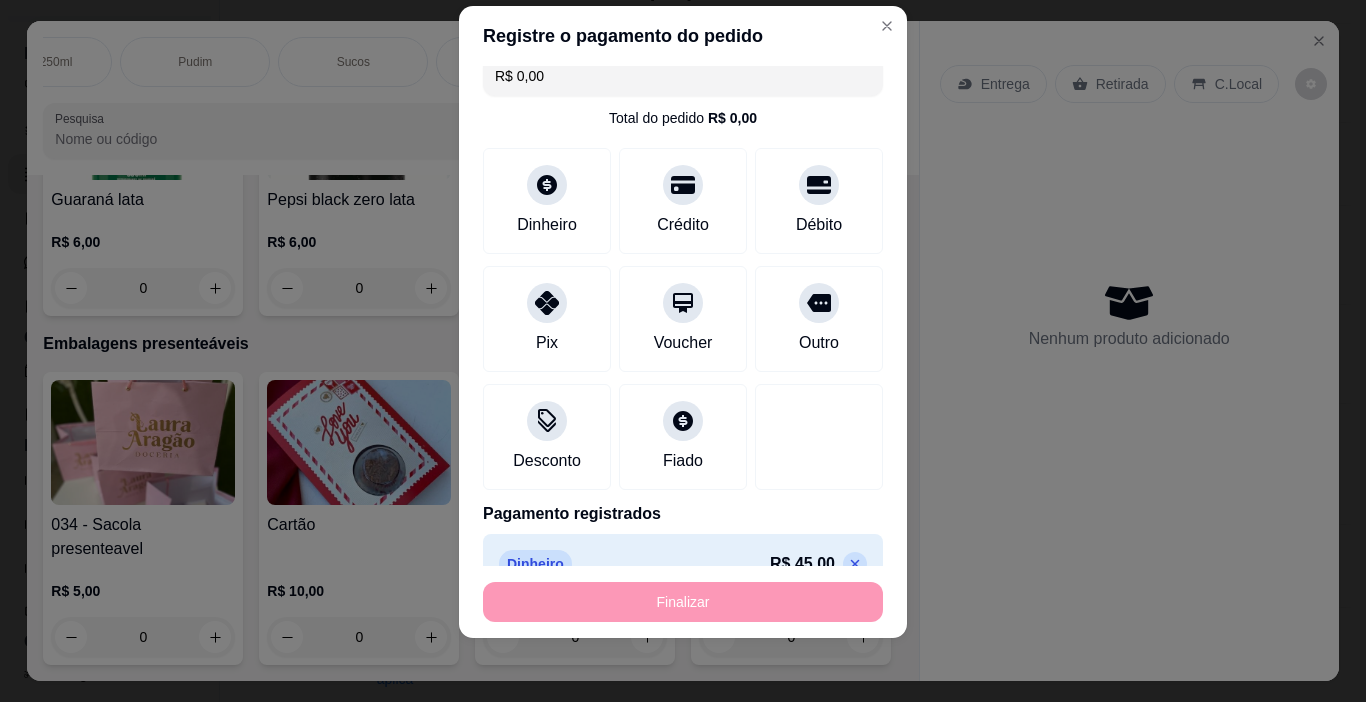 type on "-R$ 45,00" 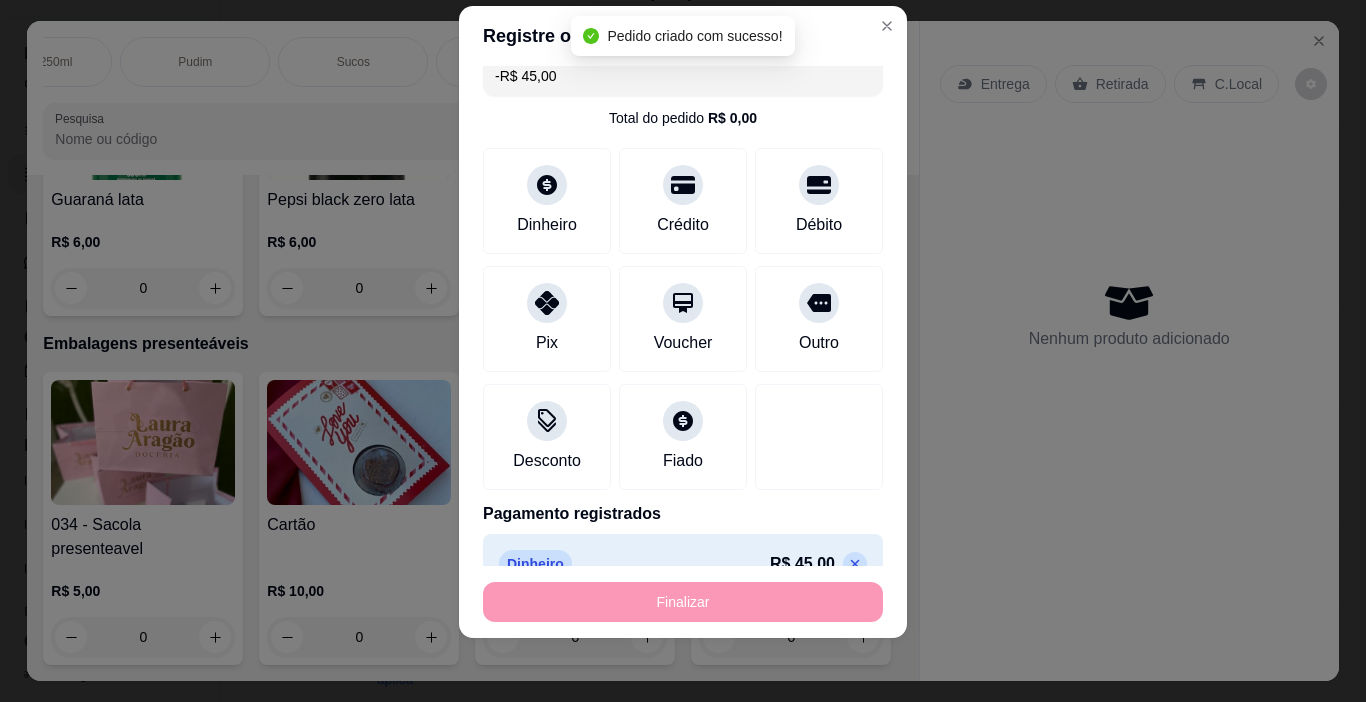 scroll, scrollTop: 0, scrollLeft: 0, axis: both 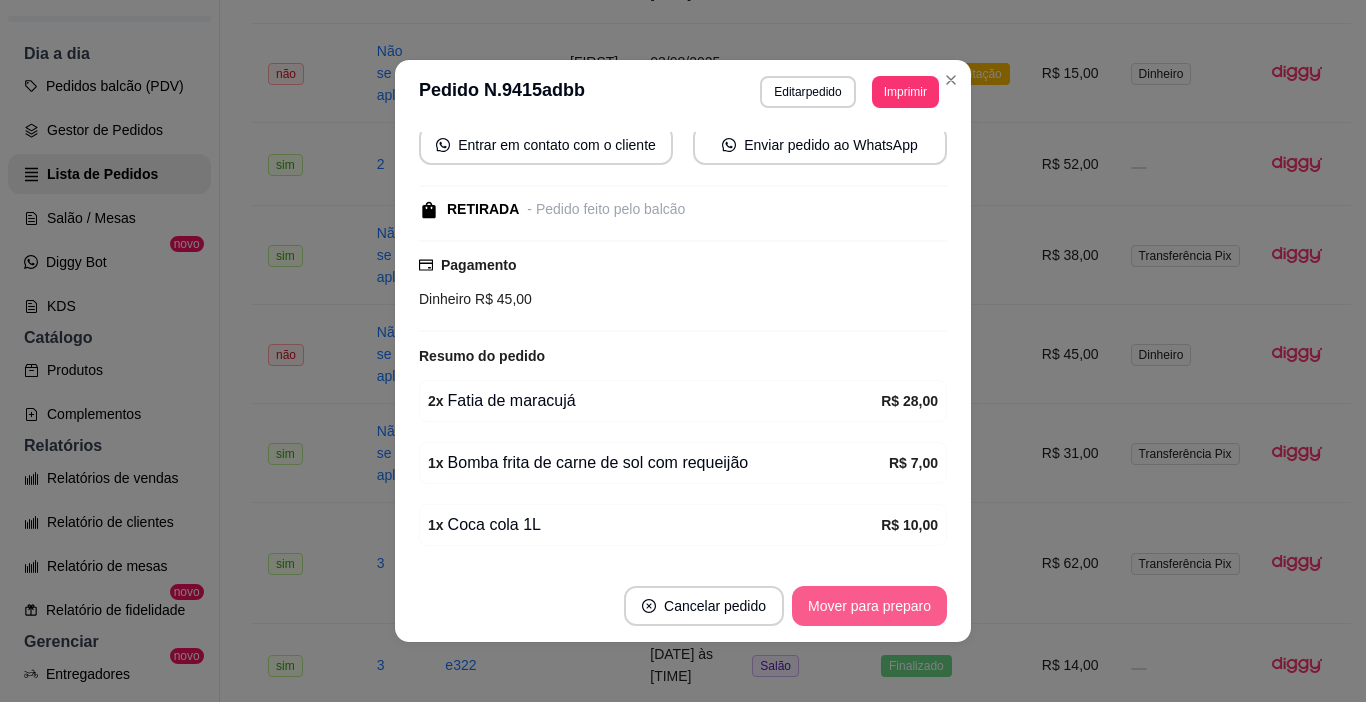click on "Mover para preparo" at bounding box center [869, 606] 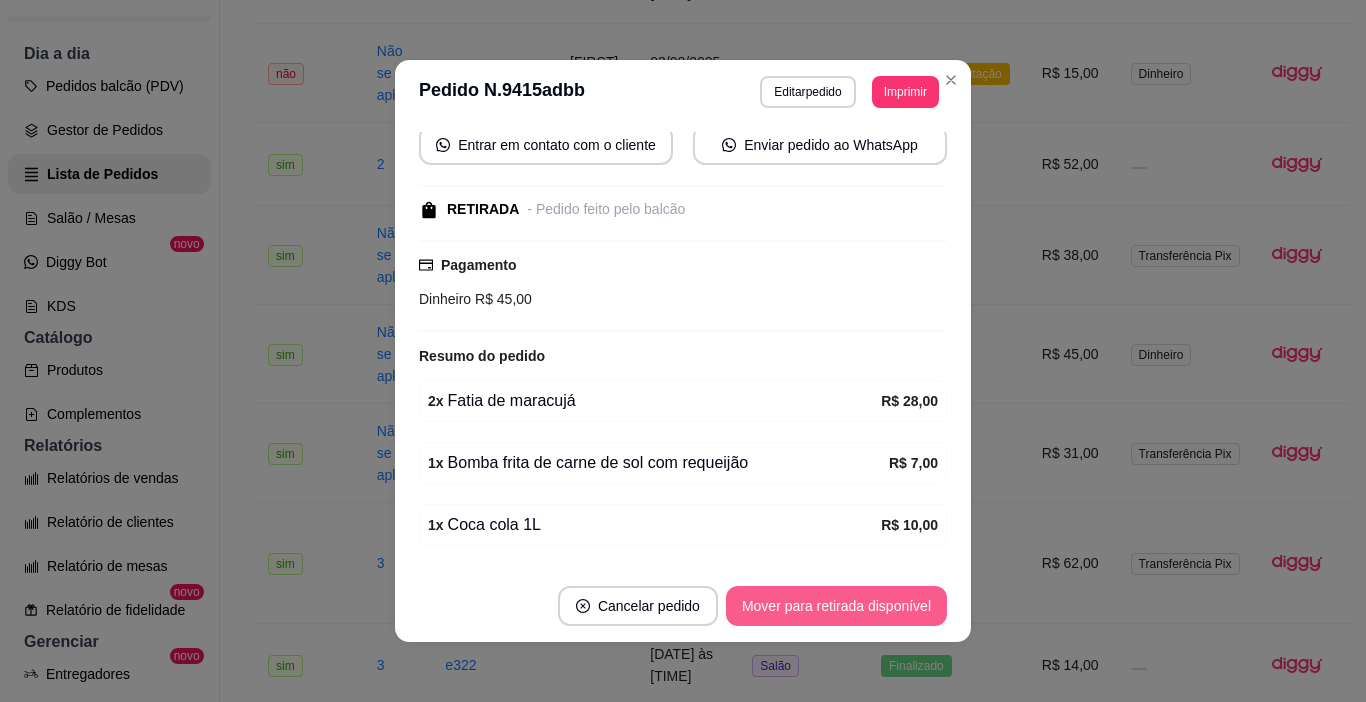 click on "Mover para retirada disponível" at bounding box center [836, 606] 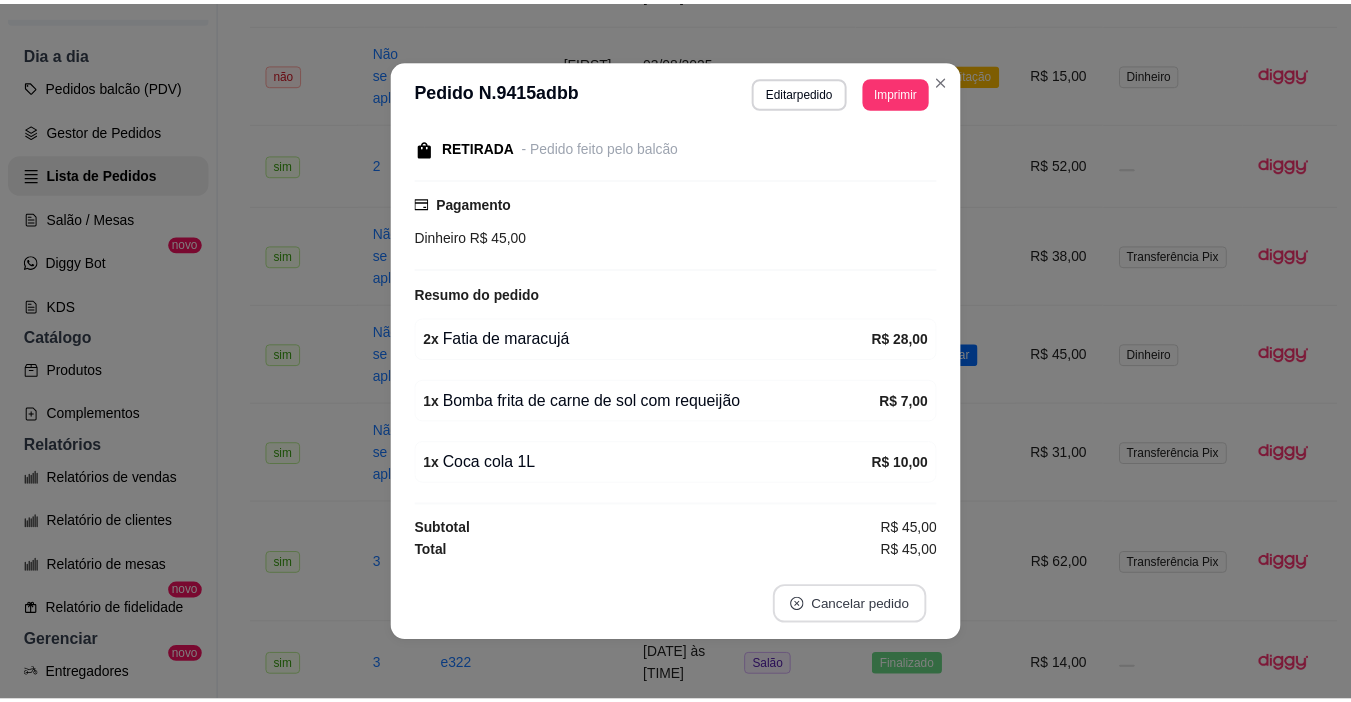 scroll, scrollTop: 171, scrollLeft: 0, axis: vertical 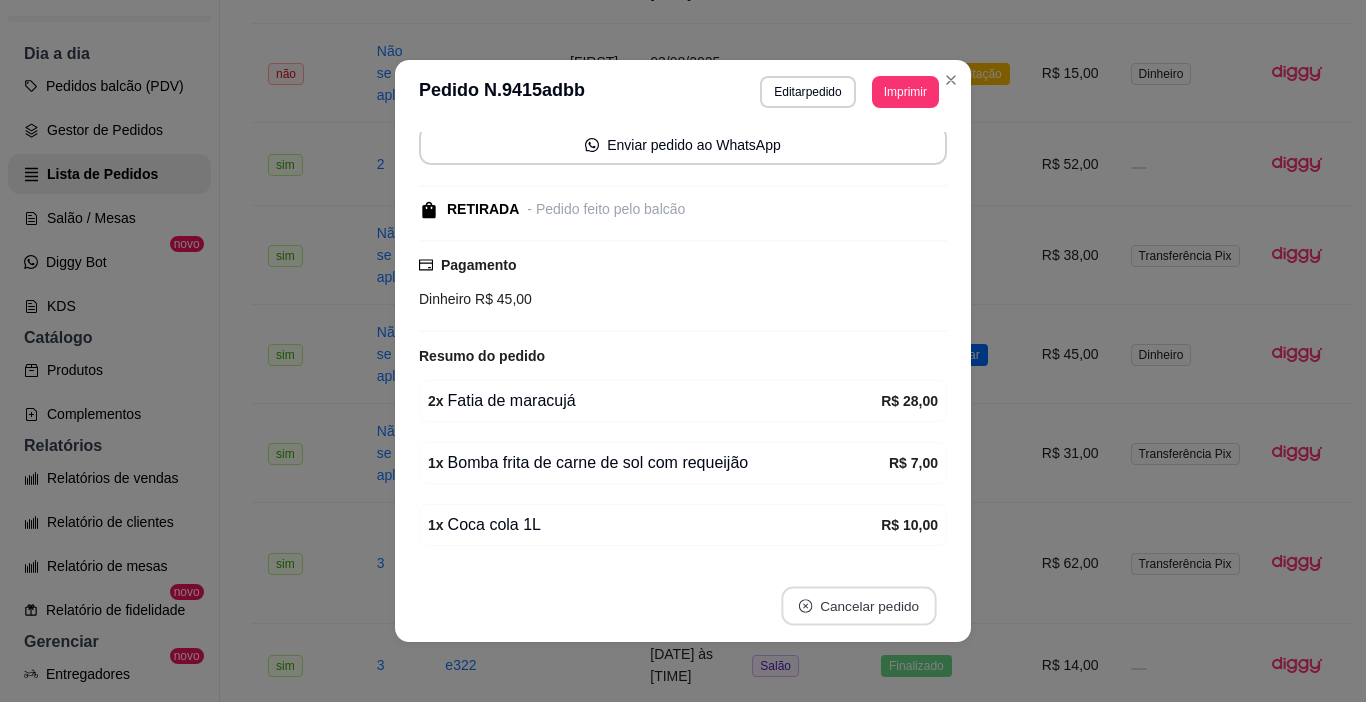 click on "Cancelar pedido" at bounding box center [858, 606] 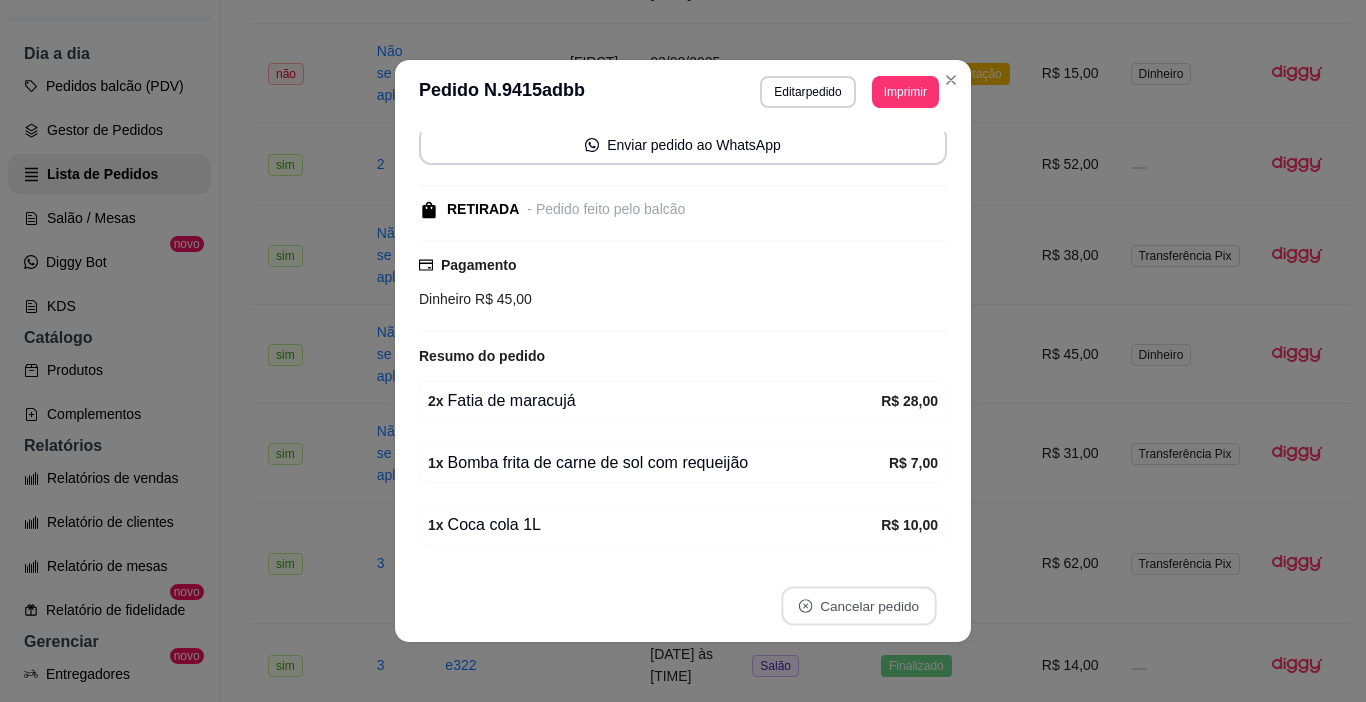 click on "Resumo do pedido" at bounding box center [683, 356] 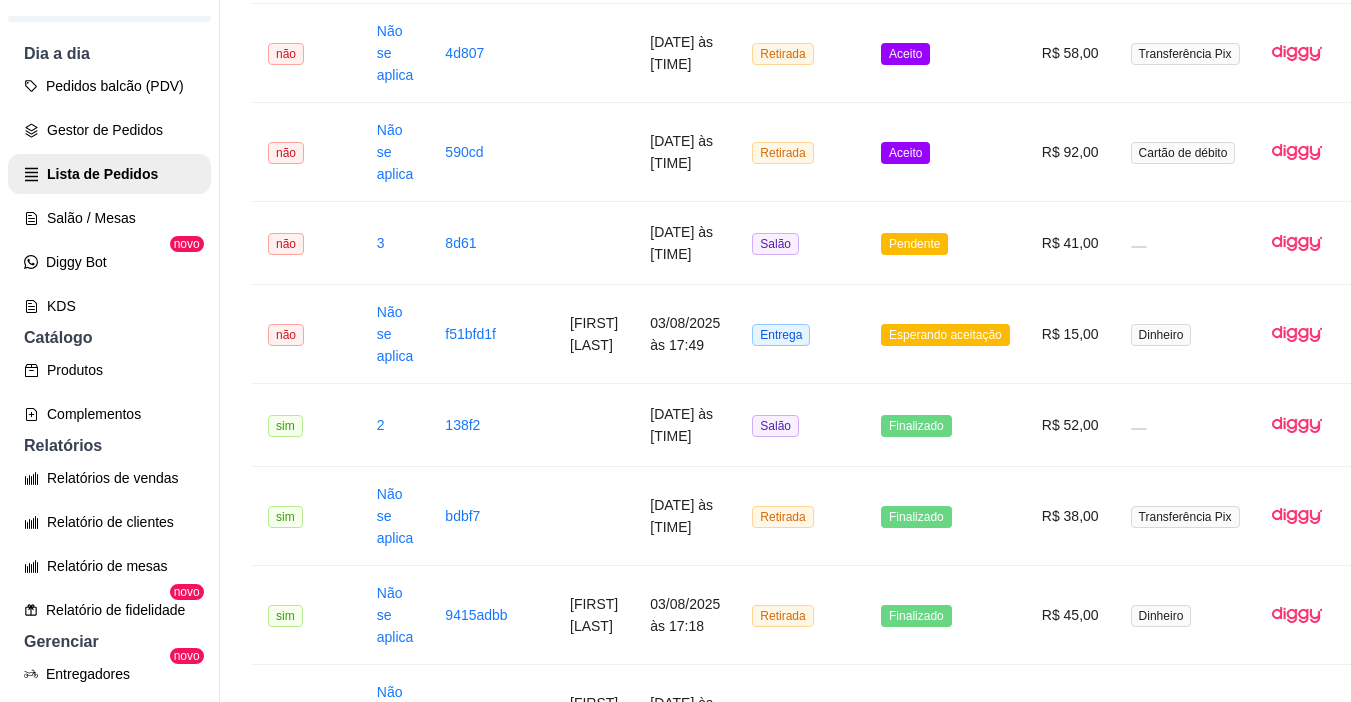 scroll, scrollTop: 600, scrollLeft: 0, axis: vertical 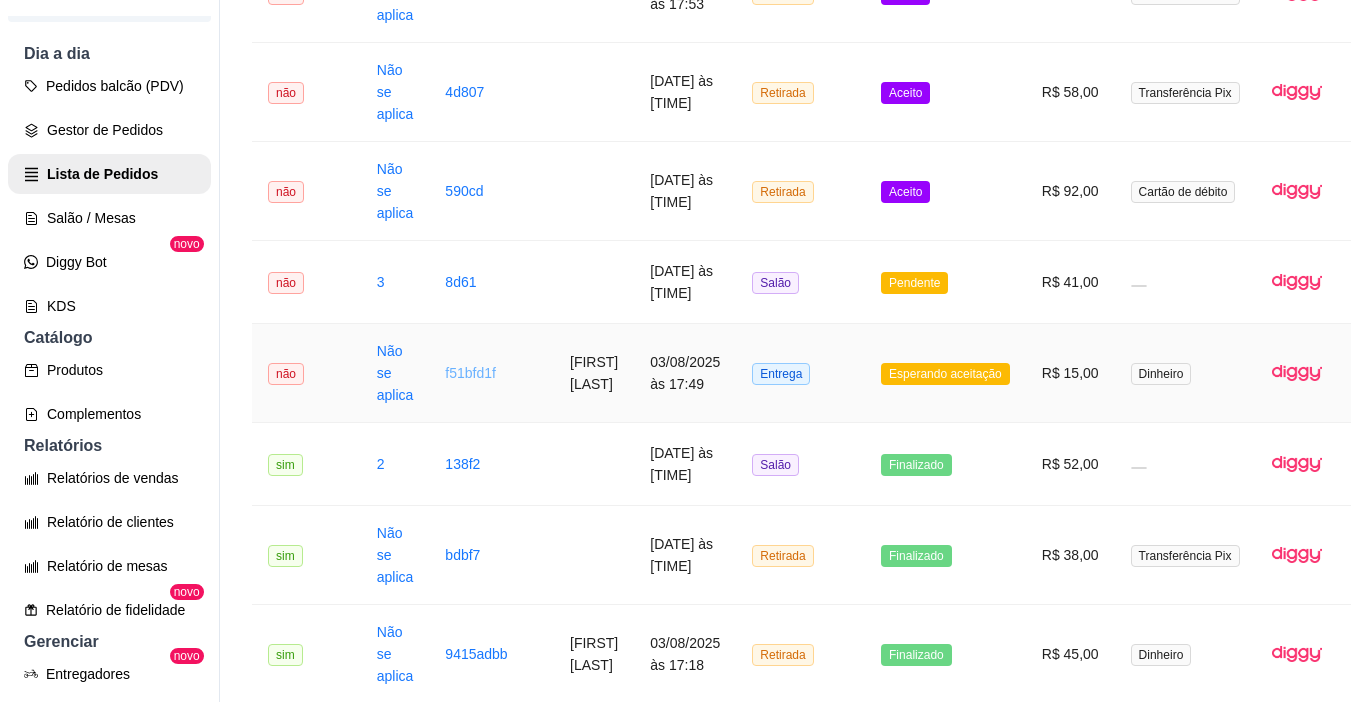 click on "f51bfd1f" at bounding box center (470, 373) 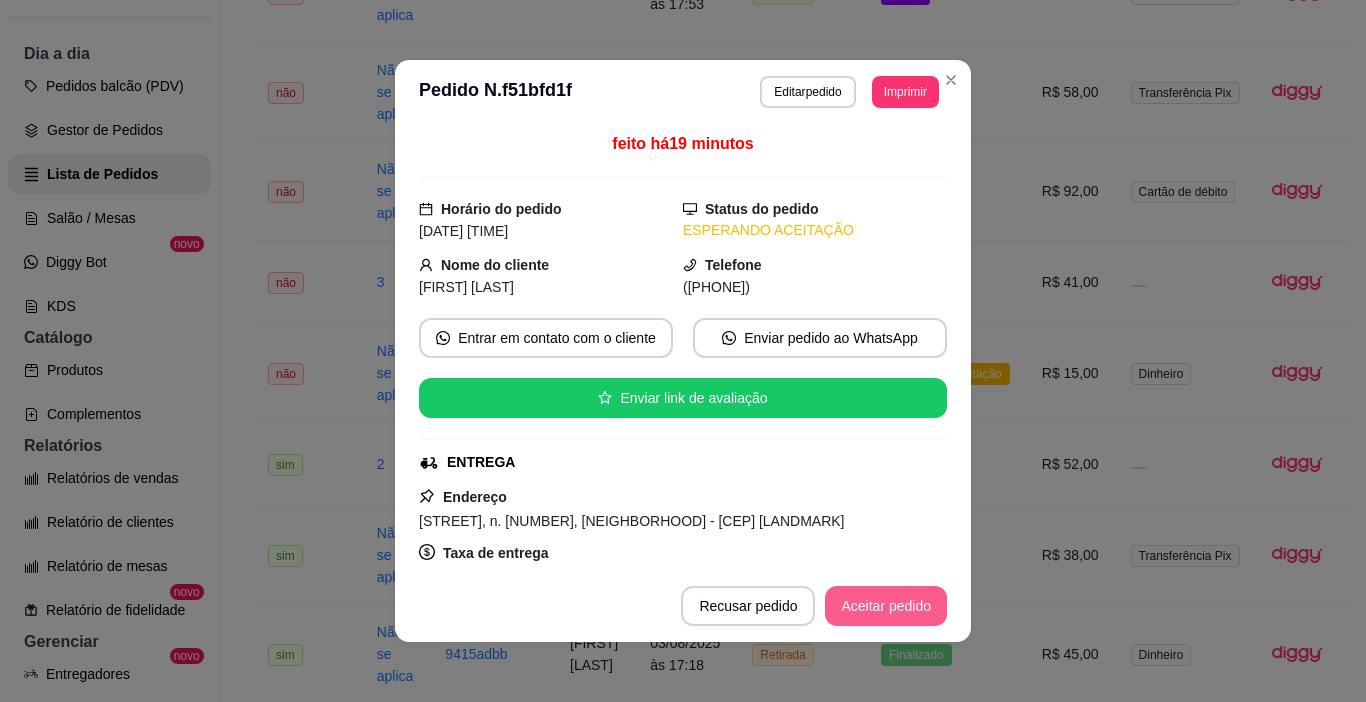 click on "Aceitar pedido" at bounding box center (886, 606) 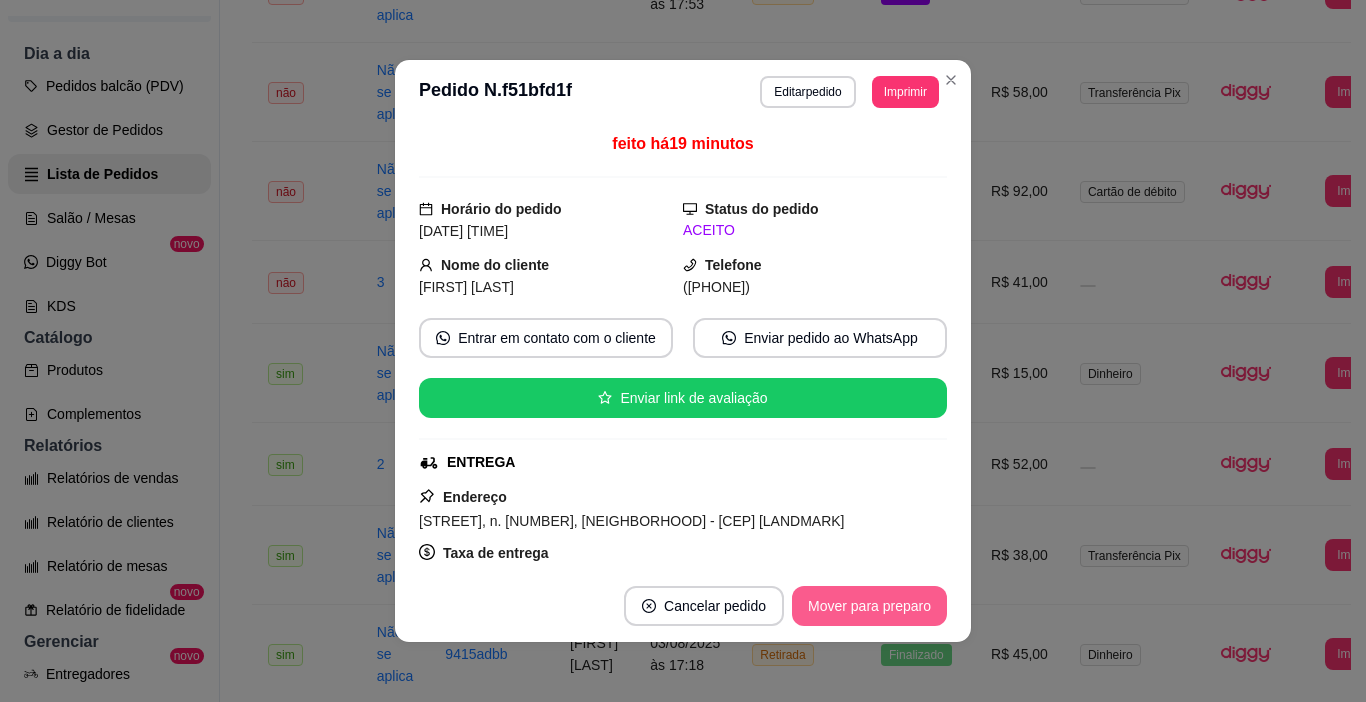 click on "Mover para preparo" at bounding box center (869, 606) 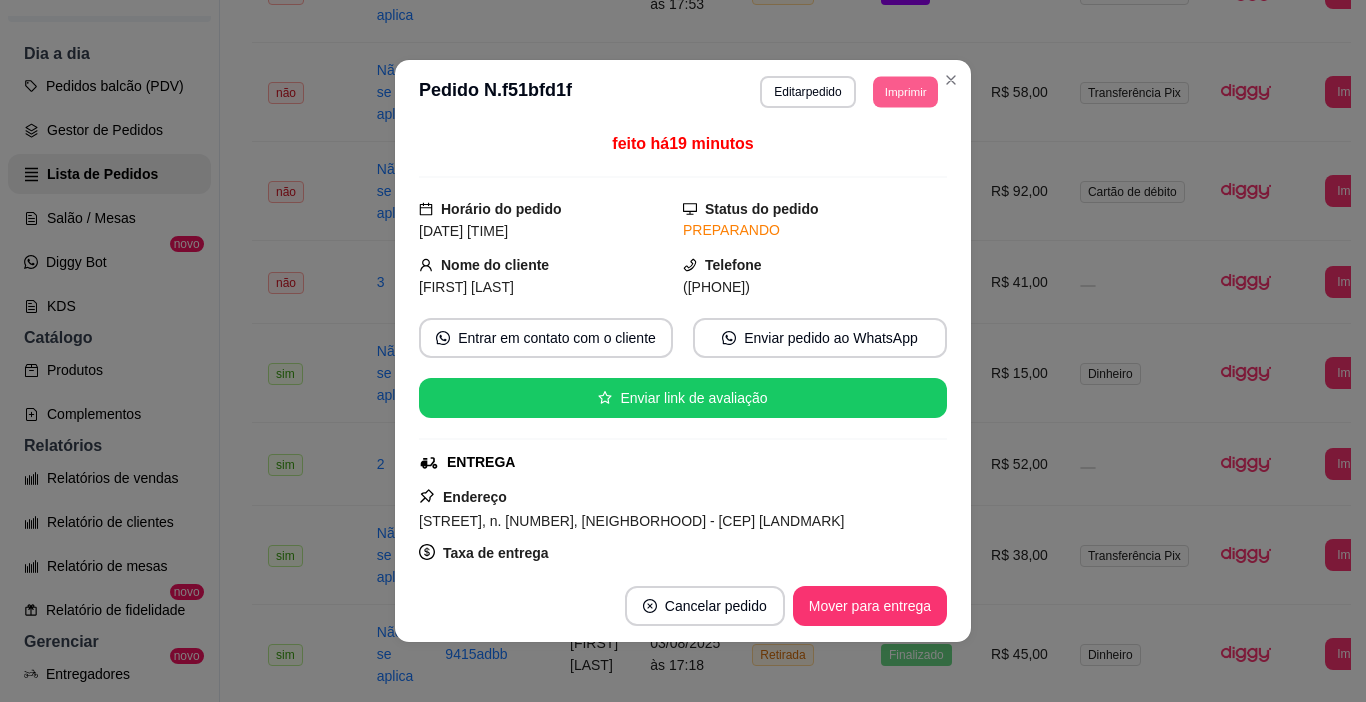 click on "Imprimir" at bounding box center [905, 91] 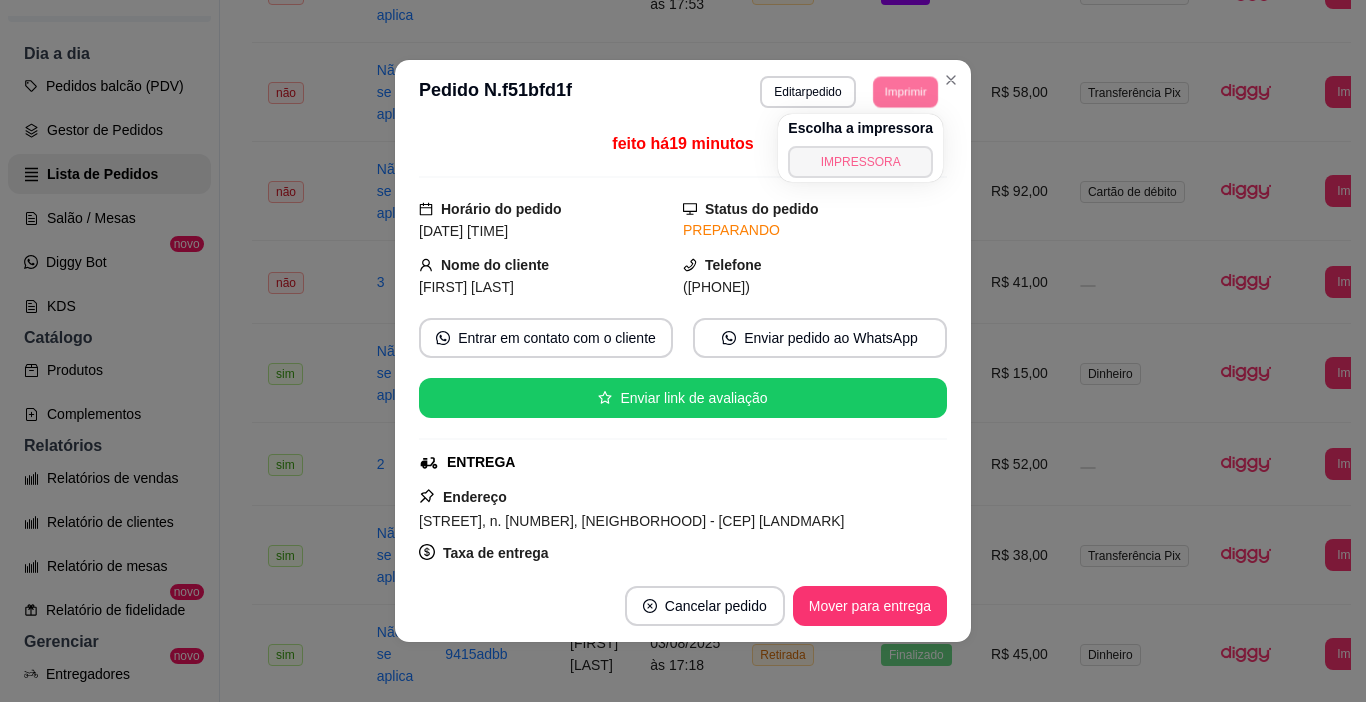 click on "IMPRESSORA" at bounding box center (860, 162) 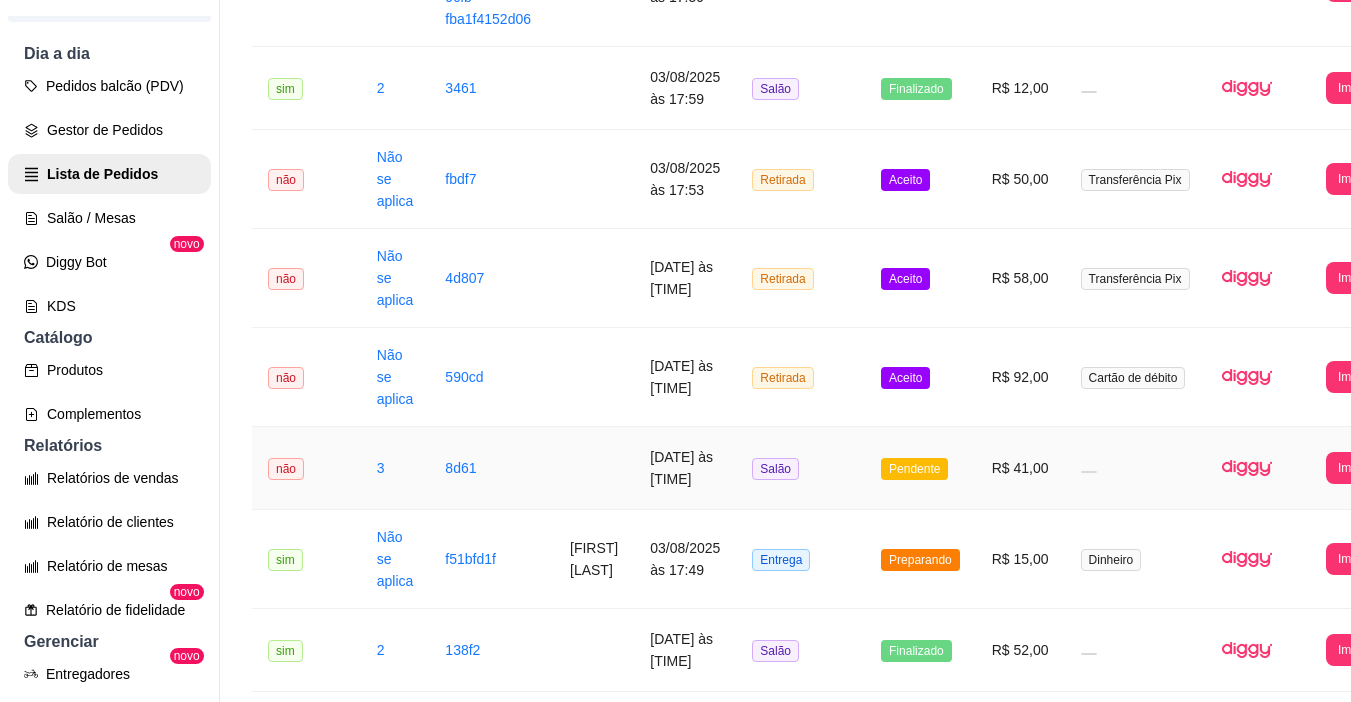 scroll, scrollTop: 400, scrollLeft: 0, axis: vertical 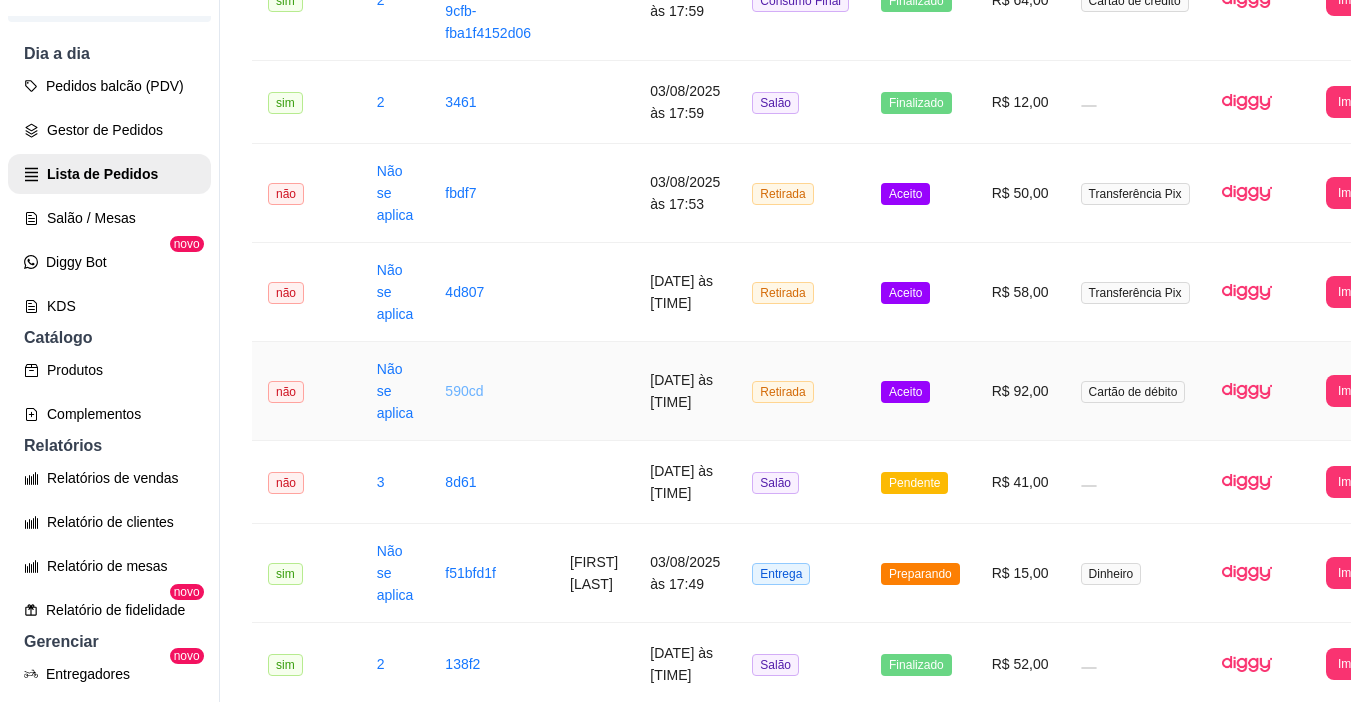 click on "590cd" at bounding box center (464, 391) 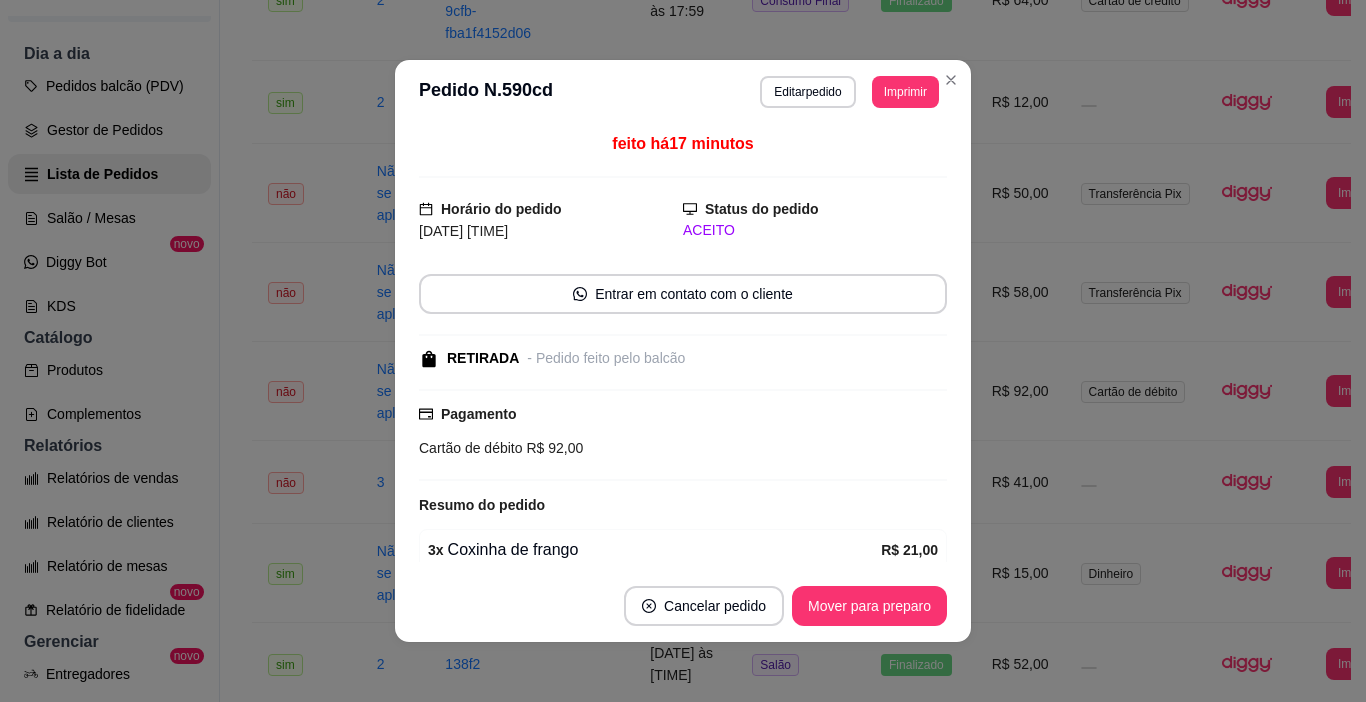click on "Mover para preparo" at bounding box center [869, 606] 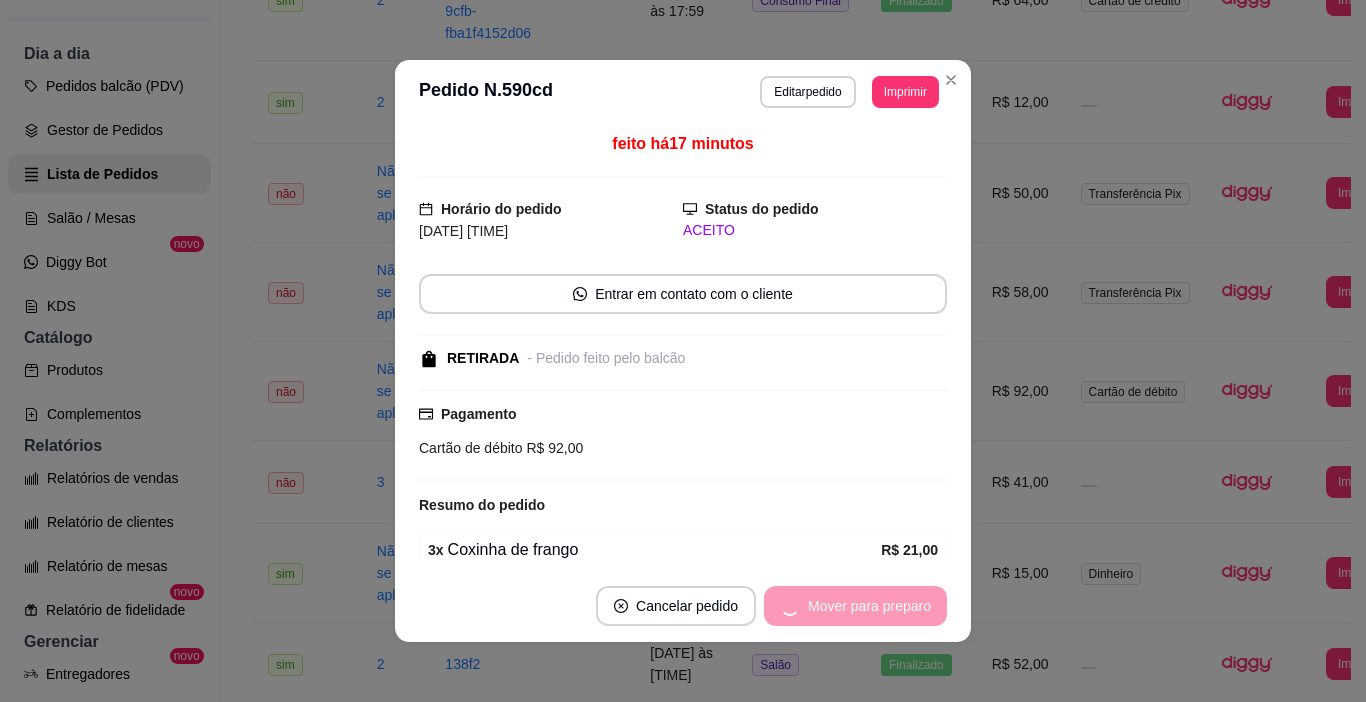 click on "Mover para preparo" at bounding box center [855, 606] 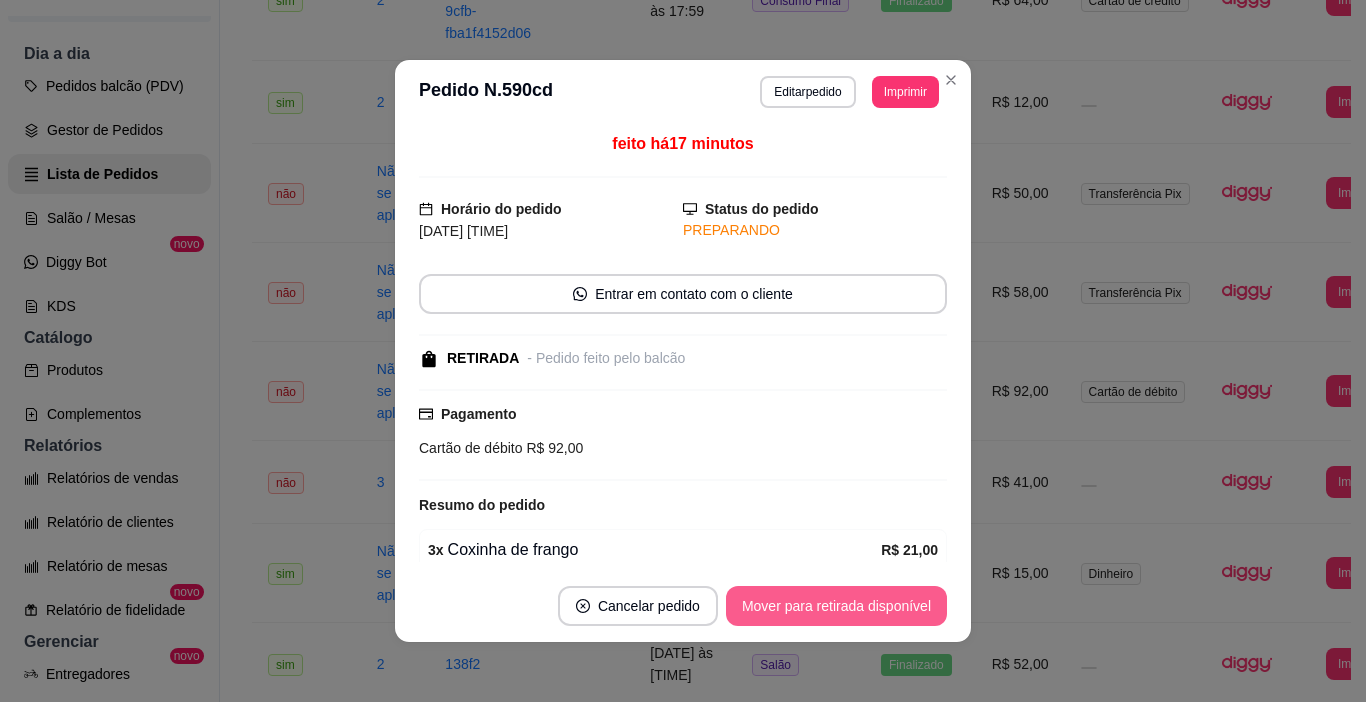 click on "Mover para retirada disponível" at bounding box center (836, 606) 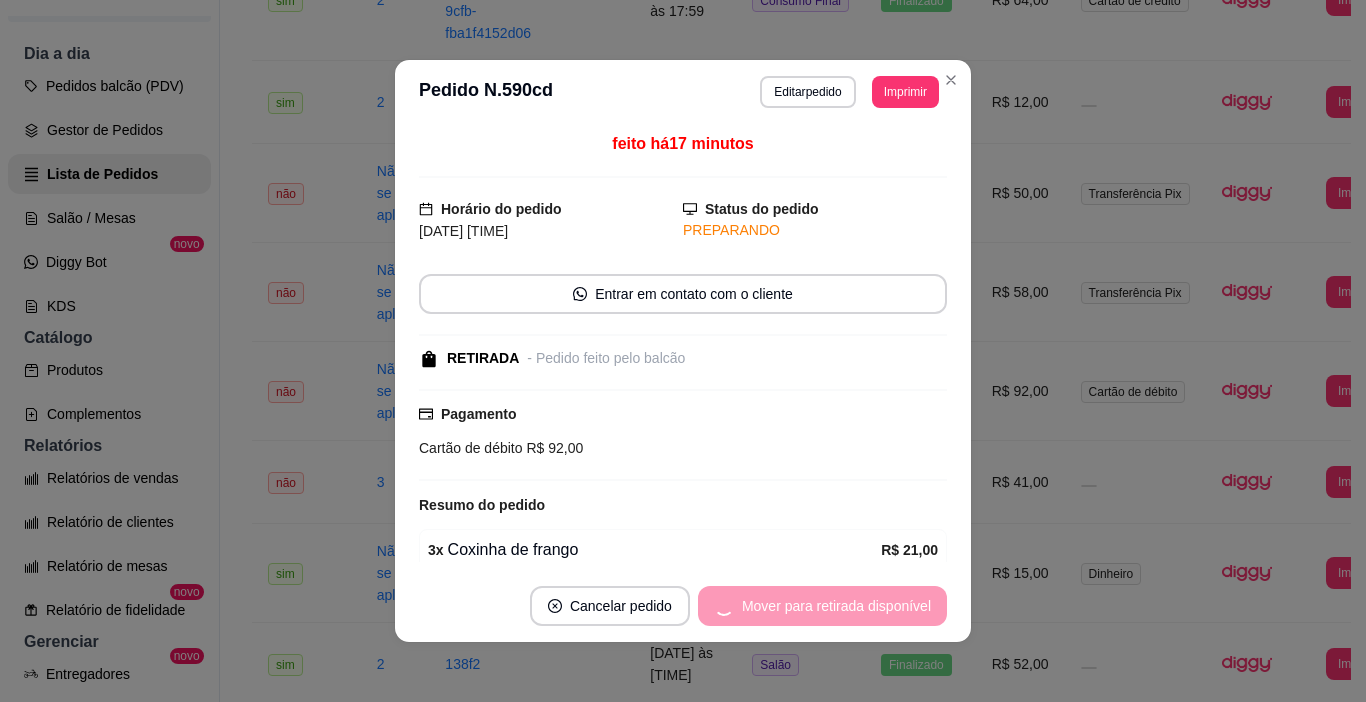 click on "Mover para retirada disponível" at bounding box center [822, 606] 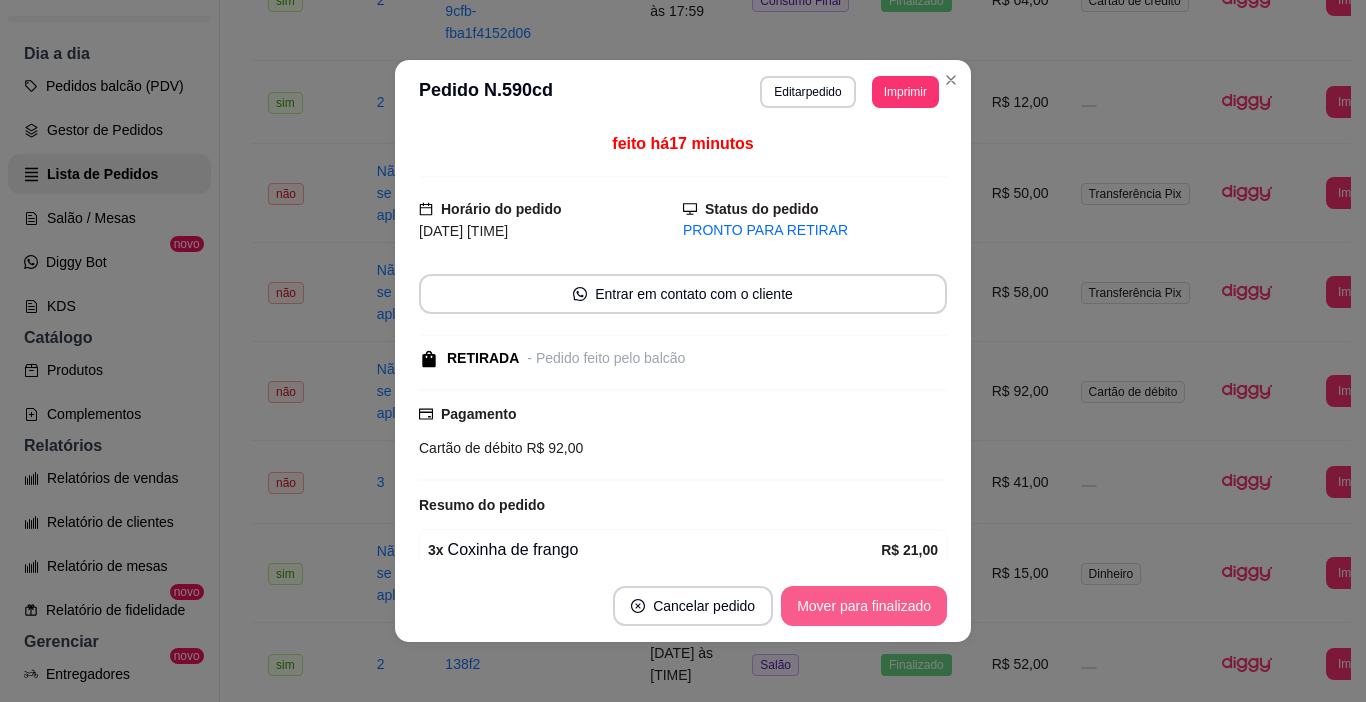 click on "Mover para finalizado" at bounding box center [864, 606] 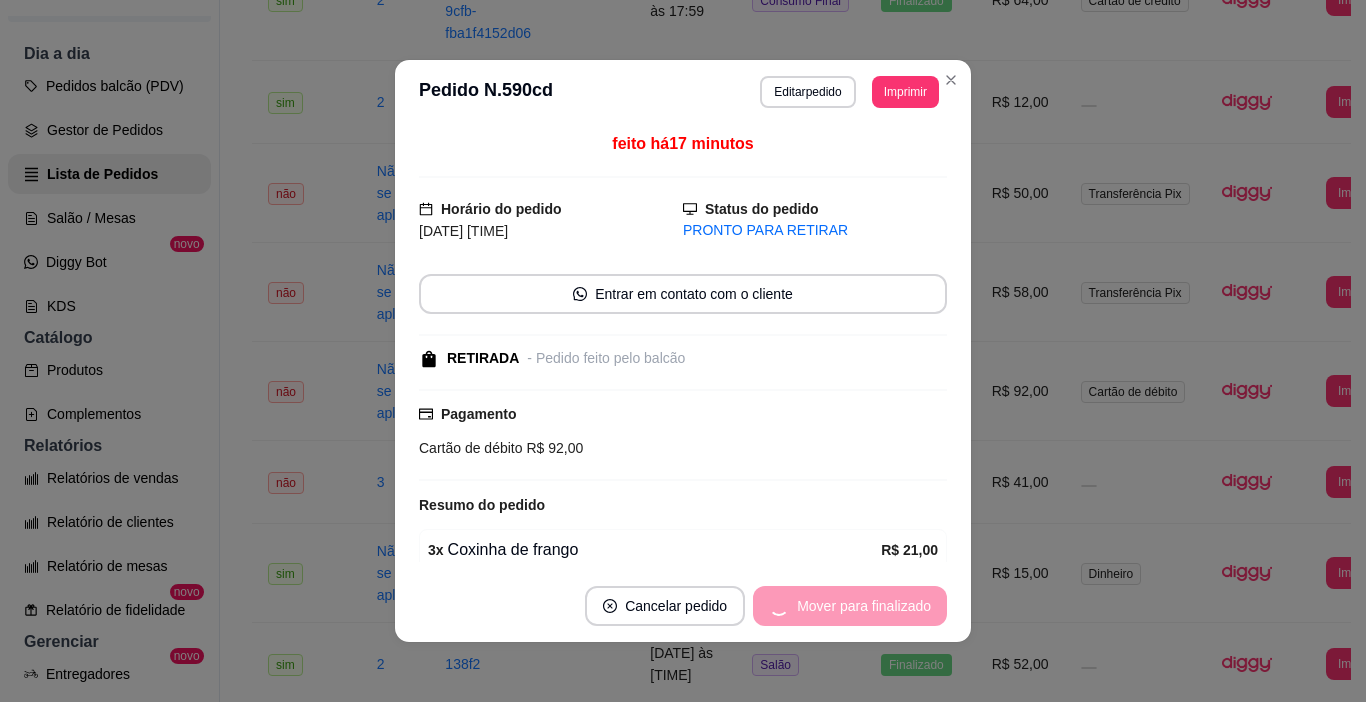 click on "Mover para finalizado" at bounding box center [850, 606] 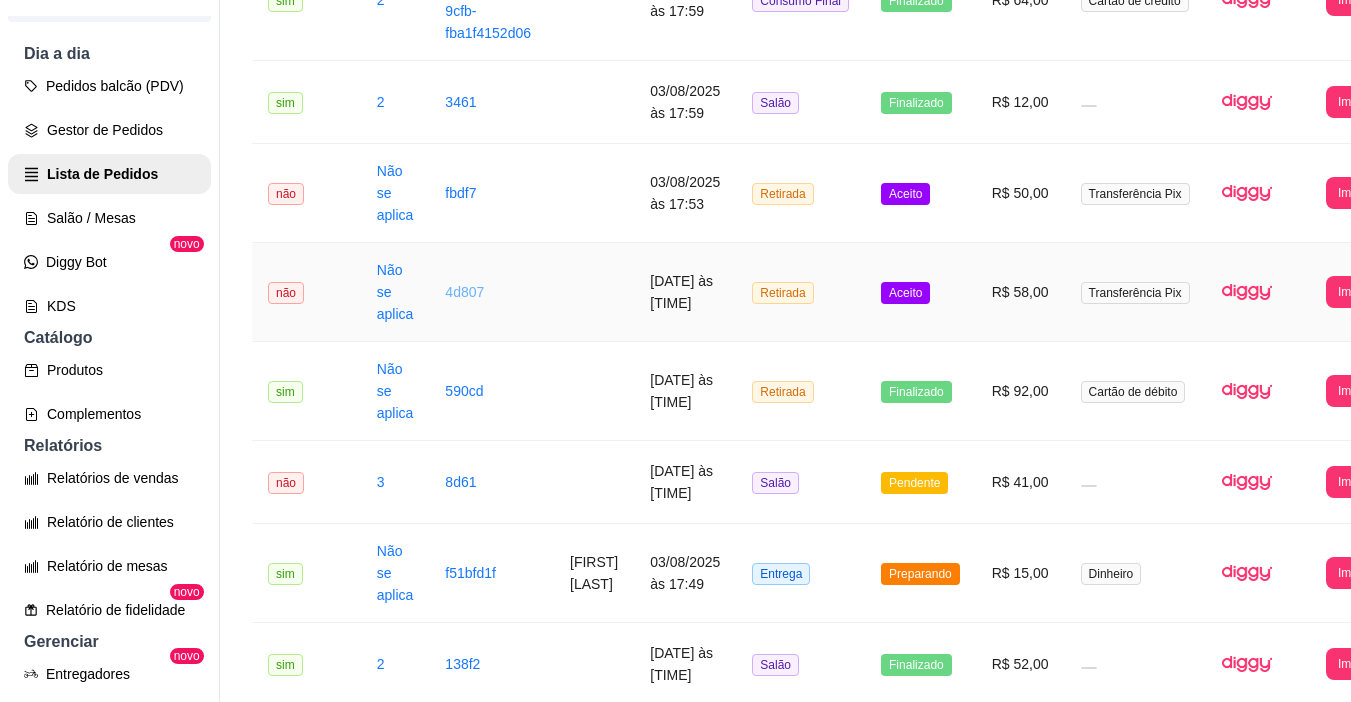 click on "4d807" at bounding box center [464, 292] 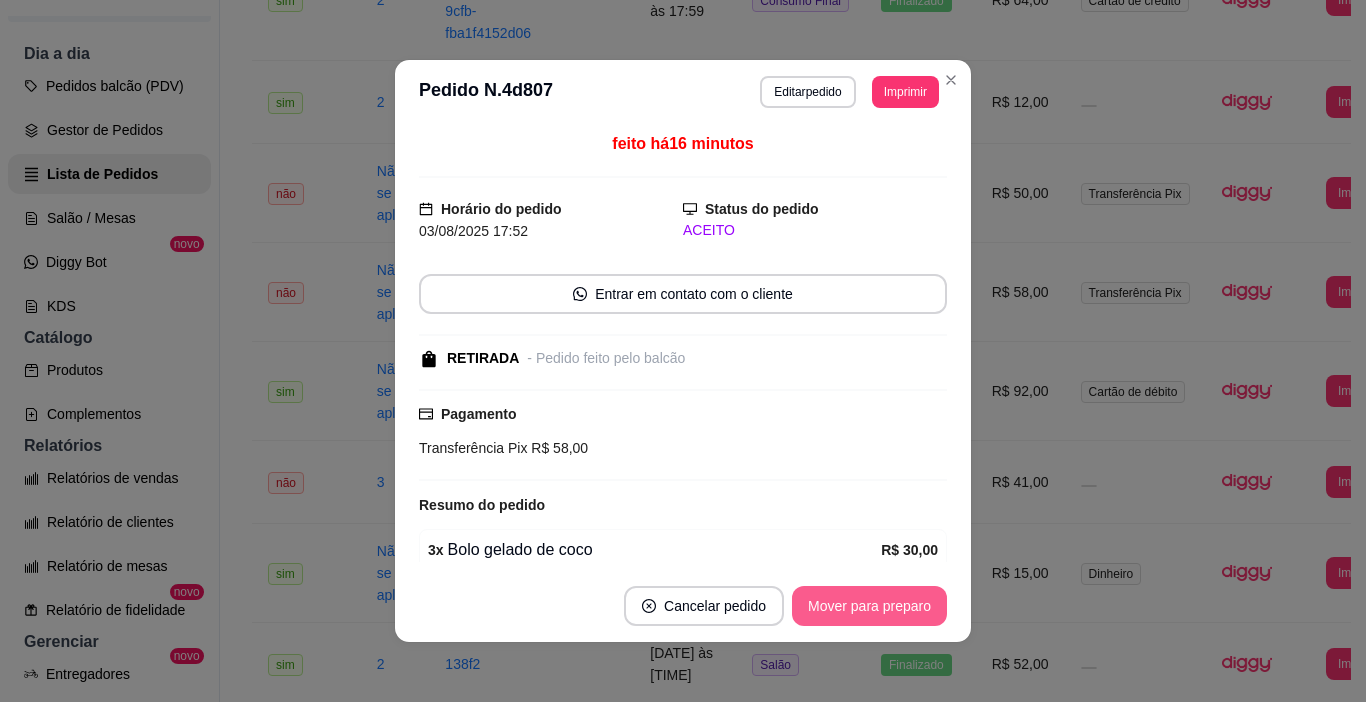 click on "Mover para preparo" at bounding box center (869, 606) 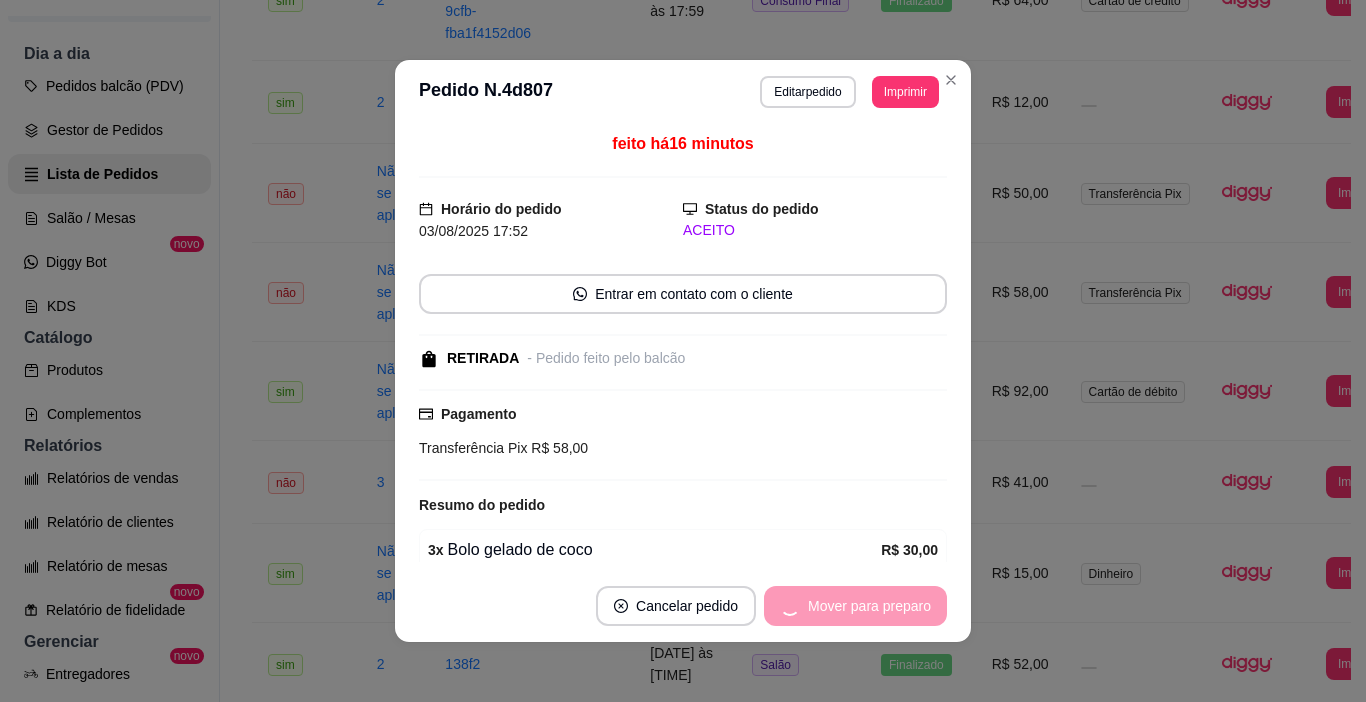 click on "Mover para preparo" at bounding box center [855, 606] 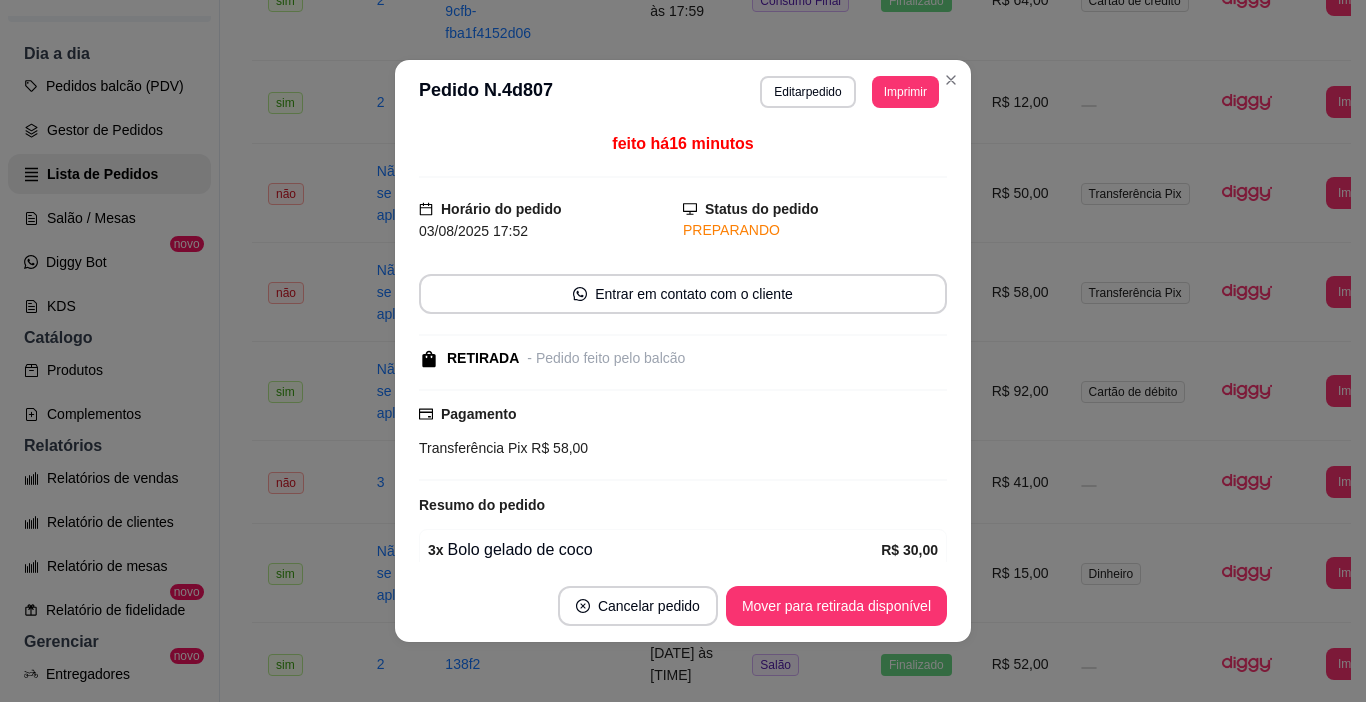 click on "Cancelar pedido Mover para retirada disponível" at bounding box center [683, 606] 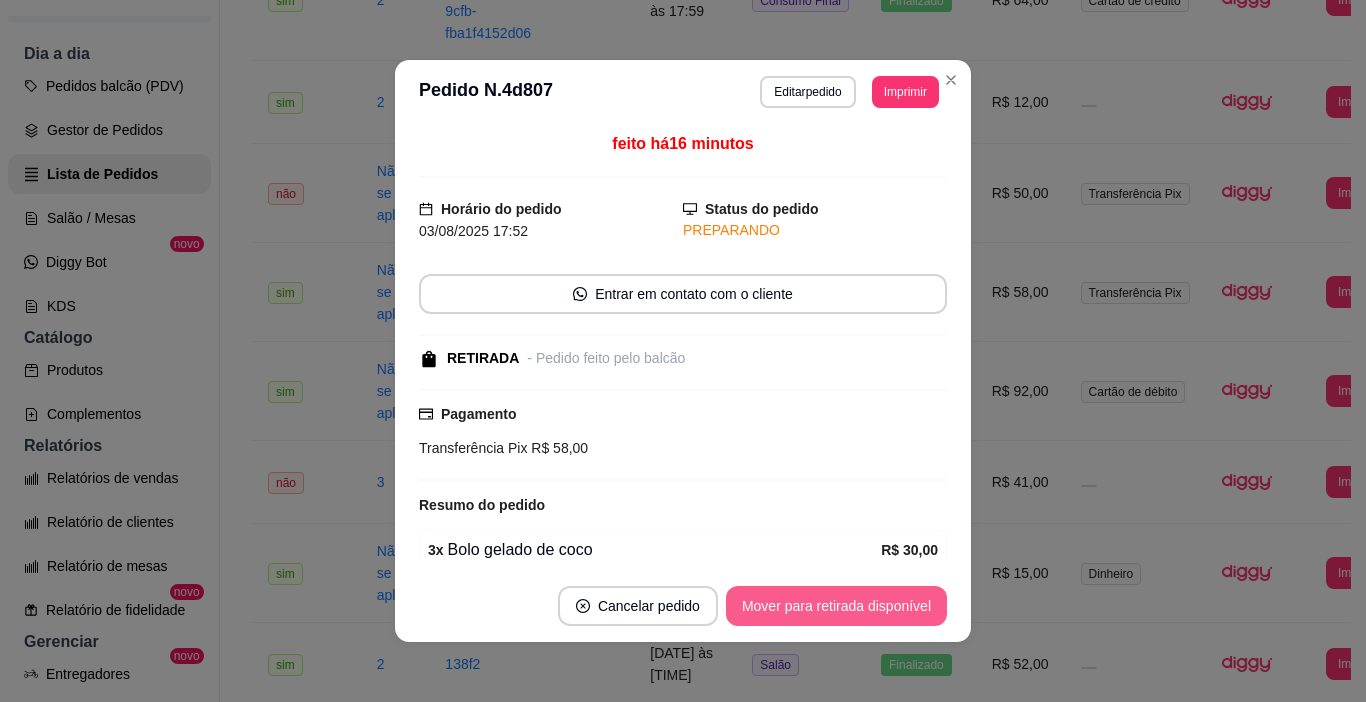 click on "Mover para retirada disponível" at bounding box center (836, 606) 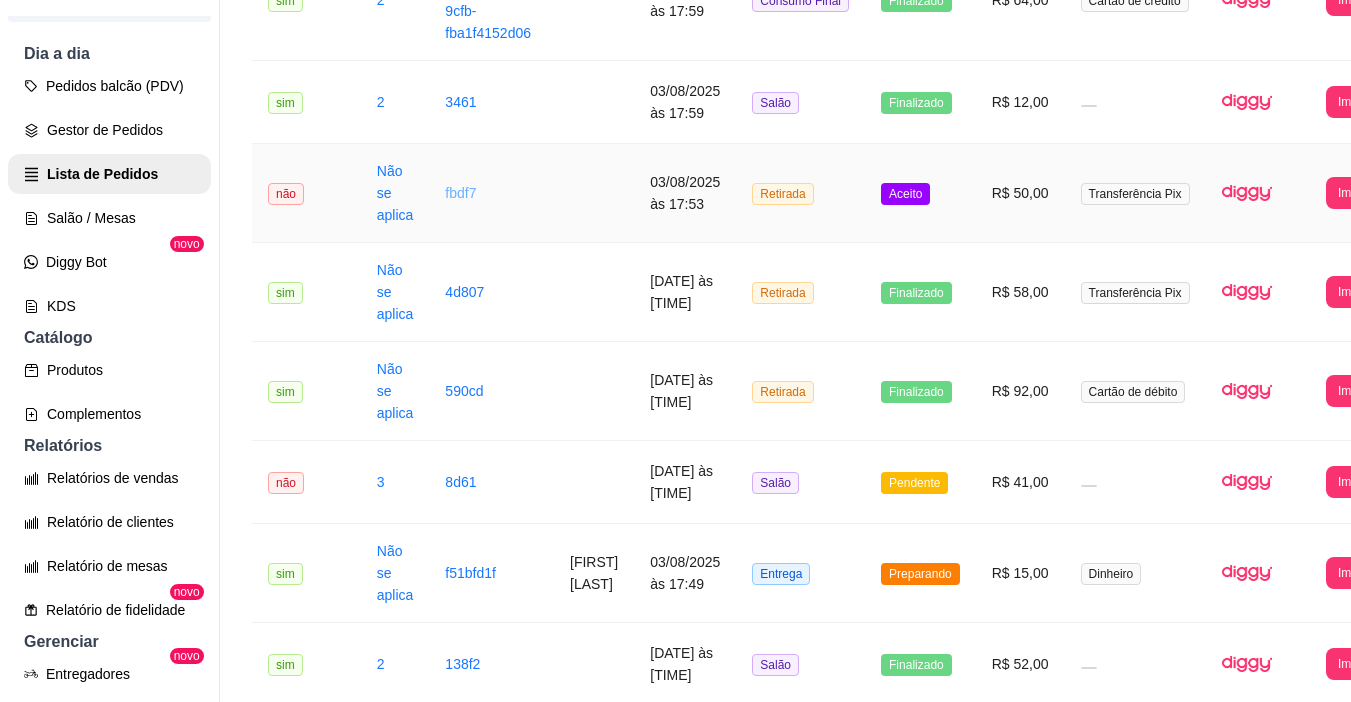 click on "fbdf7" at bounding box center (460, 193) 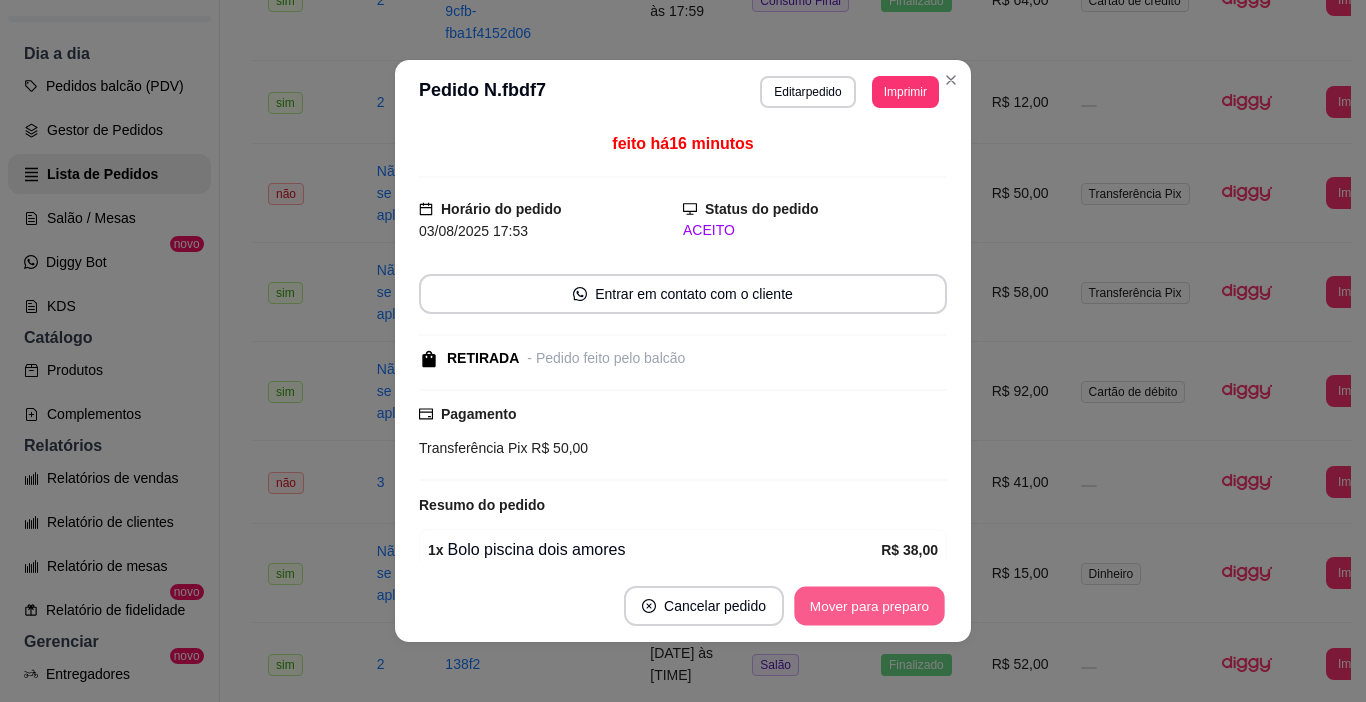 click on "Mover para preparo" at bounding box center [869, 606] 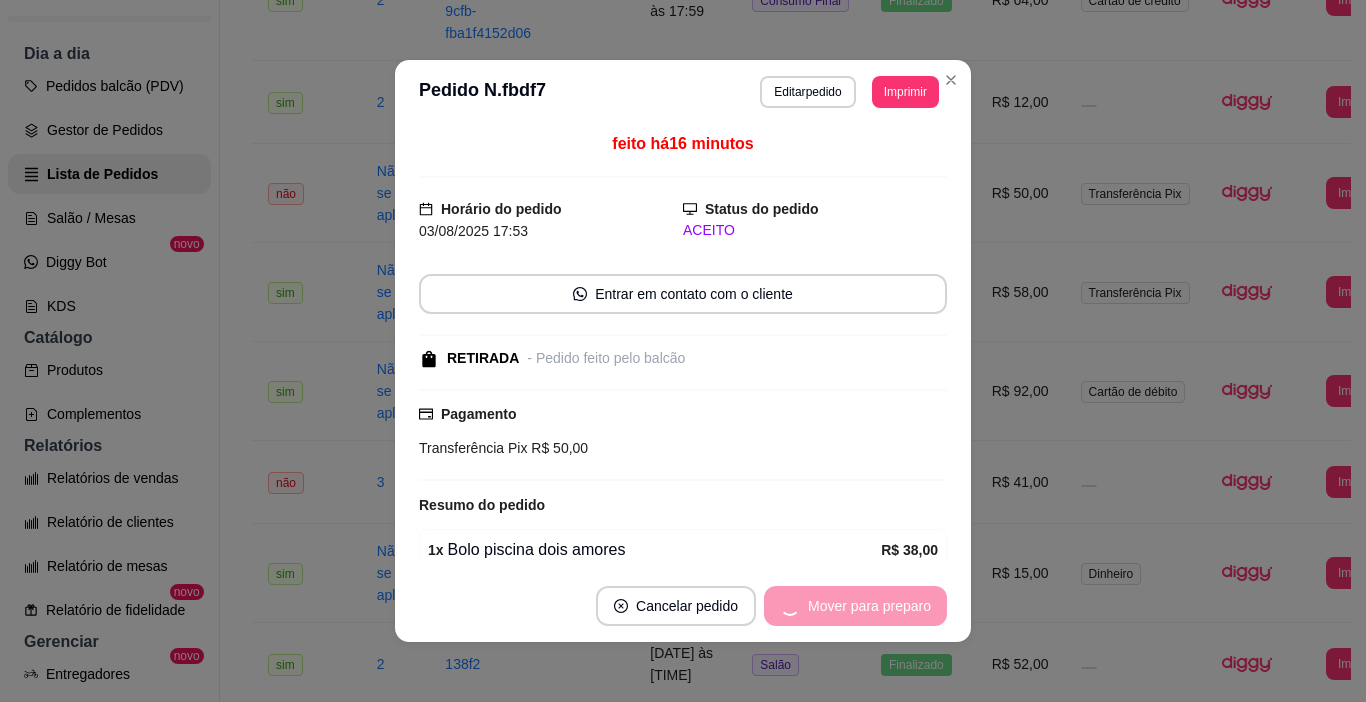 click on "Mover para preparo" at bounding box center [855, 606] 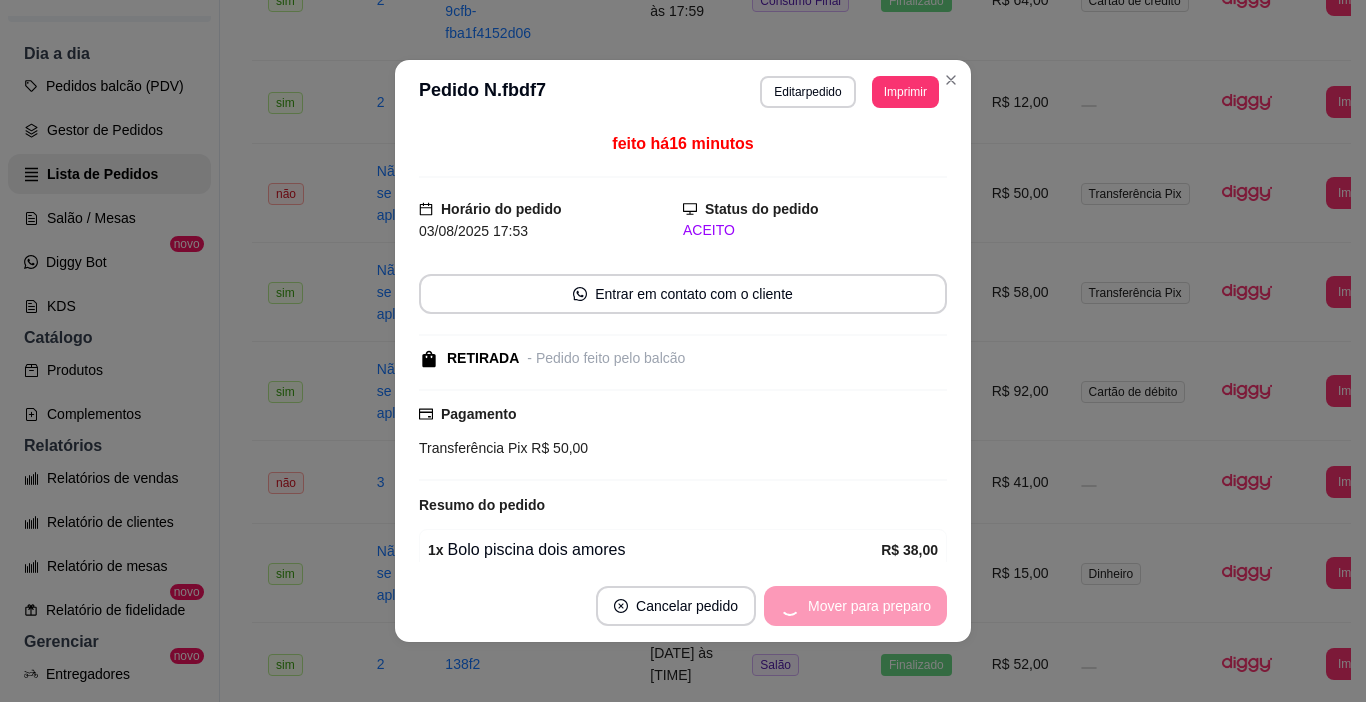 click on "Mover para preparo" at bounding box center [855, 606] 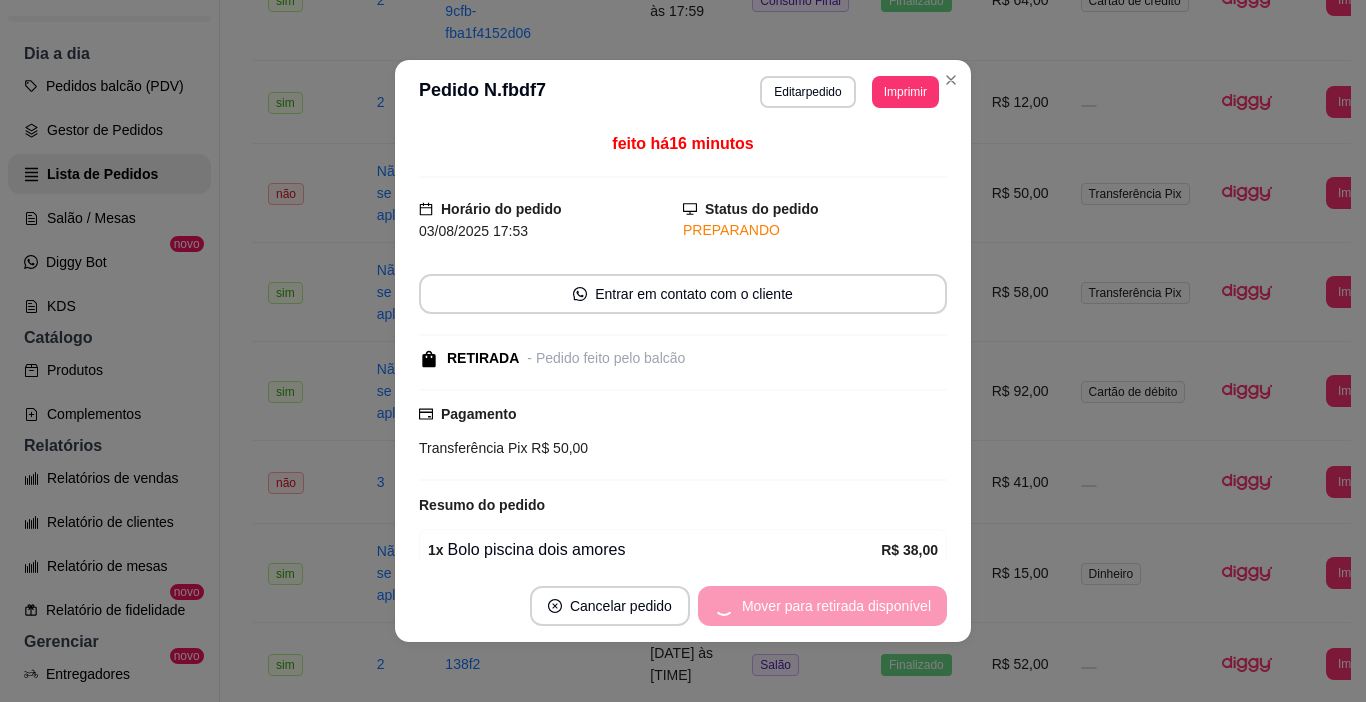 click on "Mover para retirada disponível" at bounding box center [822, 606] 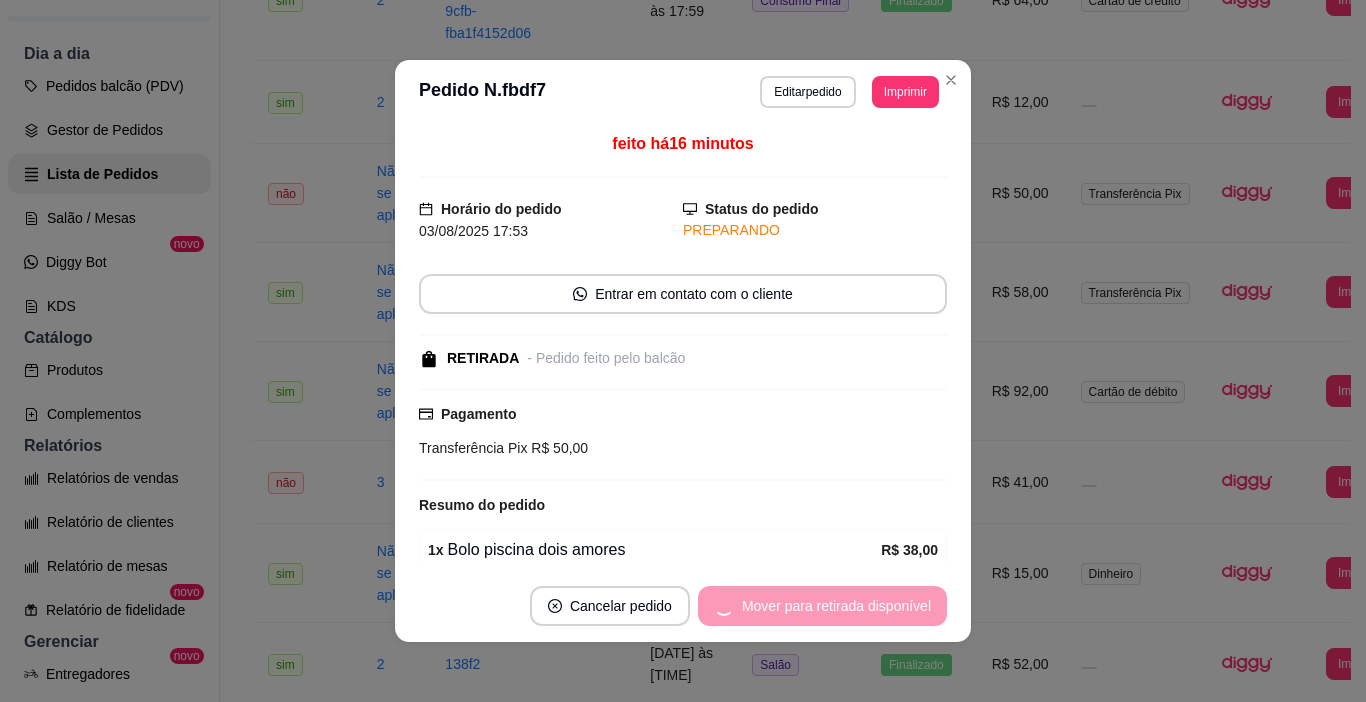 click on "Mover para retirada disponível" at bounding box center [822, 606] 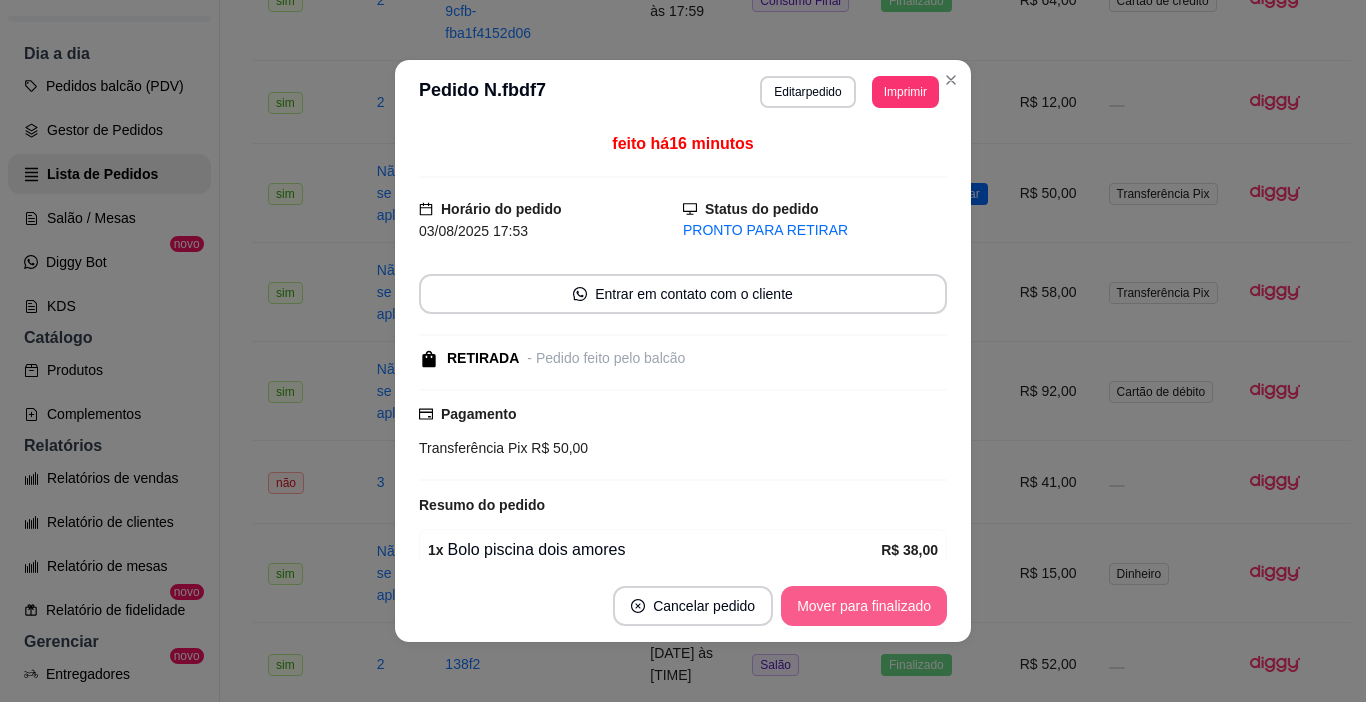 click on "Mover para finalizado" at bounding box center [864, 606] 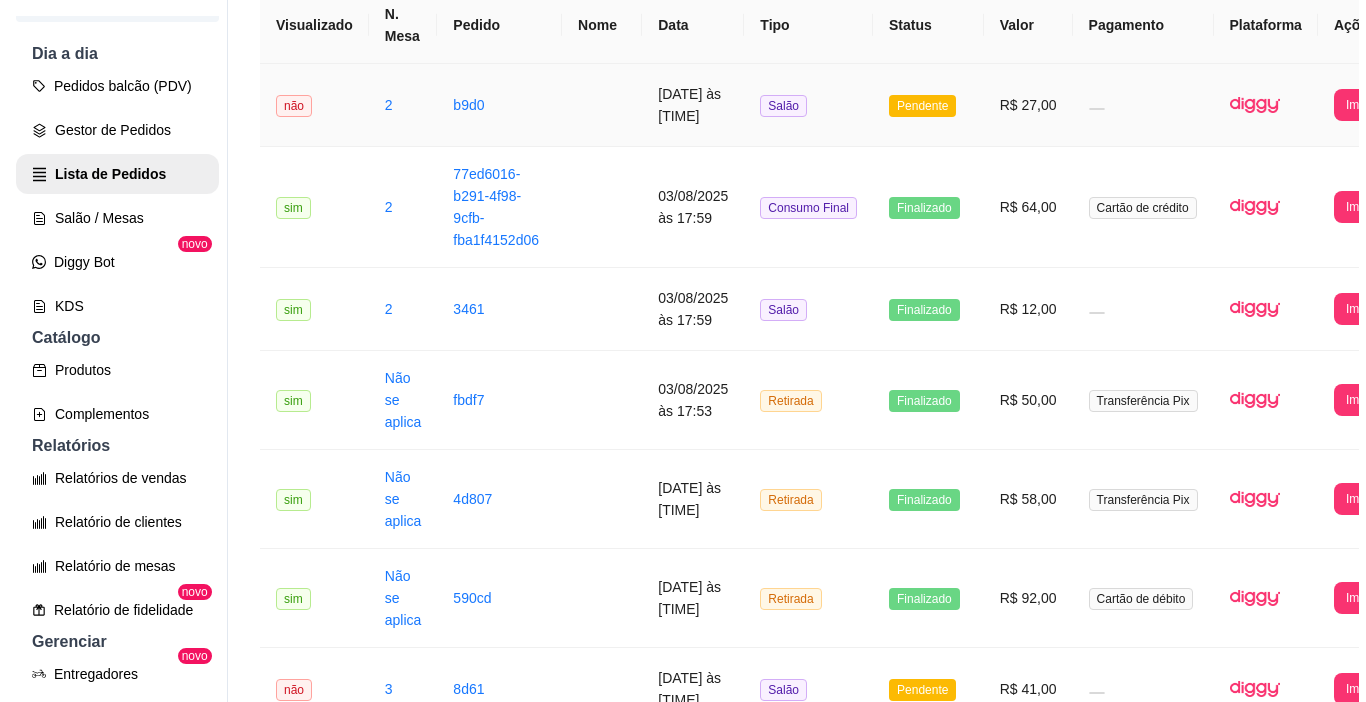 scroll, scrollTop: 200, scrollLeft: 0, axis: vertical 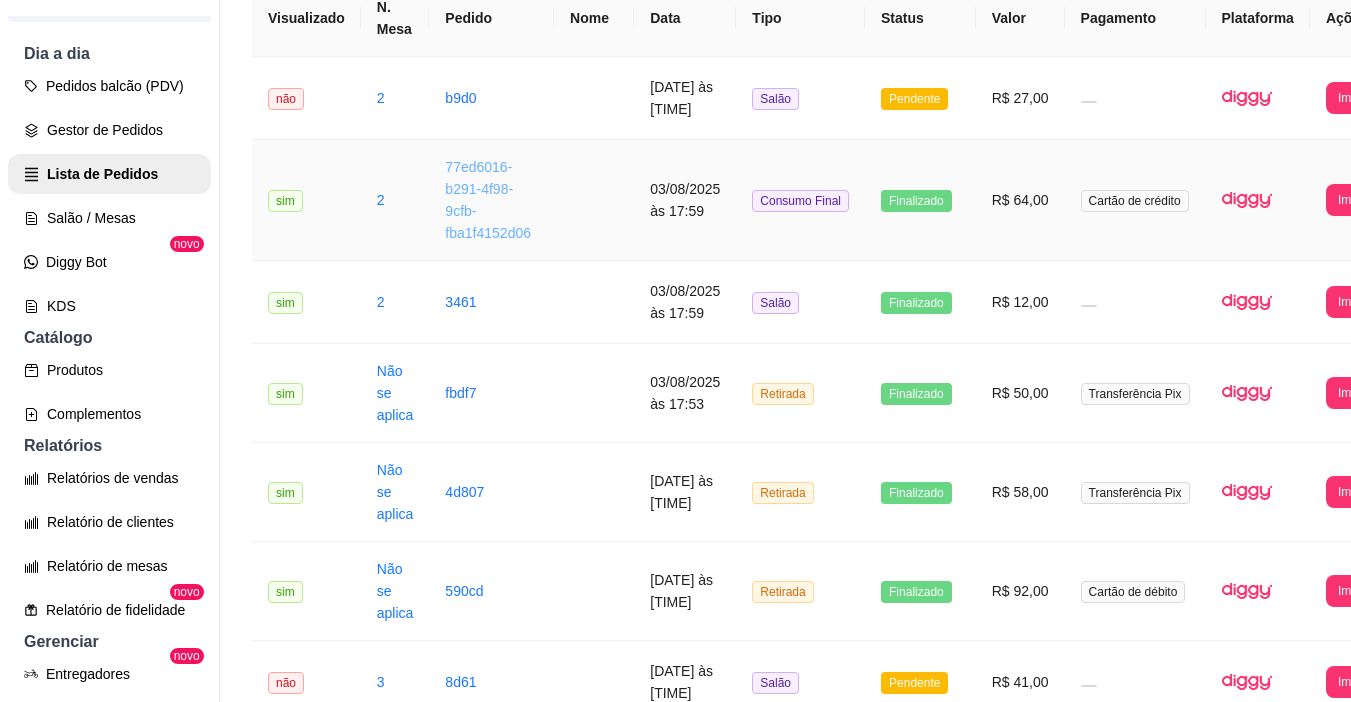 click on "77ed6016-b291-4f98-9cfb-fba1f4152d06" at bounding box center [488, 200] 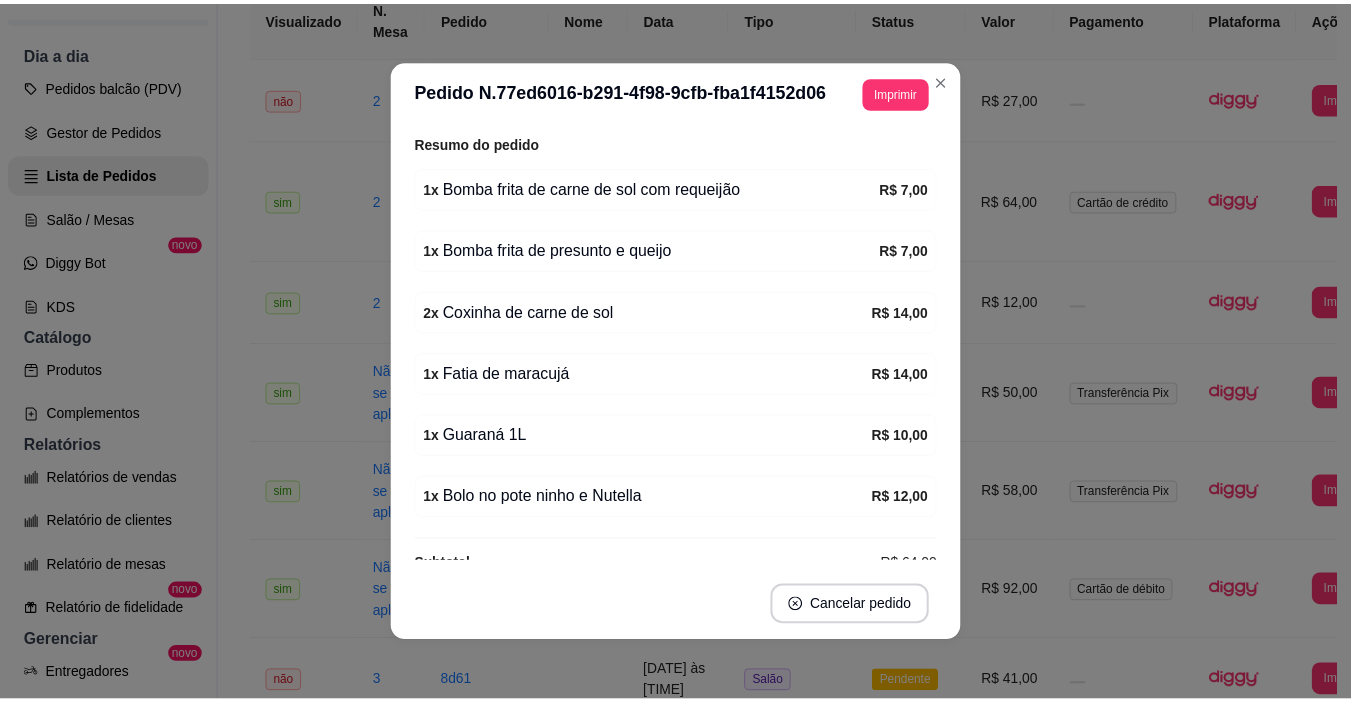 scroll, scrollTop: 335, scrollLeft: 0, axis: vertical 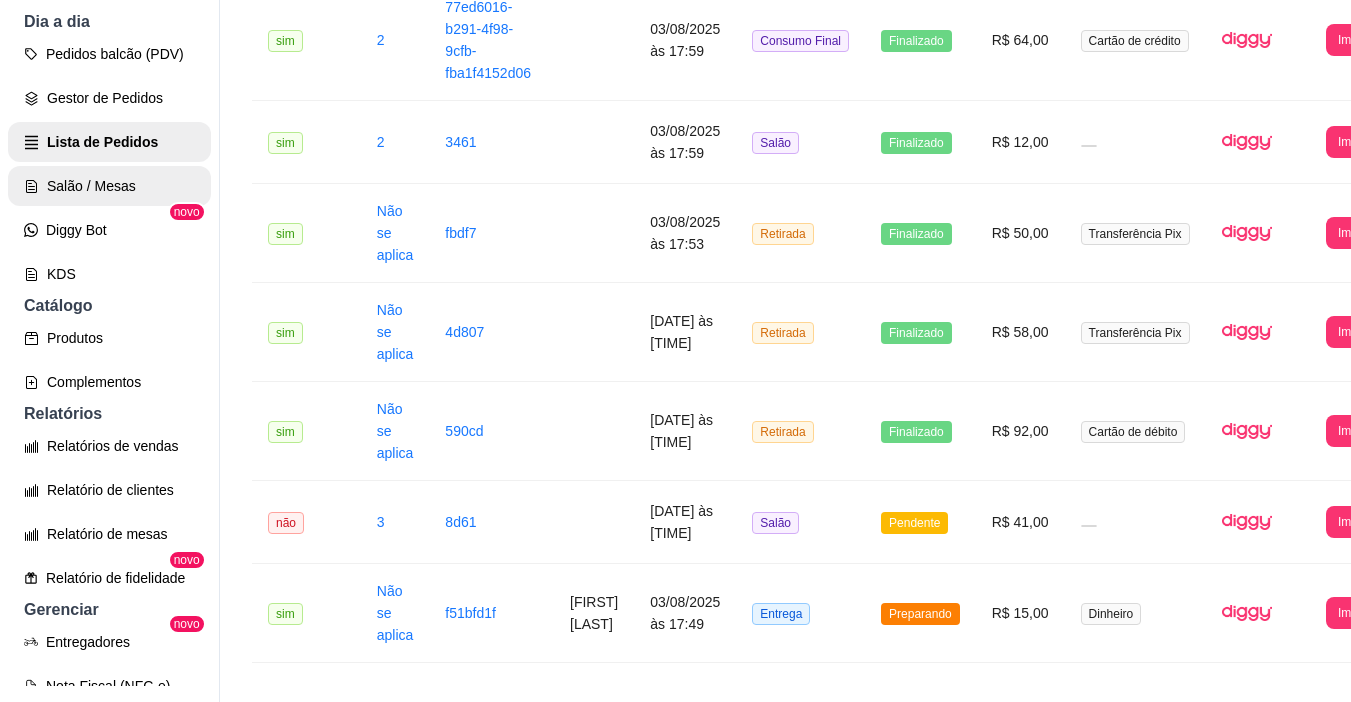 click on "Salão / Mesas" at bounding box center [109, 186] 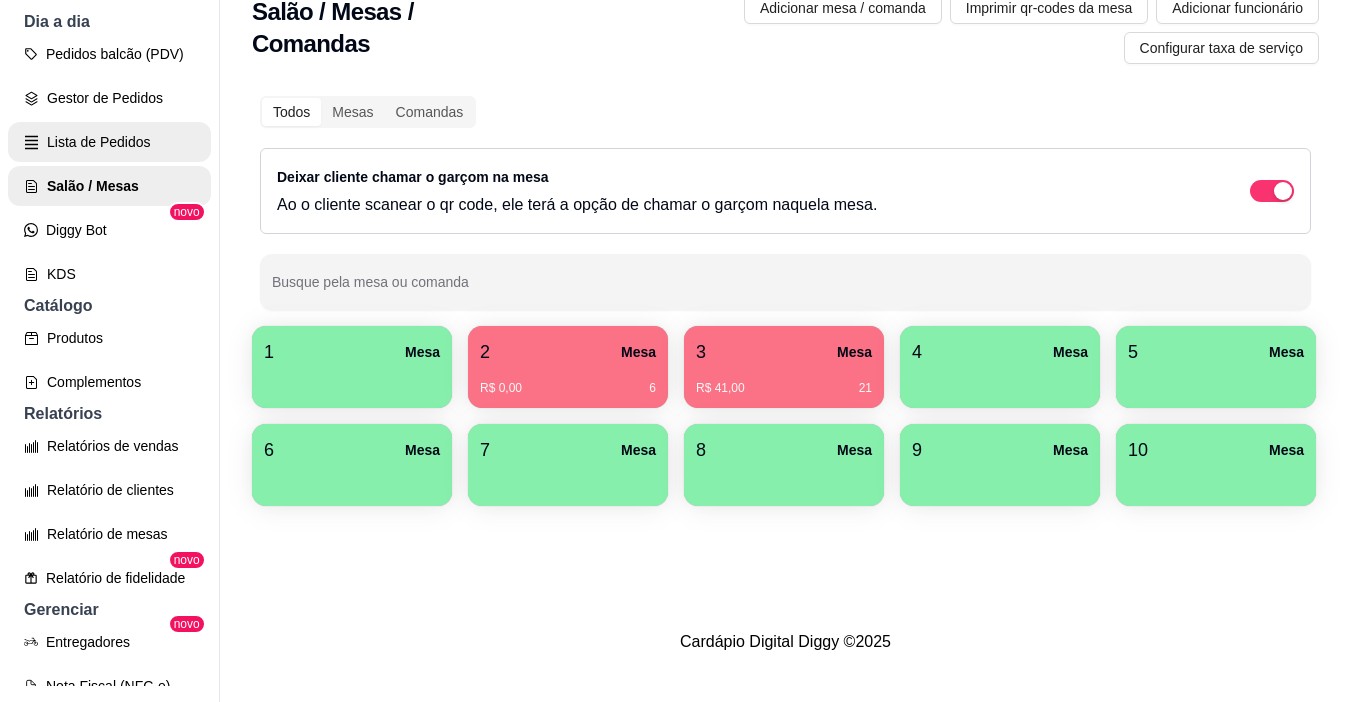 scroll, scrollTop: 0, scrollLeft: 0, axis: both 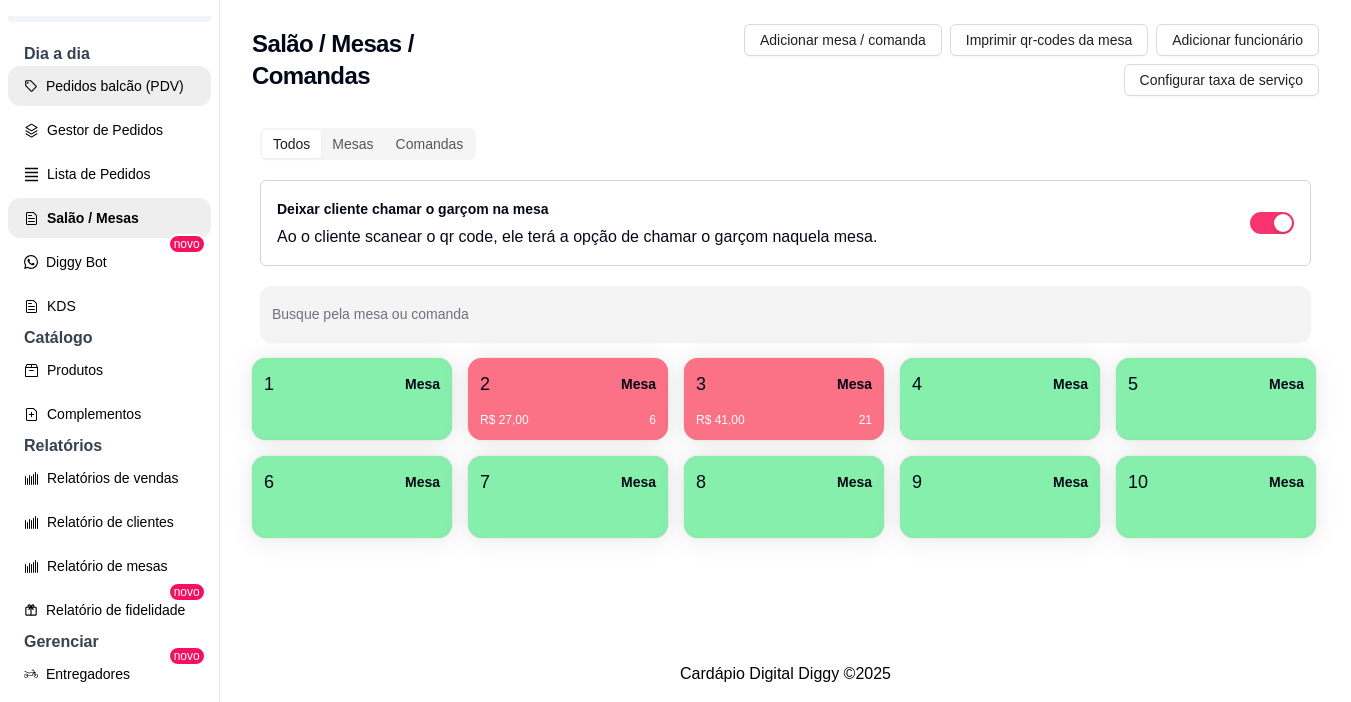 click on "Pedidos balcão (PDV)" at bounding box center [109, 86] 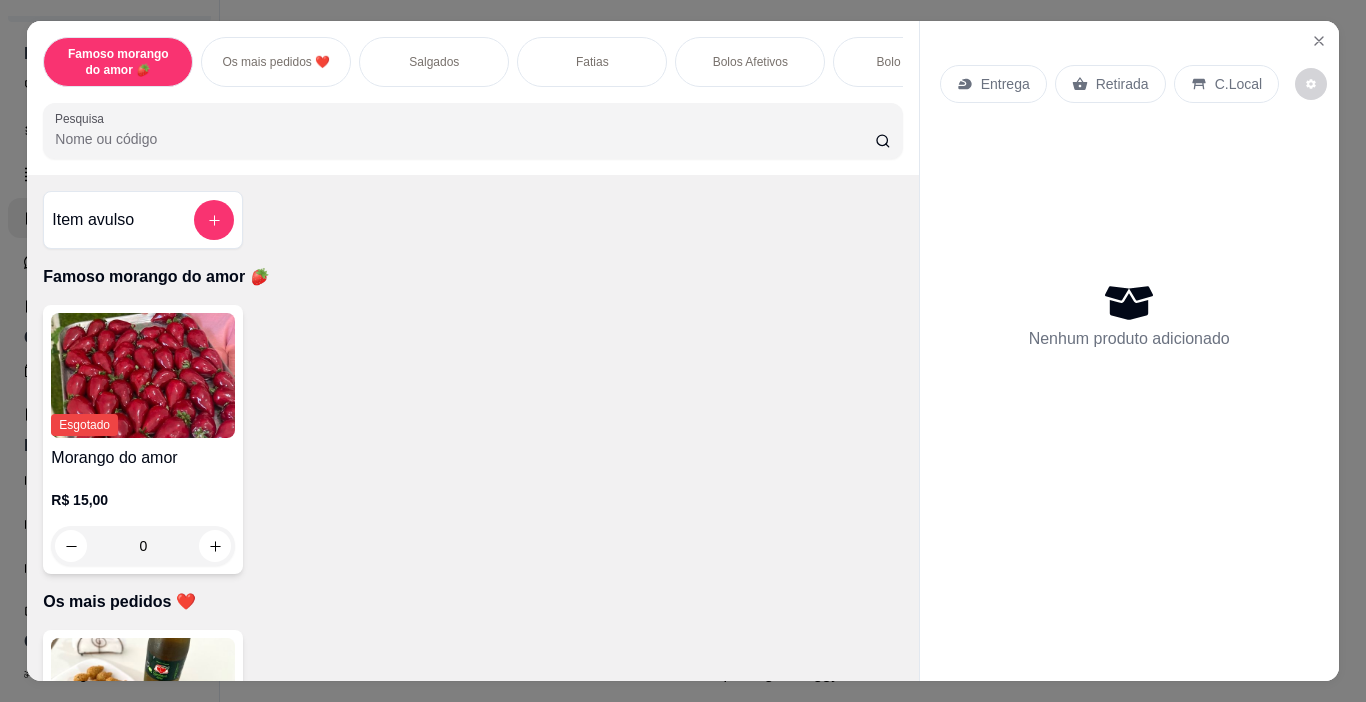 click on "Salgados" at bounding box center [434, 62] 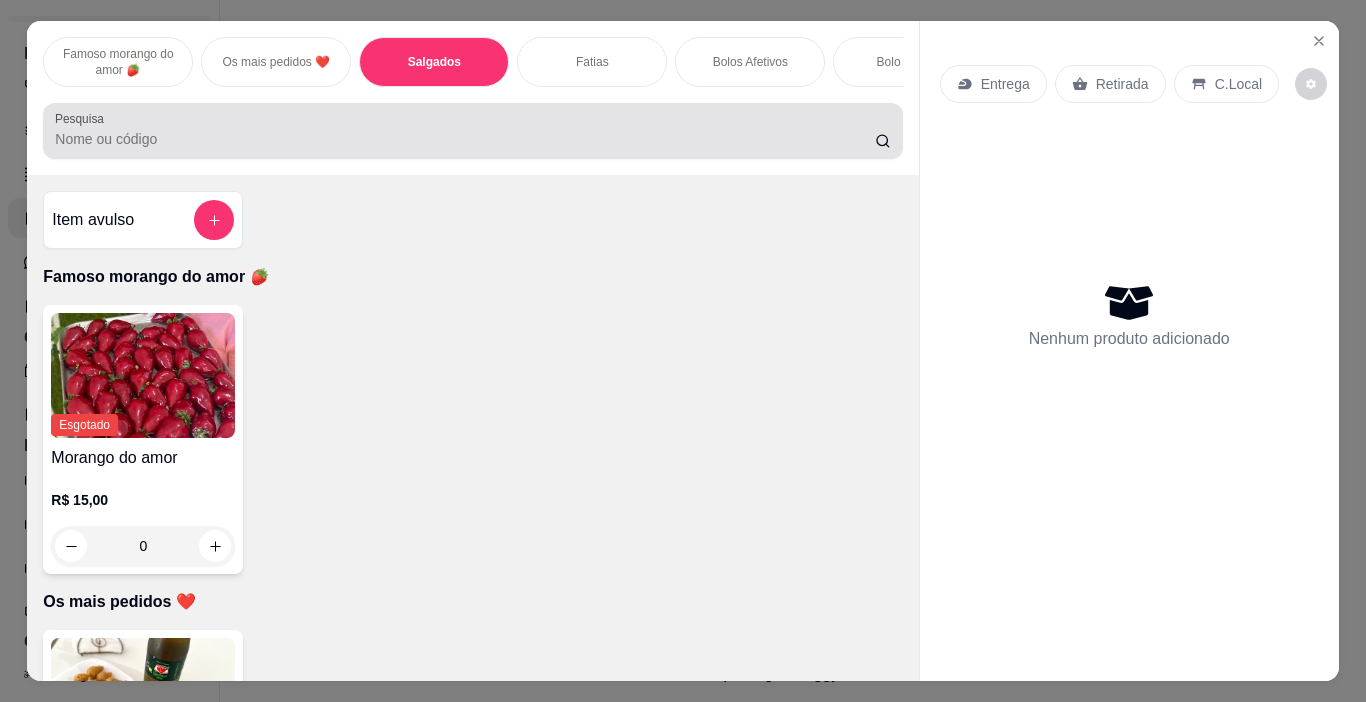 scroll, scrollTop: 740, scrollLeft: 0, axis: vertical 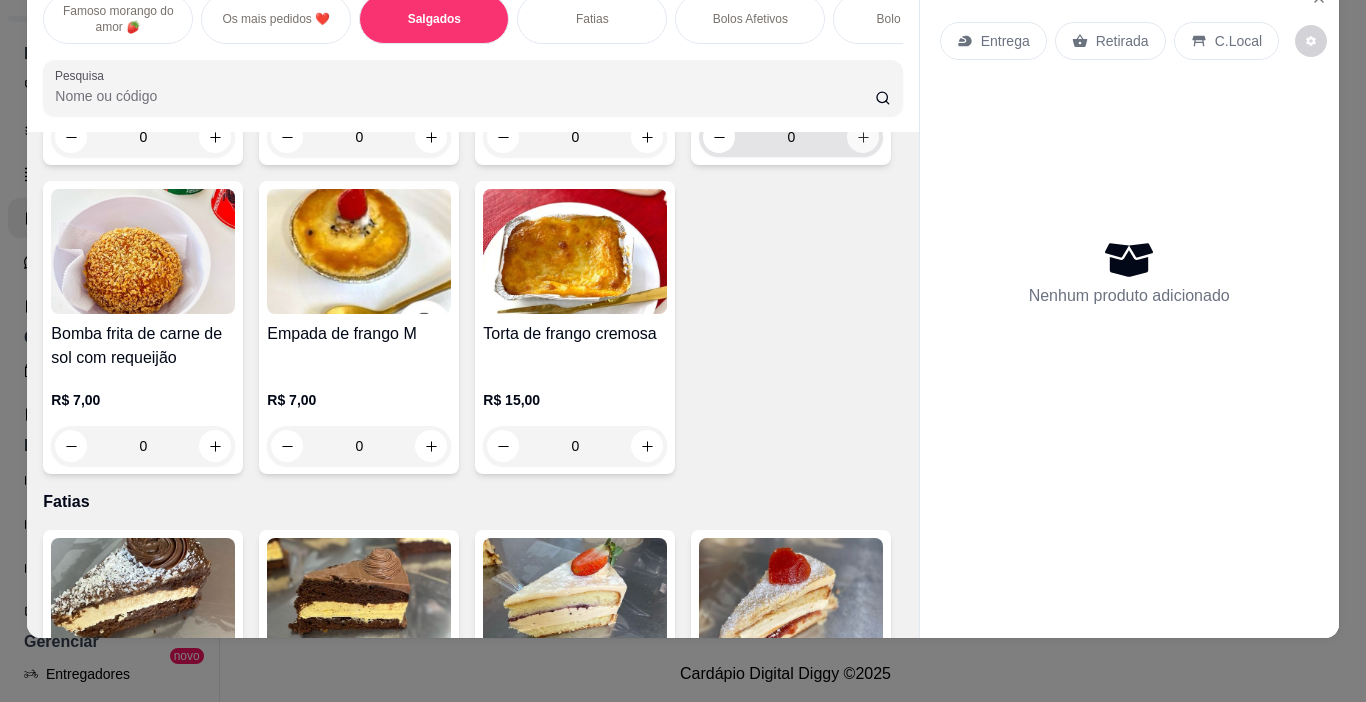 click 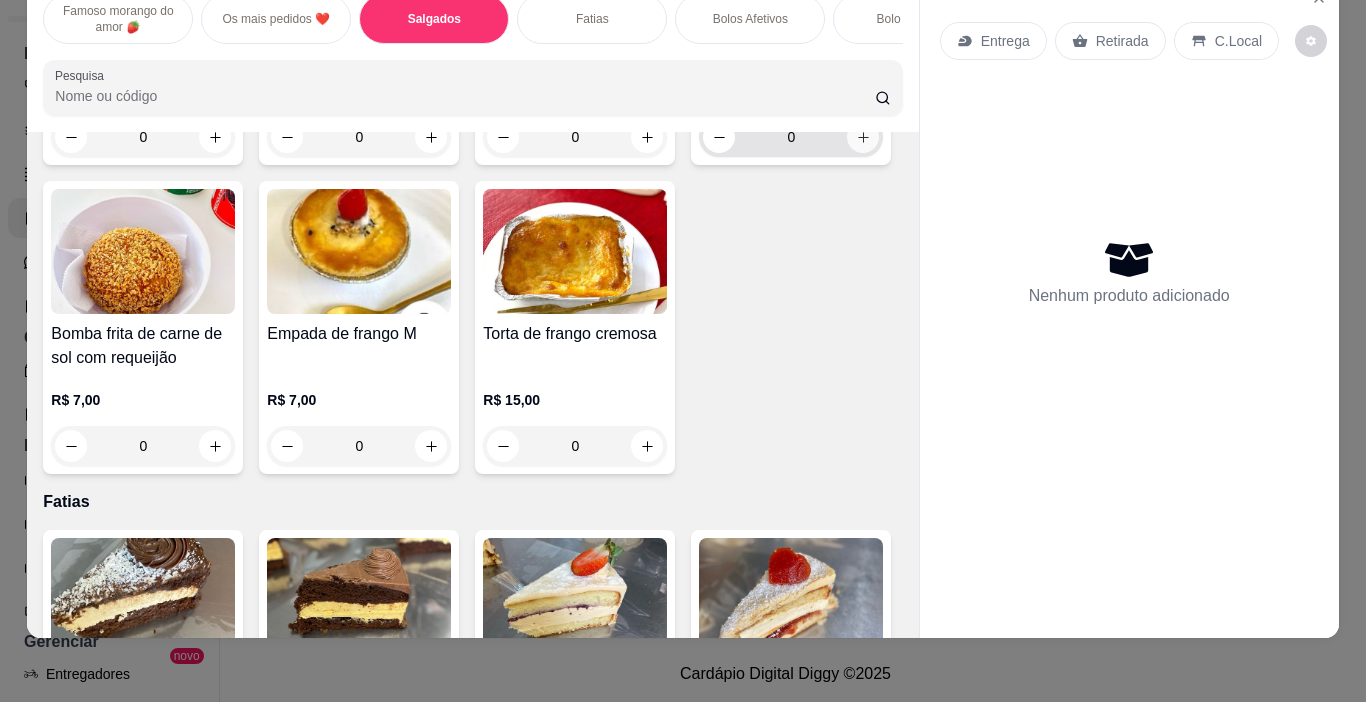 type on "1" 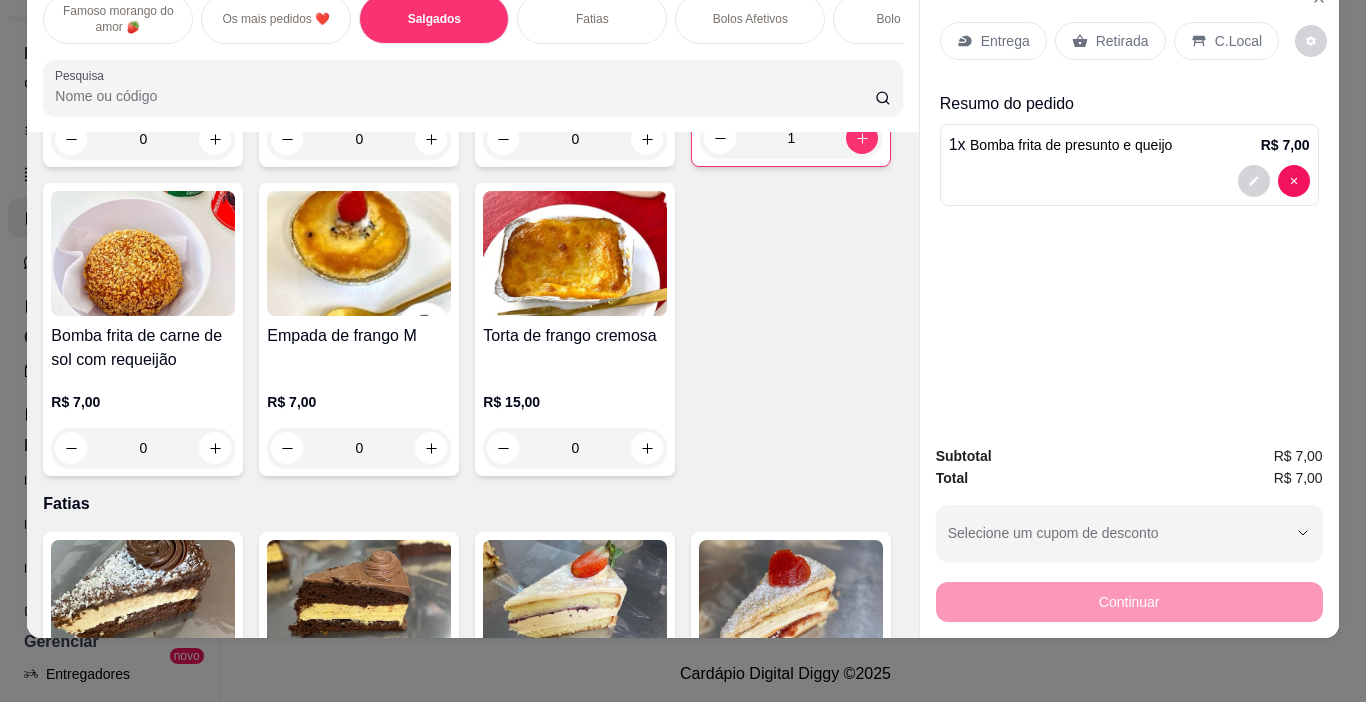 click on "Retirada" at bounding box center (1122, 41) 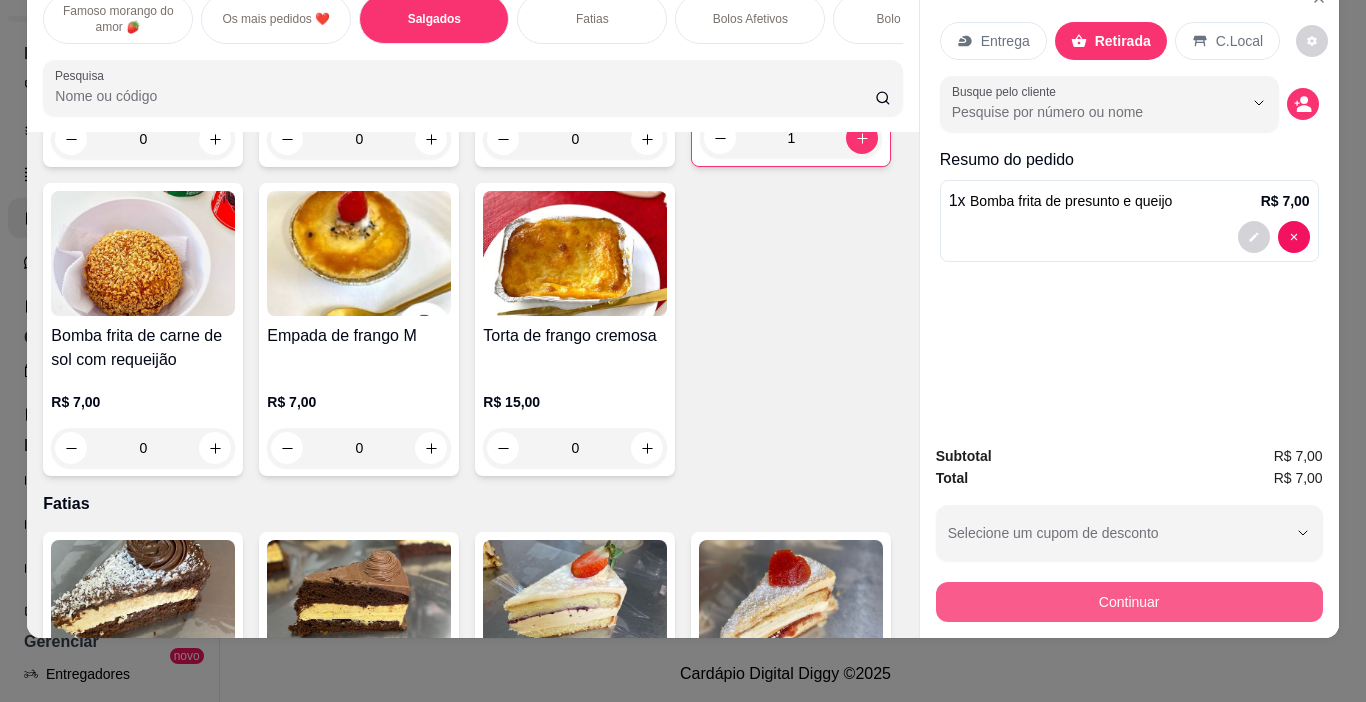 click on "Continuar" at bounding box center [1129, 602] 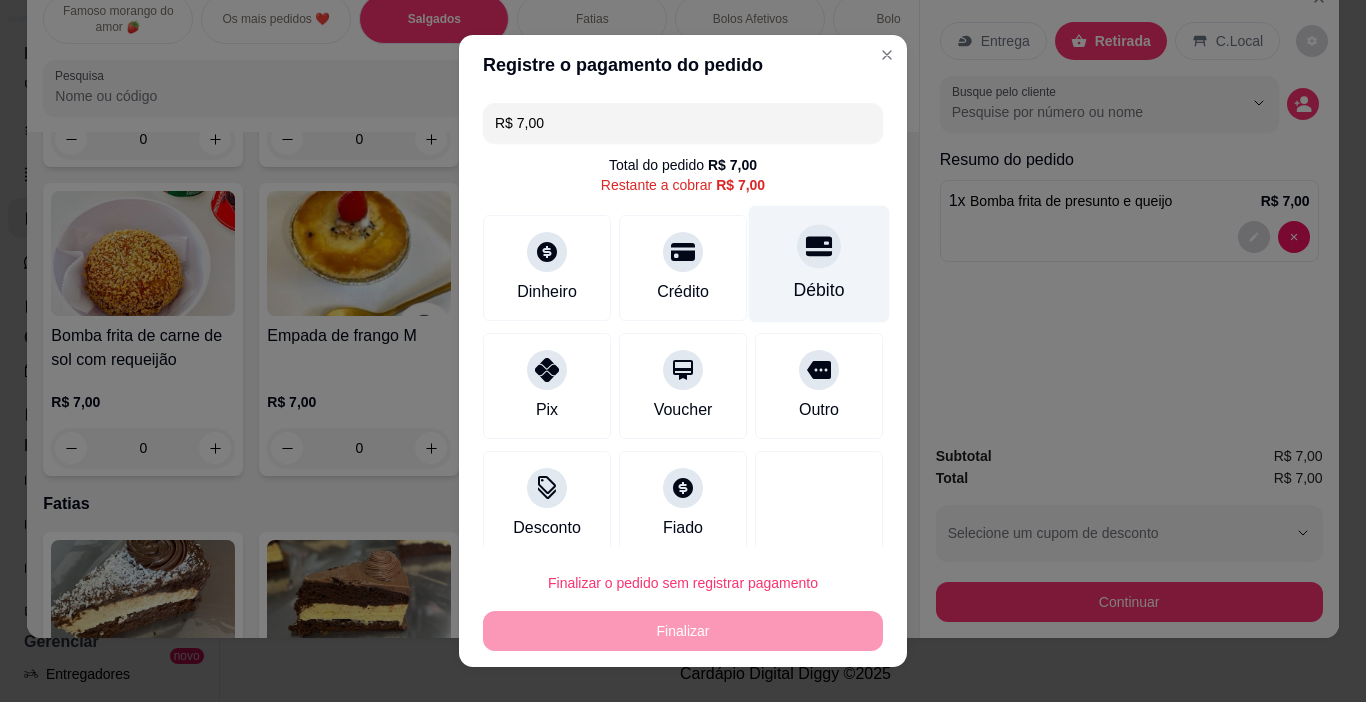 click on "Débito" at bounding box center (819, 290) 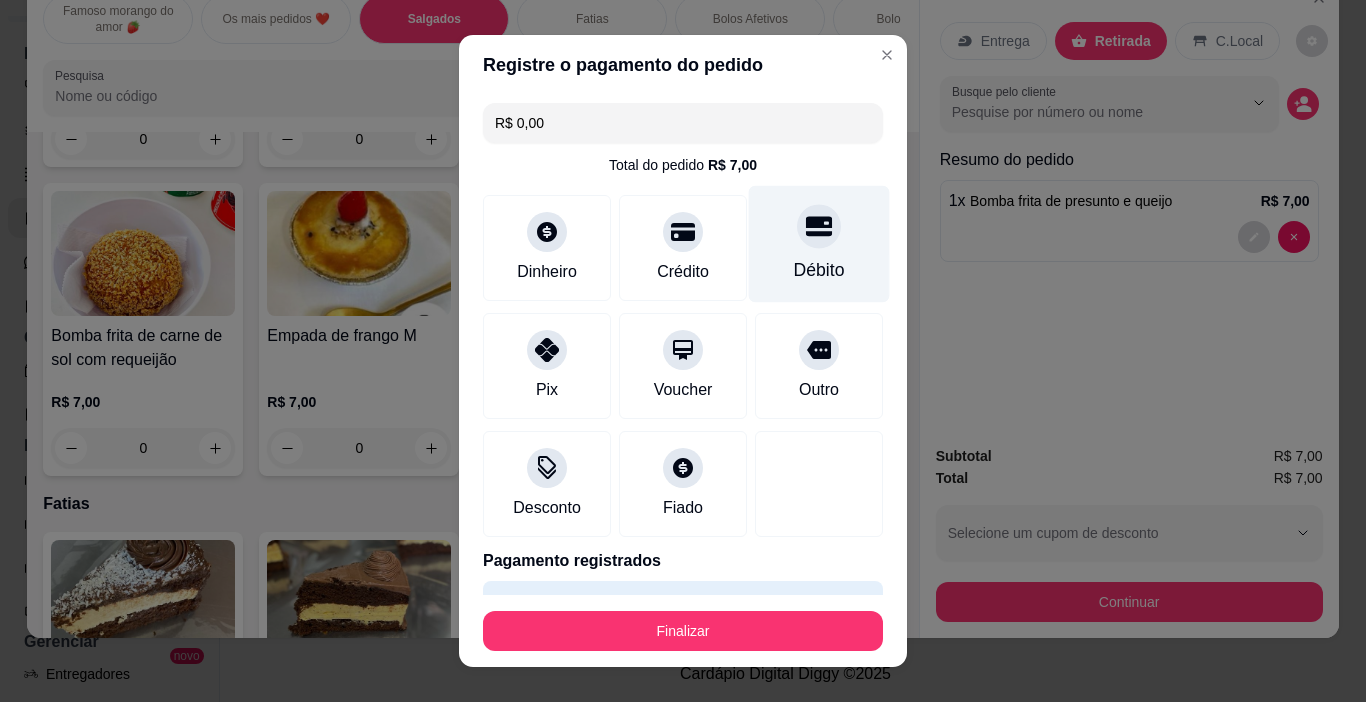 type on "R$ 0,00" 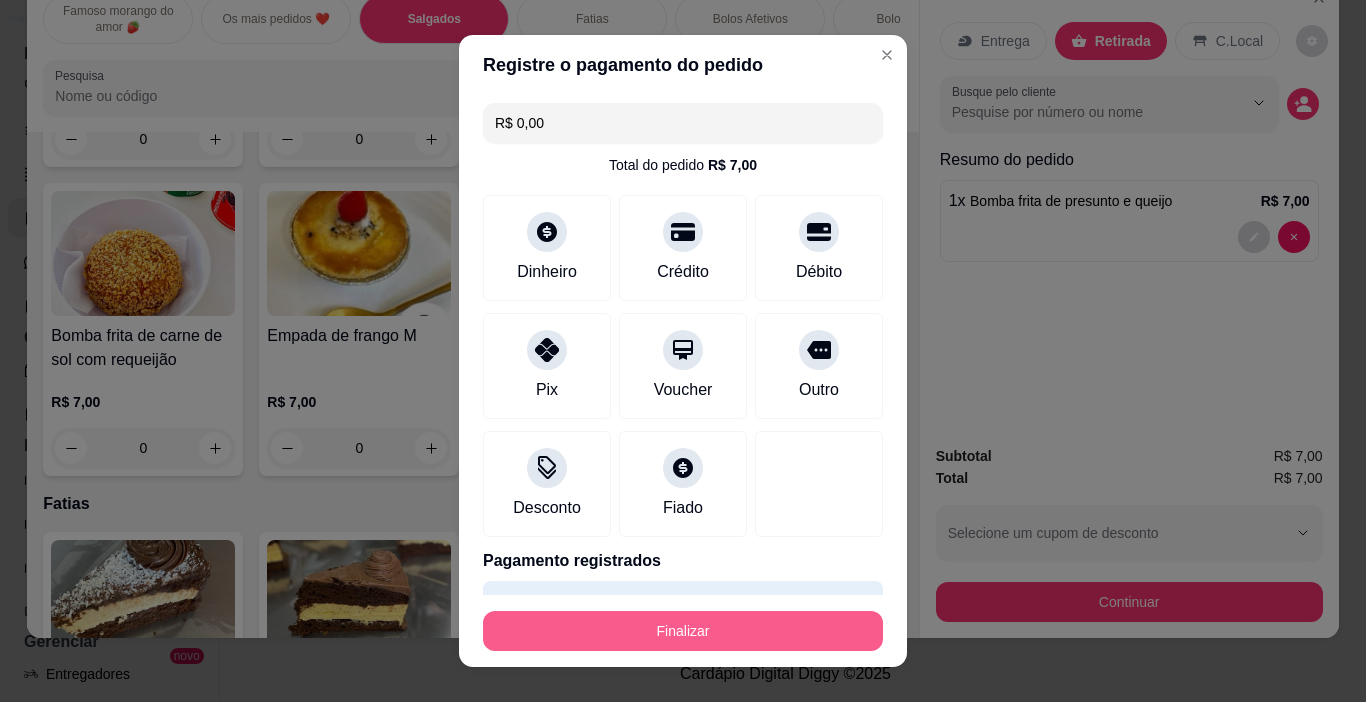 click on "Finalizar" at bounding box center [683, 631] 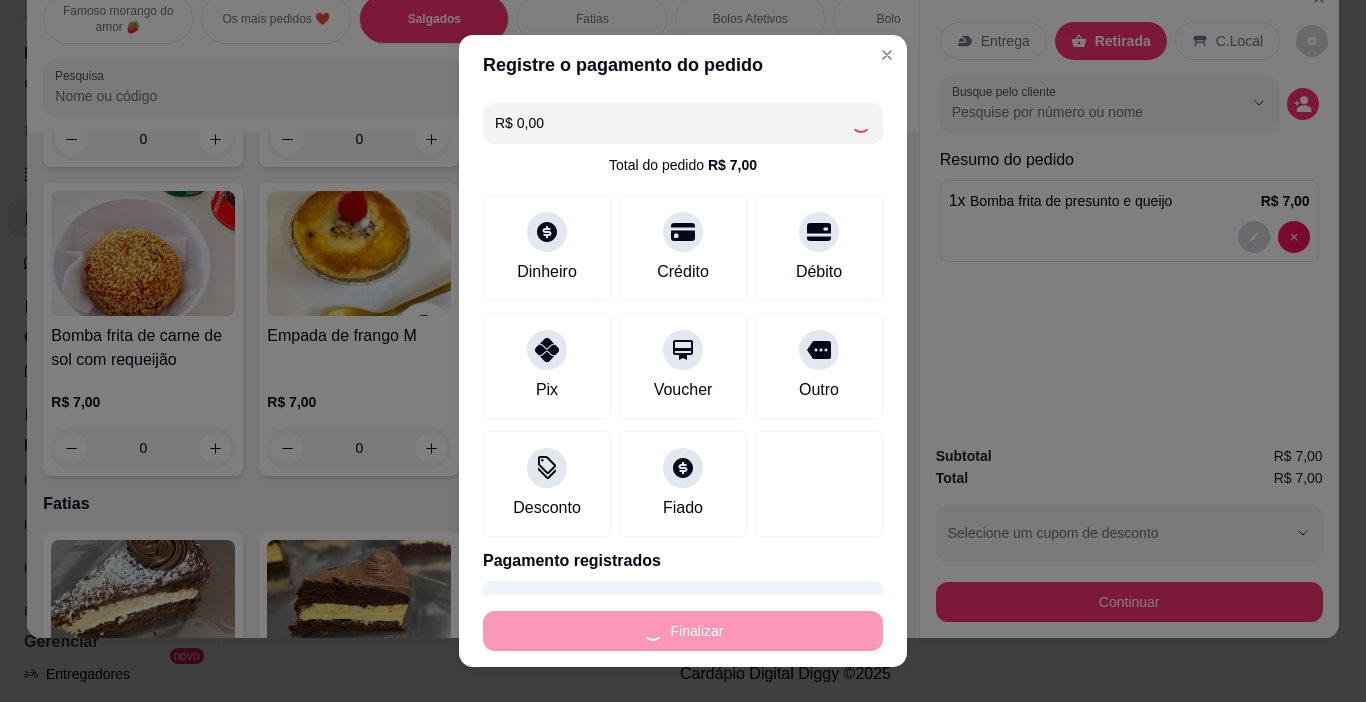 type on "0" 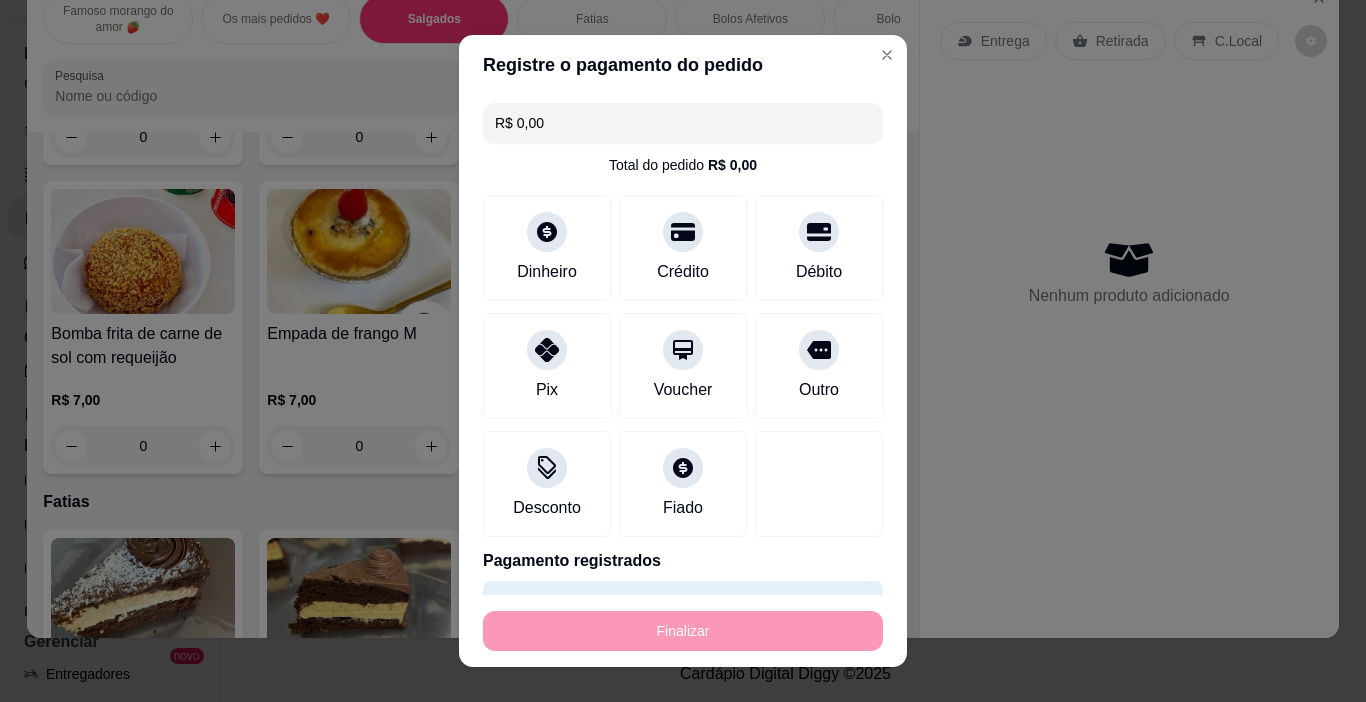 type on "-R$ 7,00" 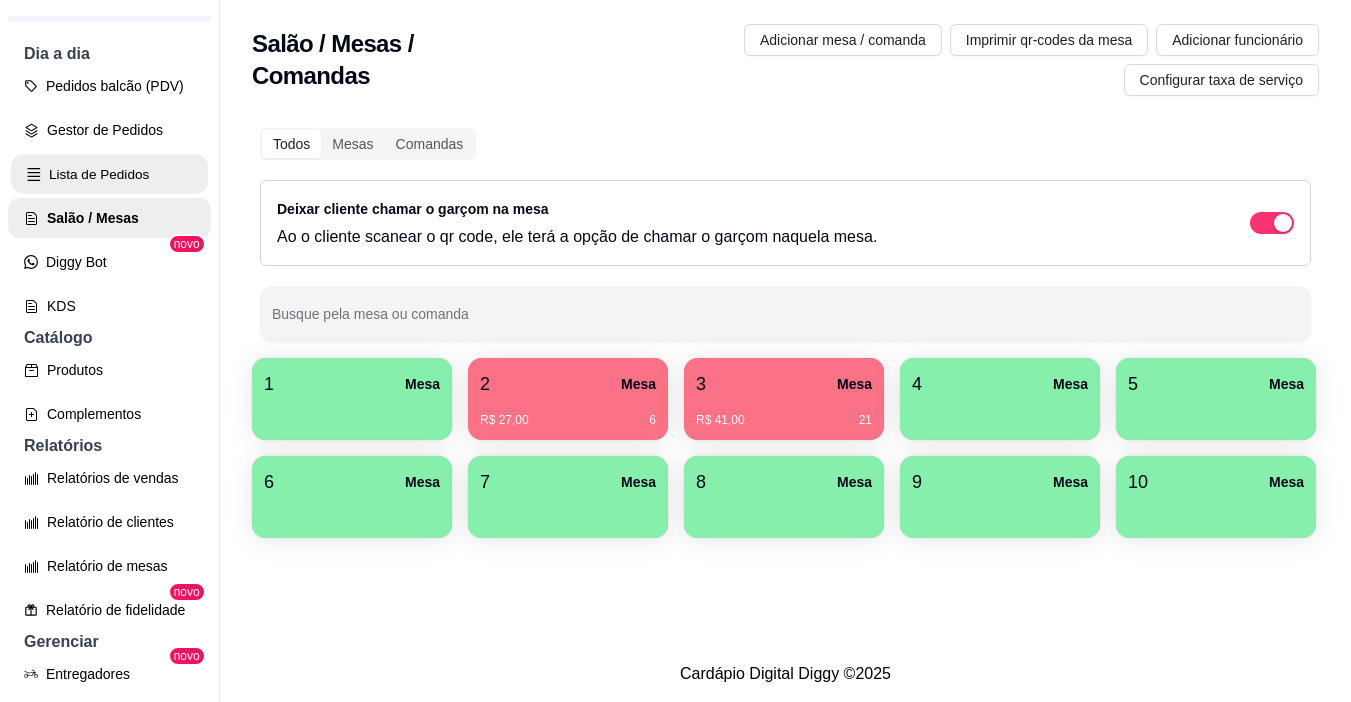 click on "Lista de Pedidos" at bounding box center [109, 174] 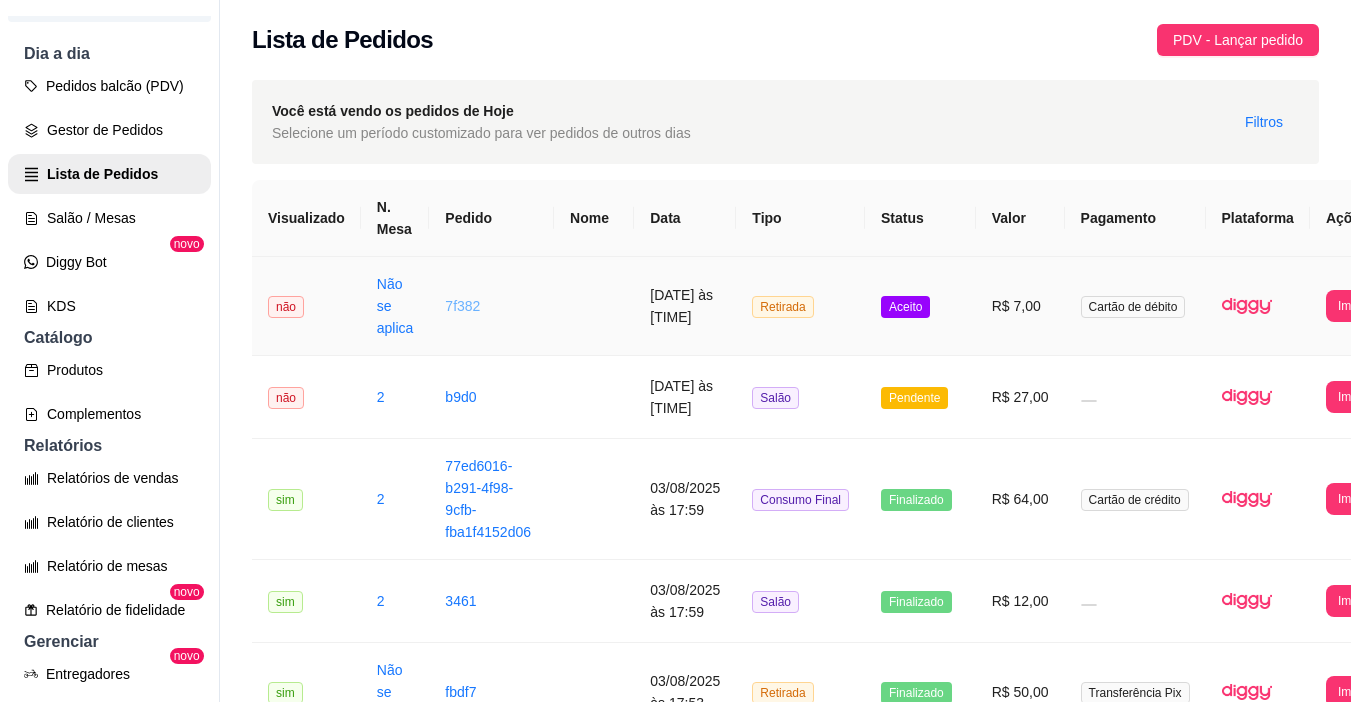 click on "7f382" at bounding box center (462, 306) 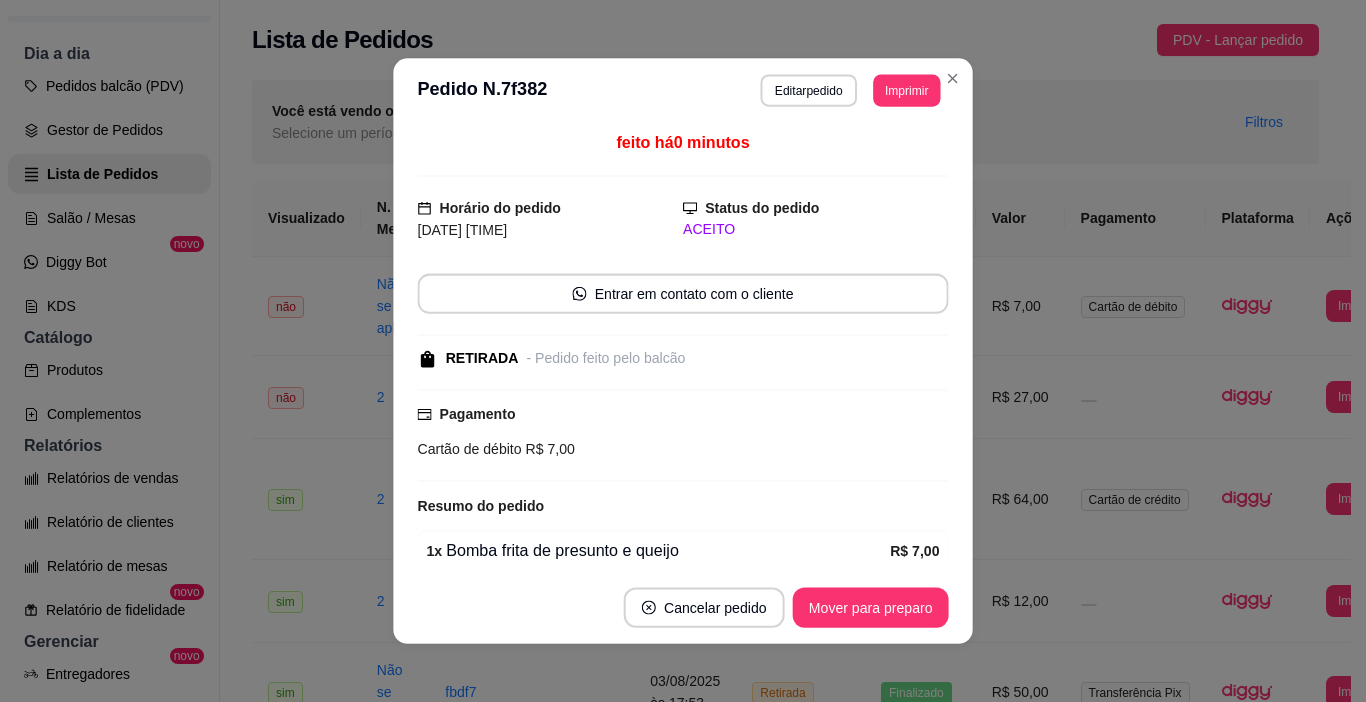 click on "Mover para preparo" at bounding box center (871, 607) 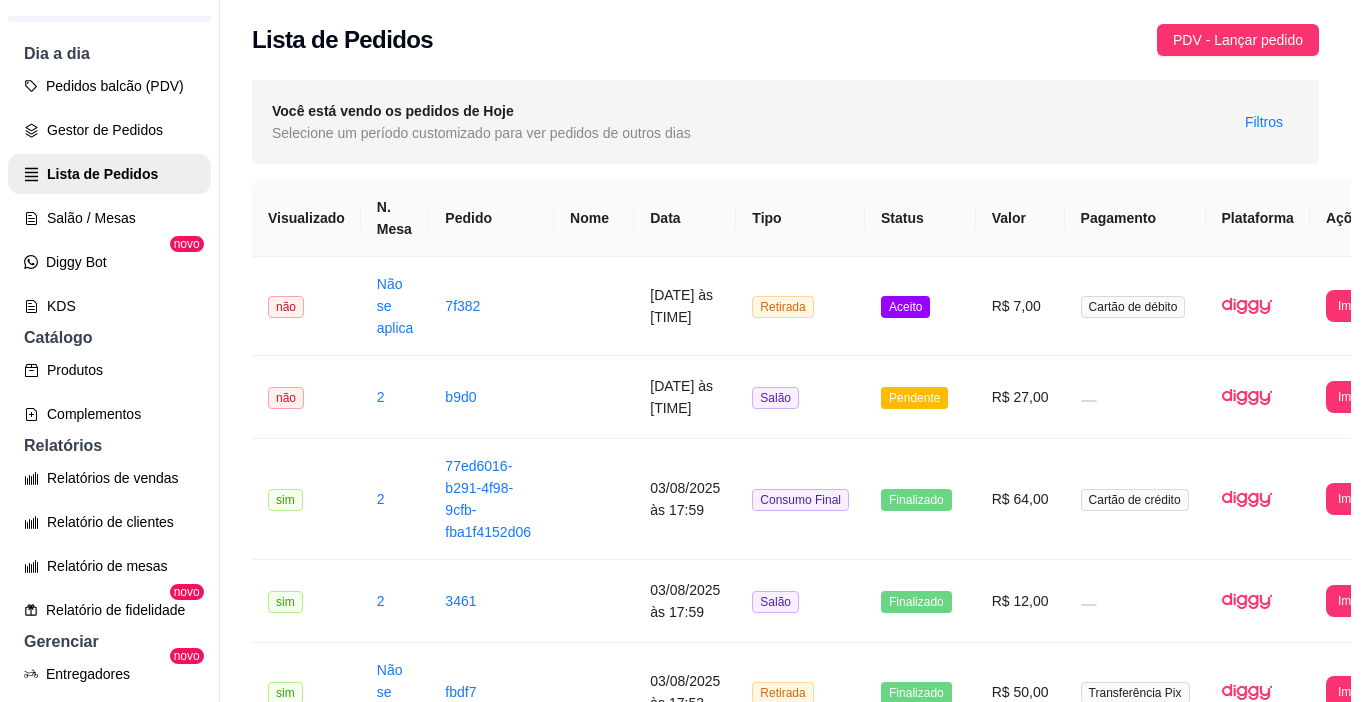click on "Mover para preparo" at bounding box center (857, 607) 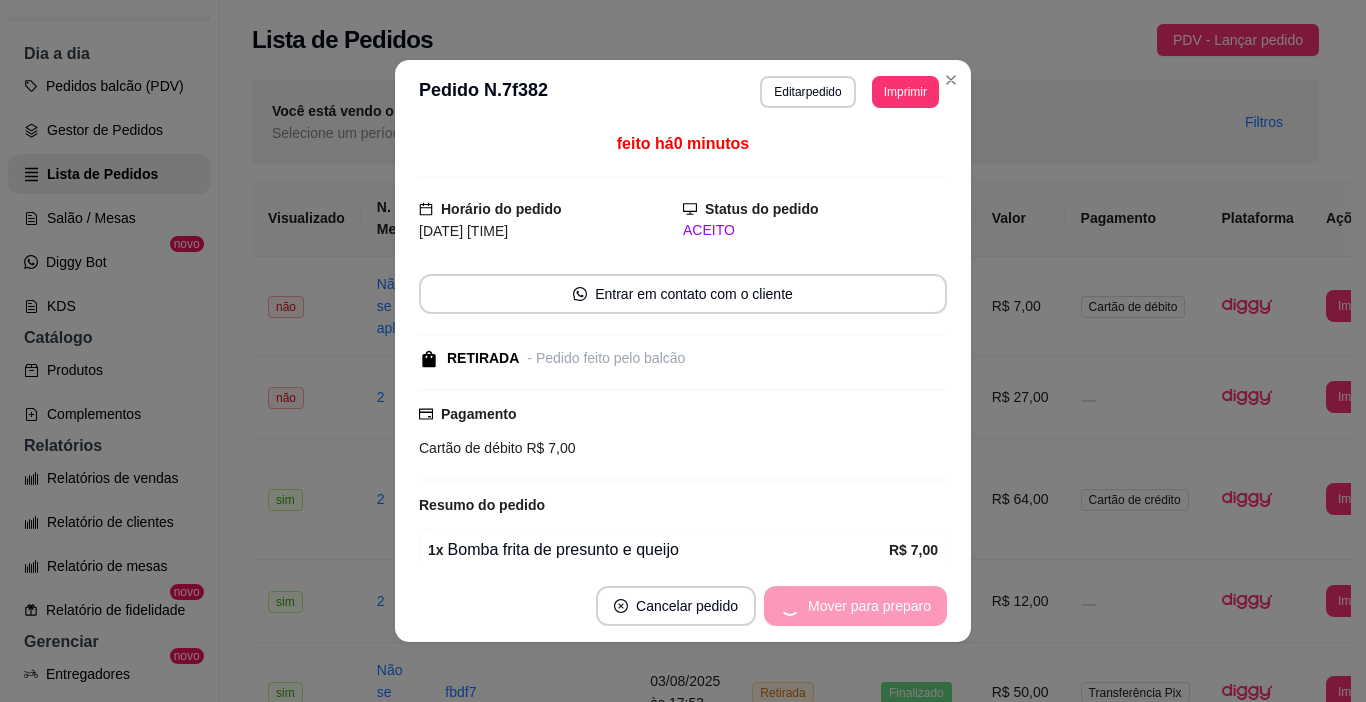 click on "Mover para preparo" at bounding box center (855, 606) 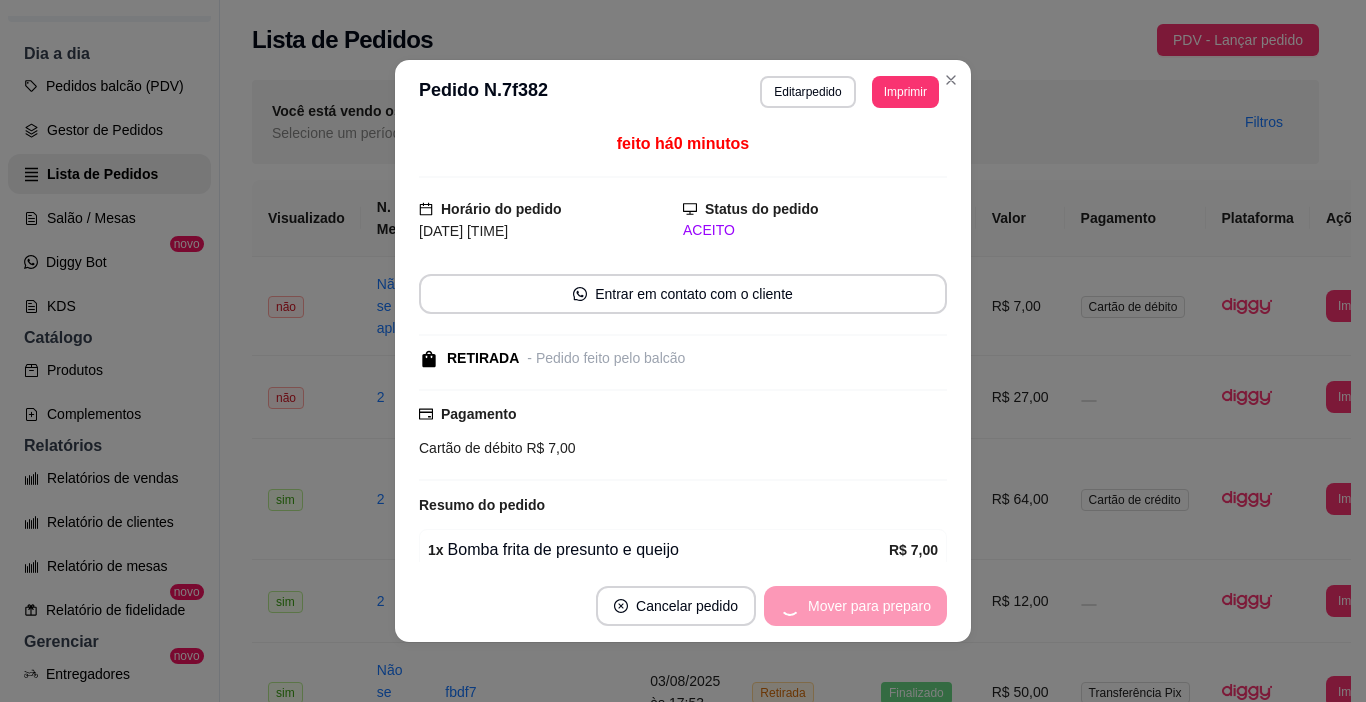 click on "Mover para preparo" at bounding box center [855, 606] 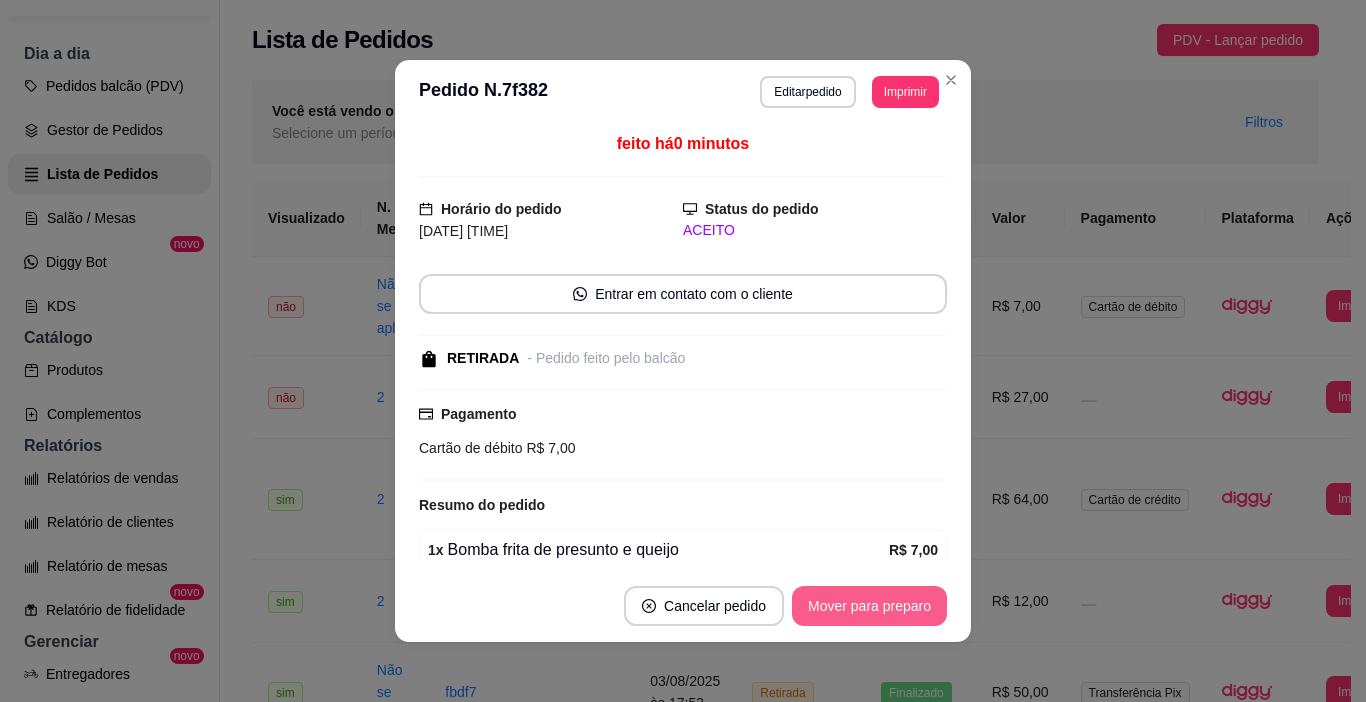 click on "Mover para preparo" at bounding box center (869, 606) 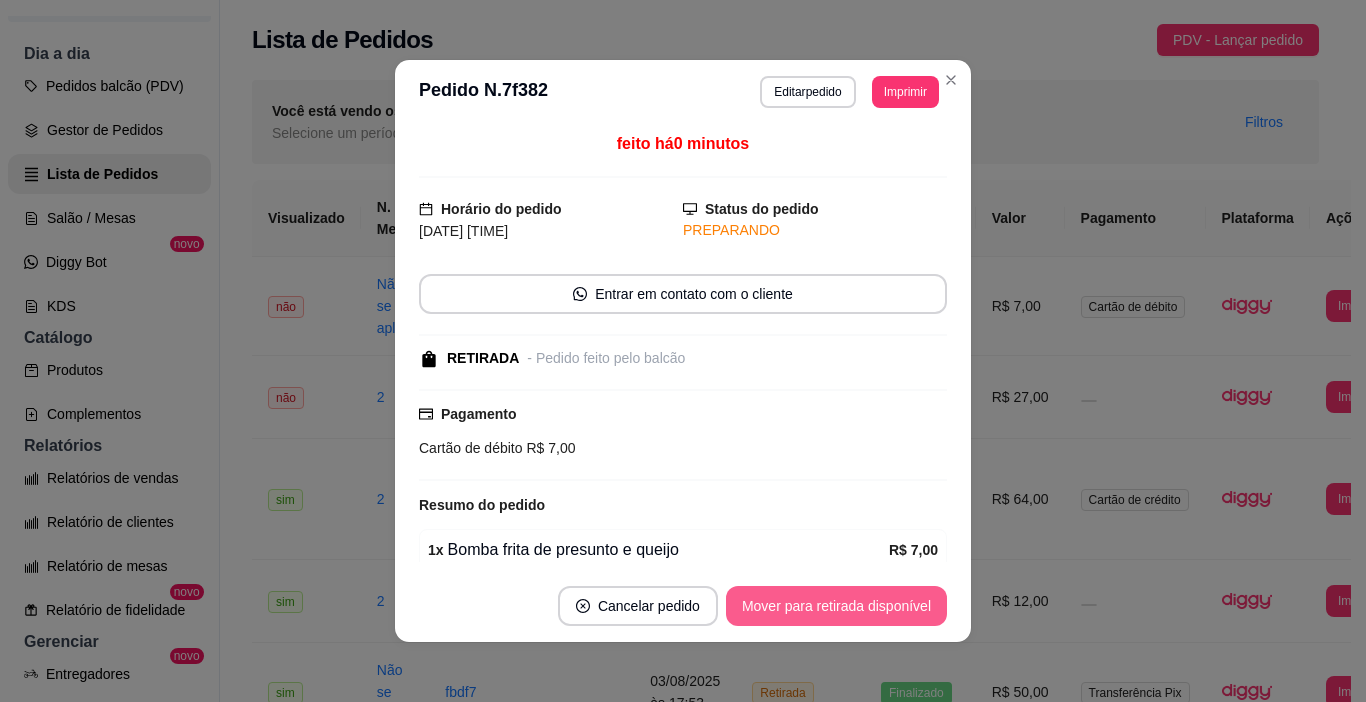 click on "Mover para retirada disponível" at bounding box center (836, 606) 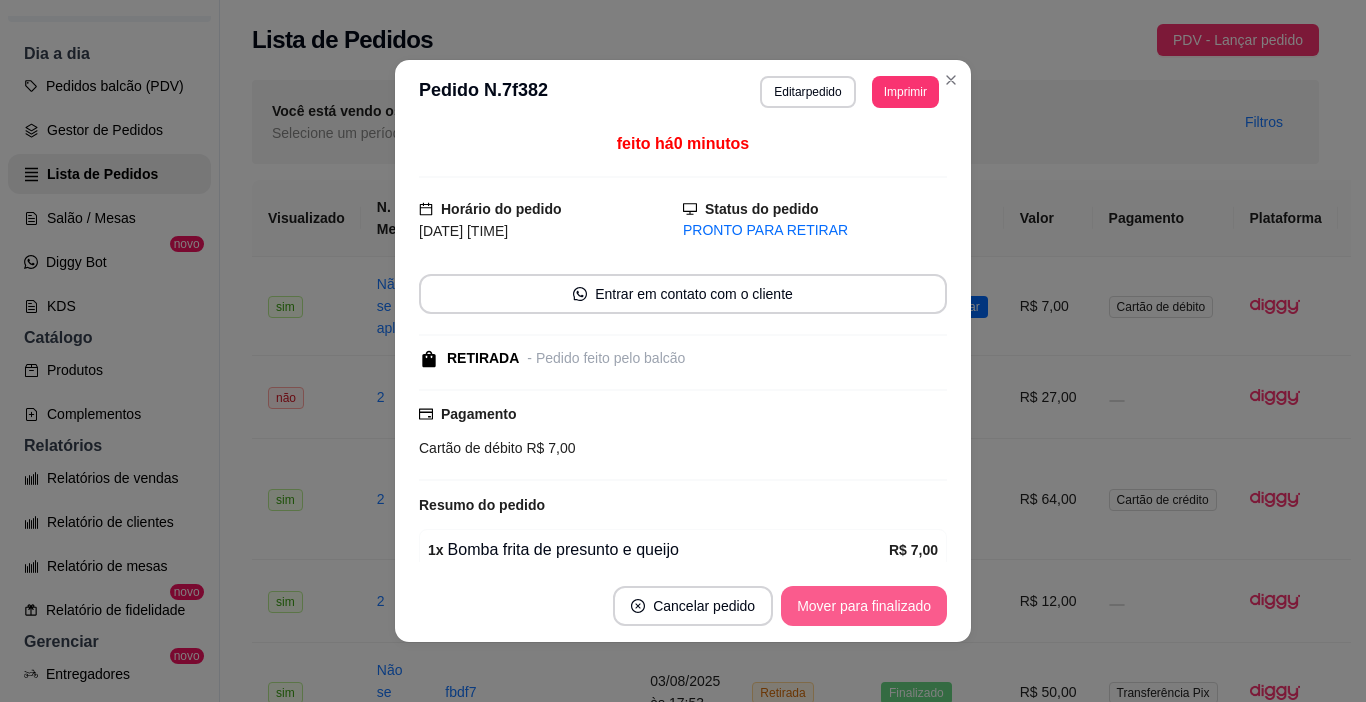 click on "Mover para finalizado" at bounding box center (864, 606) 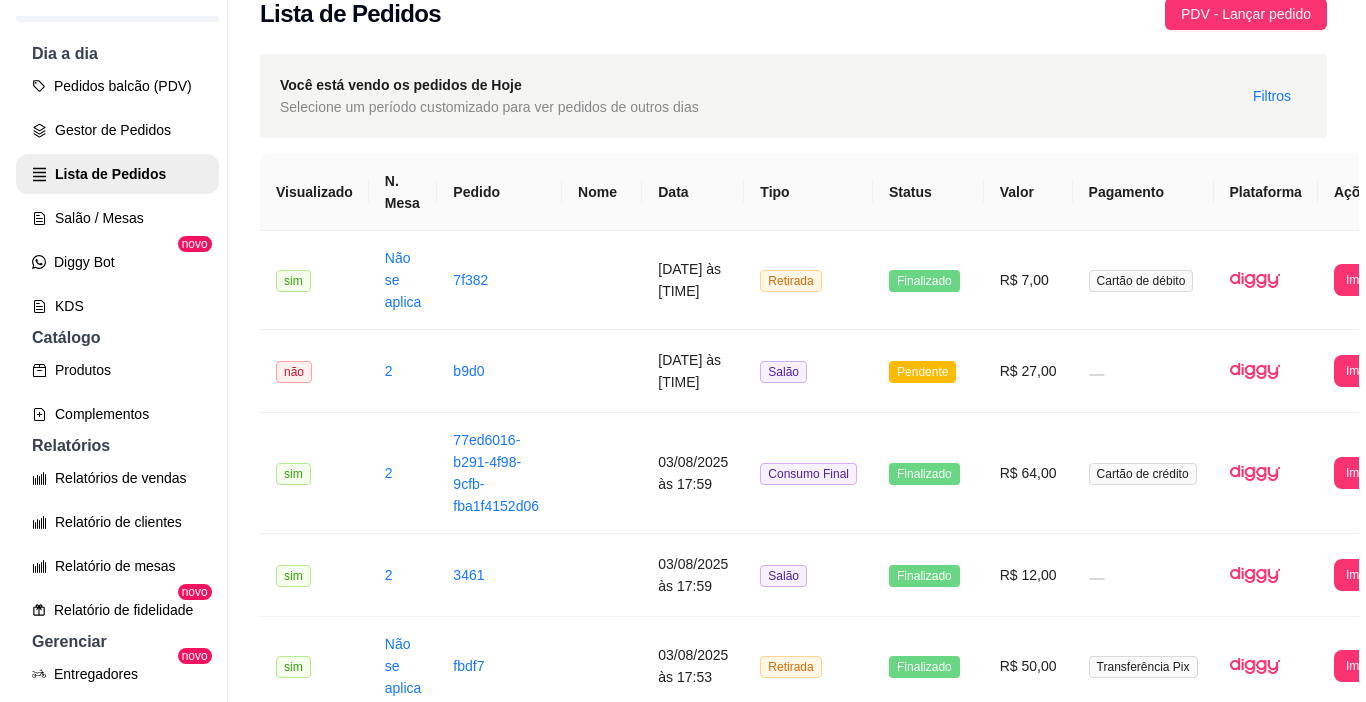 scroll, scrollTop: 0, scrollLeft: 0, axis: both 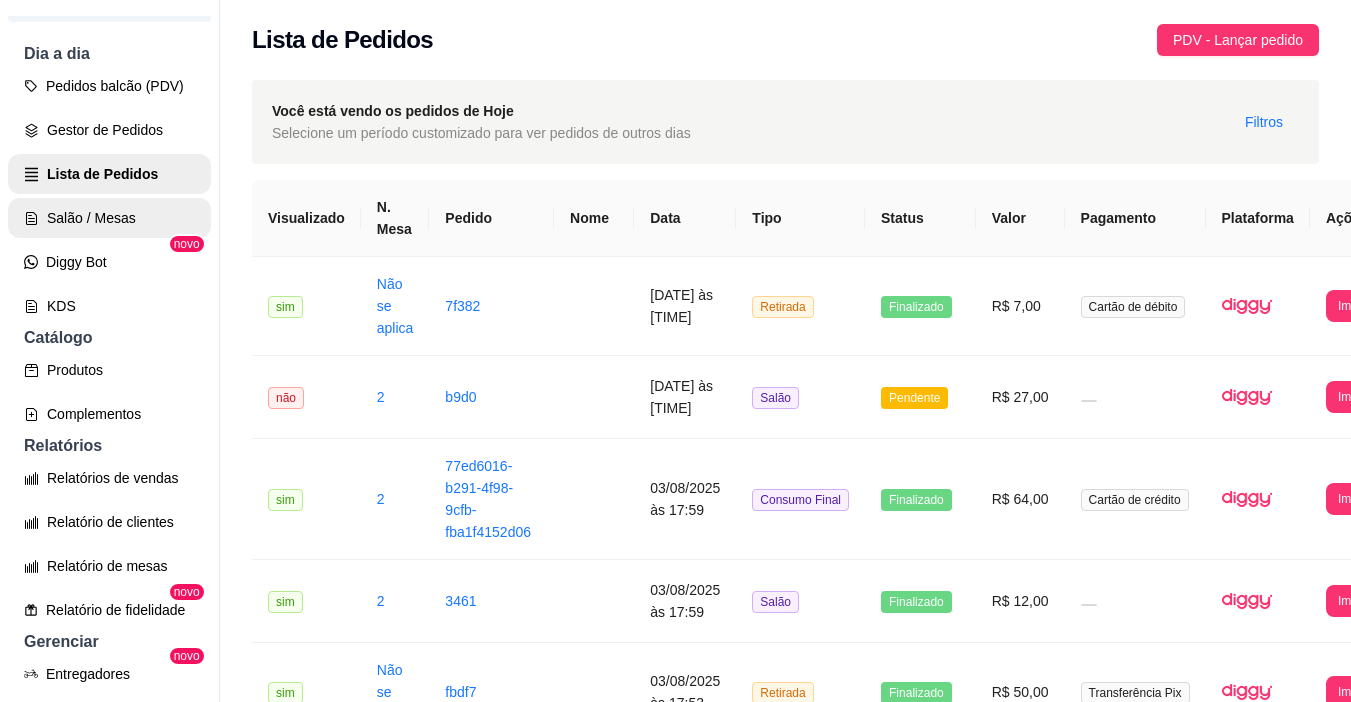 click on "Salão / Mesas" at bounding box center [109, 218] 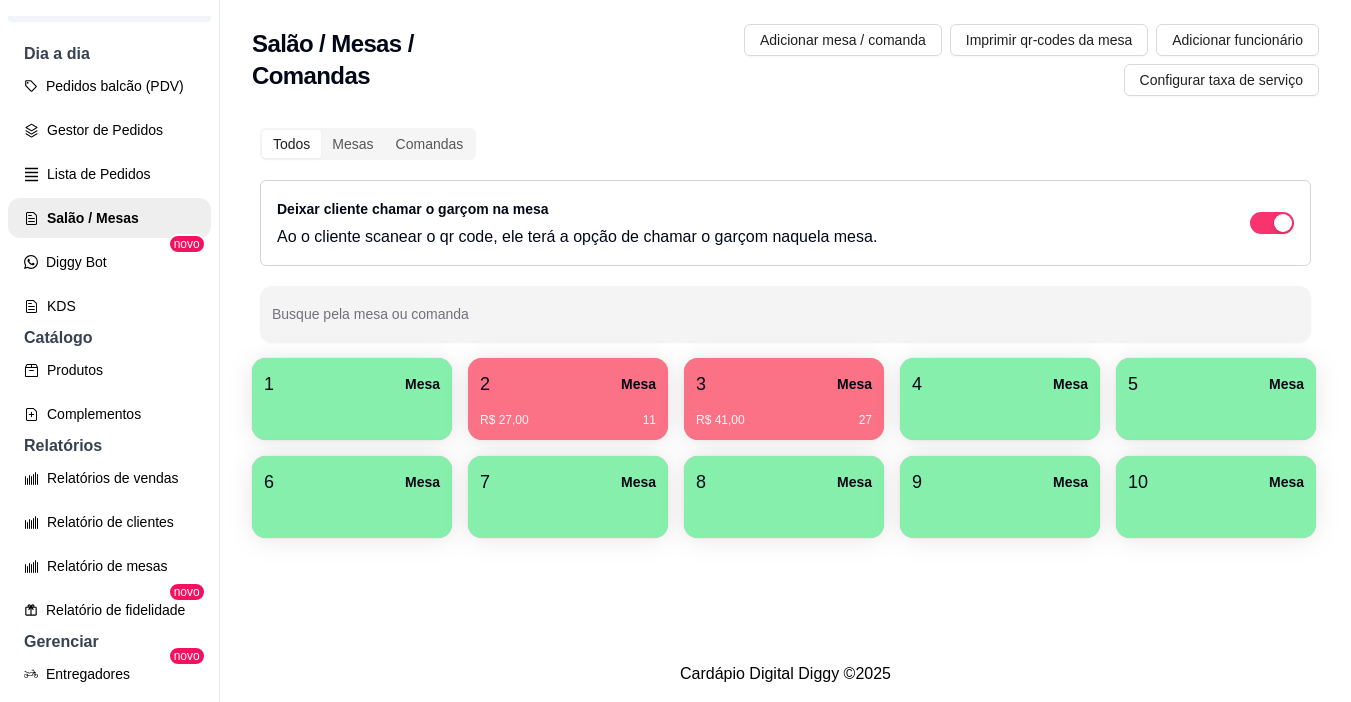 click on "2 Mesa" at bounding box center [568, 384] 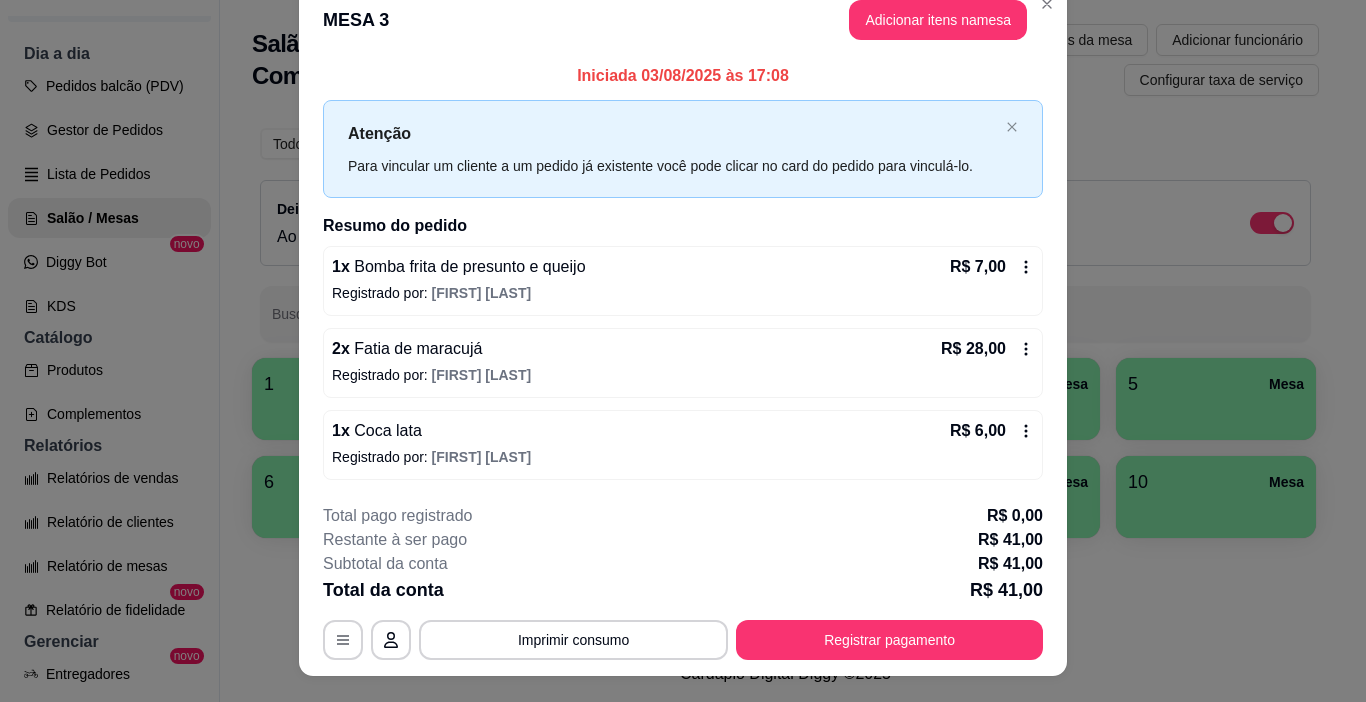 scroll, scrollTop: 0, scrollLeft: 0, axis: both 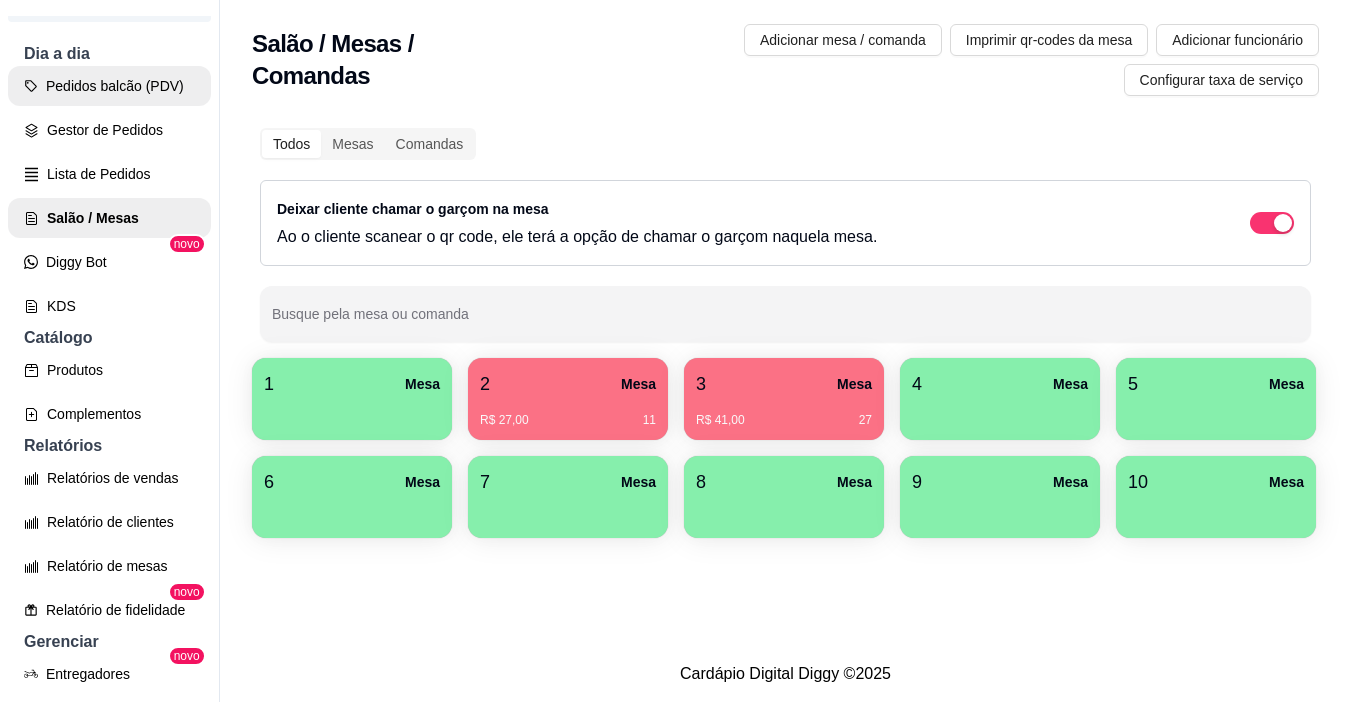 click on "Pedidos balcão (PDV)" at bounding box center [109, 86] 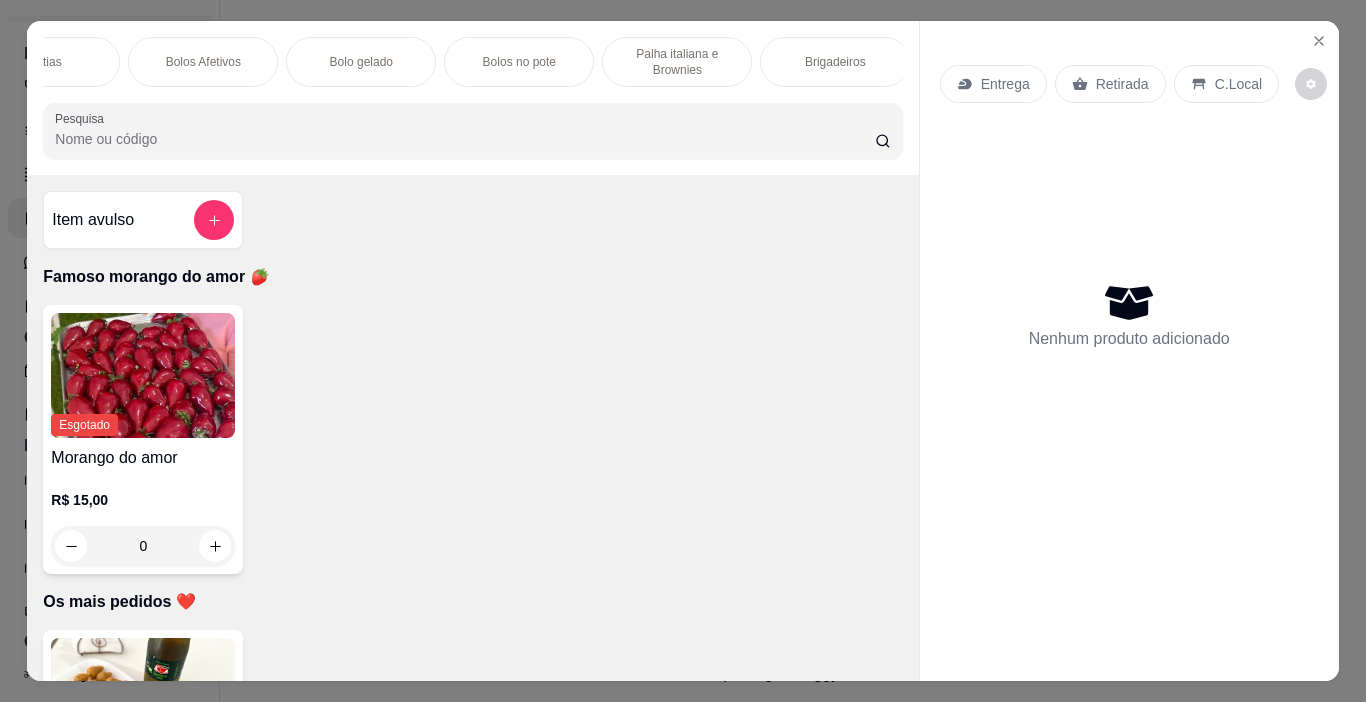 scroll, scrollTop: 0, scrollLeft: 548, axis: horizontal 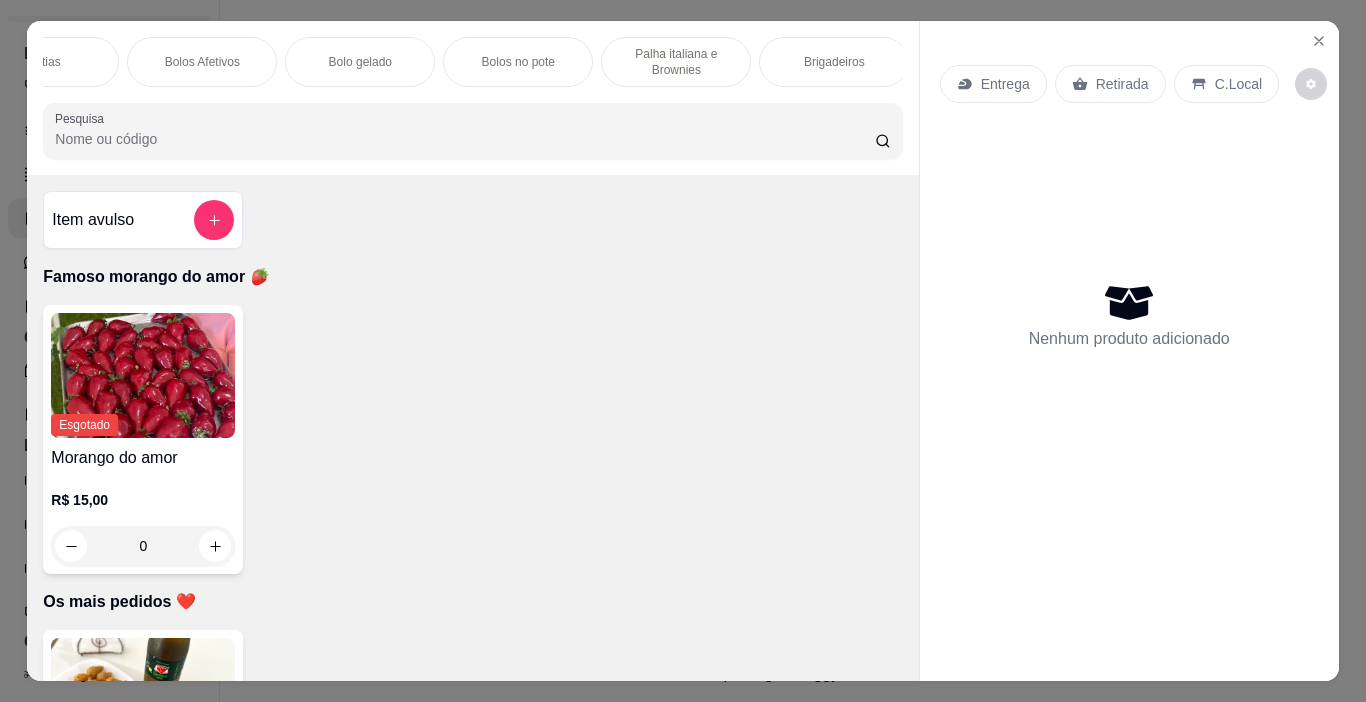 click on "Bolo gelado" at bounding box center (360, 62) 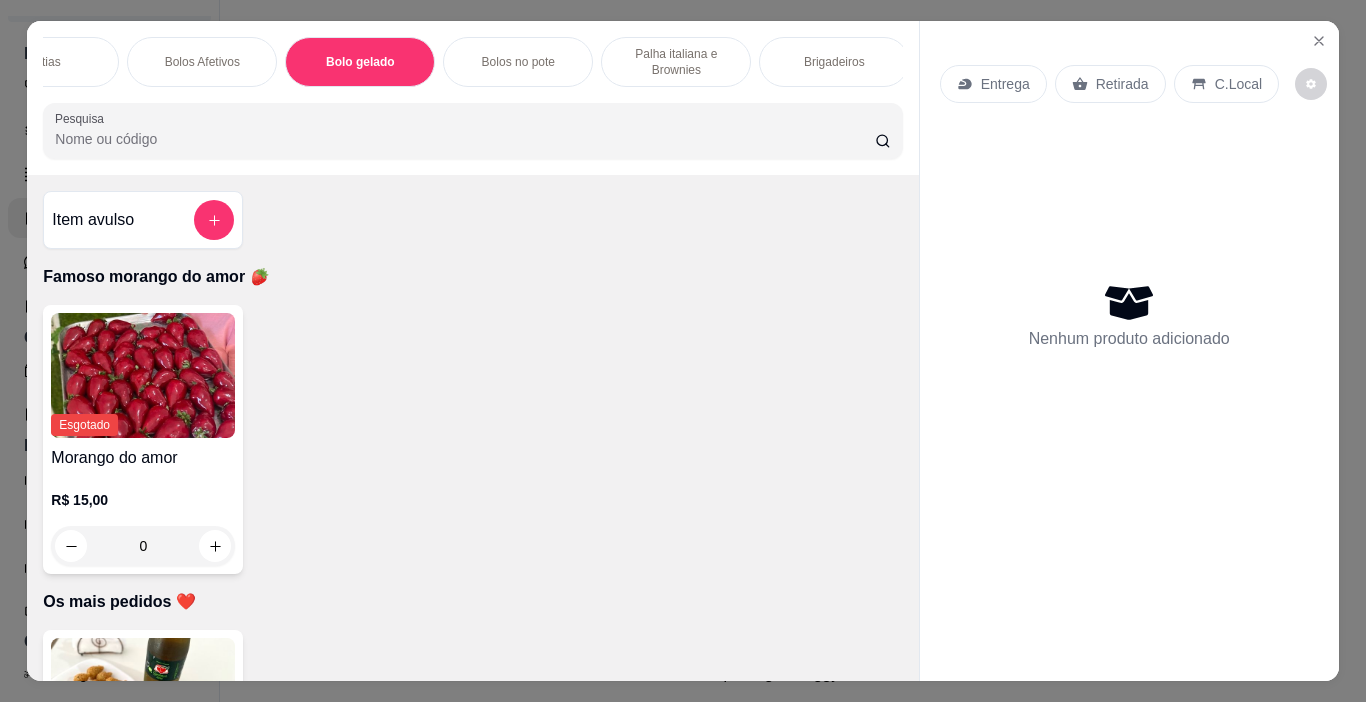 scroll, scrollTop: 2951, scrollLeft: 0, axis: vertical 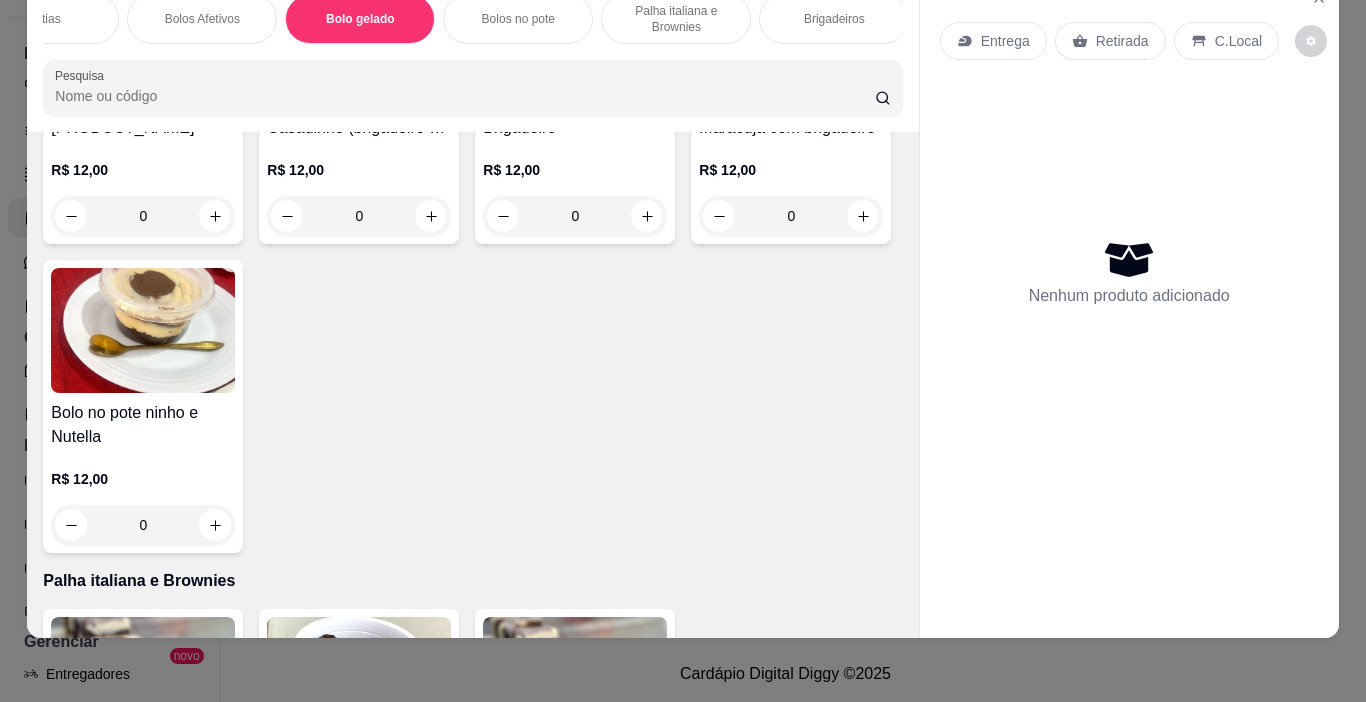 click on "Bolos no pote" at bounding box center (518, 19) 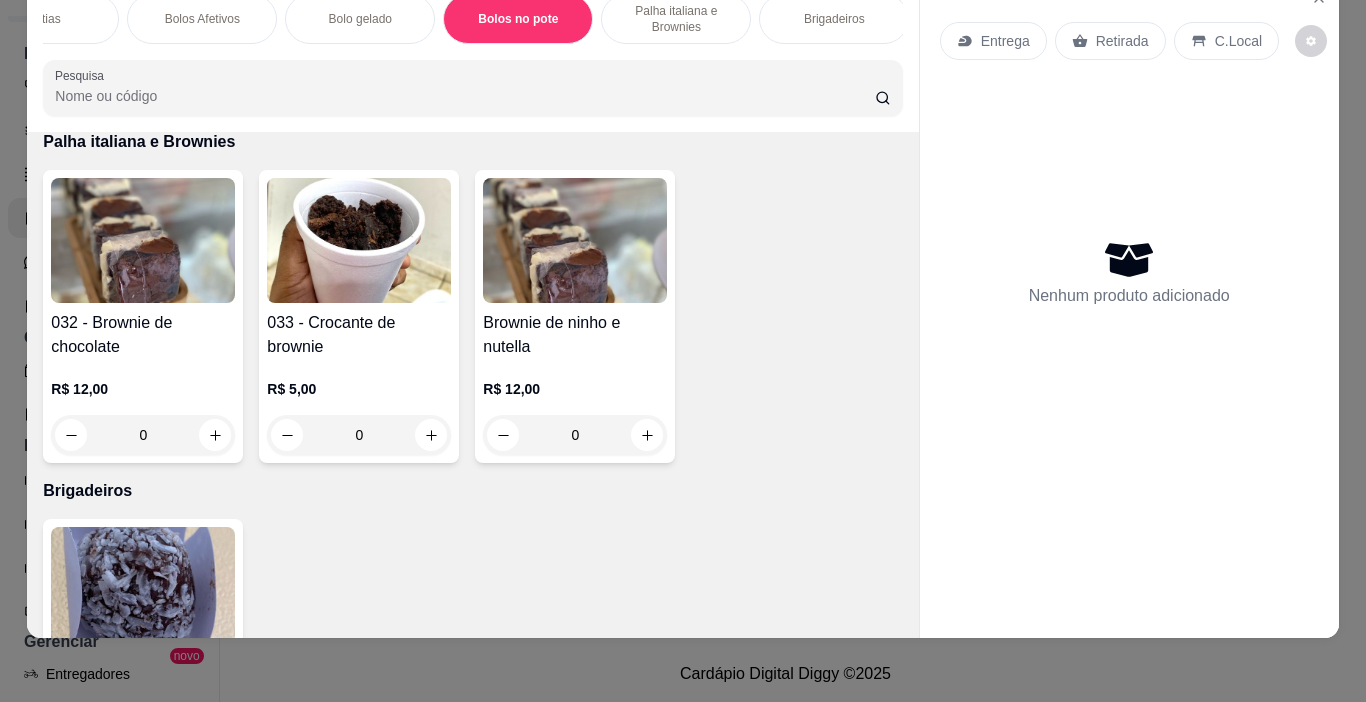 scroll, scrollTop: 3500, scrollLeft: 0, axis: vertical 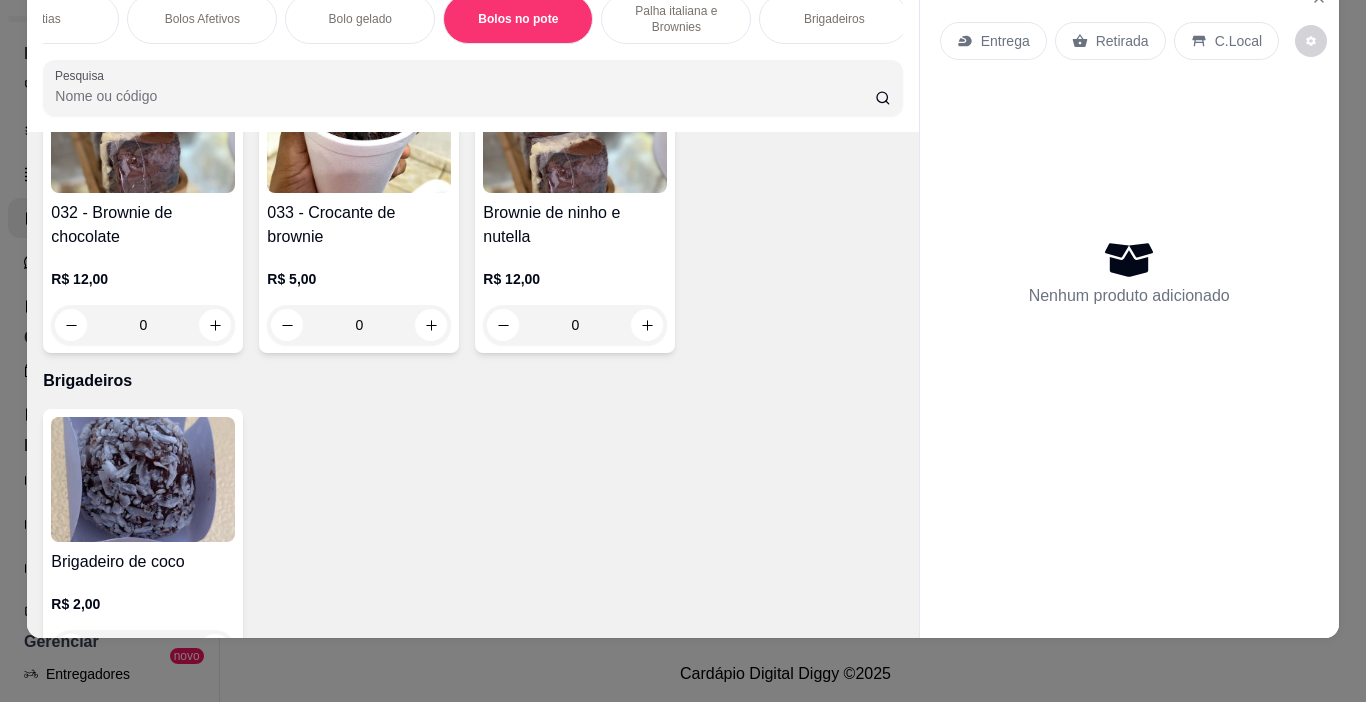 click at bounding box center (647, -333) 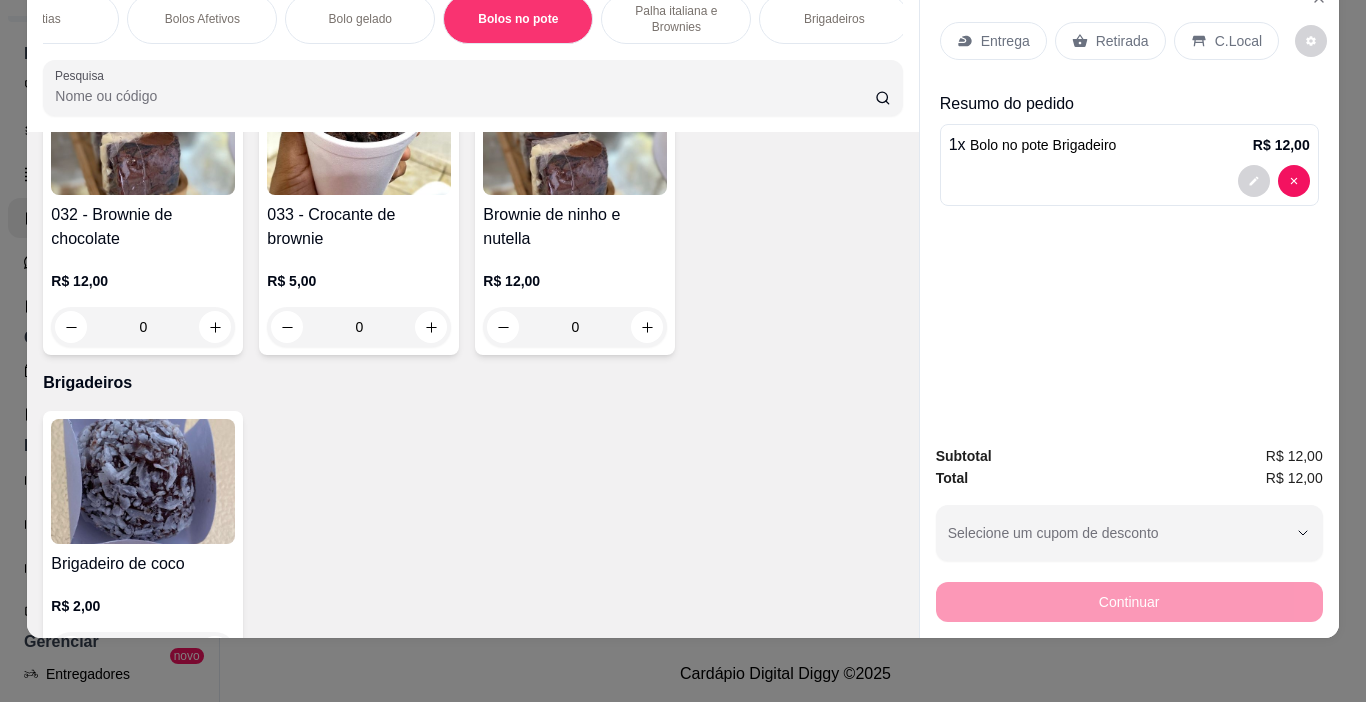 click on "Retirada" at bounding box center (1122, 41) 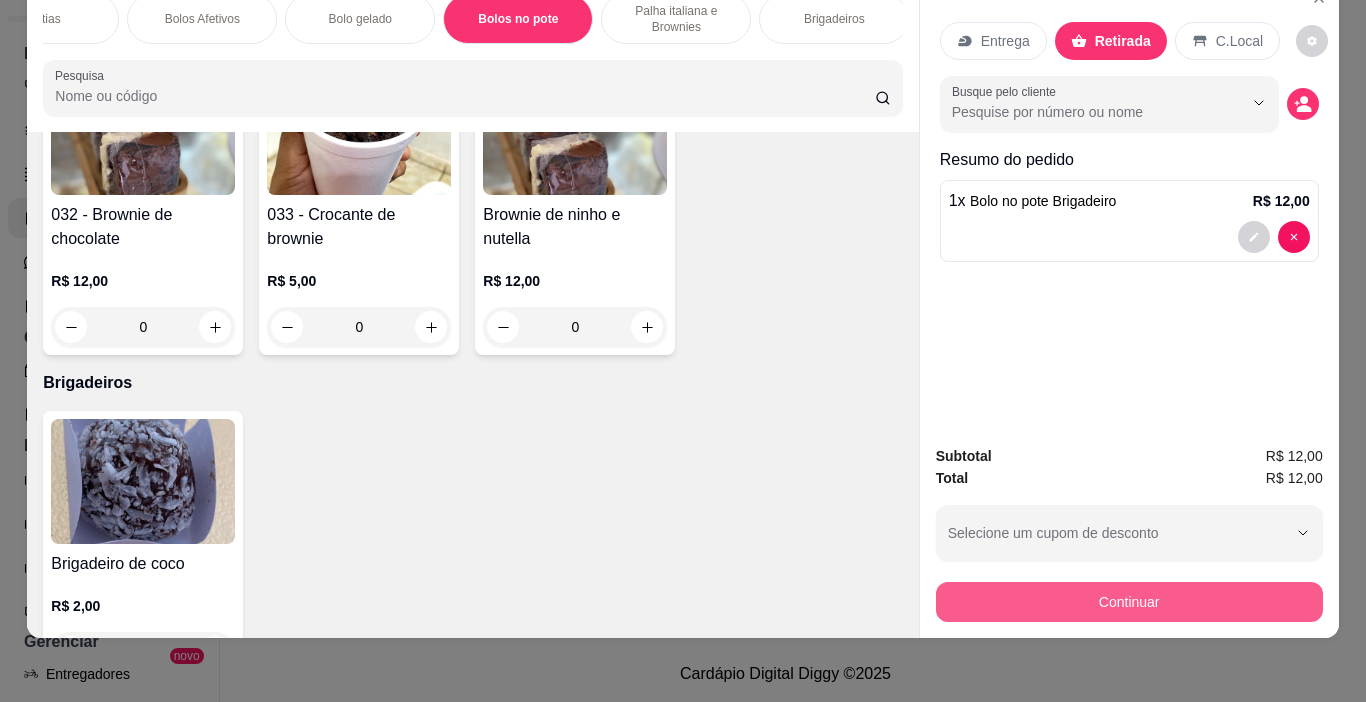 click on "Continuar" at bounding box center [1129, 602] 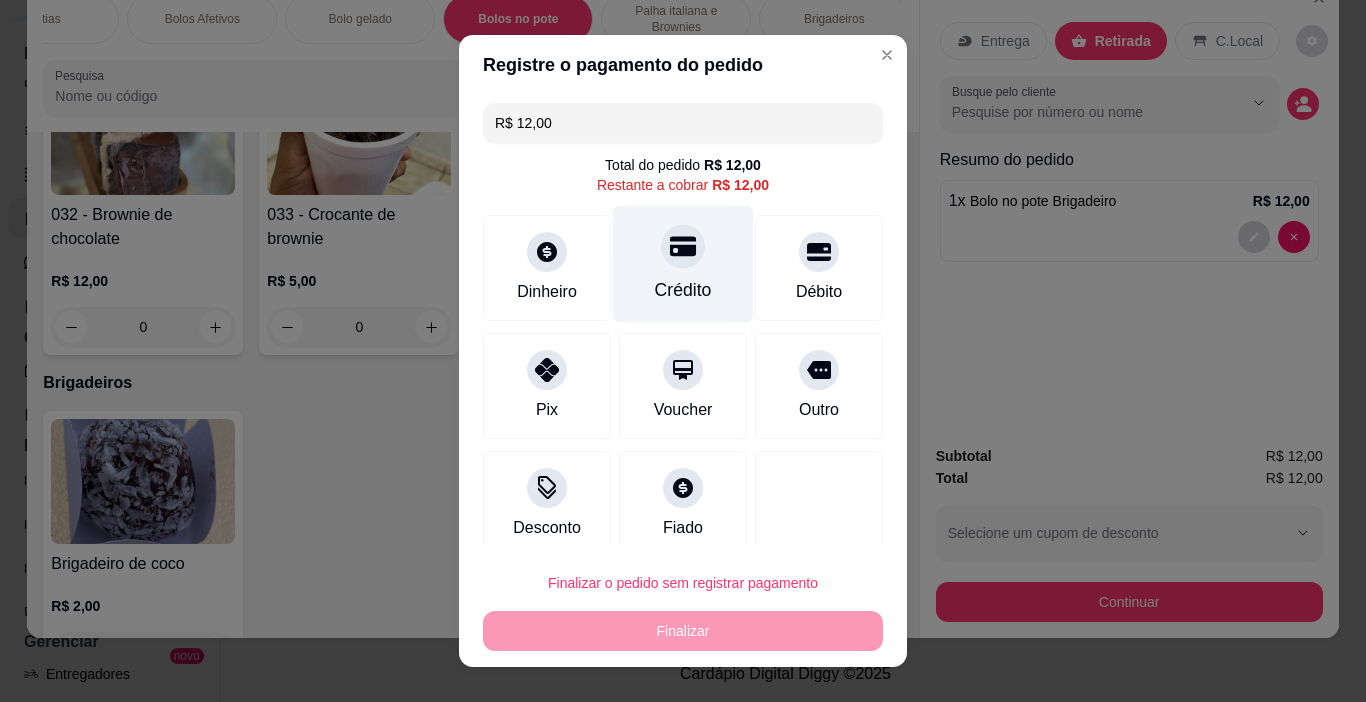 click on "Crédito" at bounding box center [683, 264] 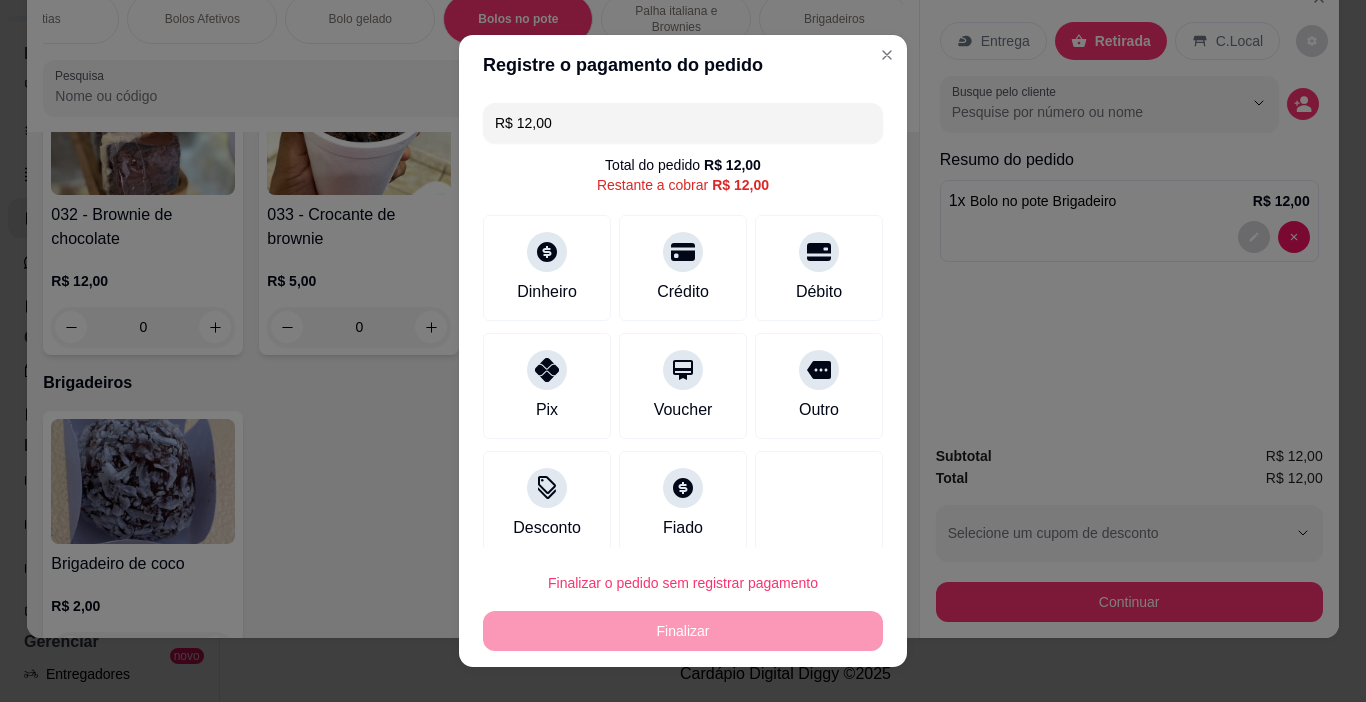 type on "R$ 0,00" 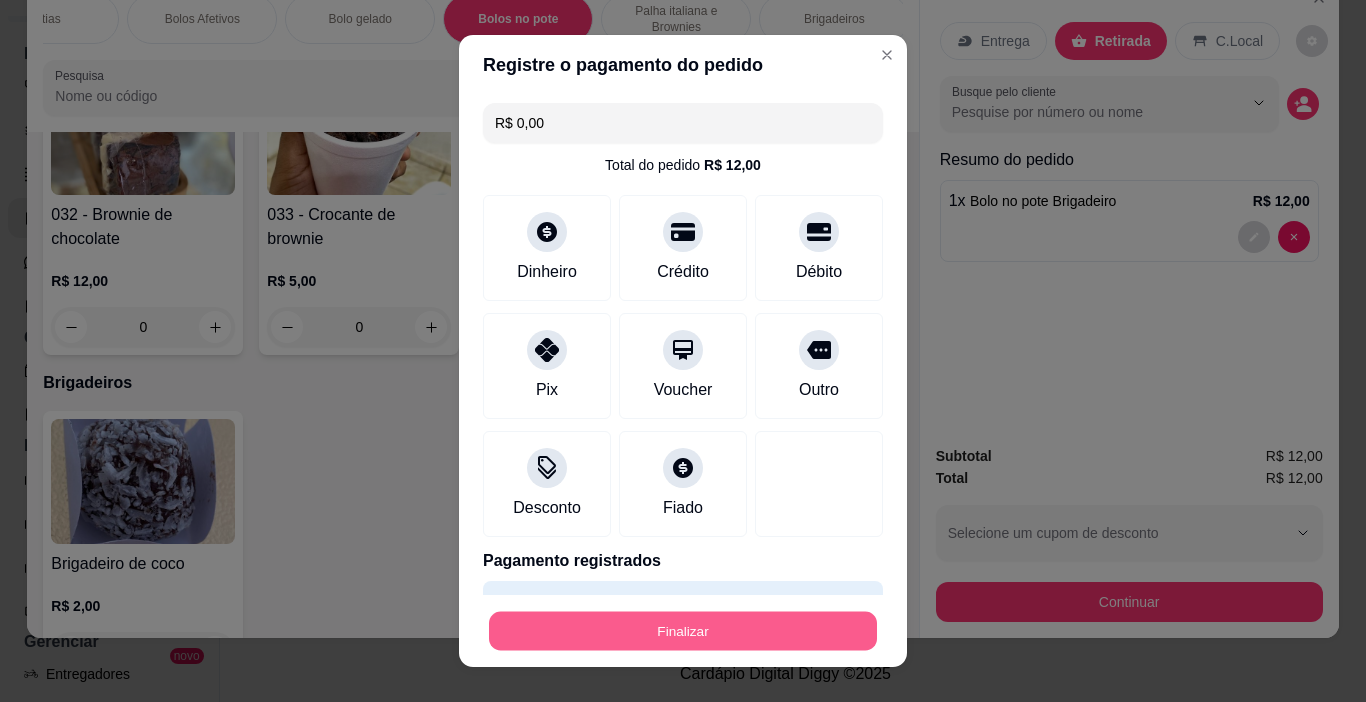 click on "Finalizar" at bounding box center [683, 631] 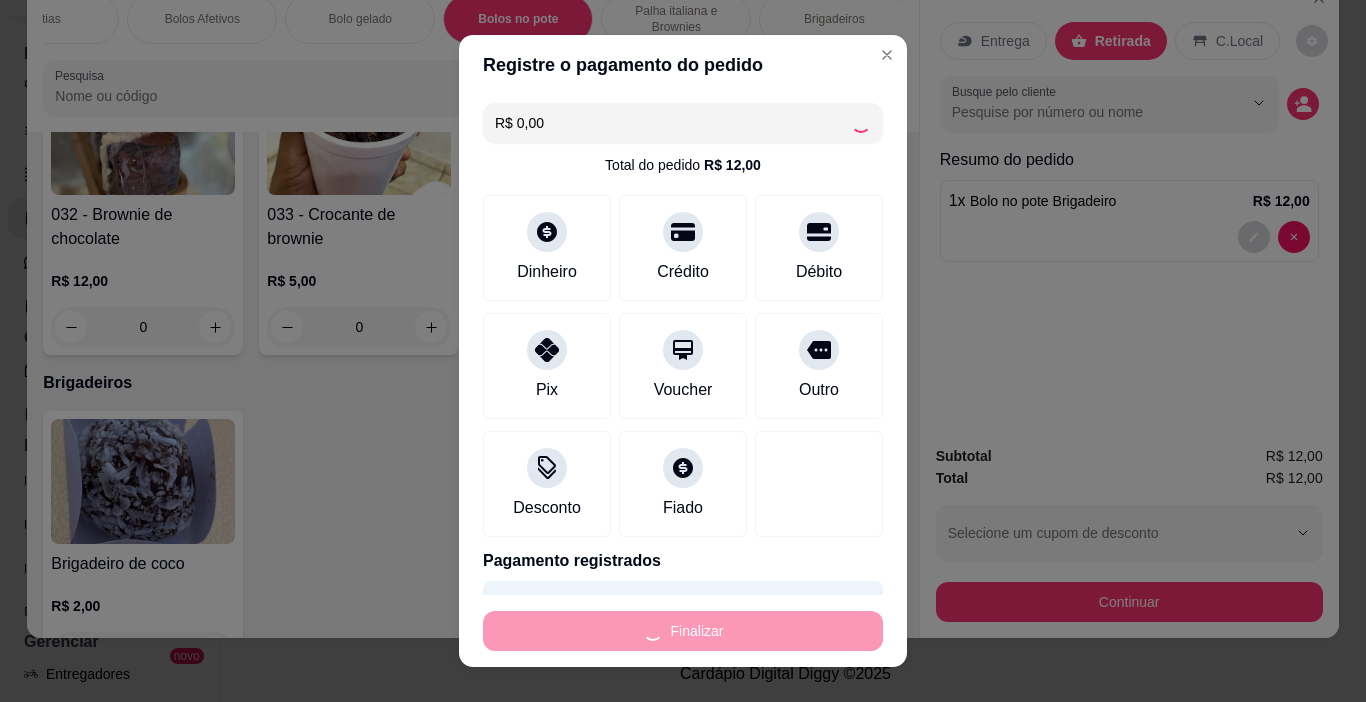 type on "0" 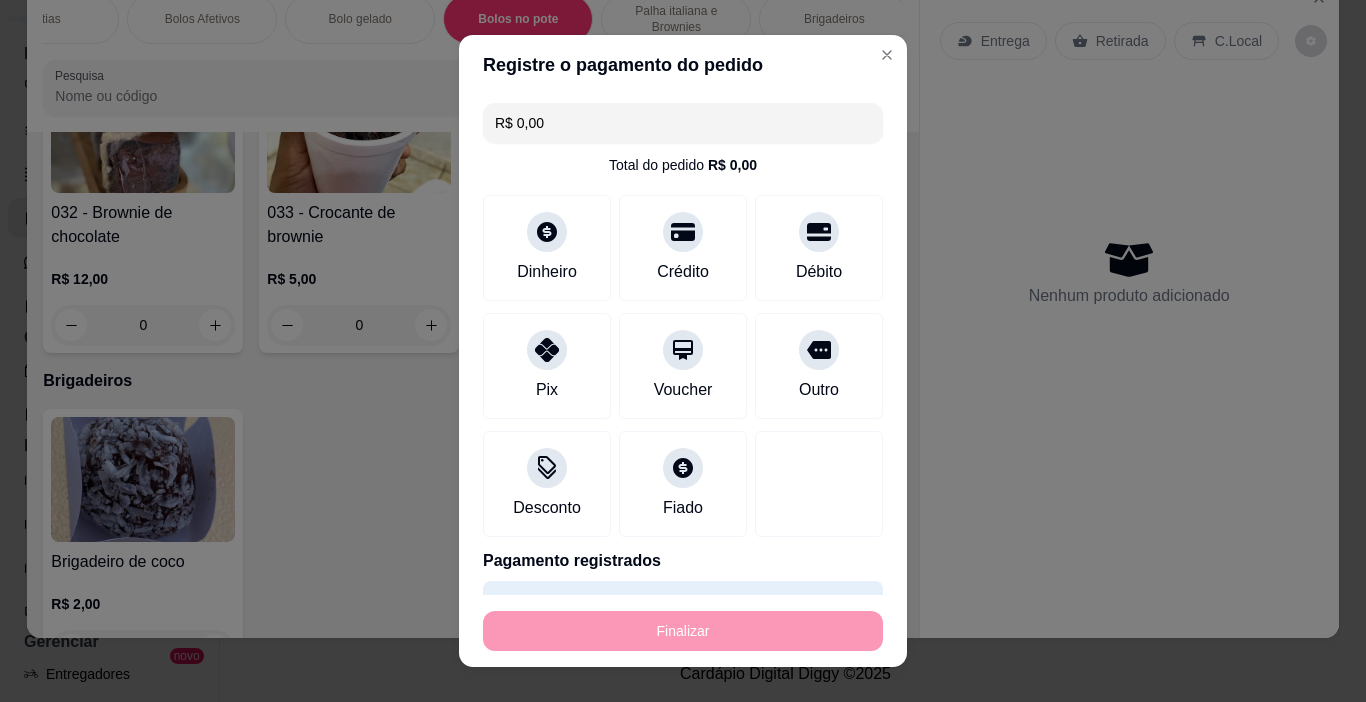 type on "-R$ 12,00" 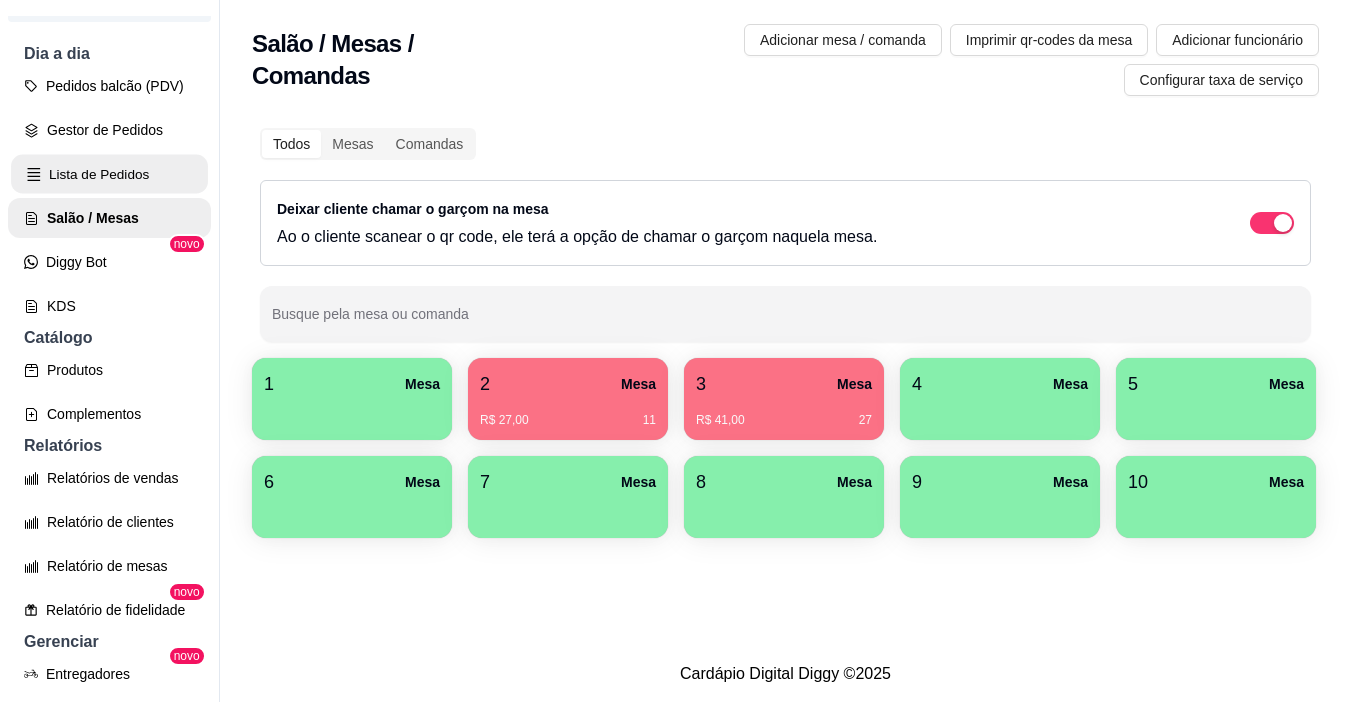click on "Lista de Pedidos" at bounding box center (109, 174) 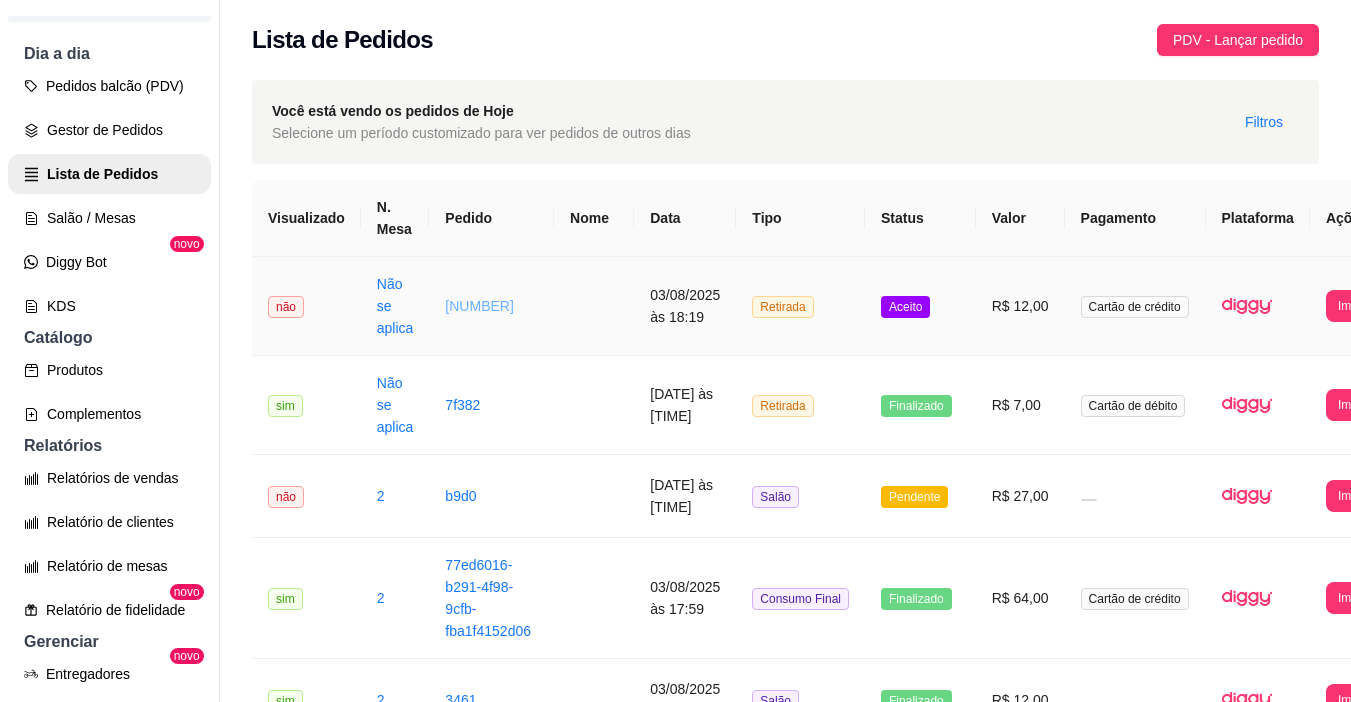 click on "[NUMBER]" at bounding box center [479, 306] 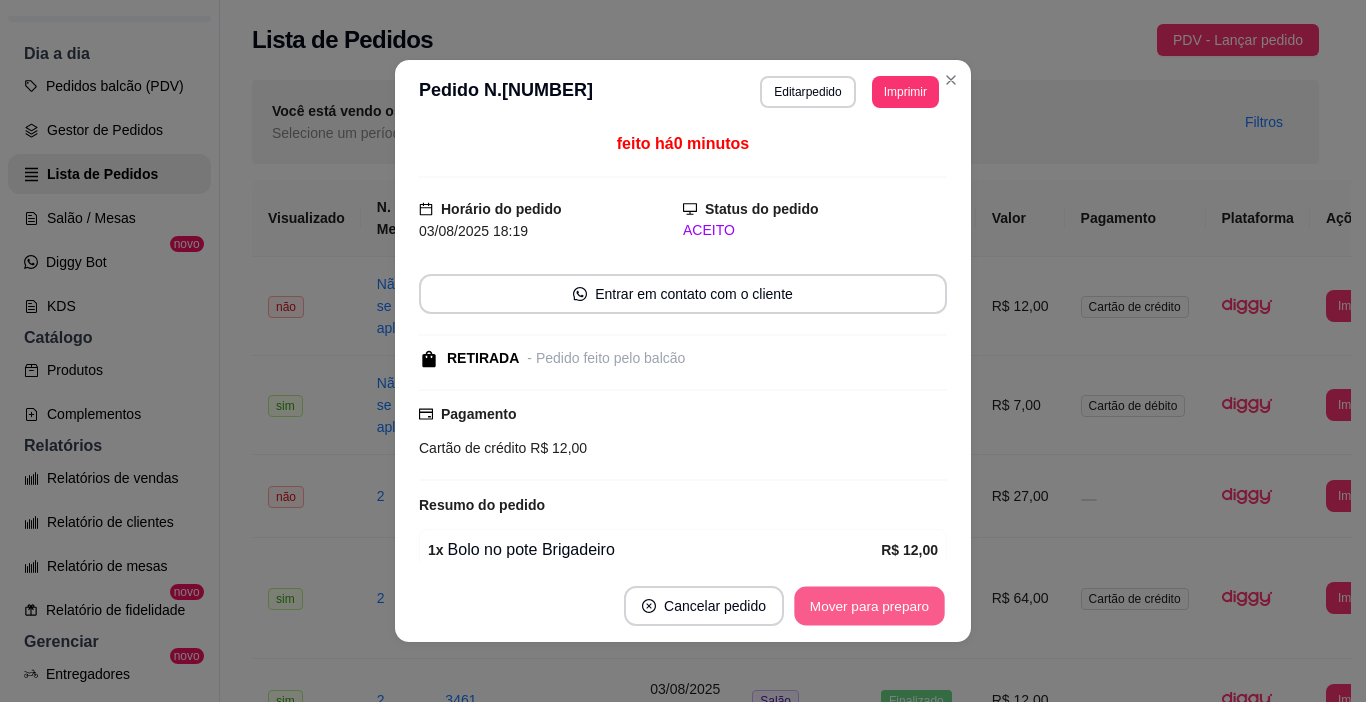 click on "Mover para preparo" at bounding box center (869, 606) 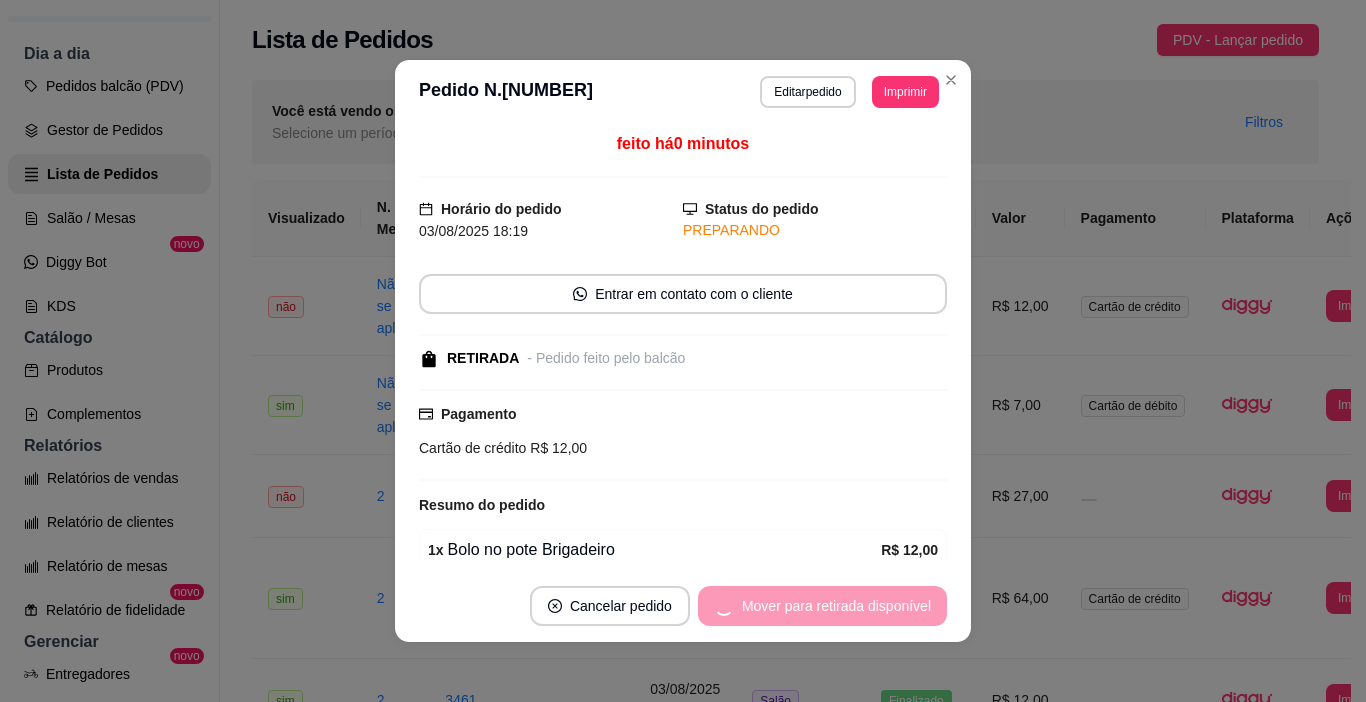 click on "Mover para retirada disponível" at bounding box center [822, 606] 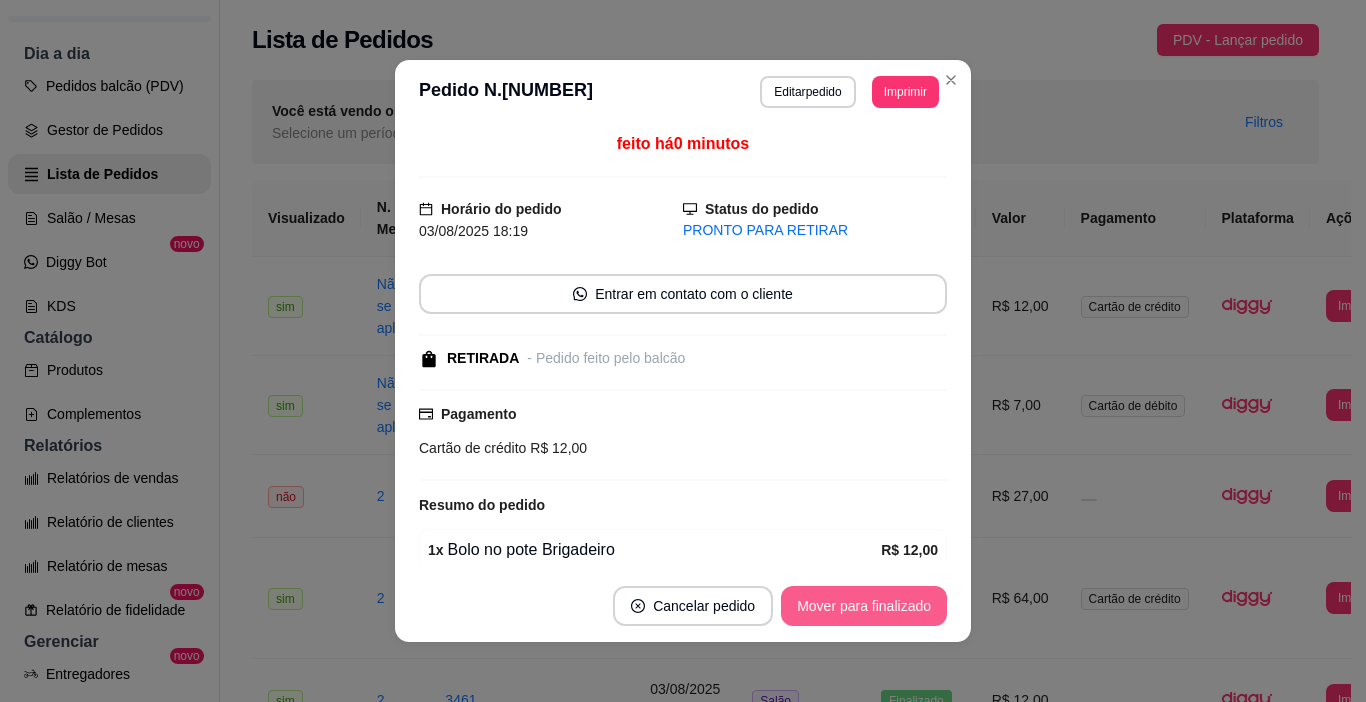 click on "Mover para finalizado" at bounding box center [864, 606] 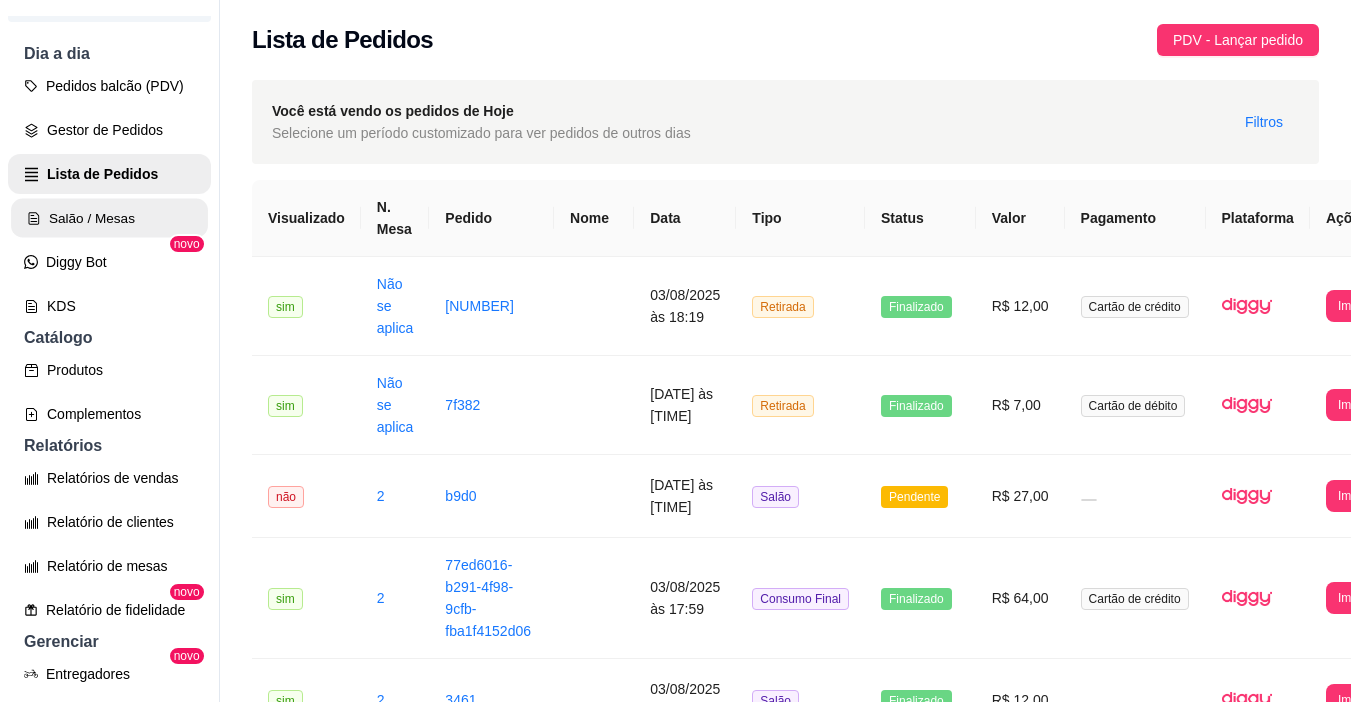 click on "Salão / Mesas" at bounding box center (109, 218) 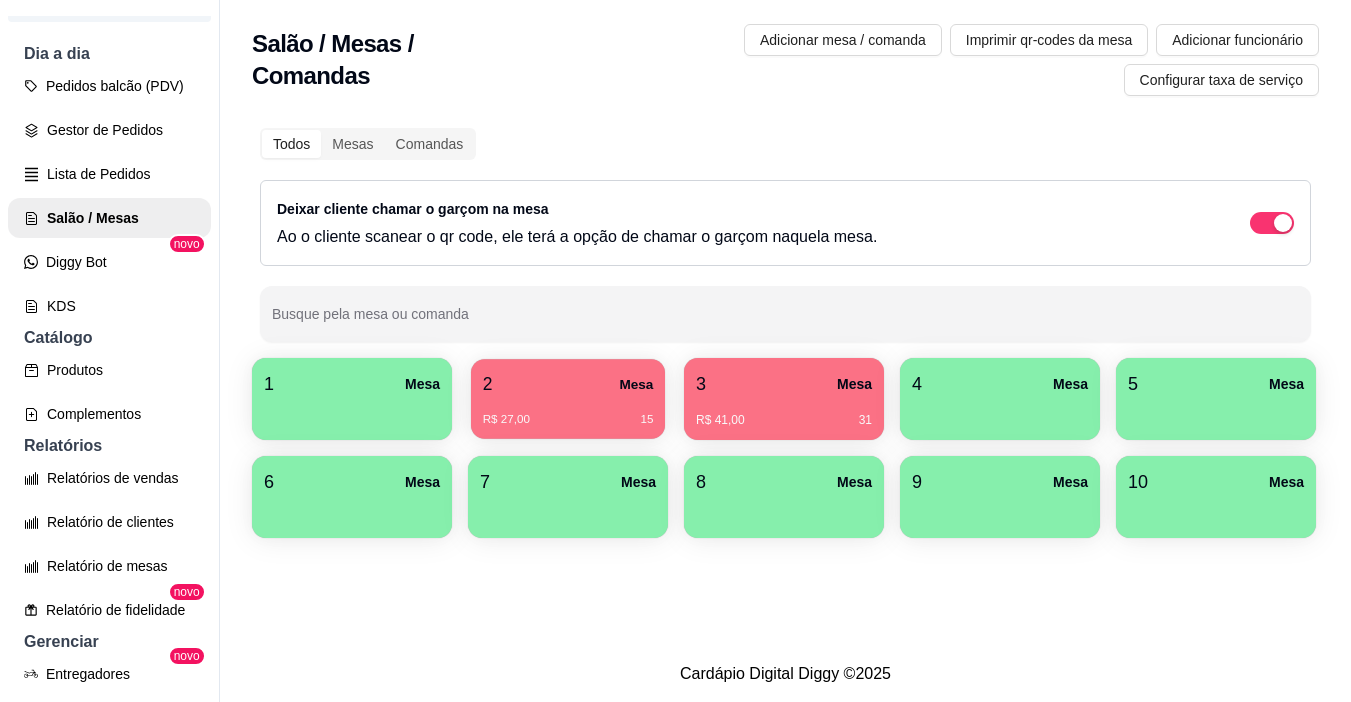 click on "2 Mesa" at bounding box center (568, 384) 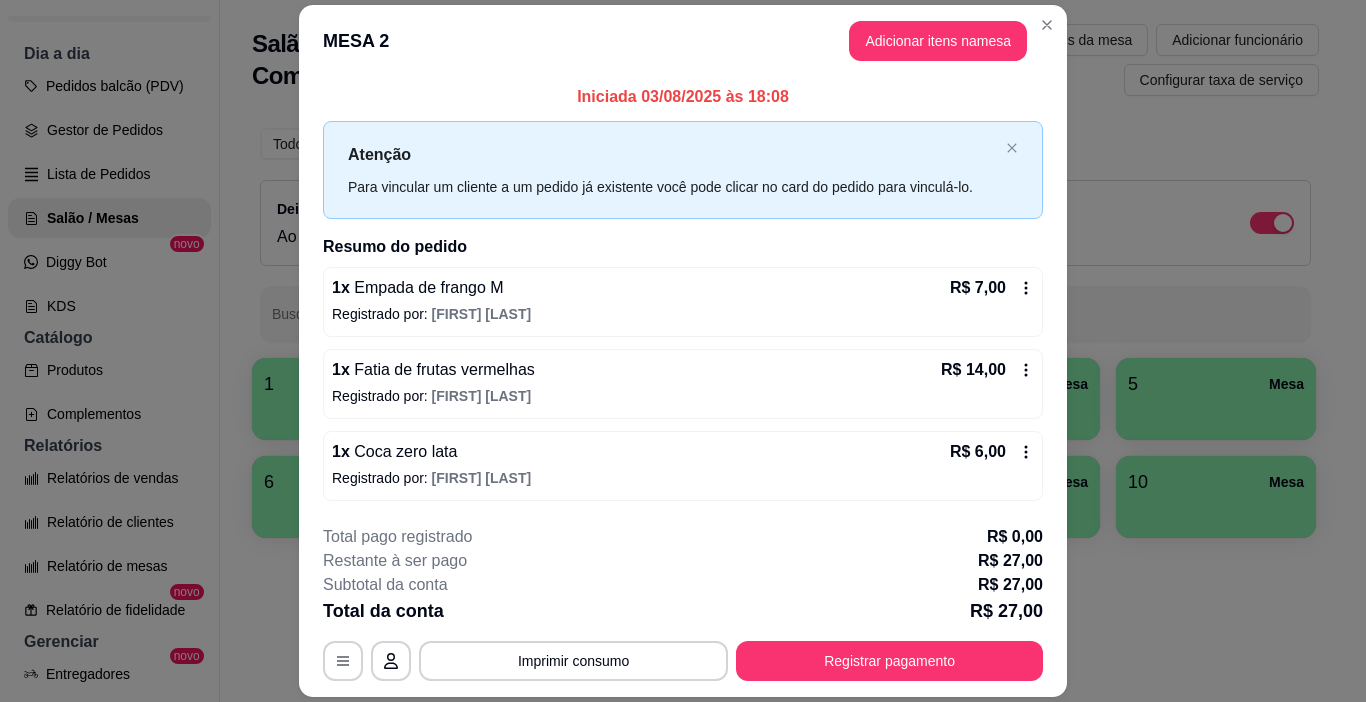 scroll, scrollTop: 59, scrollLeft: 0, axis: vertical 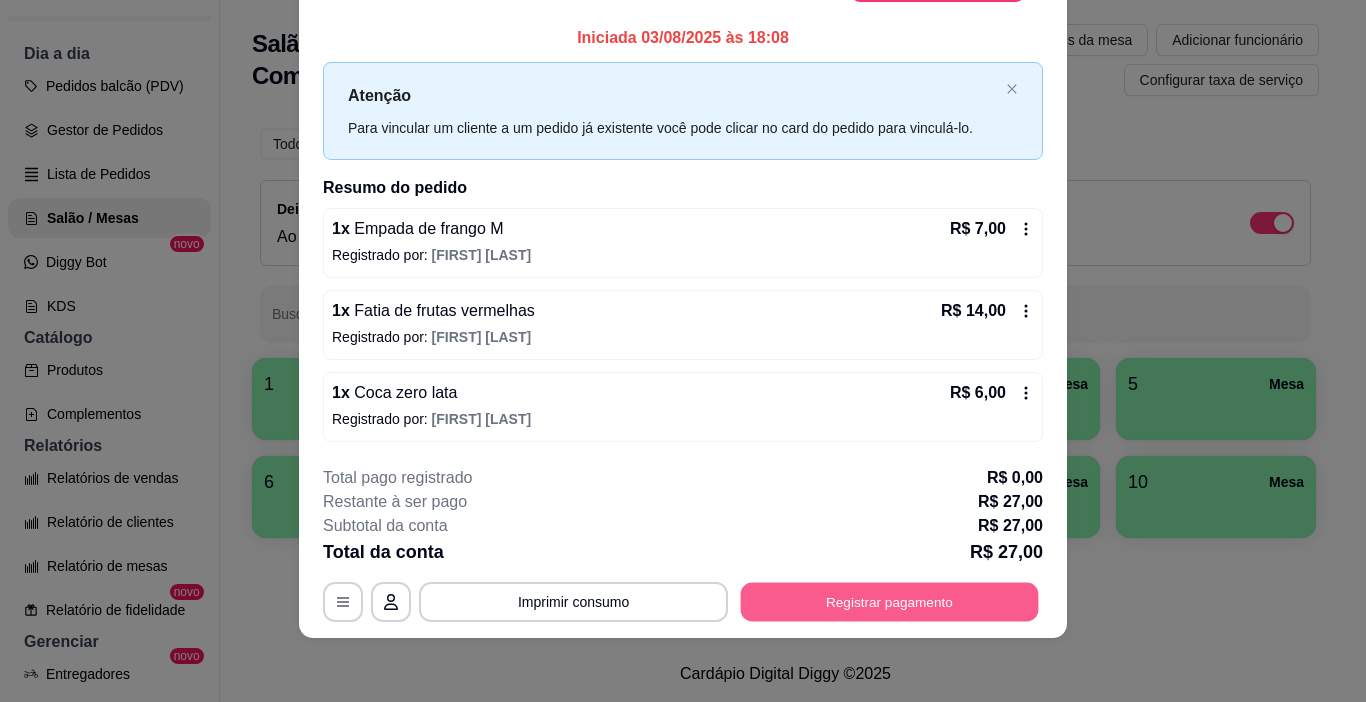 click on "Registrar pagamento" at bounding box center (890, 601) 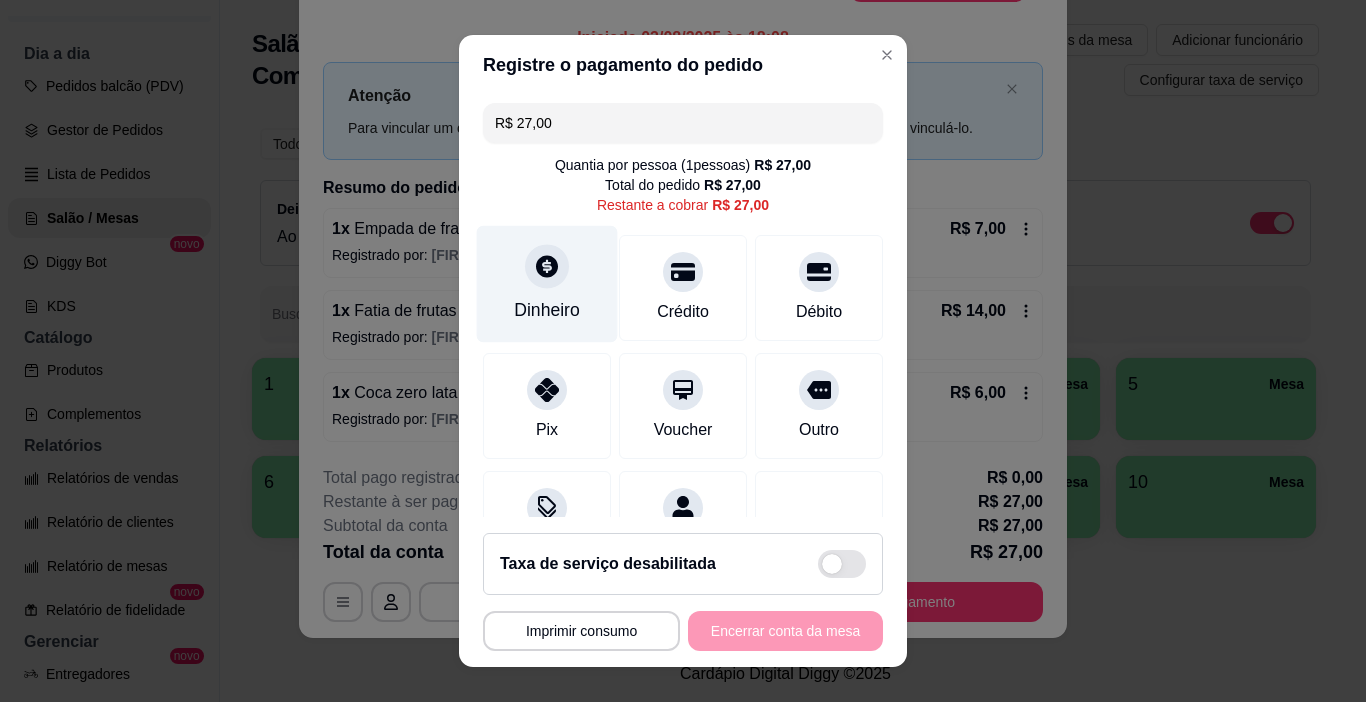 click on "Dinheiro" at bounding box center (547, 284) 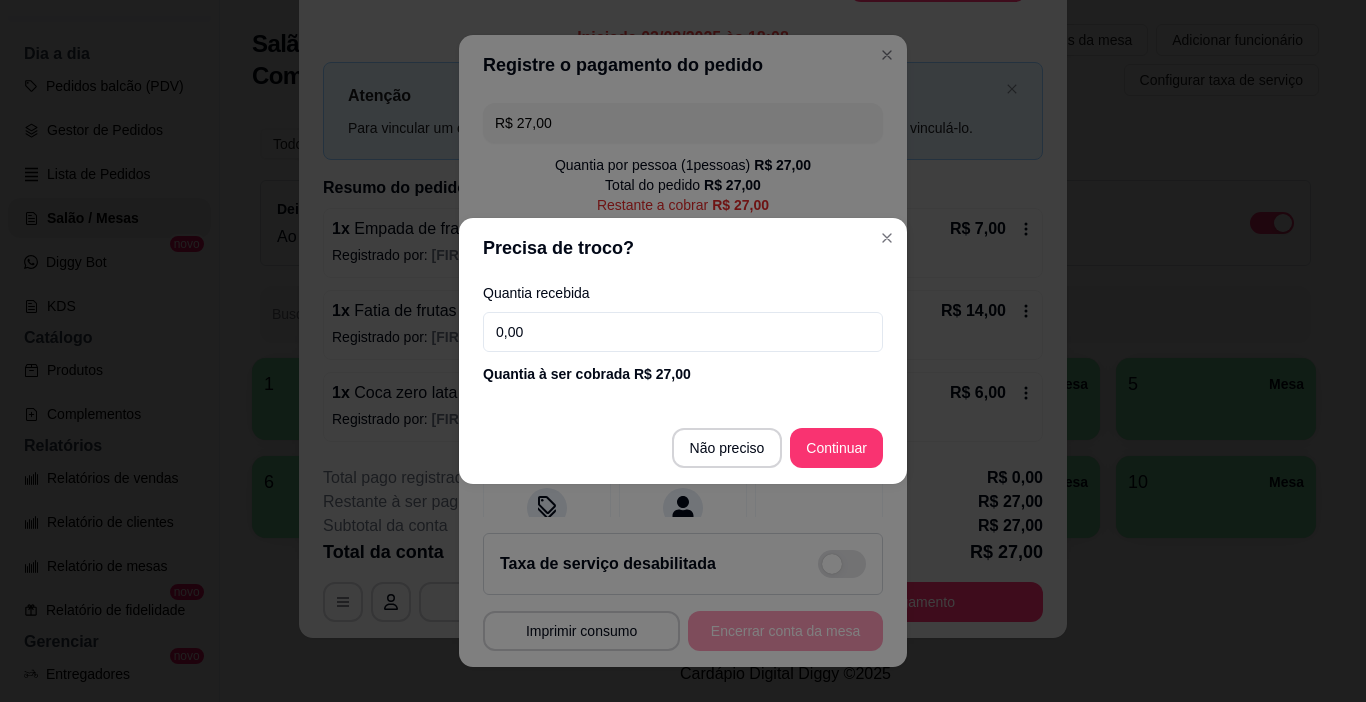 click on "0,00" at bounding box center [683, 332] 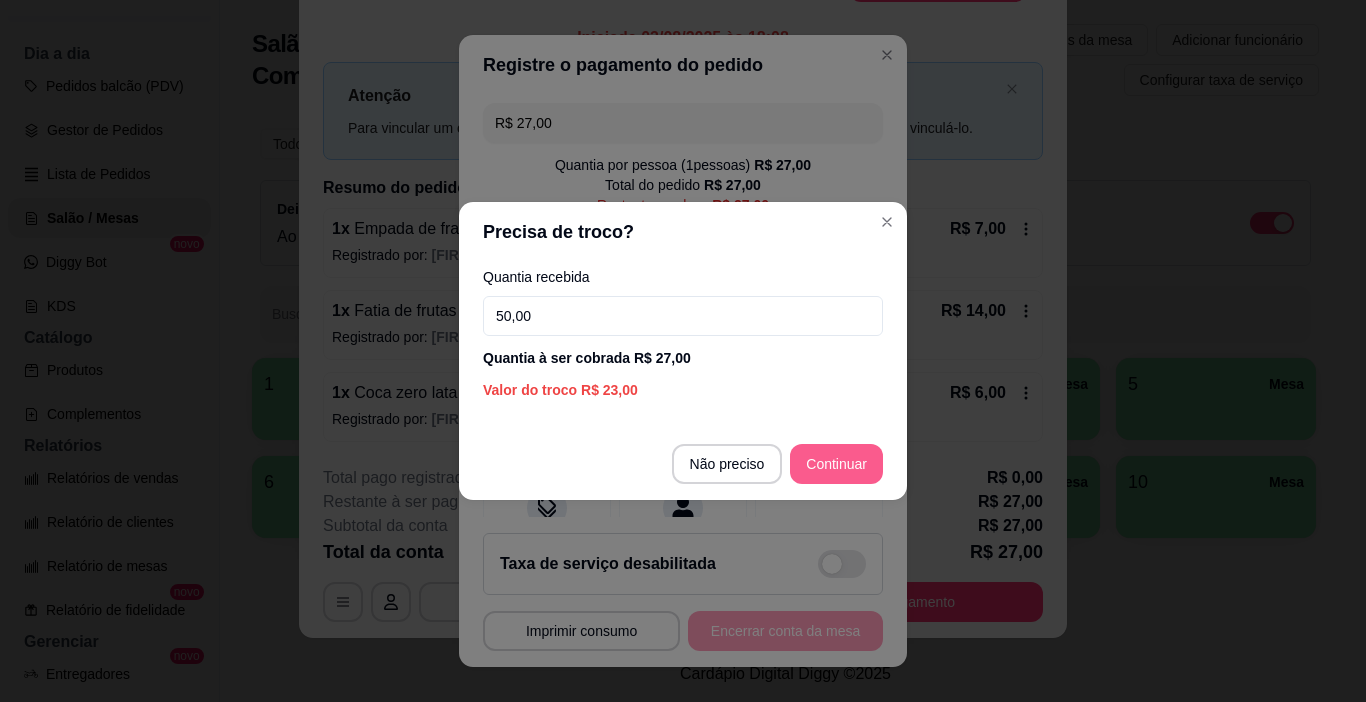 type on "50,00" 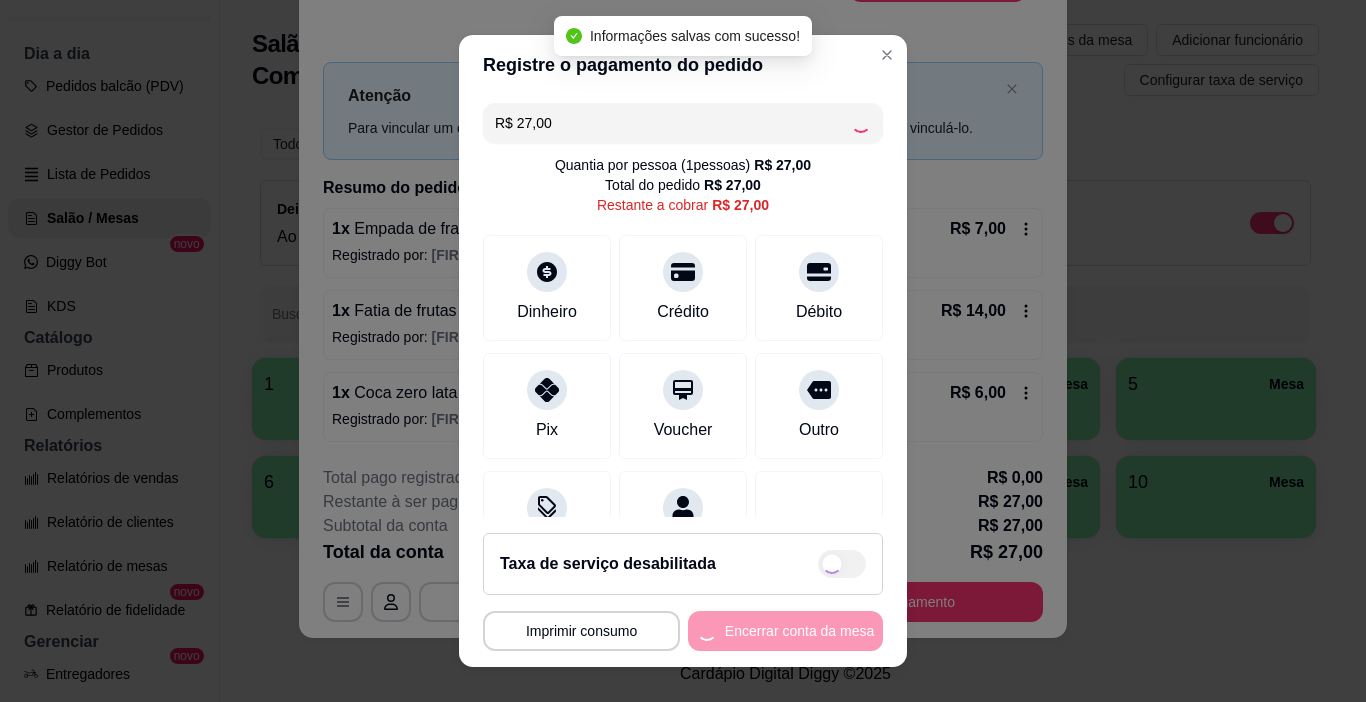 type on "R$ 0,00" 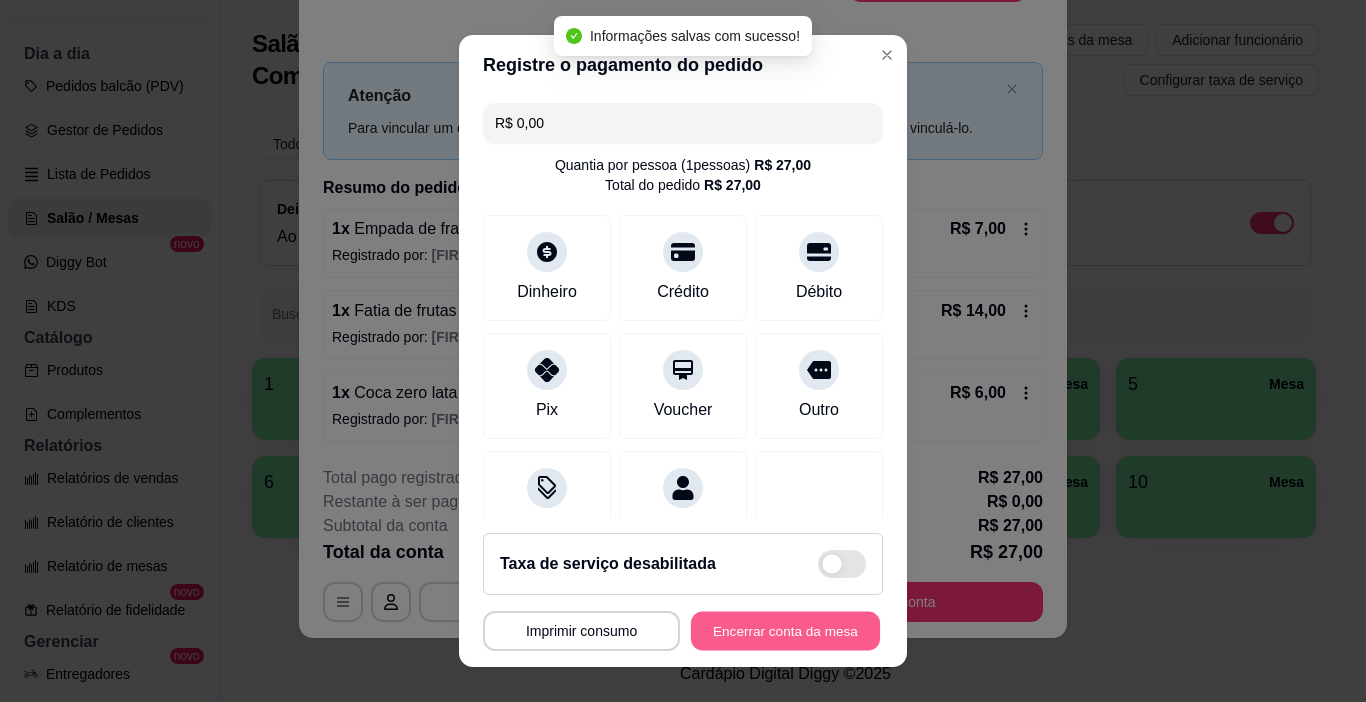 click on "Encerrar conta da mesa" at bounding box center (785, 631) 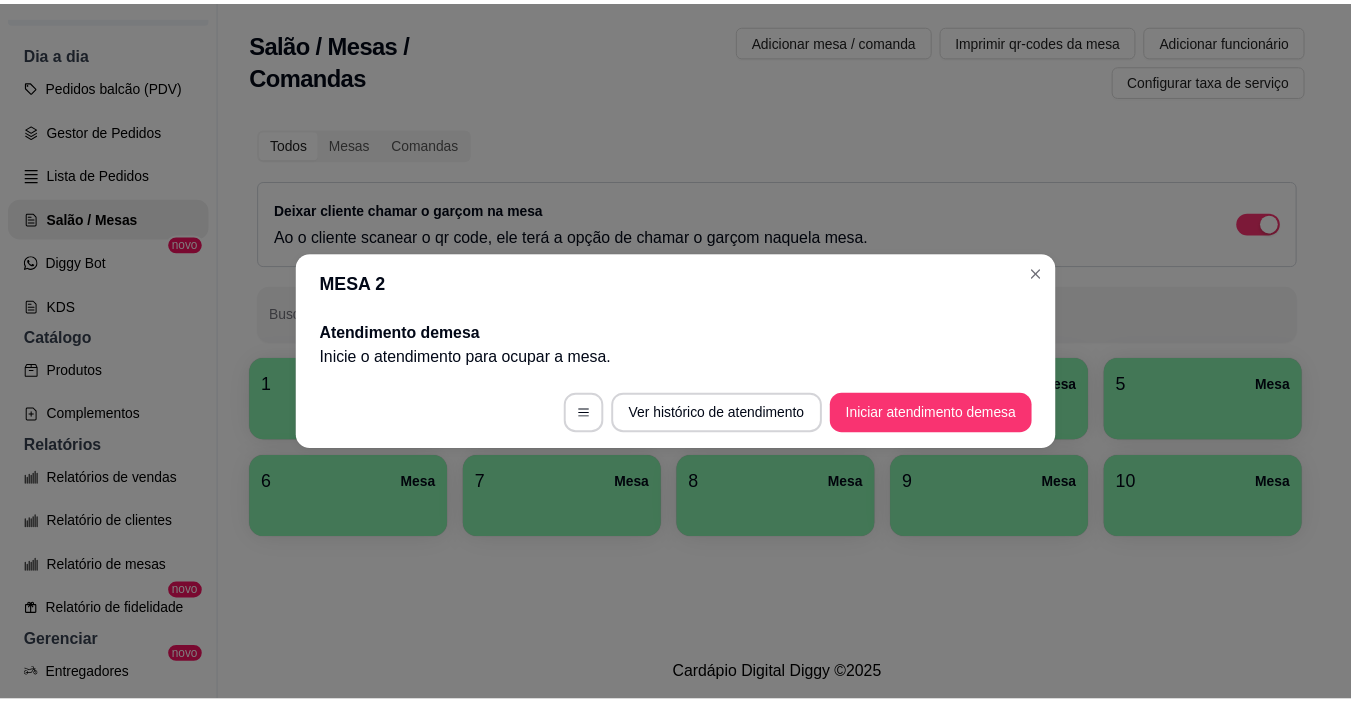 scroll, scrollTop: 0, scrollLeft: 0, axis: both 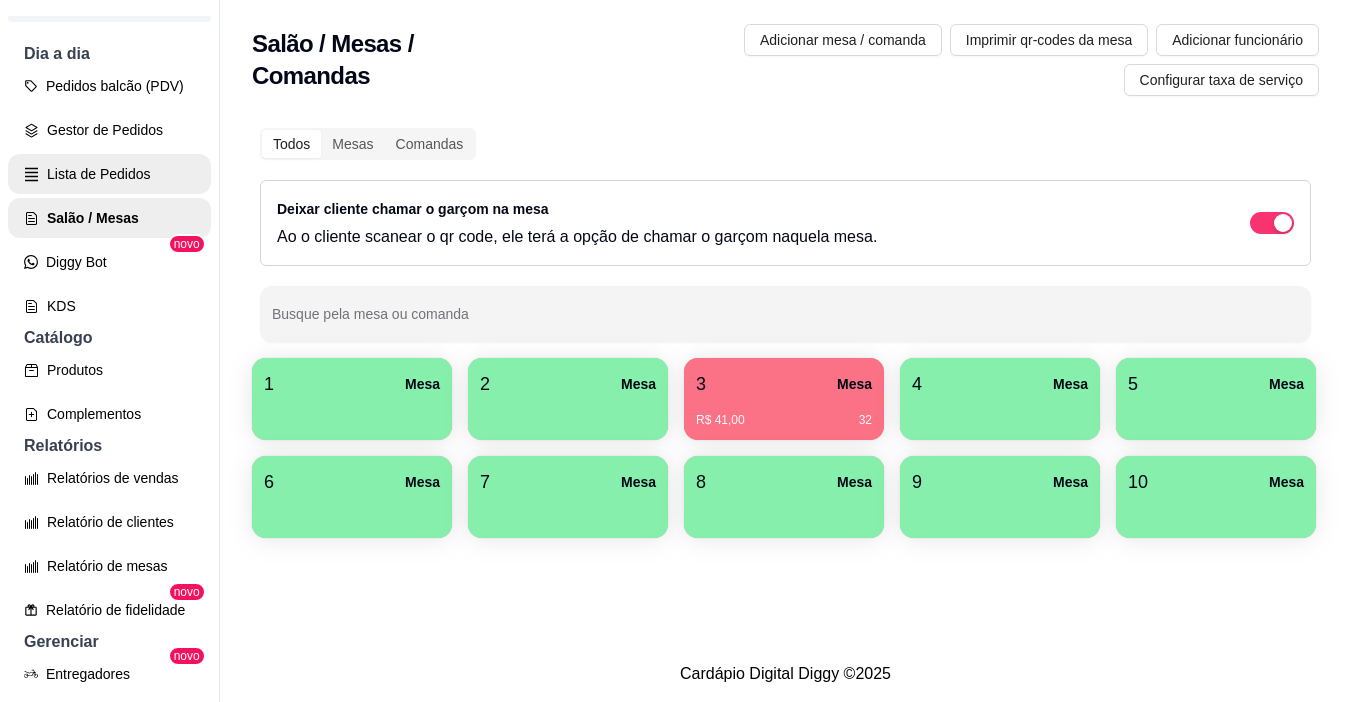 click on "Lista de Pedidos" at bounding box center (109, 174) 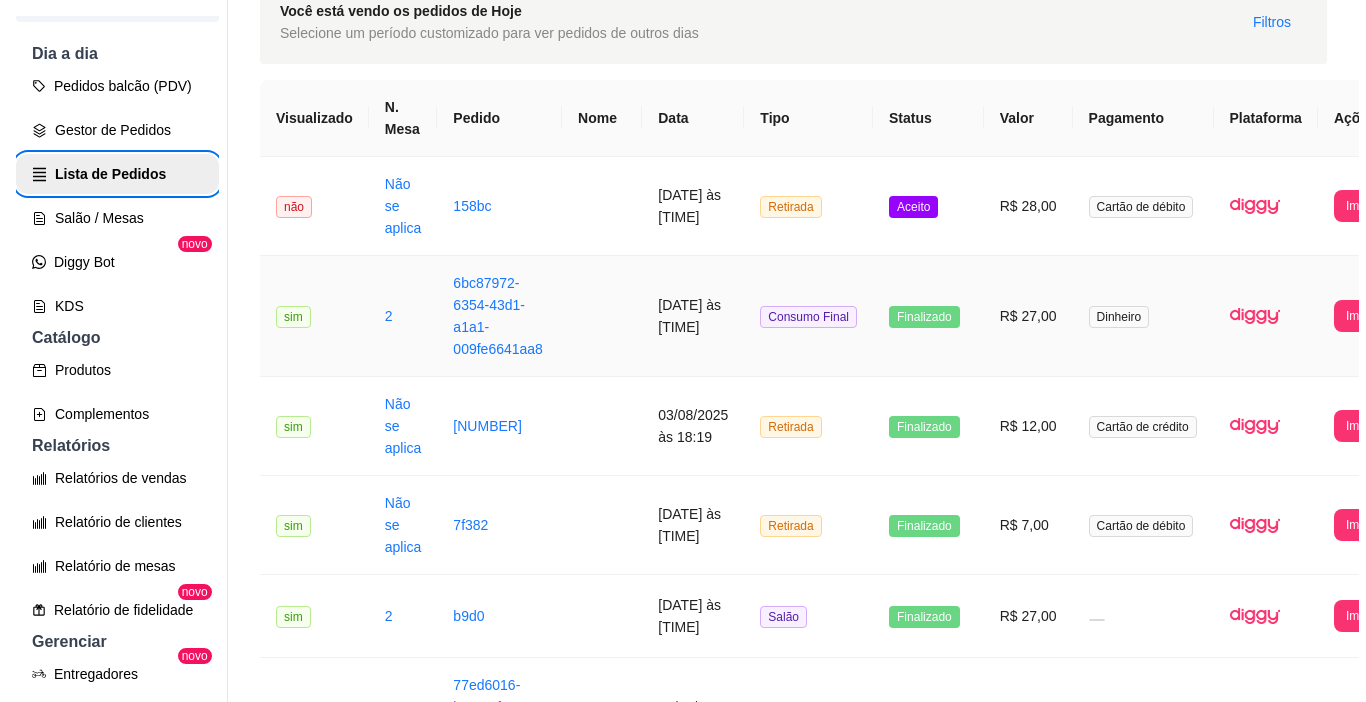 scroll, scrollTop: 0, scrollLeft: 0, axis: both 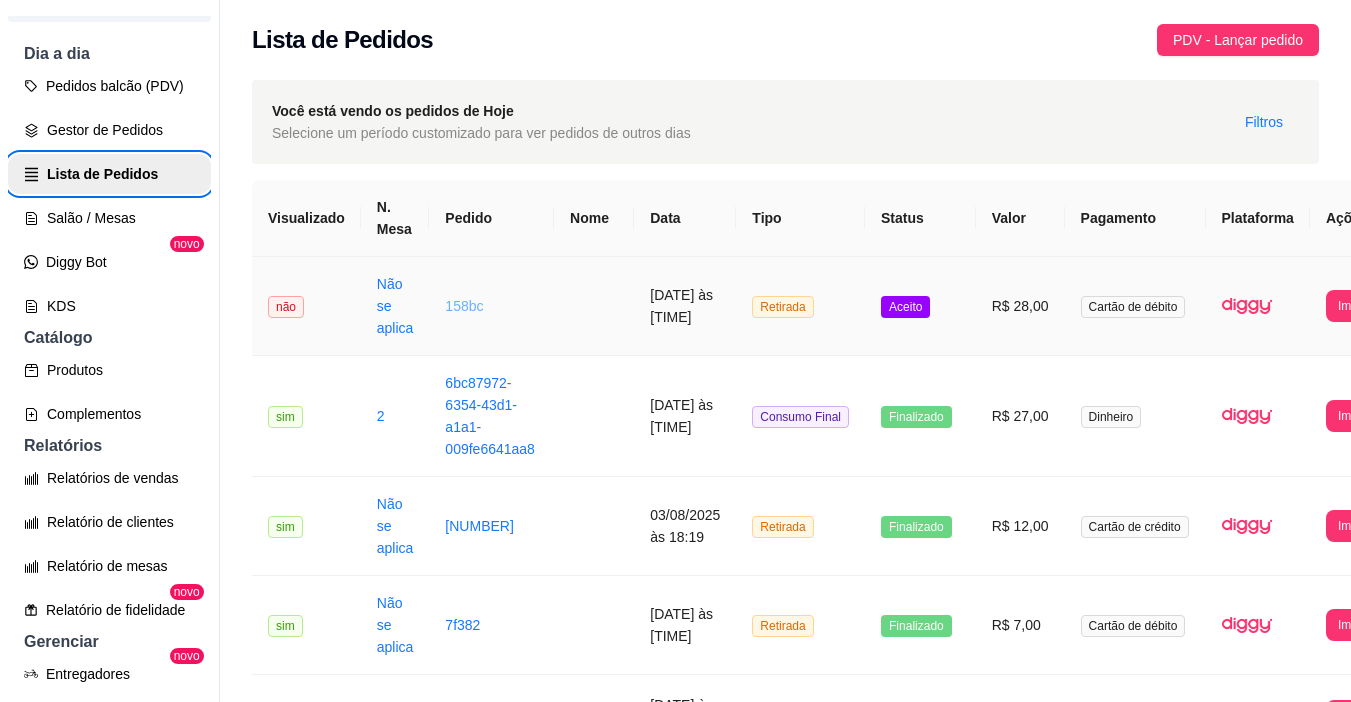 click on "158bc" at bounding box center [464, 306] 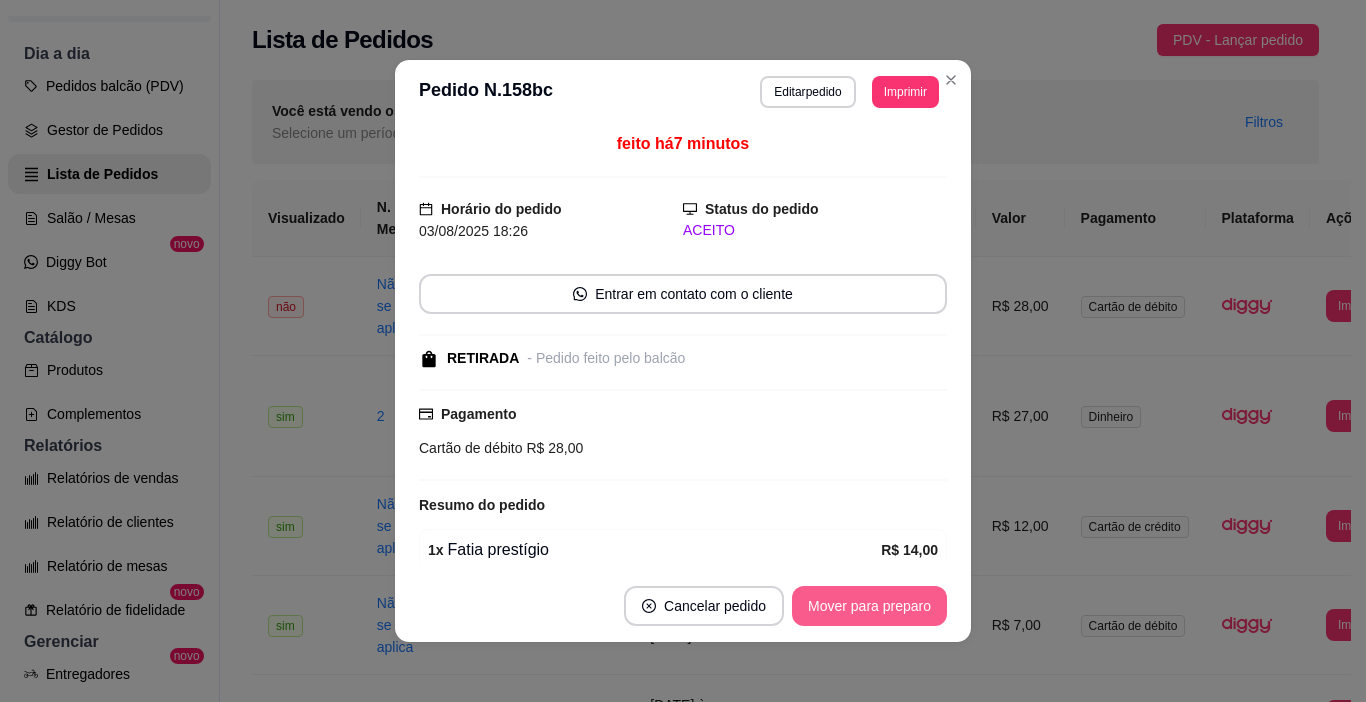 click on "Mover para preparo" at bounding box center (869, 606) 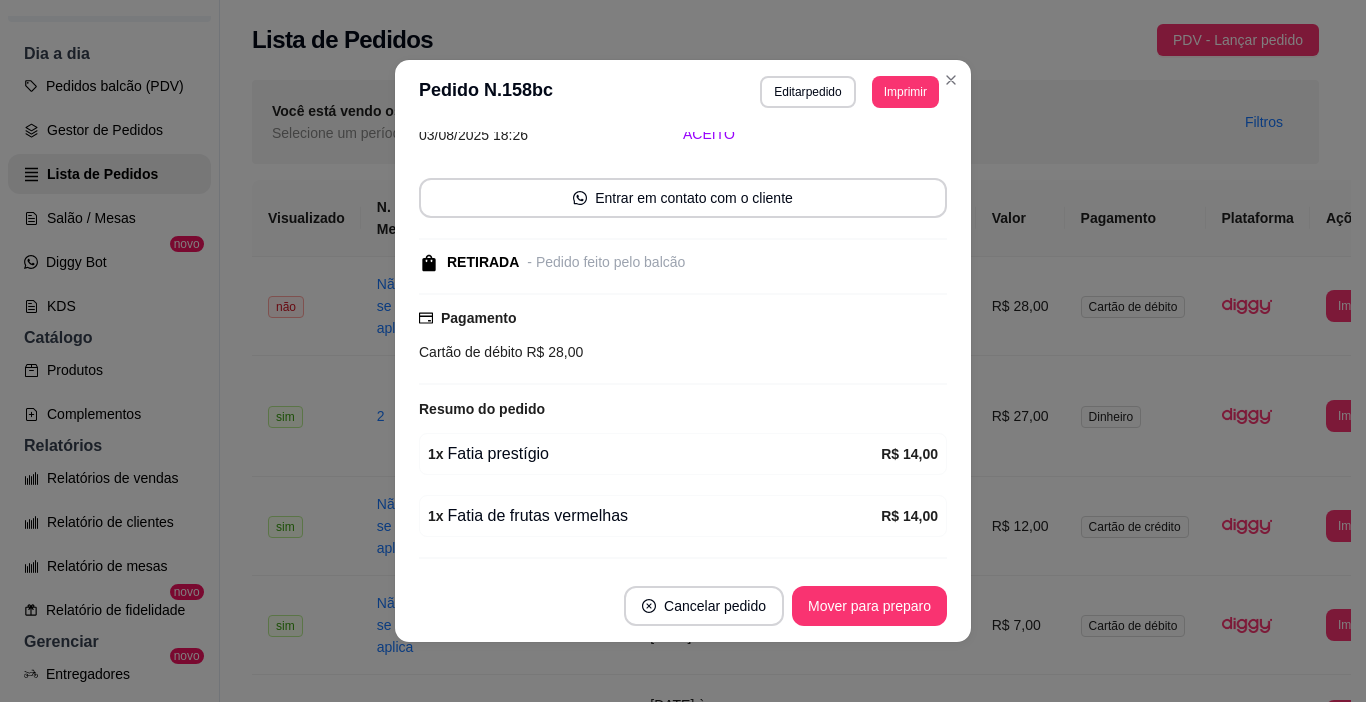 scroll, scrollTop: 149, scrollLeft: 0, axis: vertical 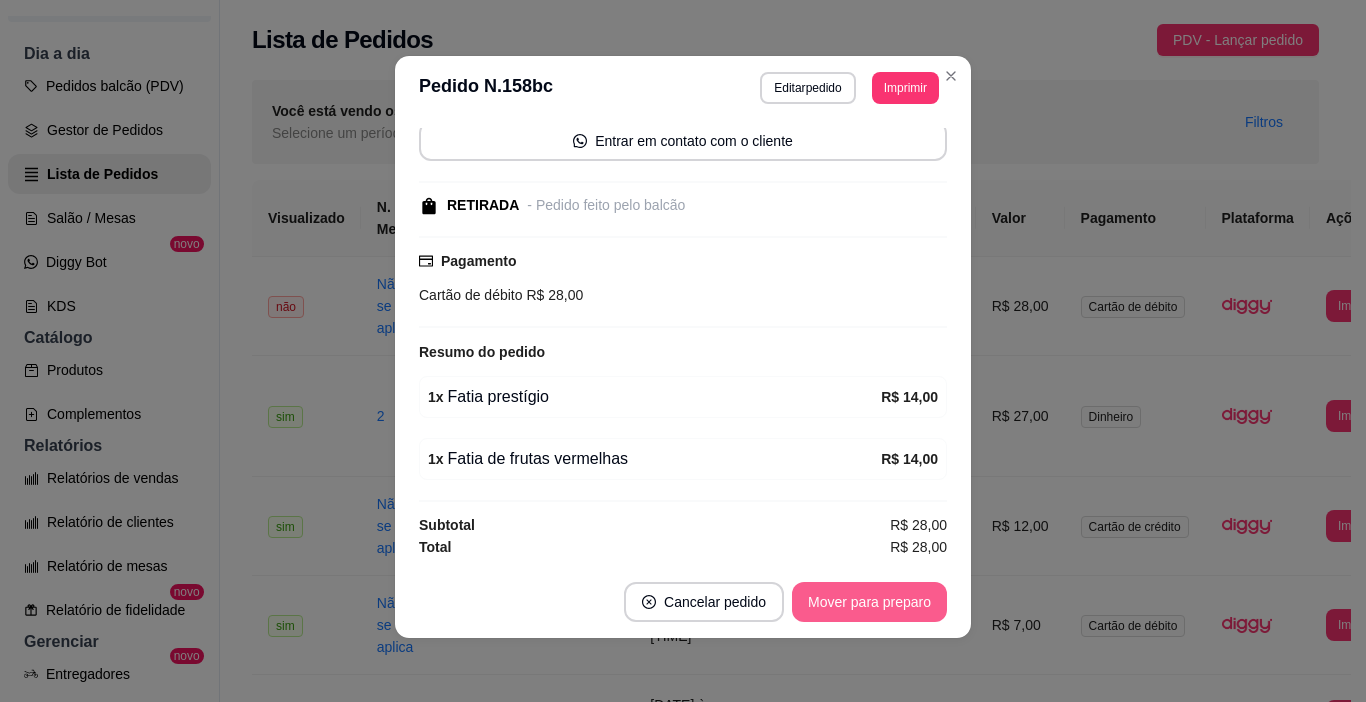 click on "Mover para preparo" at bounding box center [869, 602] 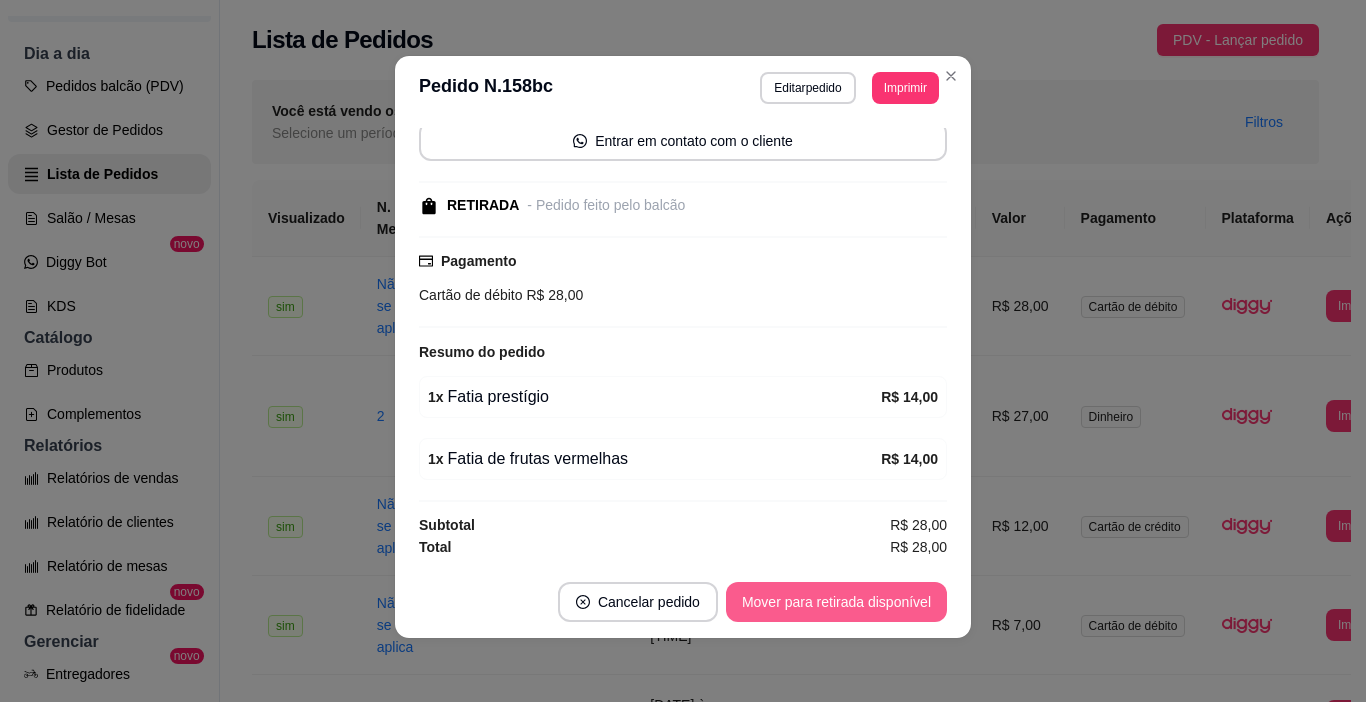 click on "Mover para retirada disponível" at bounding box center [836, 602] 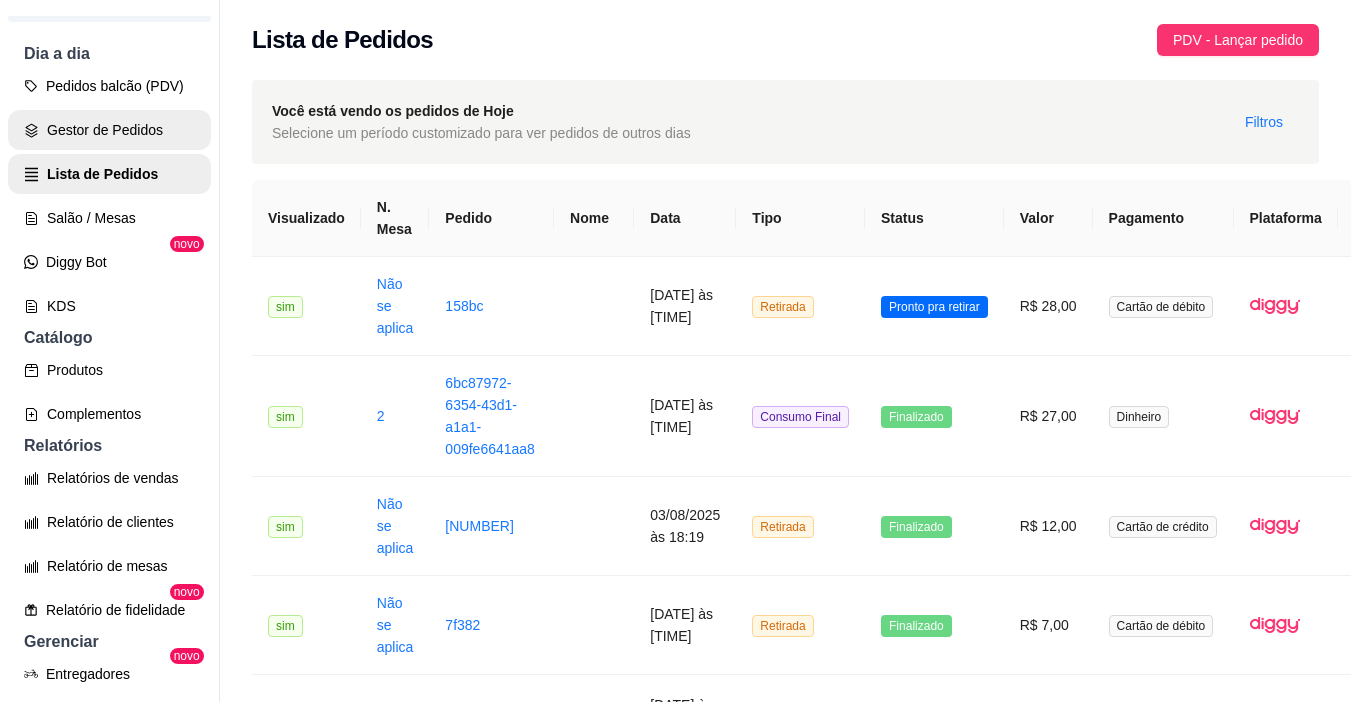 click on "Gestor de Pedidos" at bounding box center (109, 130) 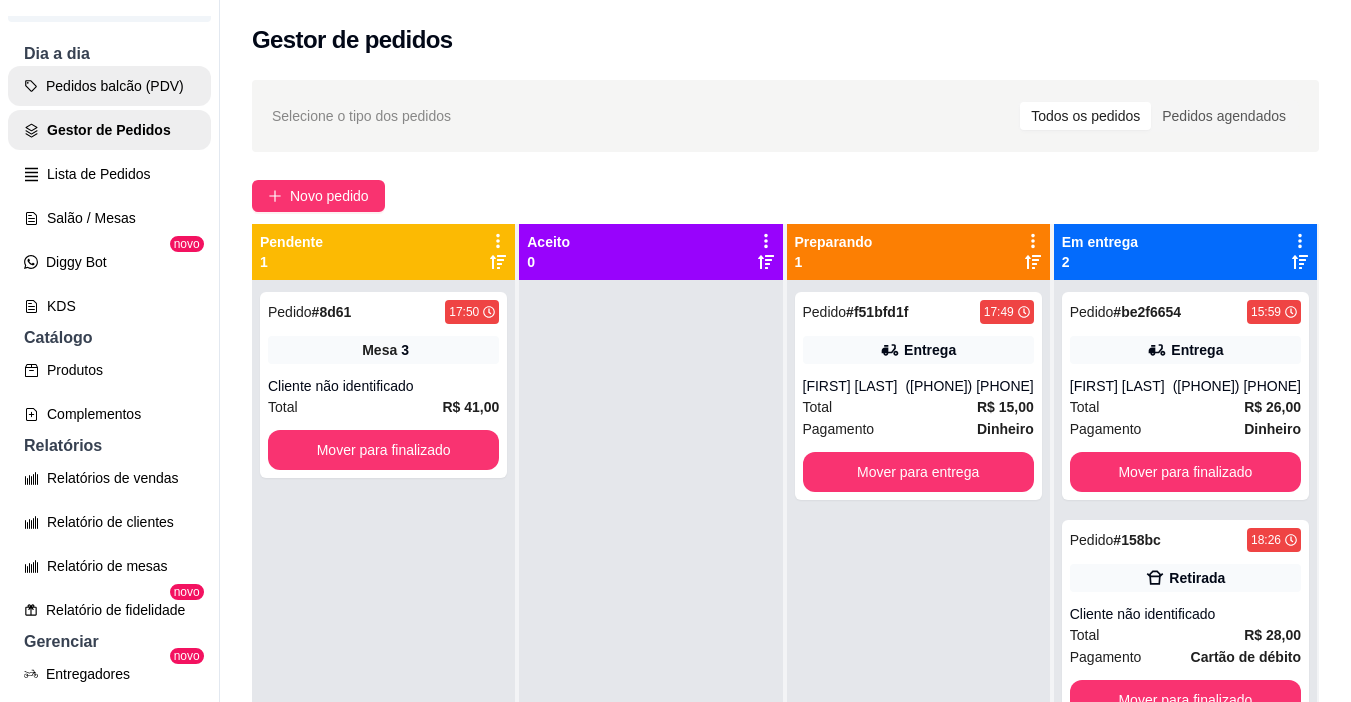 click on "Pedidos balcão (PDV)" at bounding box center [109, 86] 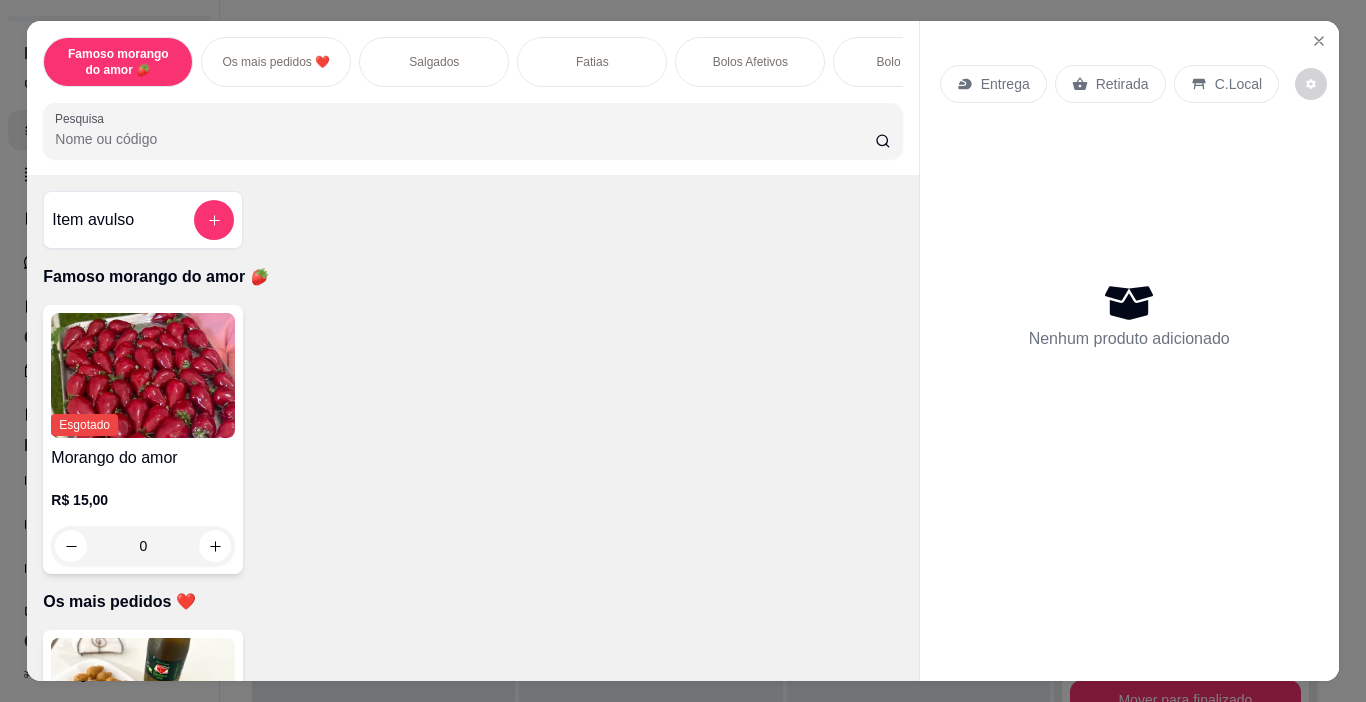 click on "Salgados" at bounding box center (434, 62) 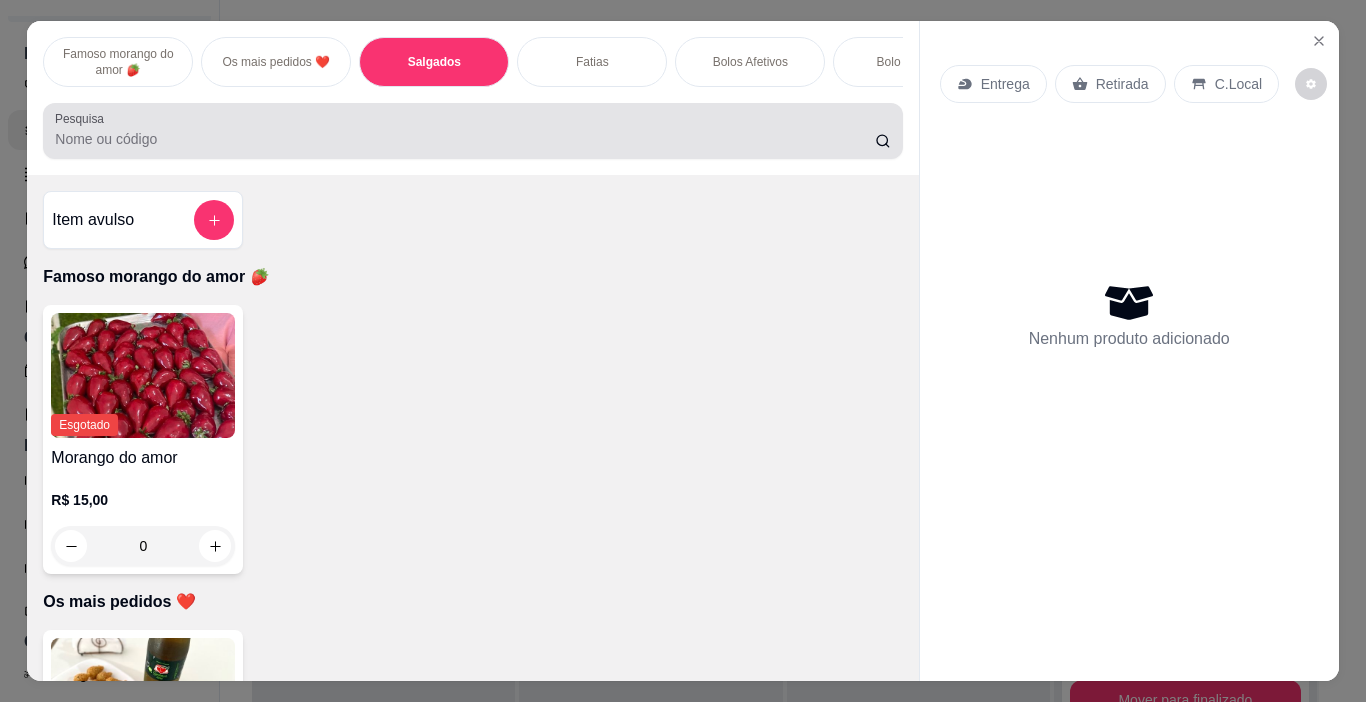 scroll, scrollTop: 740, scrollLeft: 0, axis: vertical 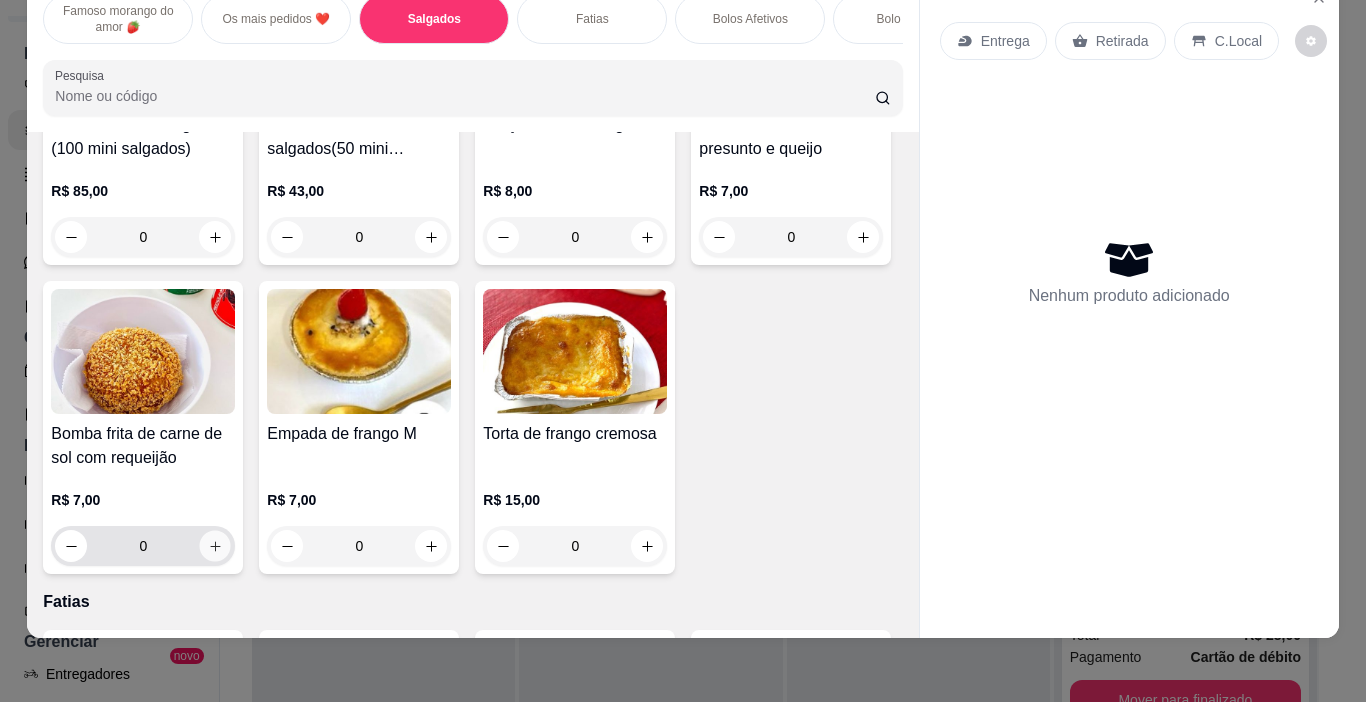 click 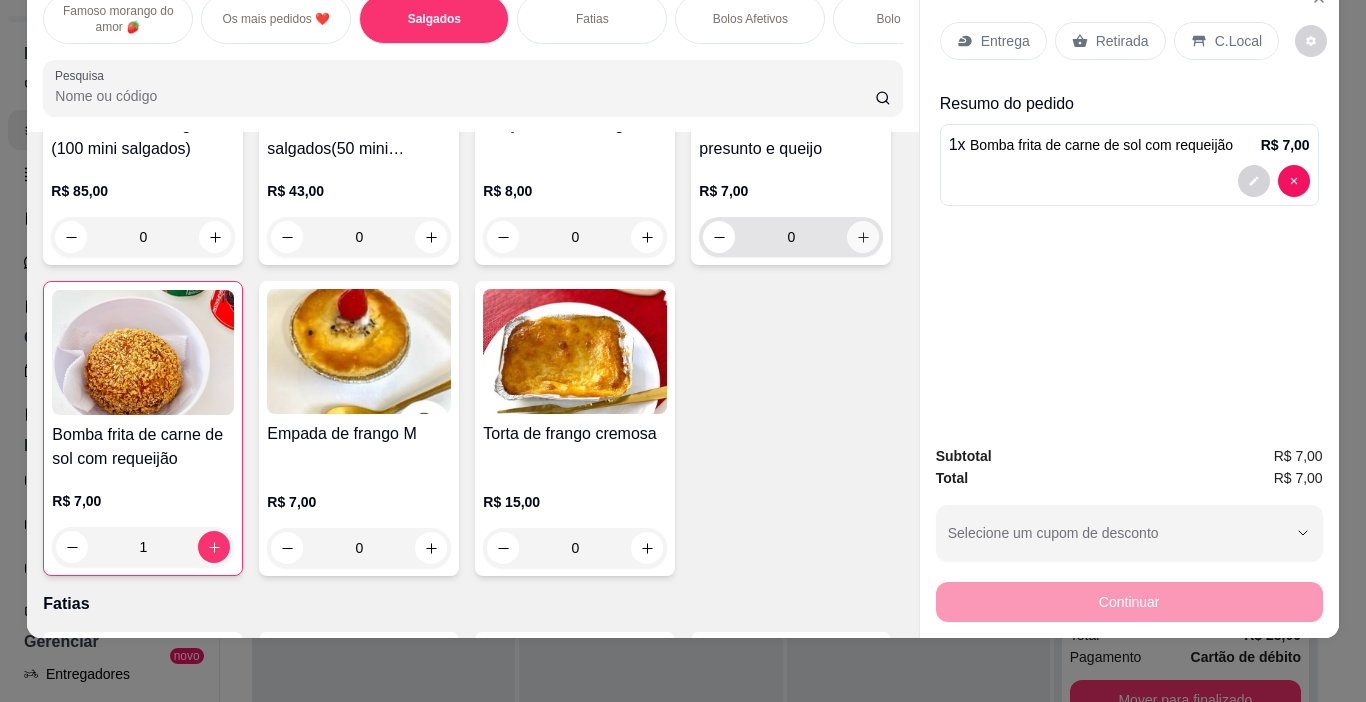 click 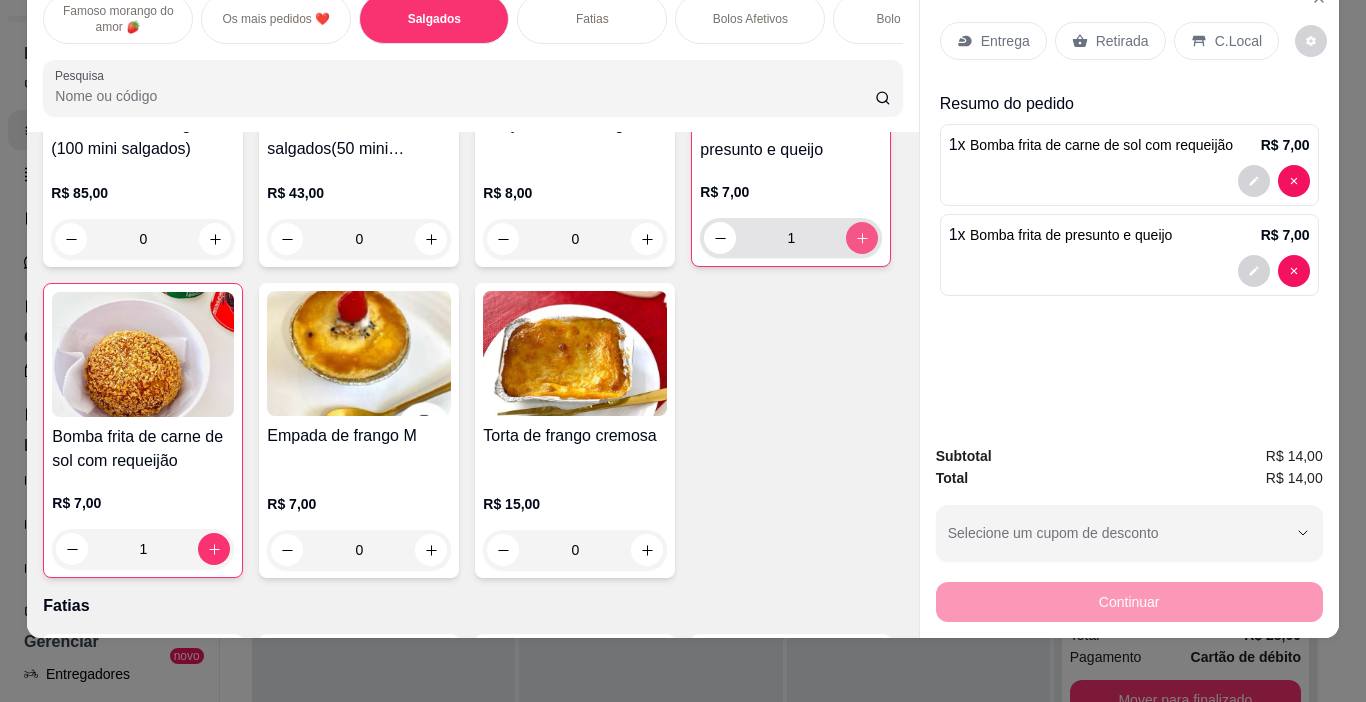 type on "1" 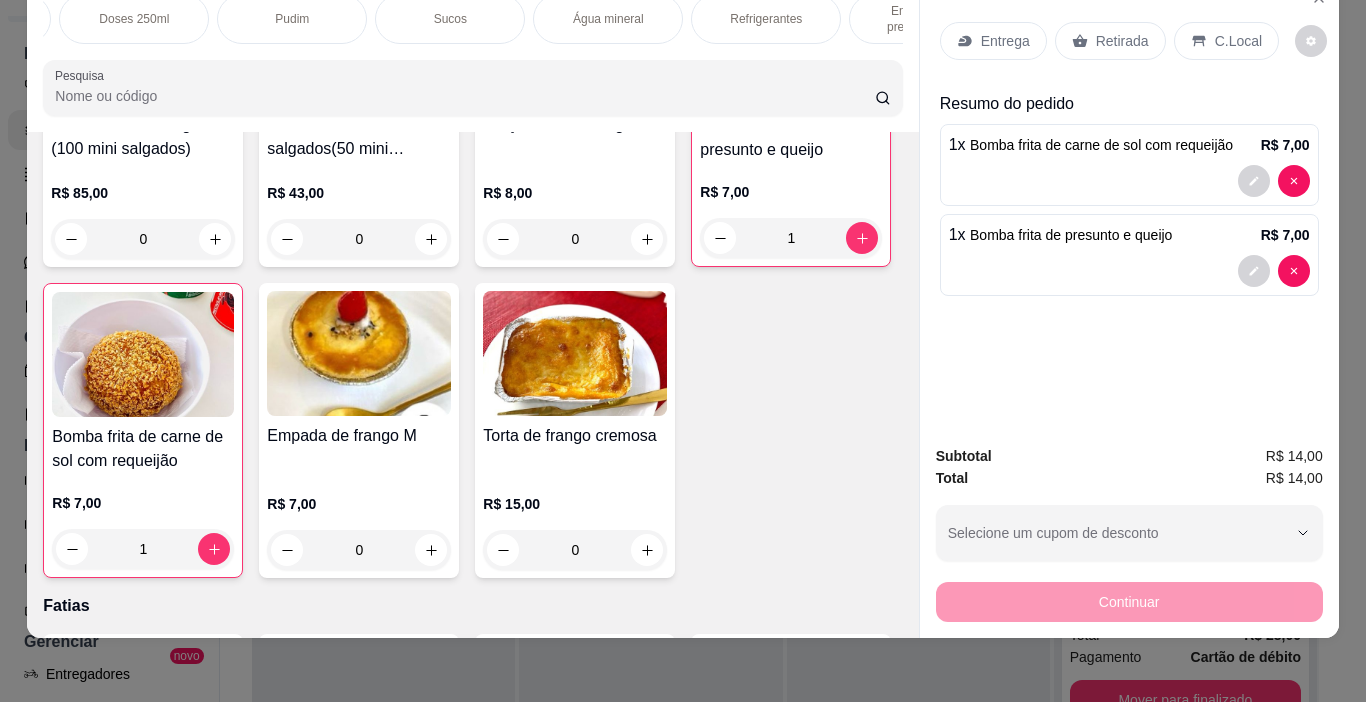 scroll, scrollTop: 0, scrollLeft: 1503, axis: horizontal 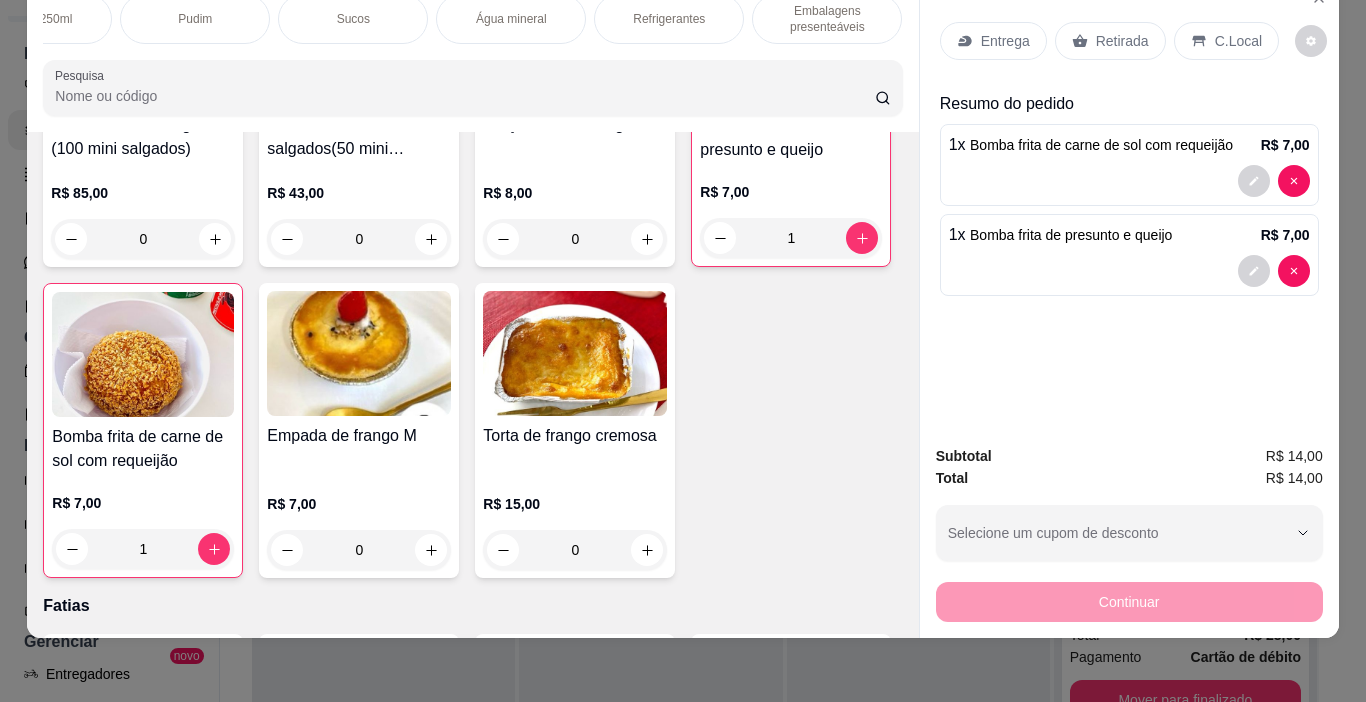 click on "Refrigerantes" at bounding box center (669, 19) 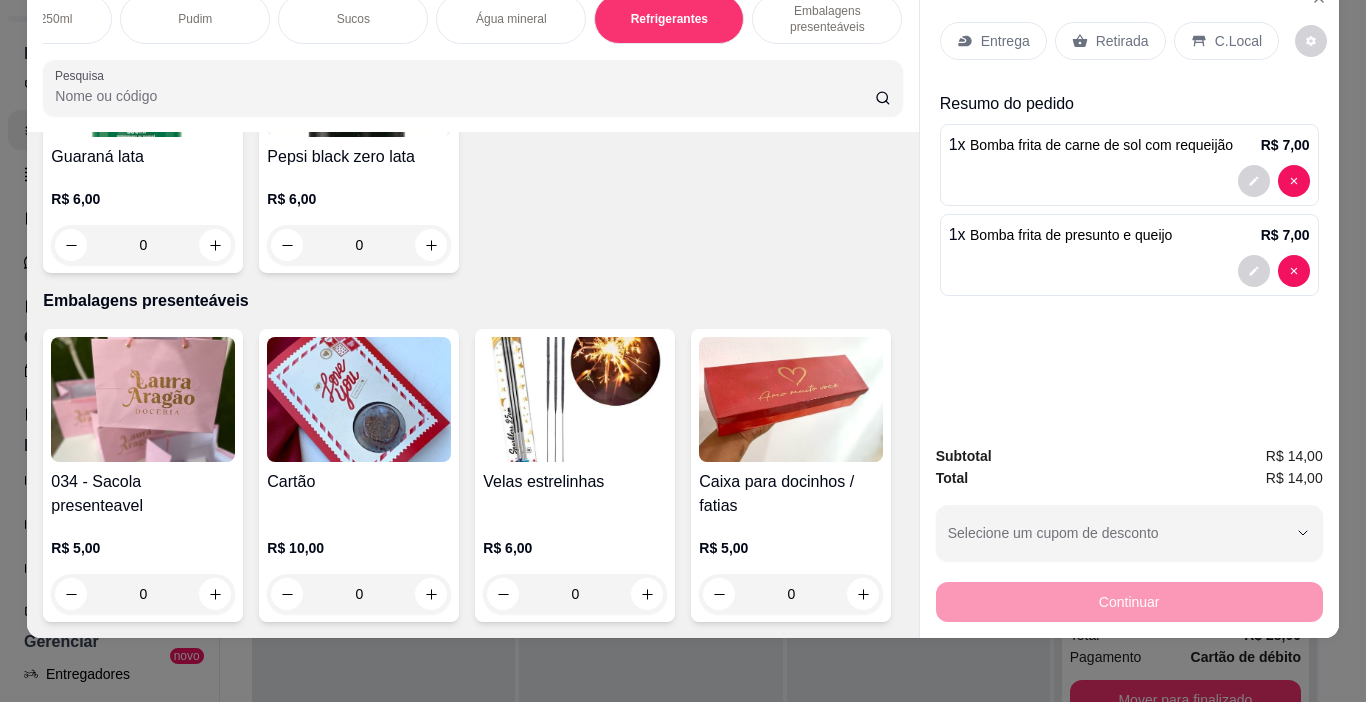 scroll, scrollTop: 6443, scrollLeft: 0, axis: vertical 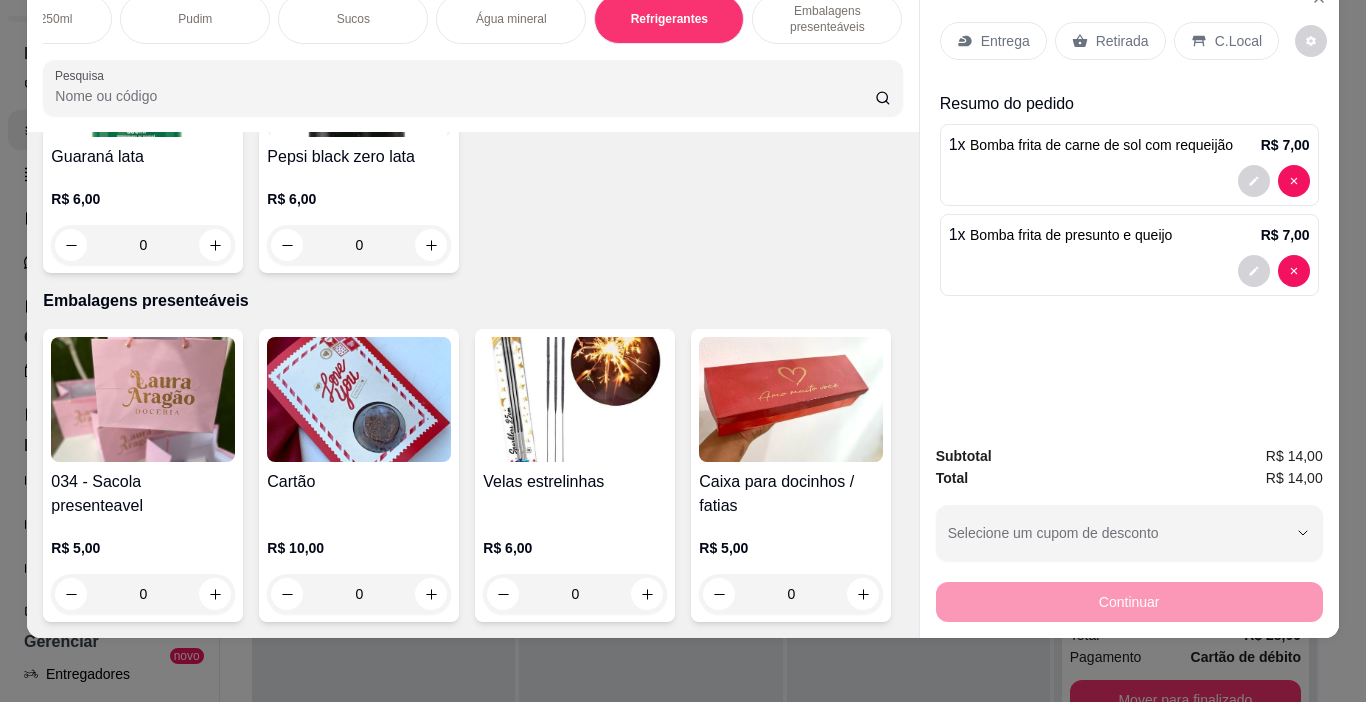 click 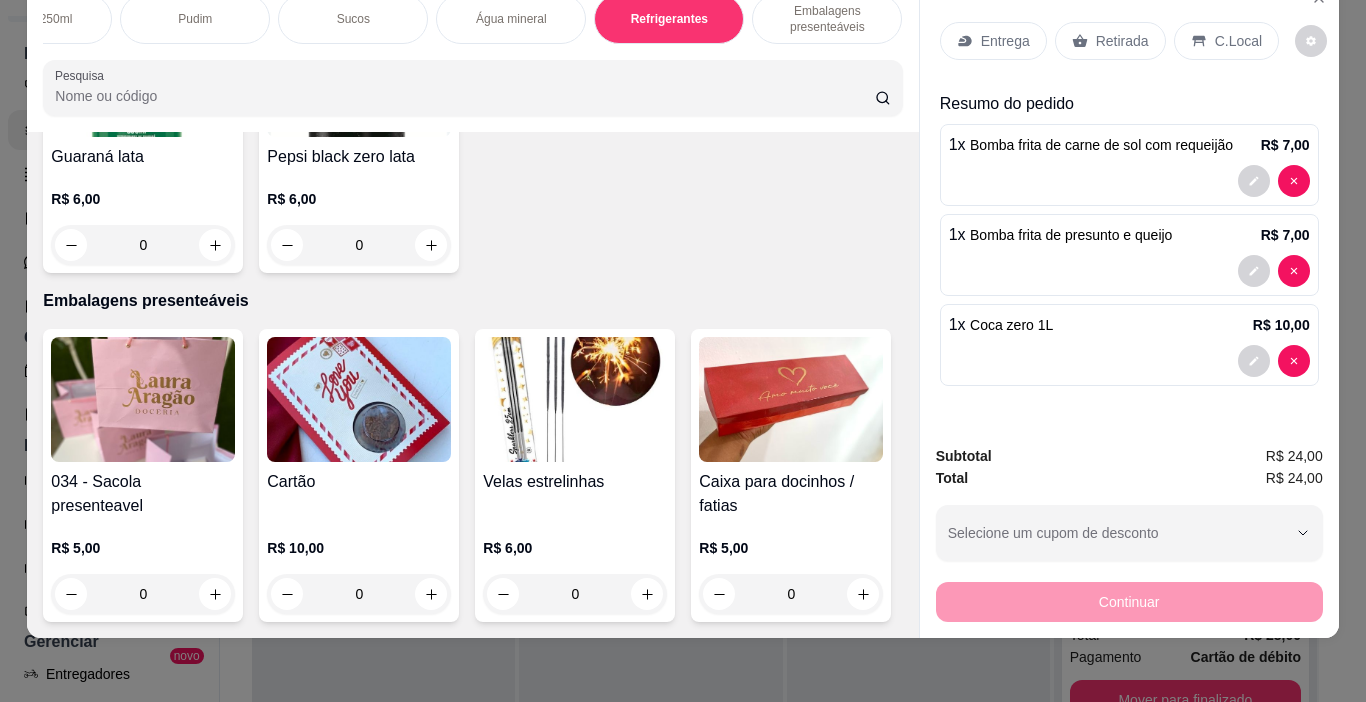click on "Retirada" at bounding box center [1122, 41] 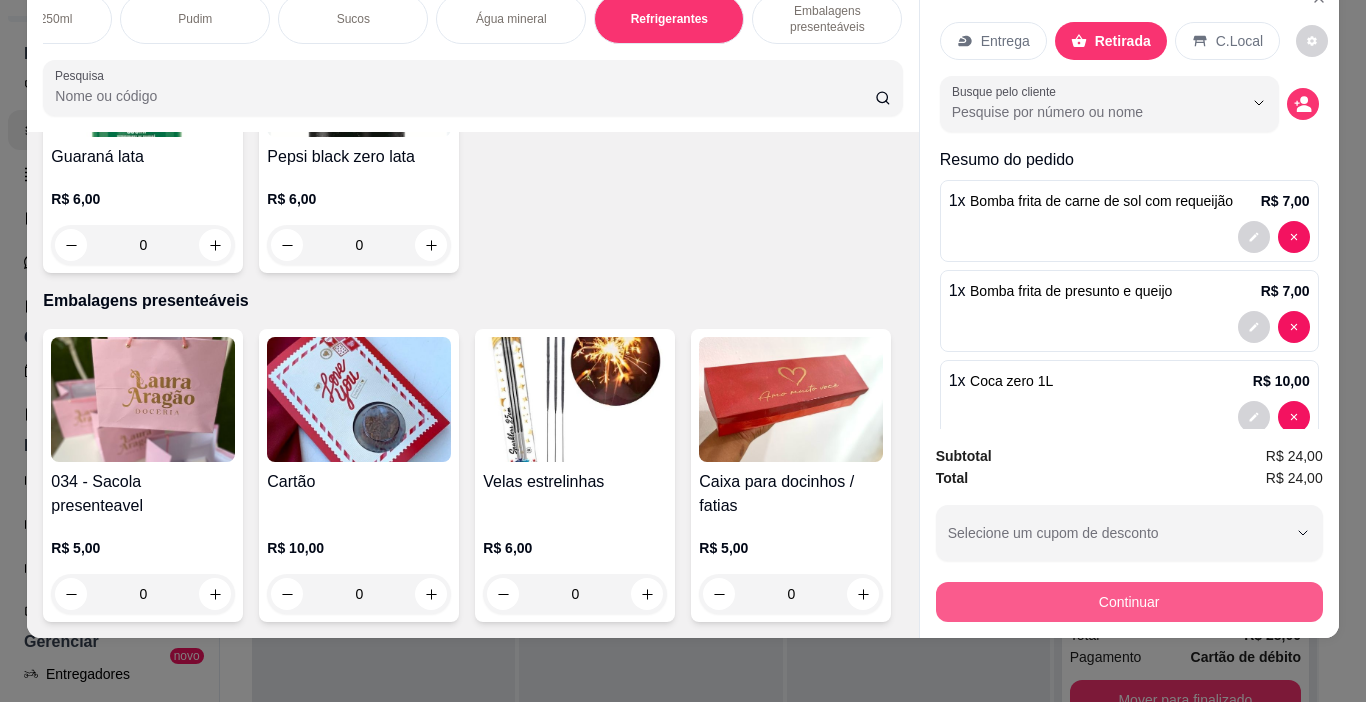 click on "Continuar" at bounding box center [1129, 602] 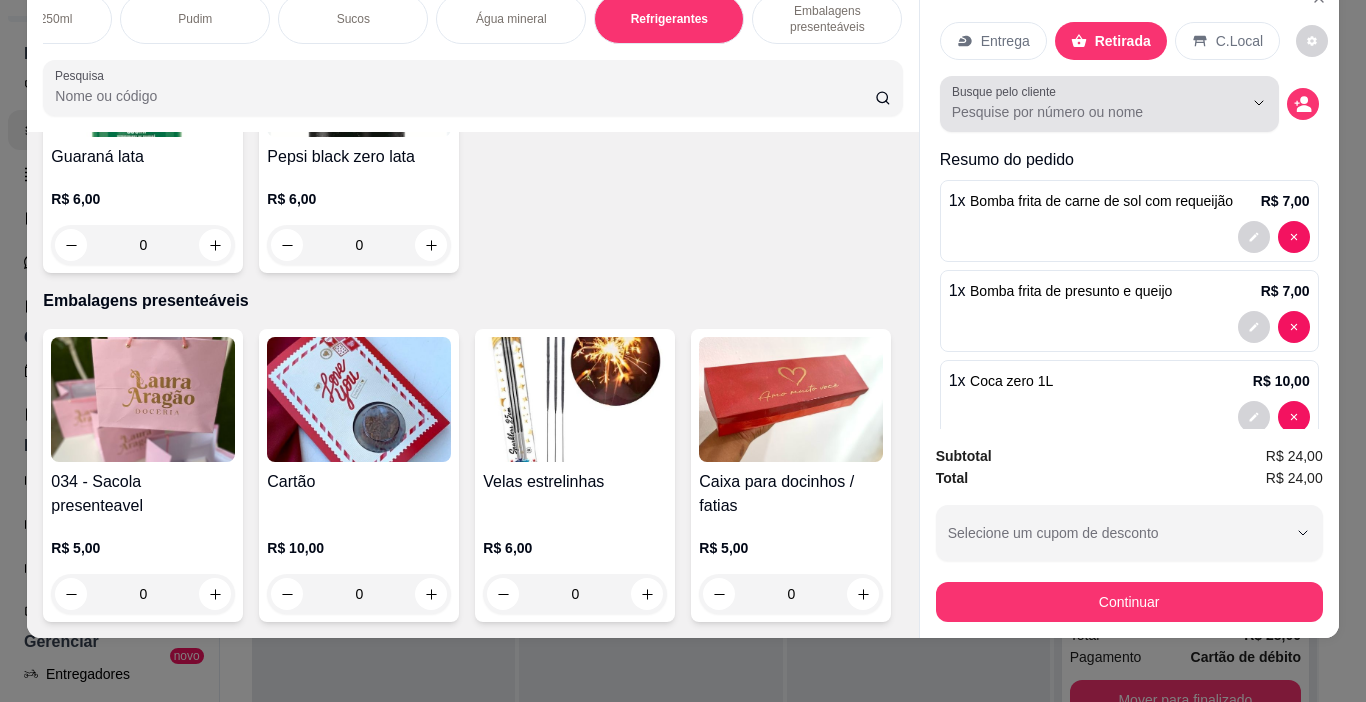 scroll, scrollTop: 0, scrollLeft: 0, axis: both 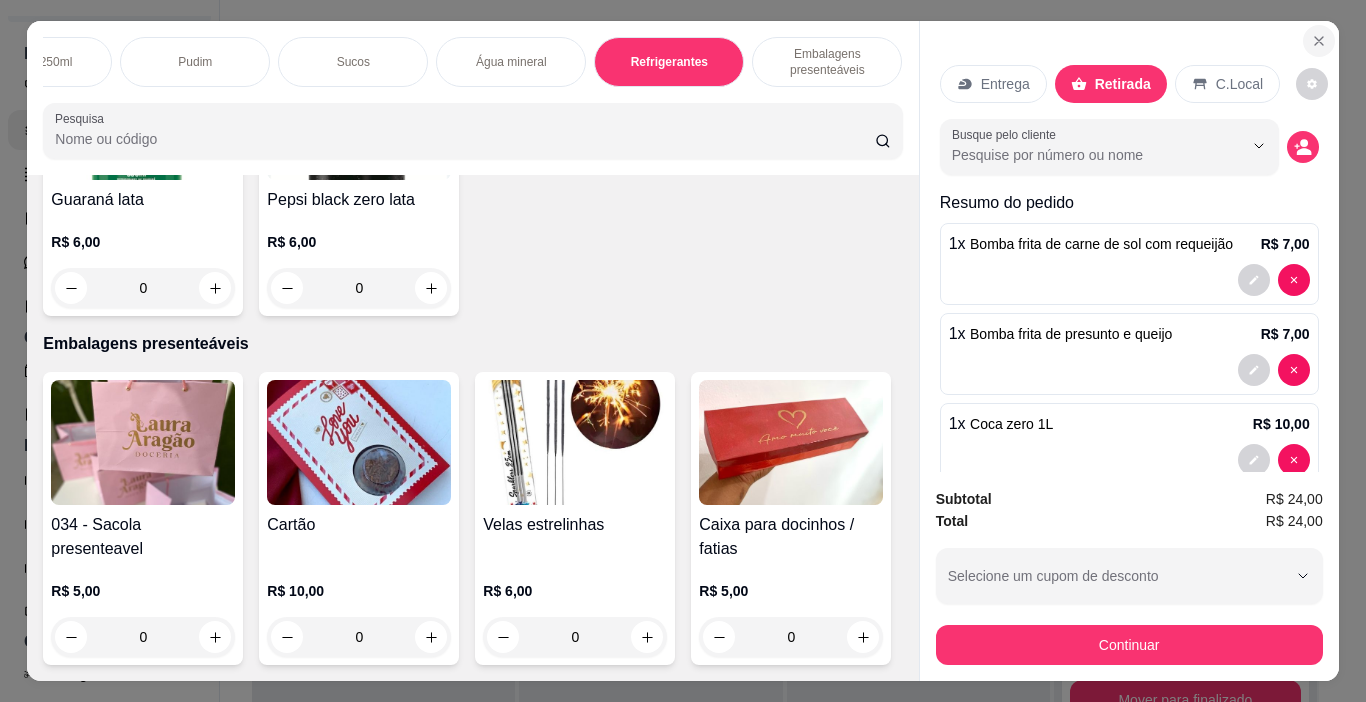 click 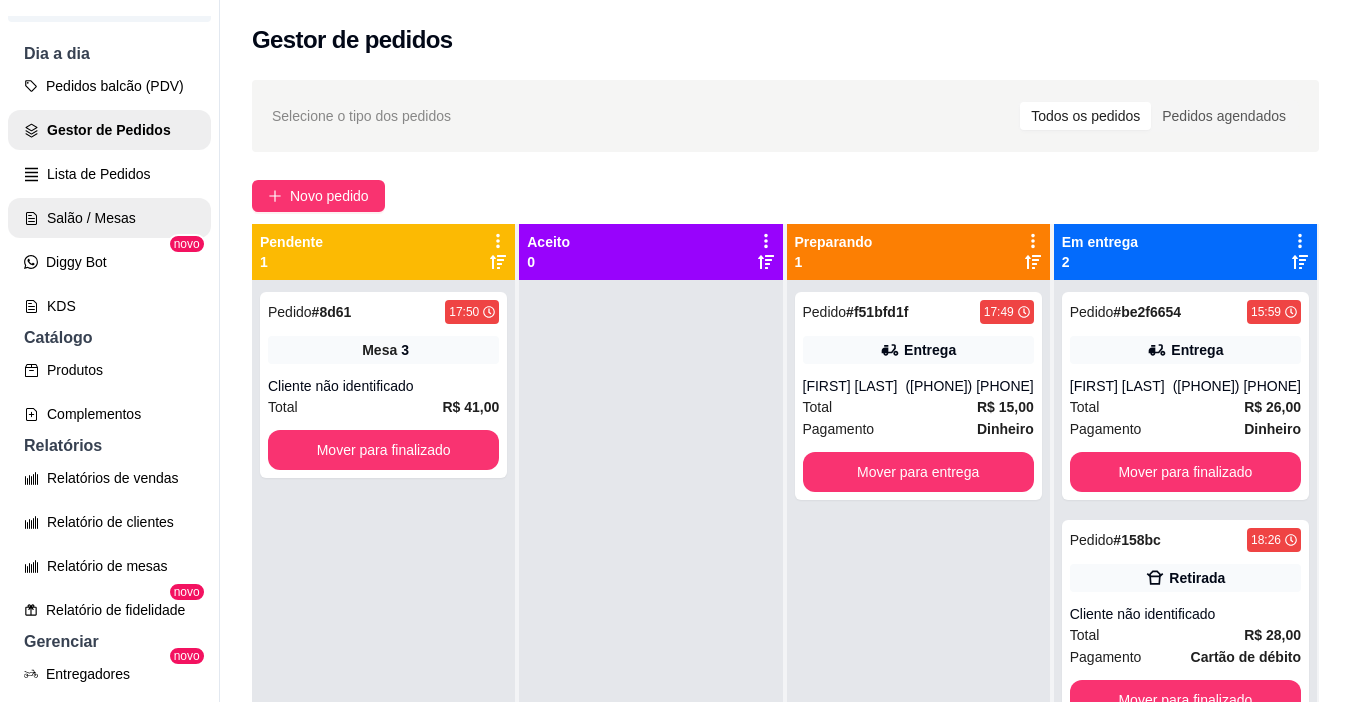 click on "Salão / Mesas" at bounding box center [109, 218] 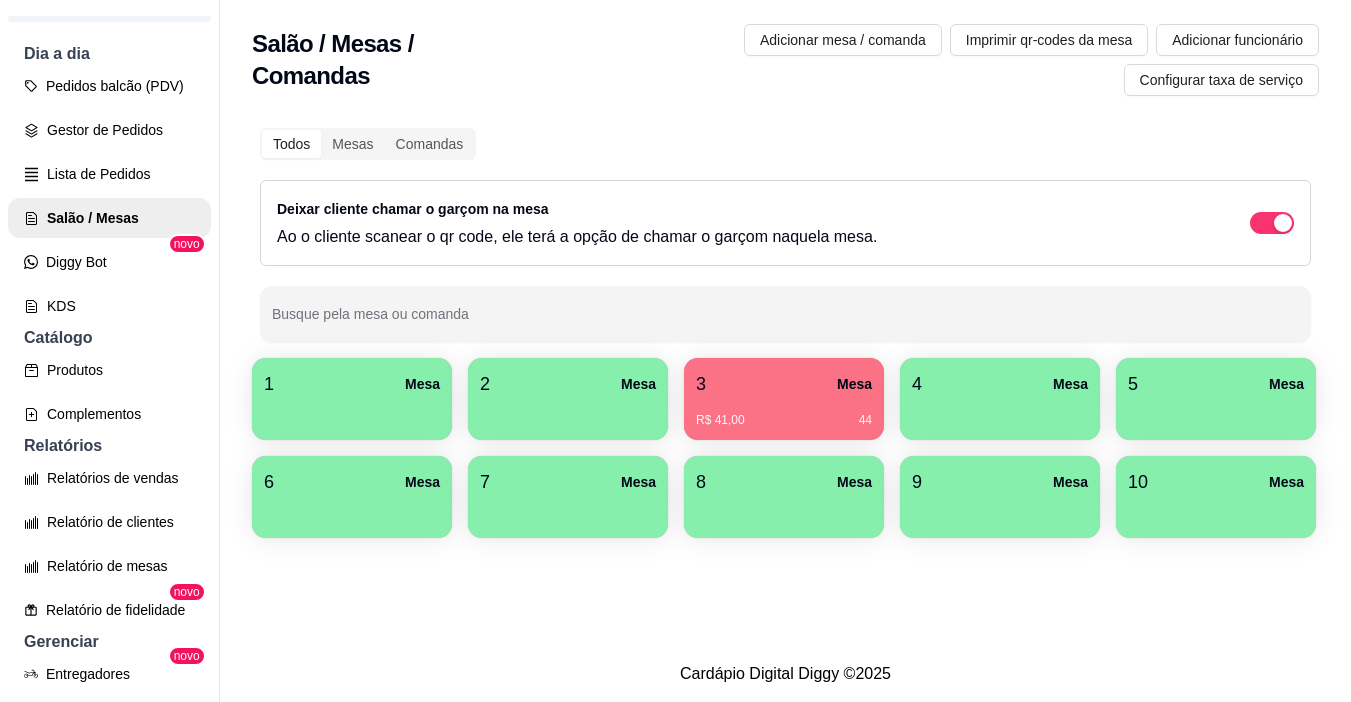 click on "2 Mesa" at bounding box center (568, 384) 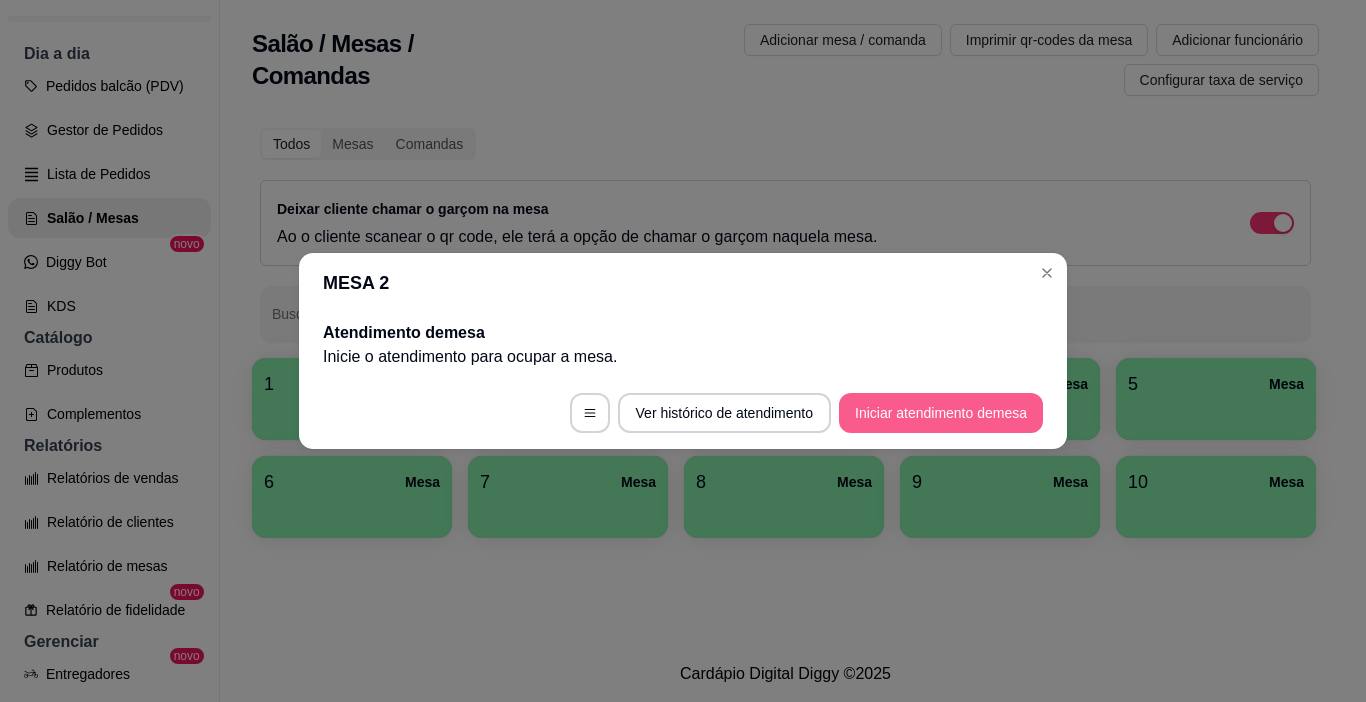 click on "Iniciar atendimento de  mesa" at bounding box center [941, 413] 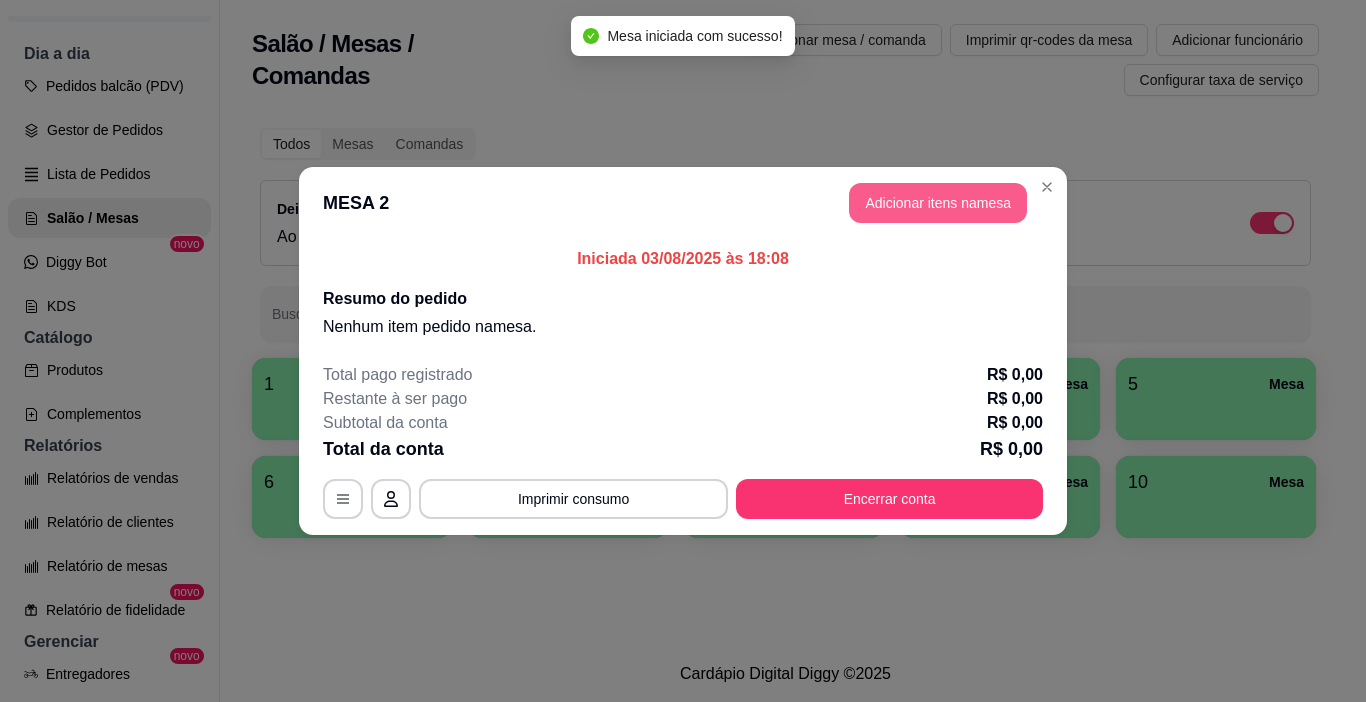 click on "Adicionar itens na  mesa" at bounding box center (938, 203) 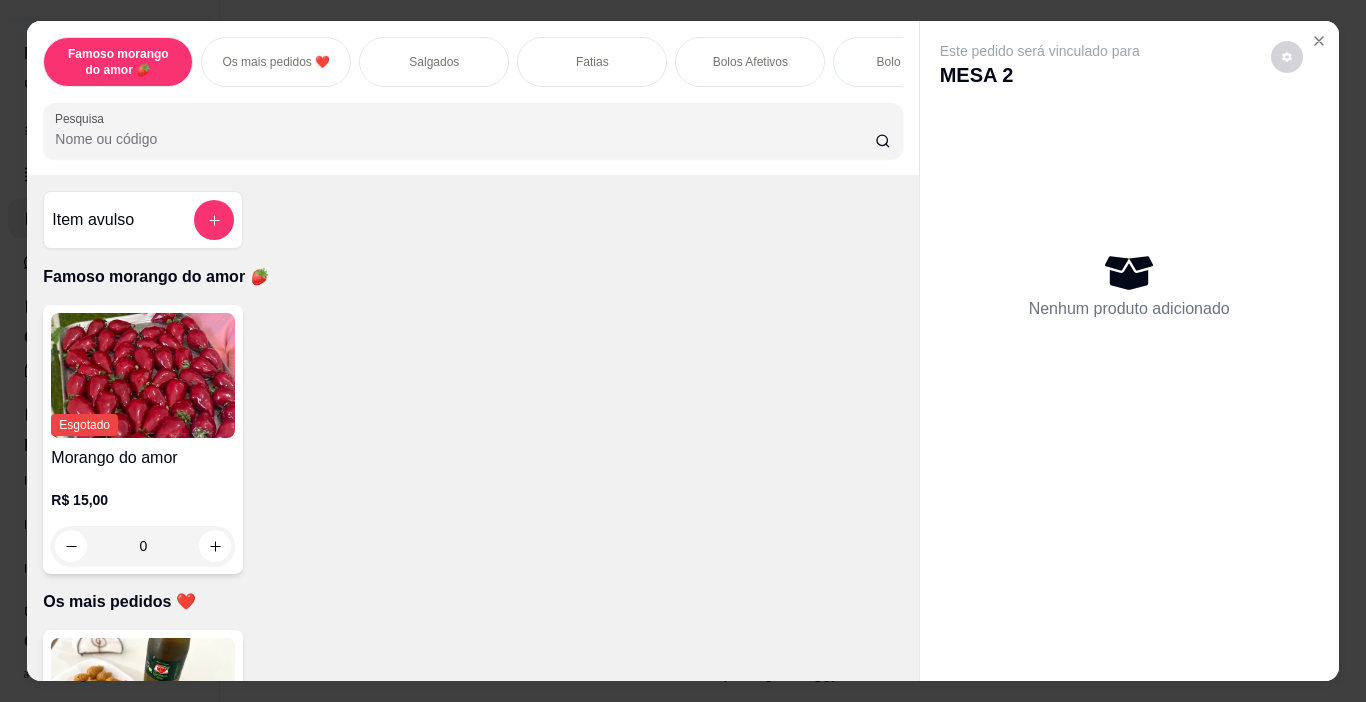 click on "Salgados" at bounding box center [434, 62] 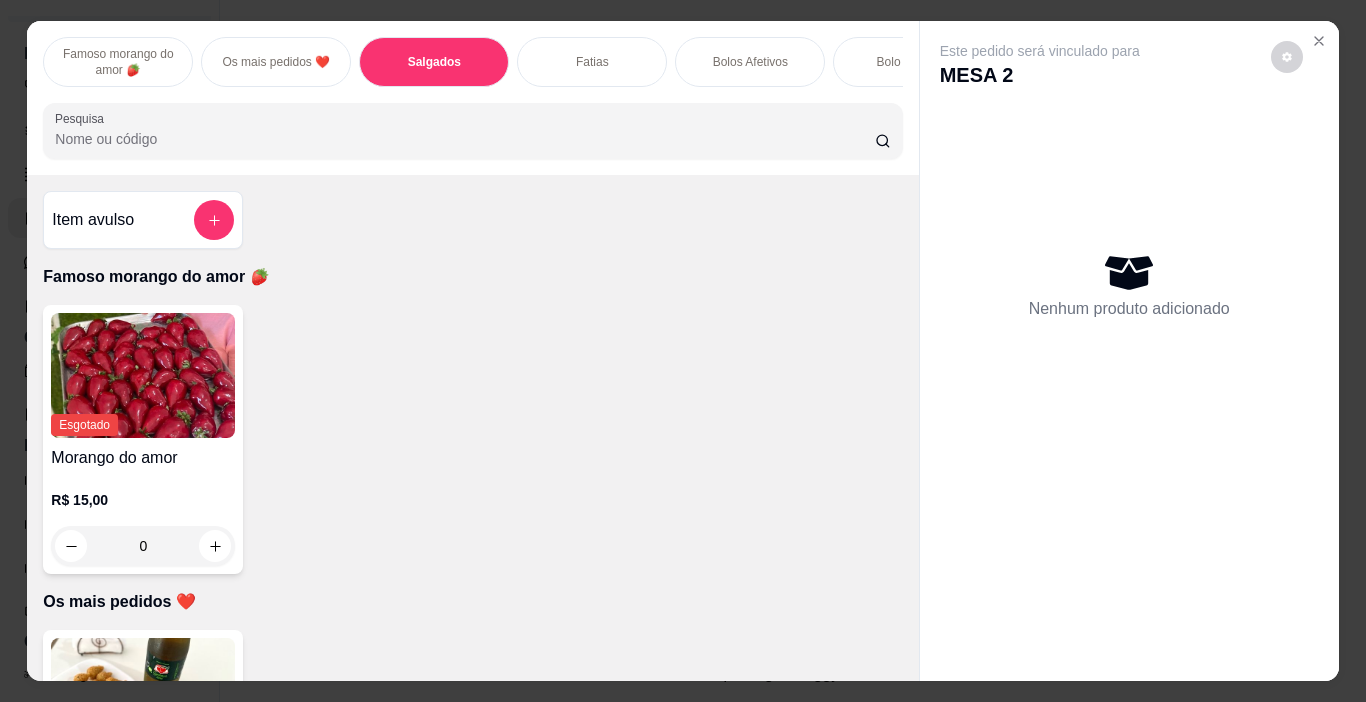 scroll, scrollTop: 740, scrollLeft: 0, axis: vertical 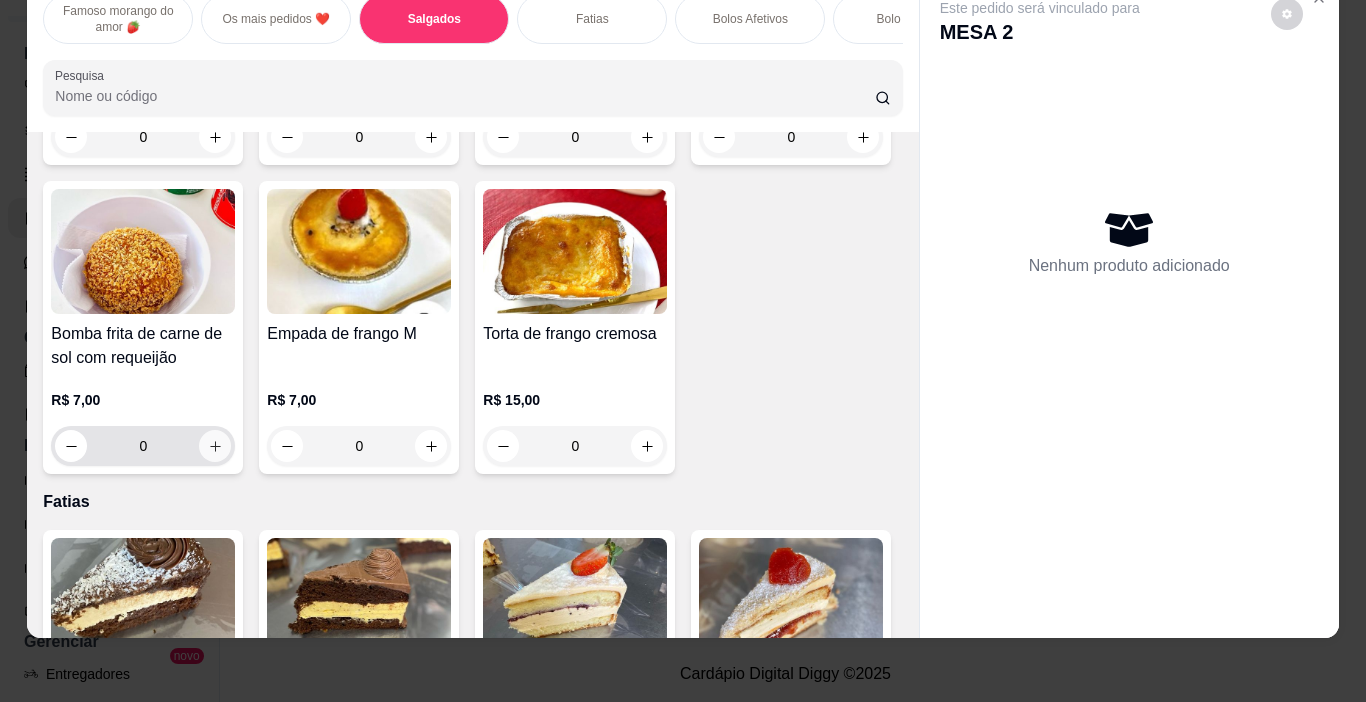 click at bounding box center (215, 446) 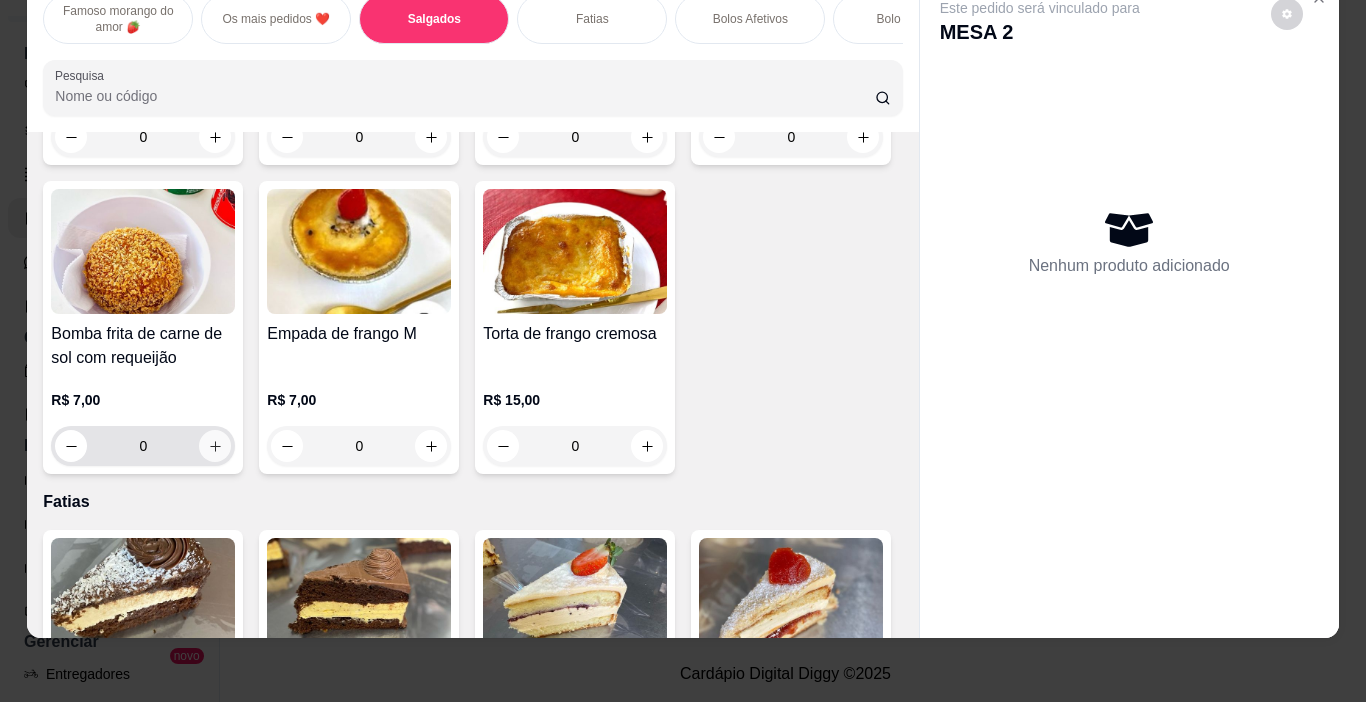 type on "1" 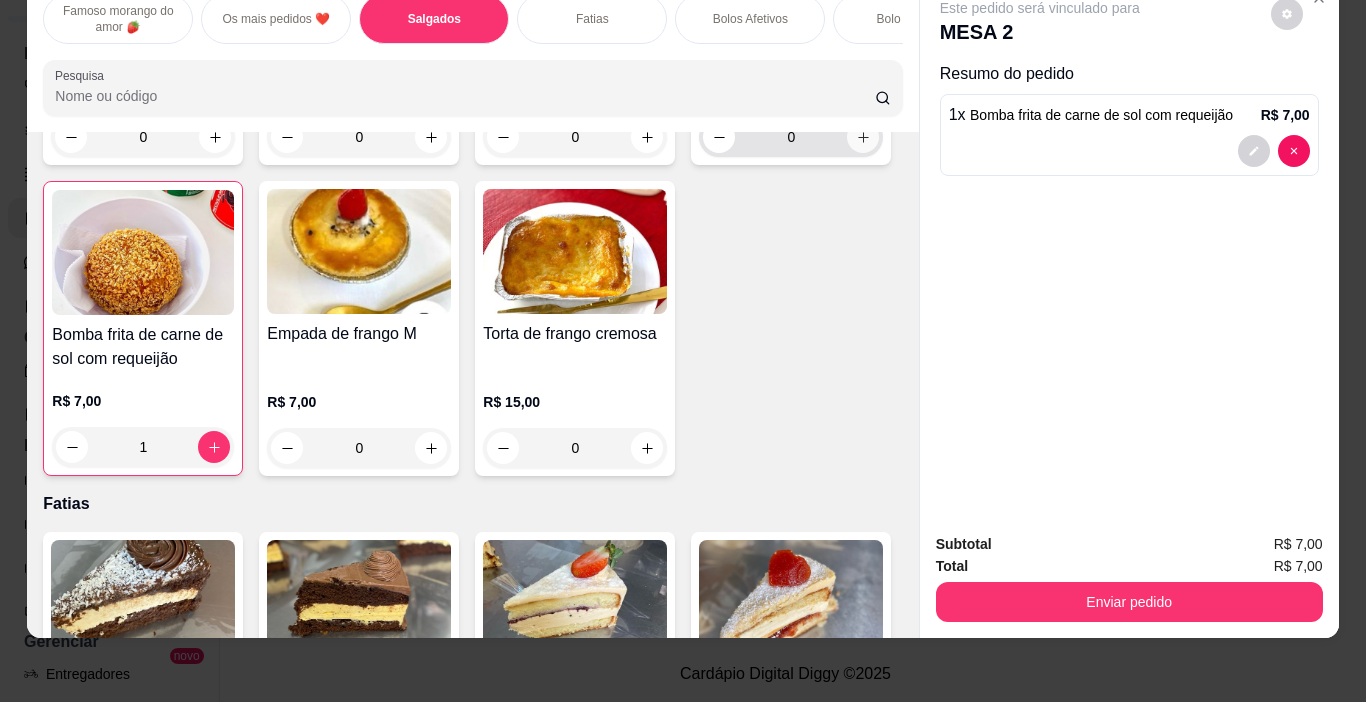 click 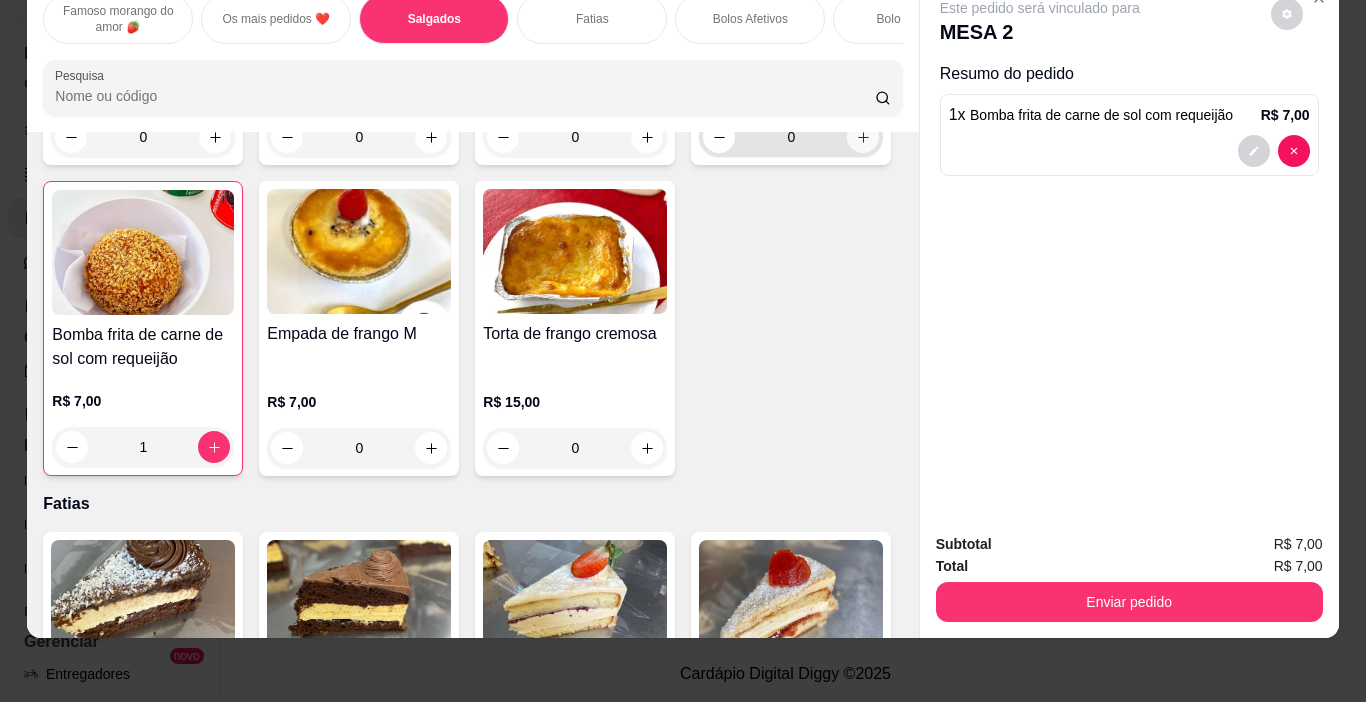 type on "1" 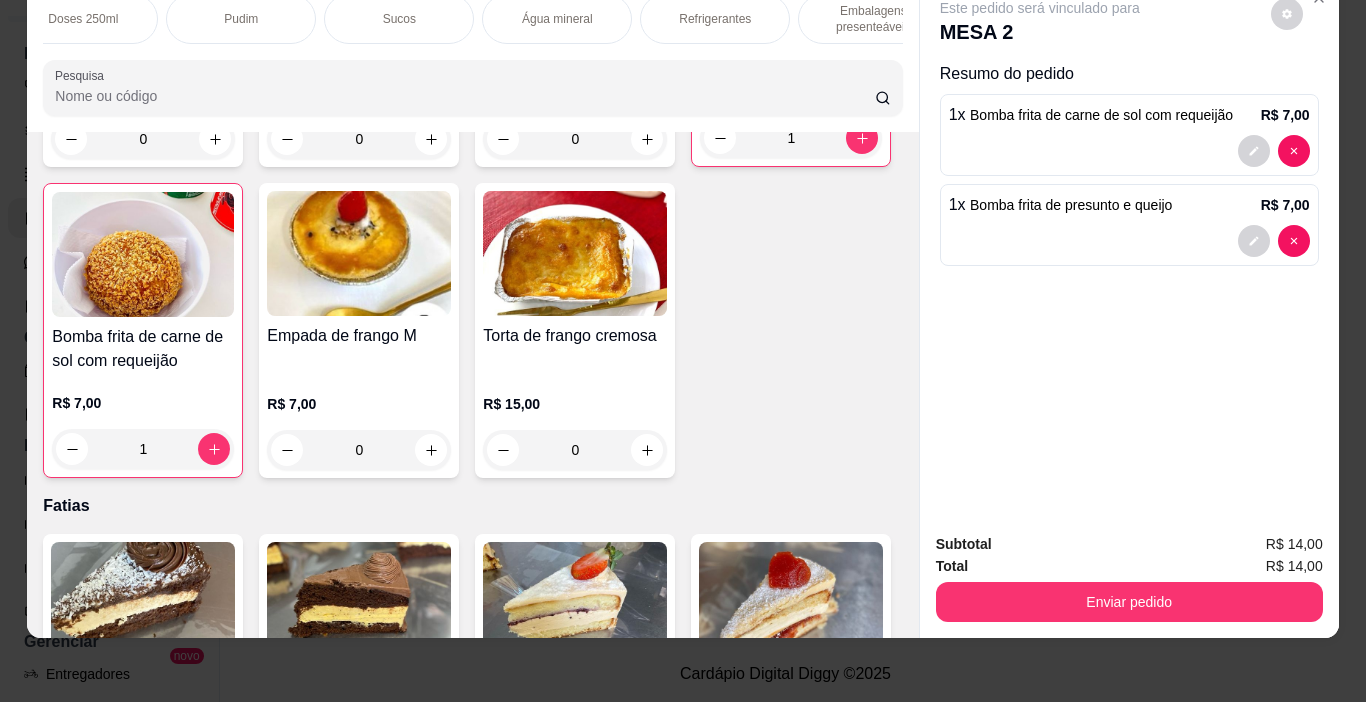 scroll, scrollTop: 0, scrollLeft: 1474, axis: horizontal 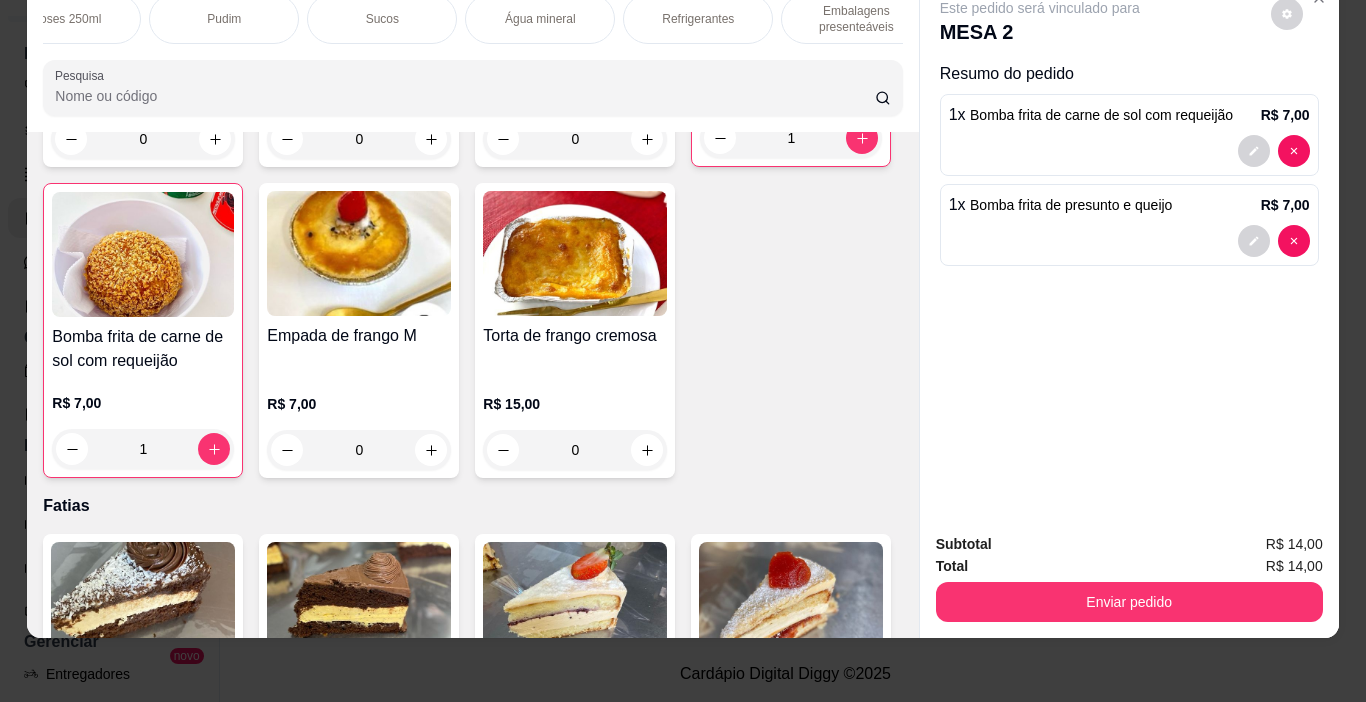 click on "Refrigerantes" at bounding box center (698, 19) 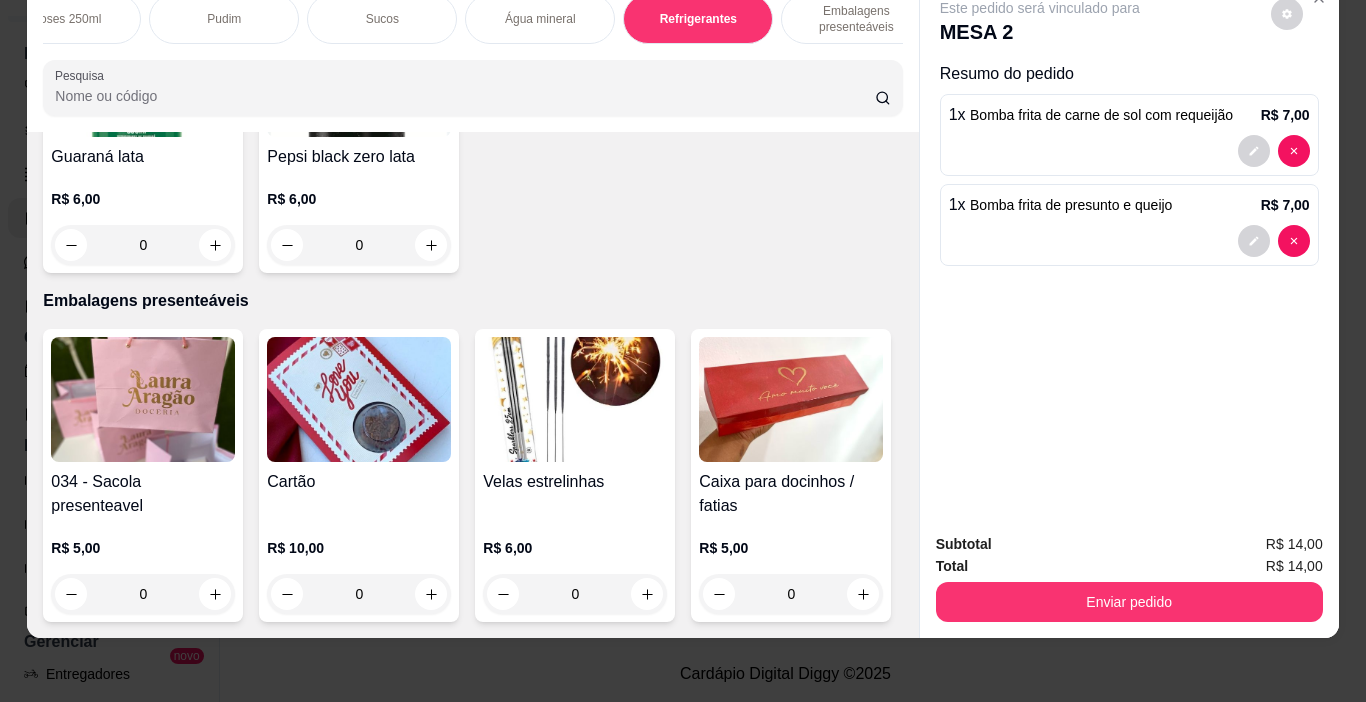 scroll, scrollTop: 6443, scrollLeft: 0, axis: vertical 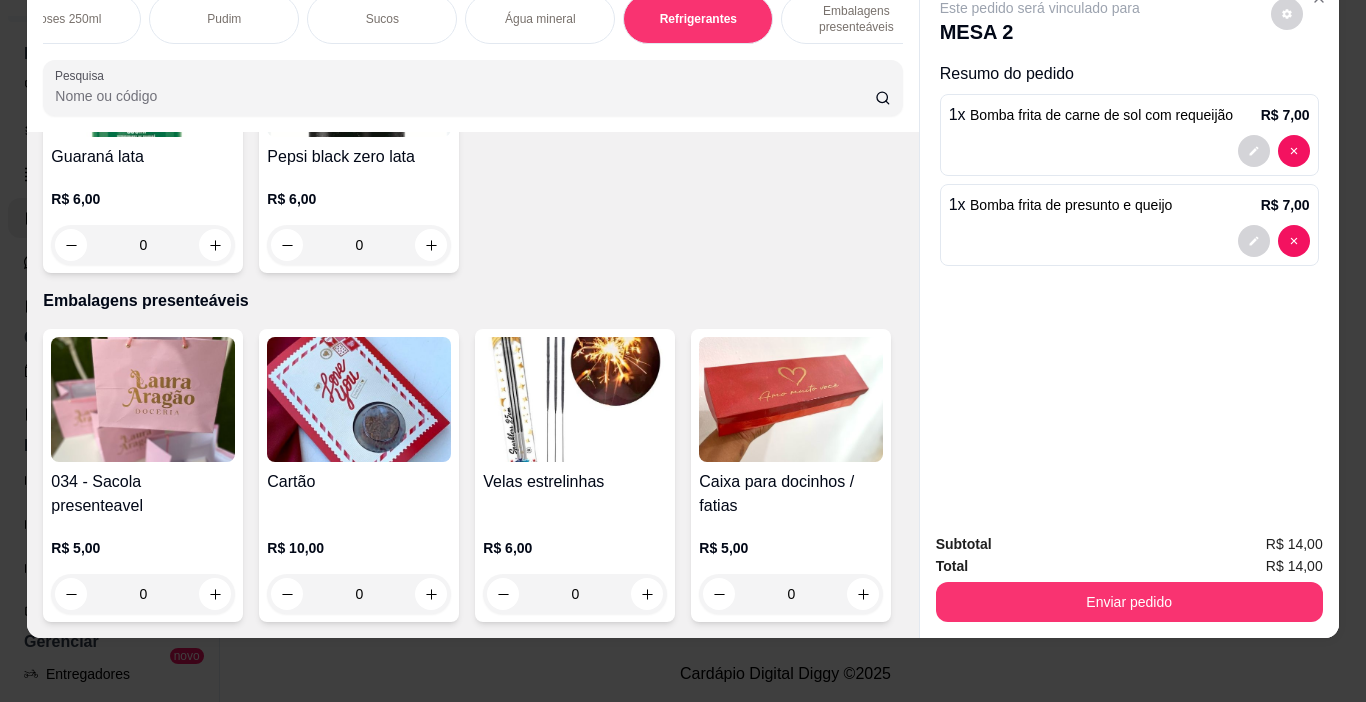 click 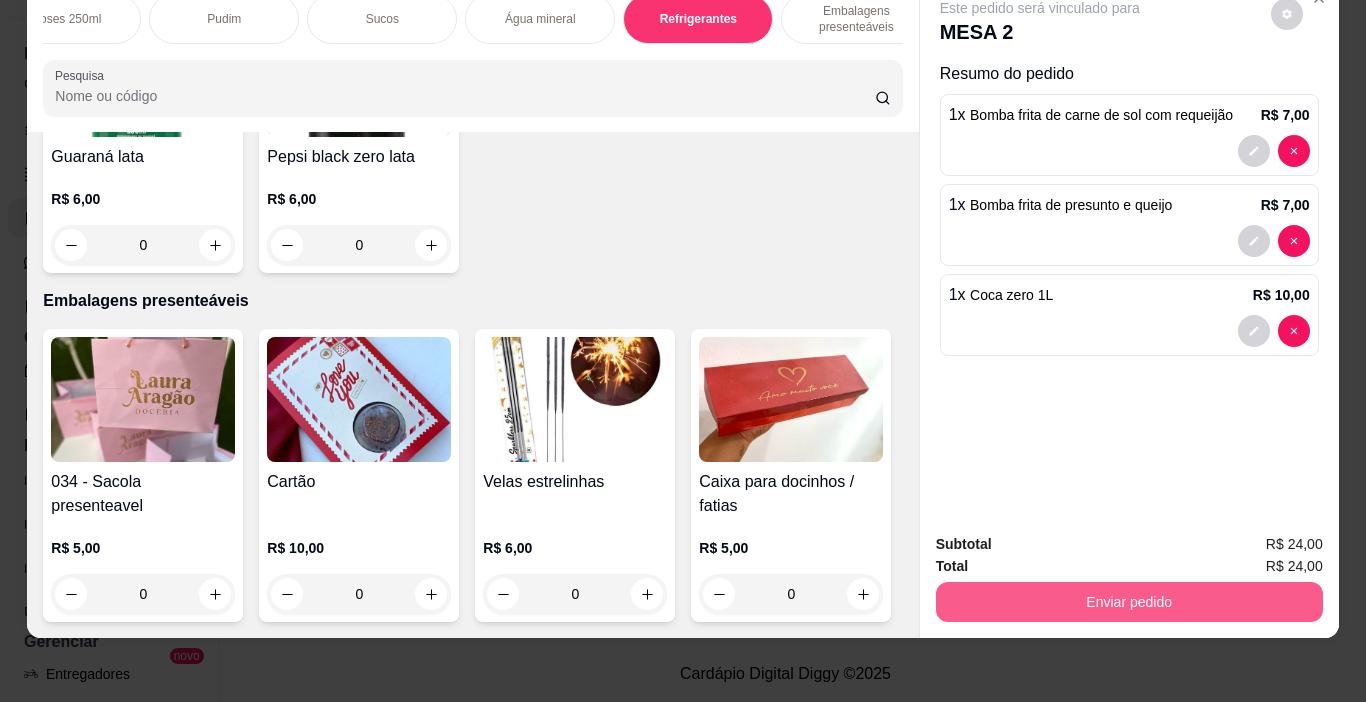click on "Enviar pedido" at bounding box center (1129, 602) 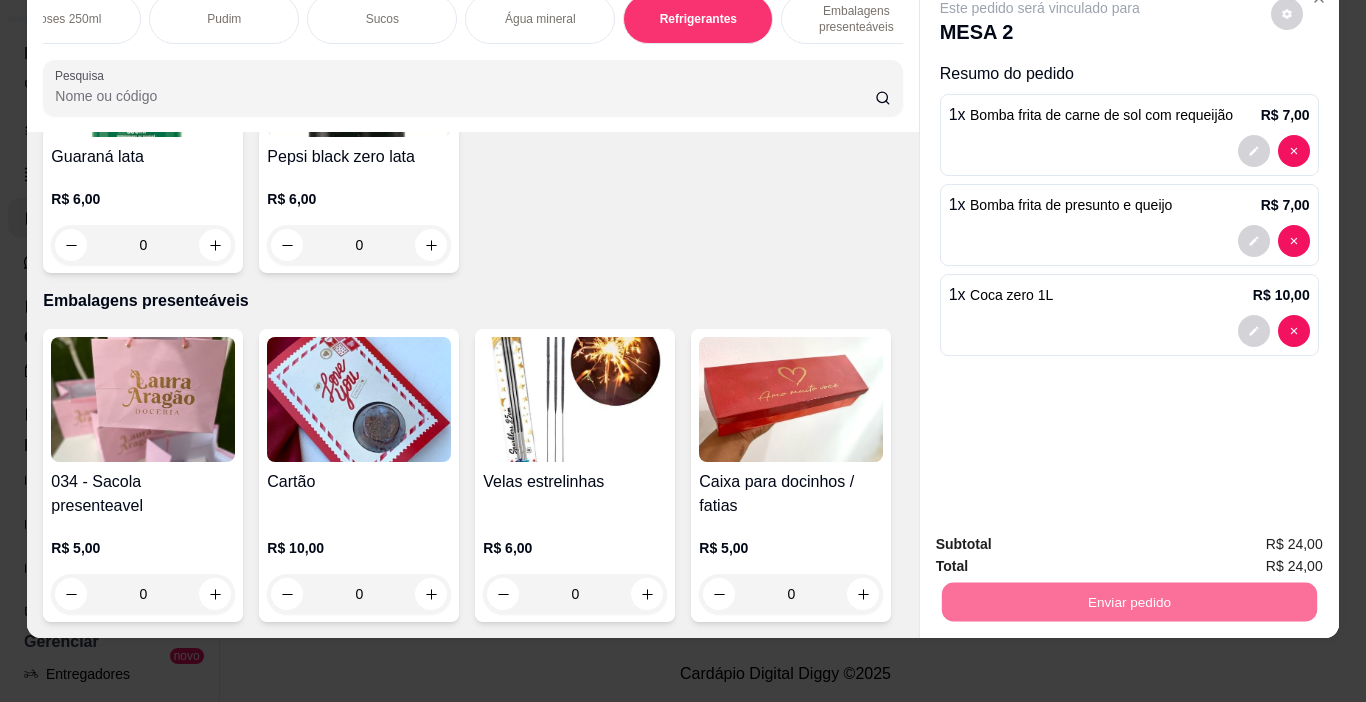 click on "Não registrar e enviar pedido" at bounding box center [1063, 538] 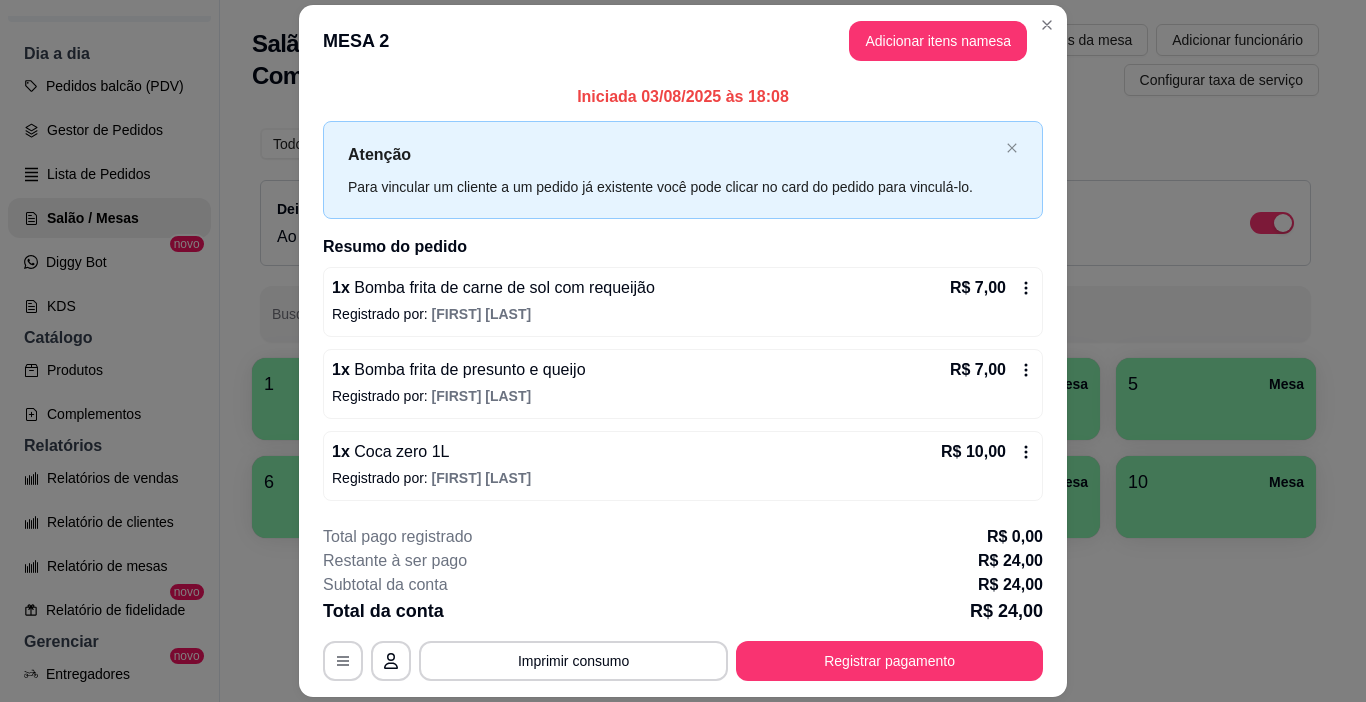 click on "MESA 2 Adicionar itens na  mesa" at bounding box center [683, 41] 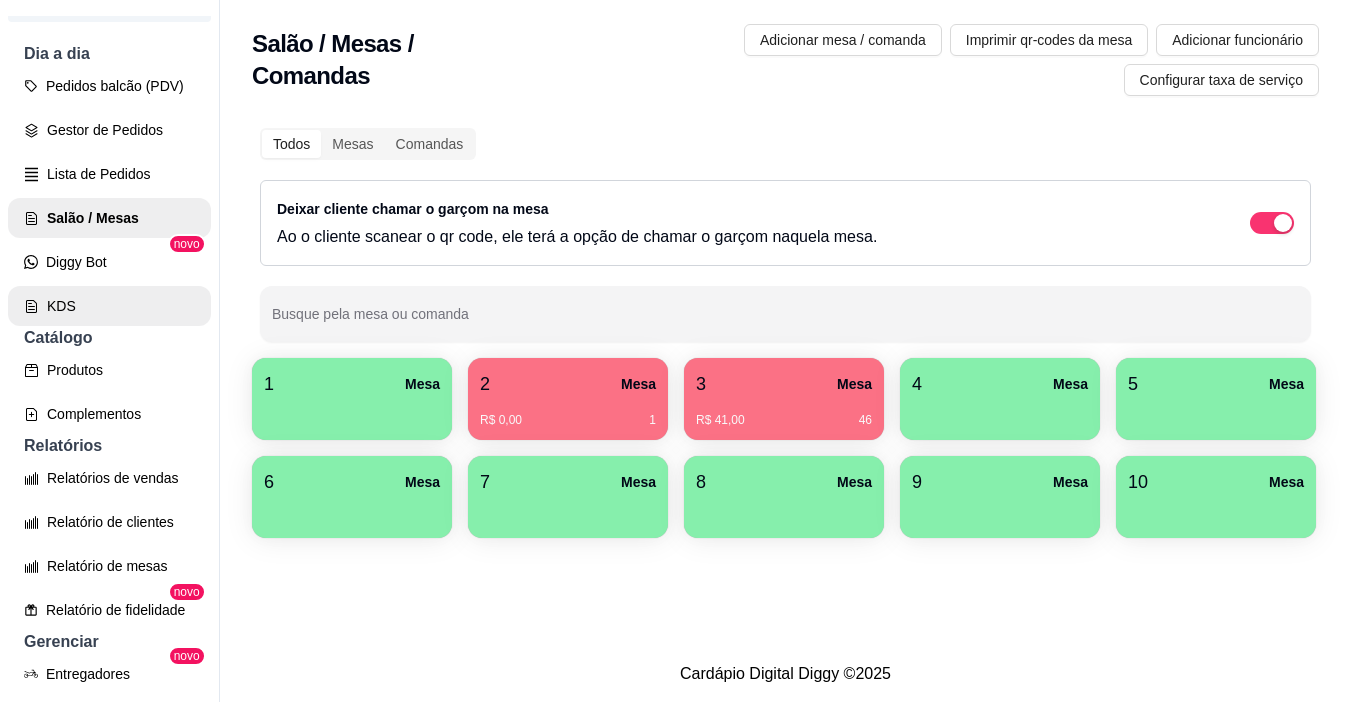 click on "KDS" at bounding box center (109, 306) 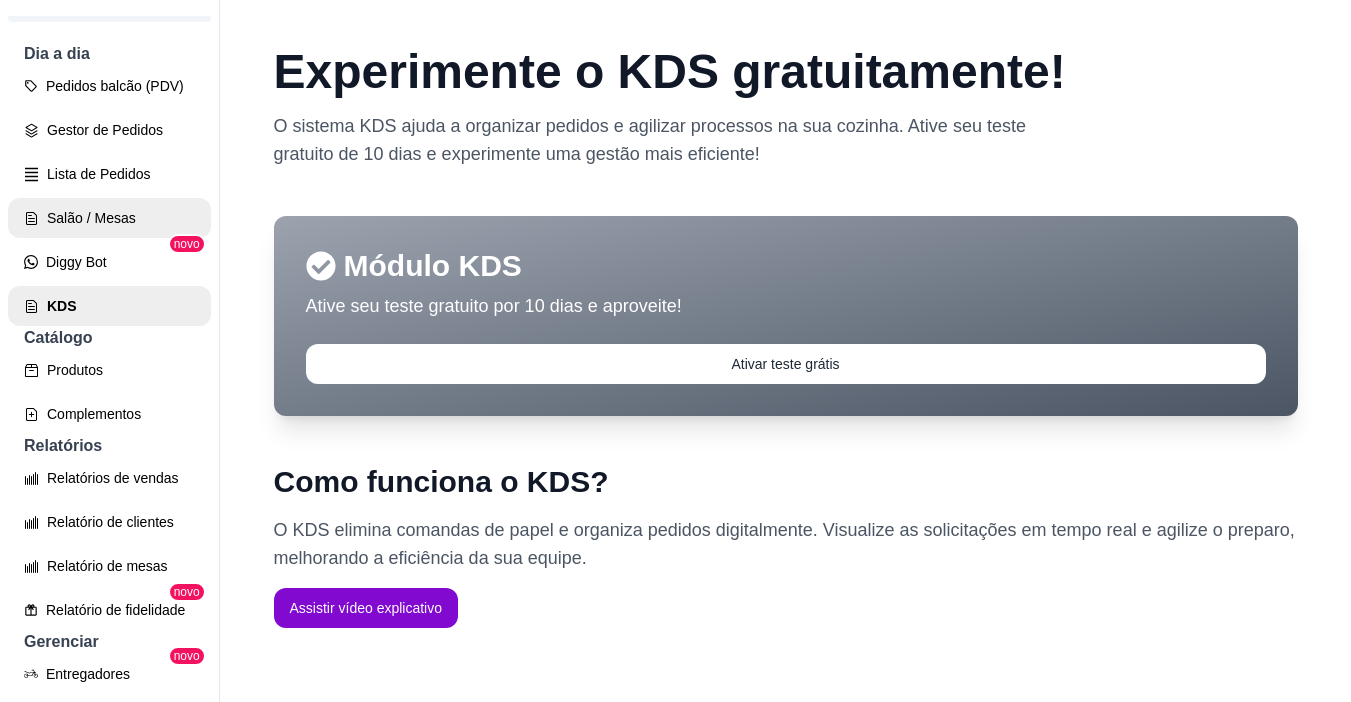 click on "Salão / Mesas" at bounding box center [109, 218] 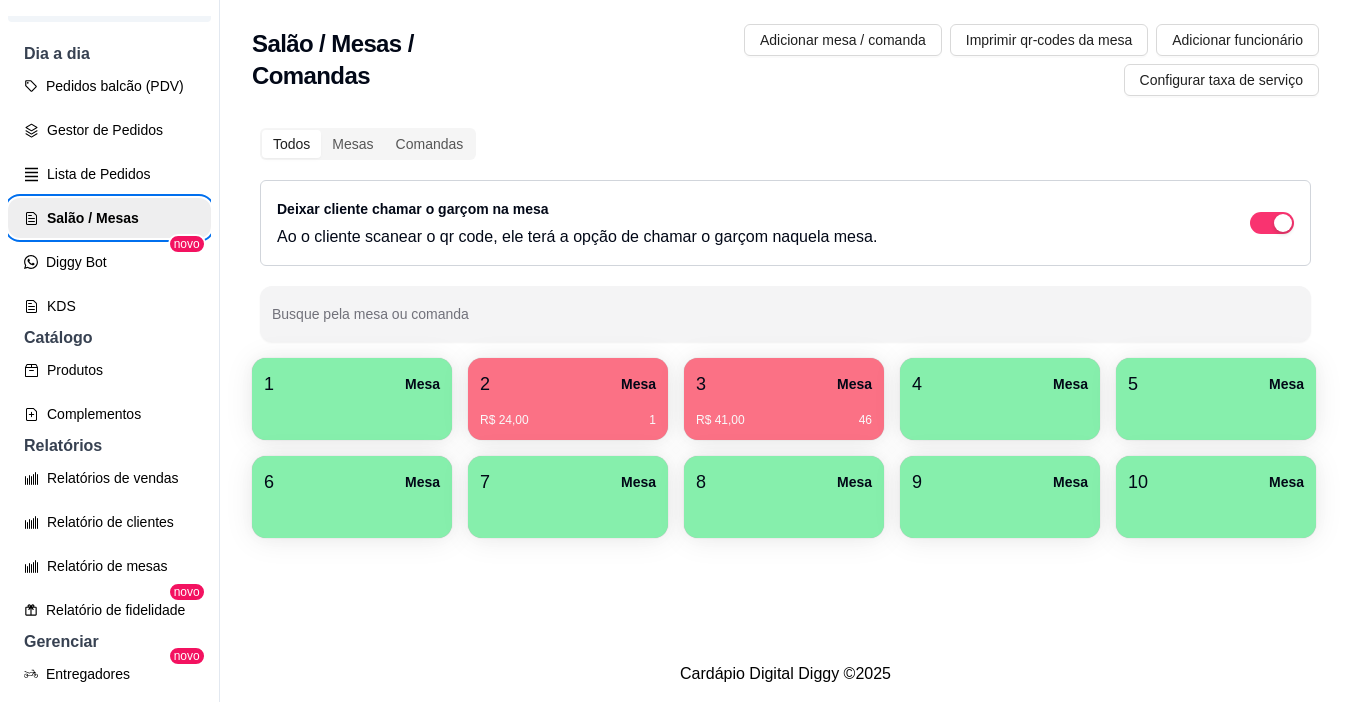 click on "2 Mesa" at bounding box center (568, 384) 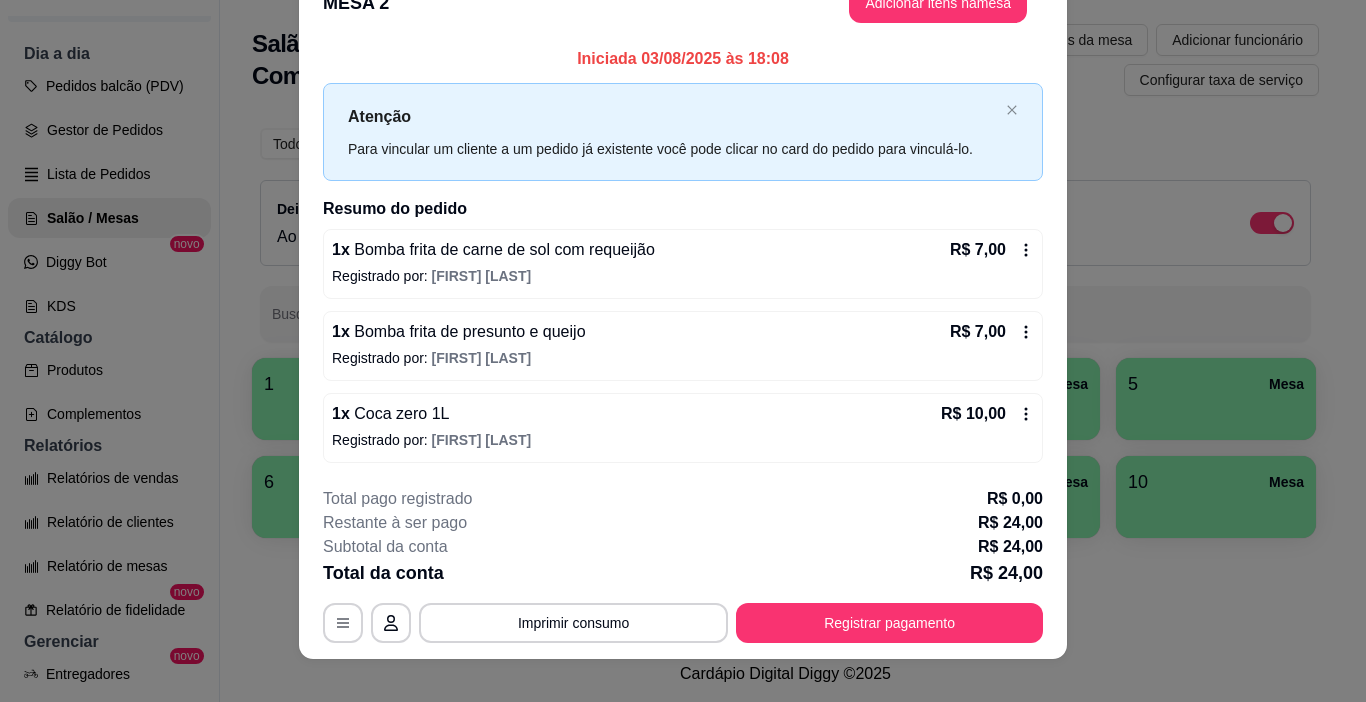 scroll, scrollTop: 59, scrollLeft: 0, axis: vertical 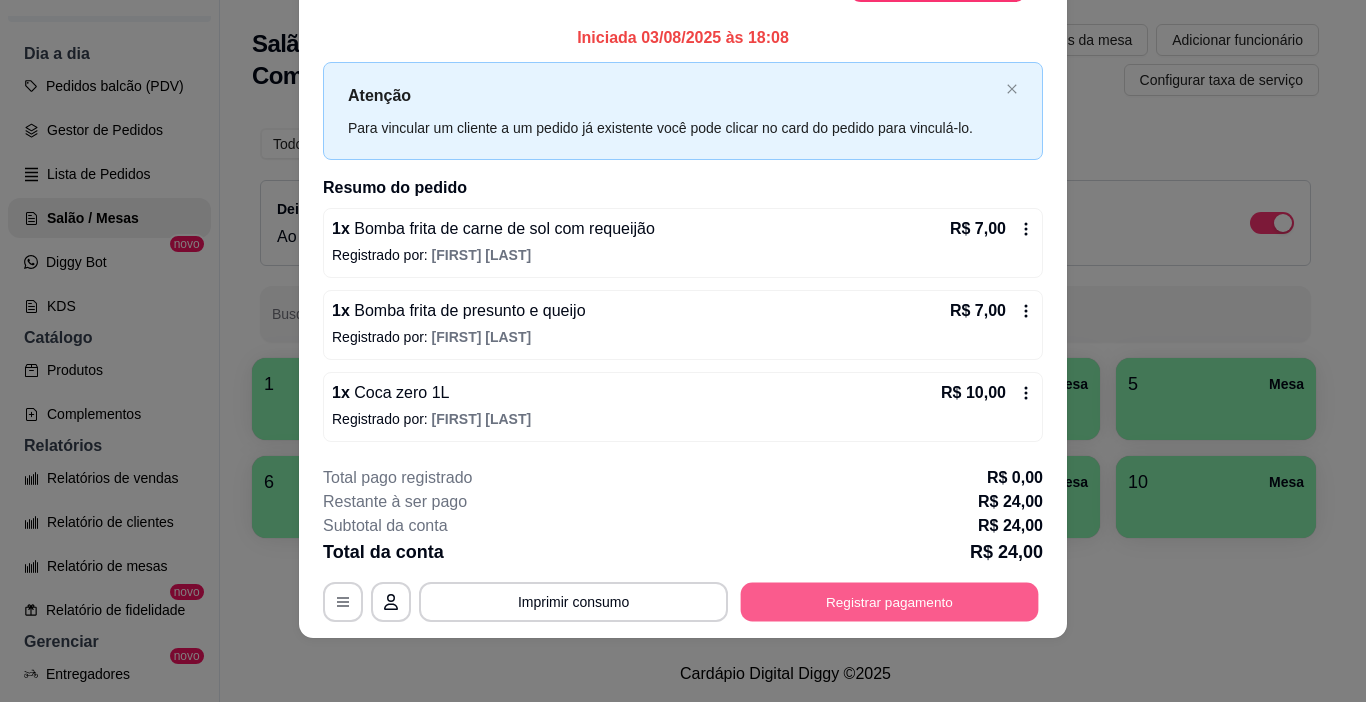 click on "Registrar pagamento" at bounding box center (890, 601) 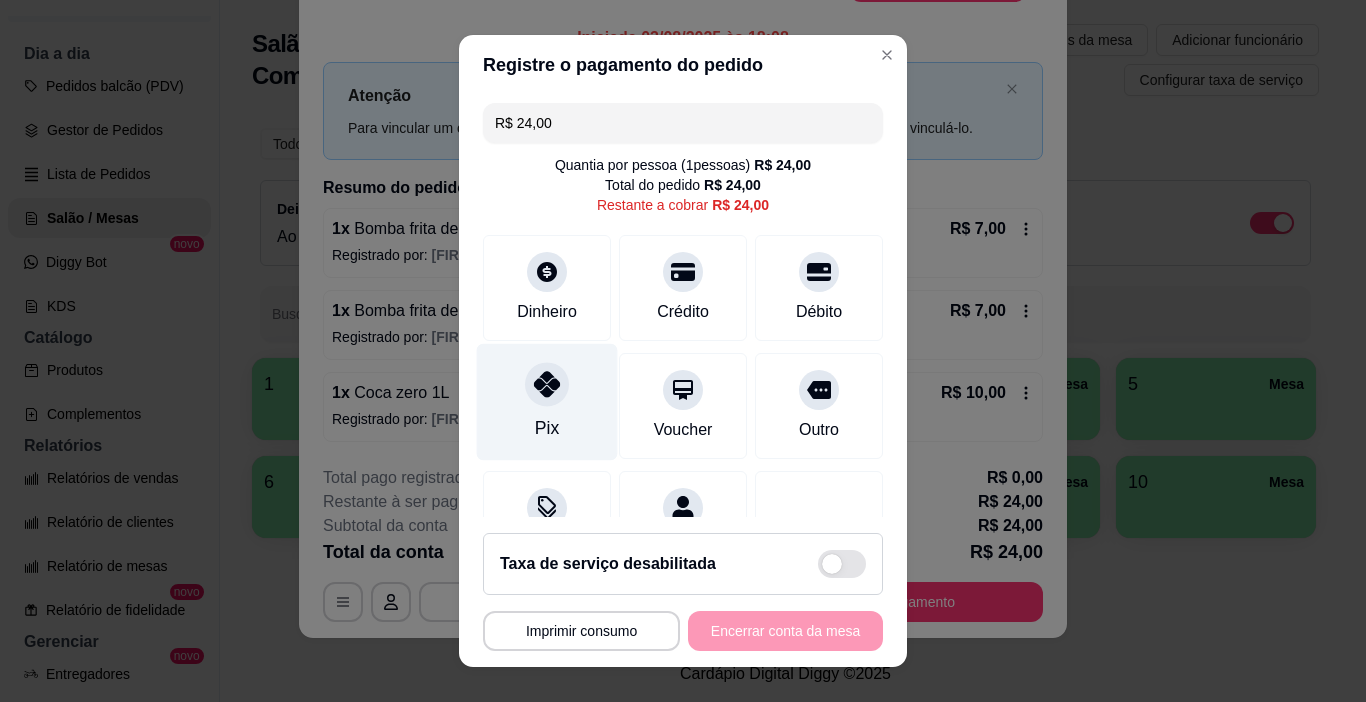 click 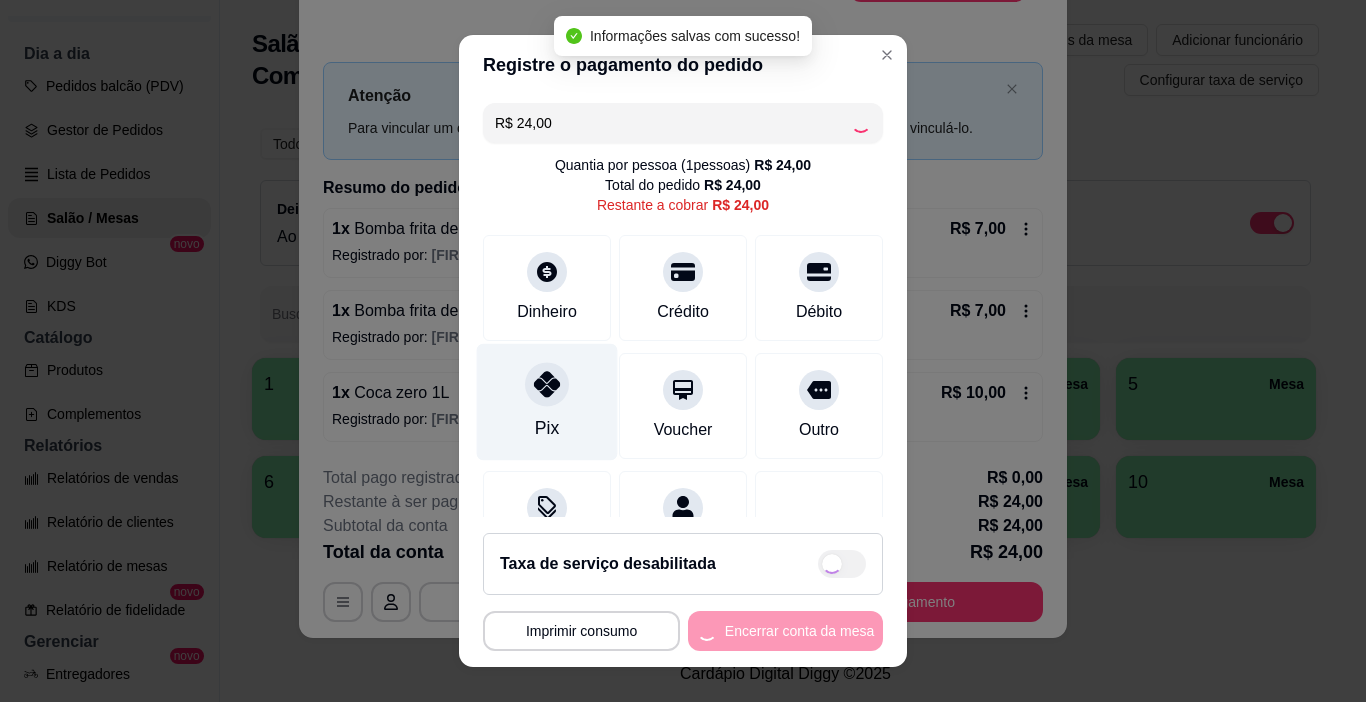 type on "R$ 0,00" 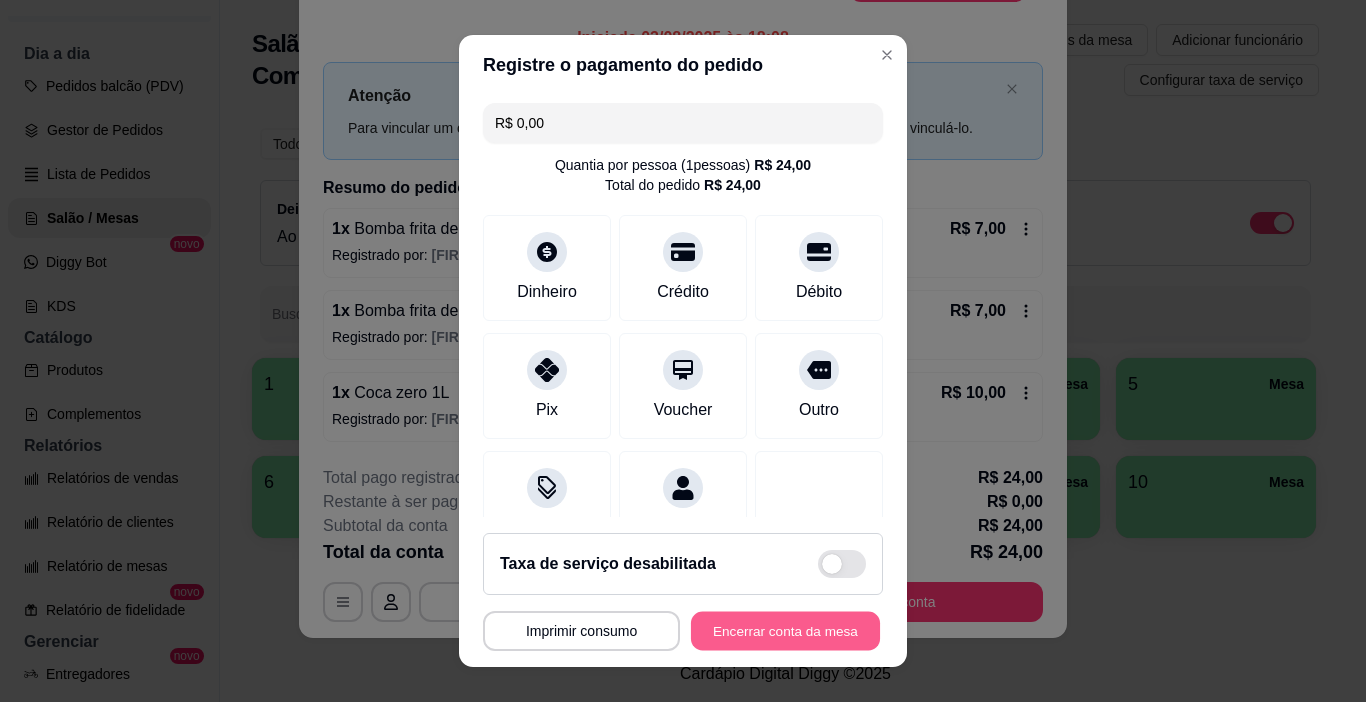 click on "Encerrar conta da mesa" at bounding box center (785, 631) 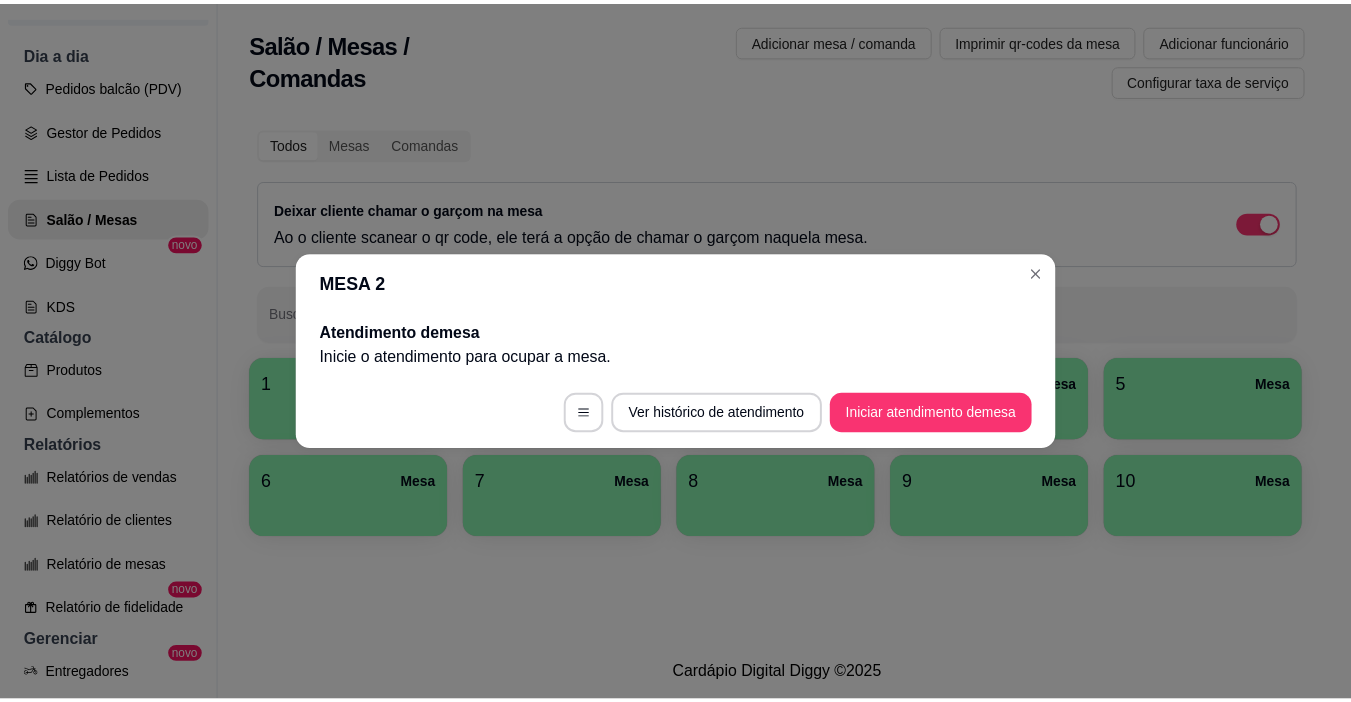 scroll, scrollTop: 0, scrollLeft: 0, axis: both 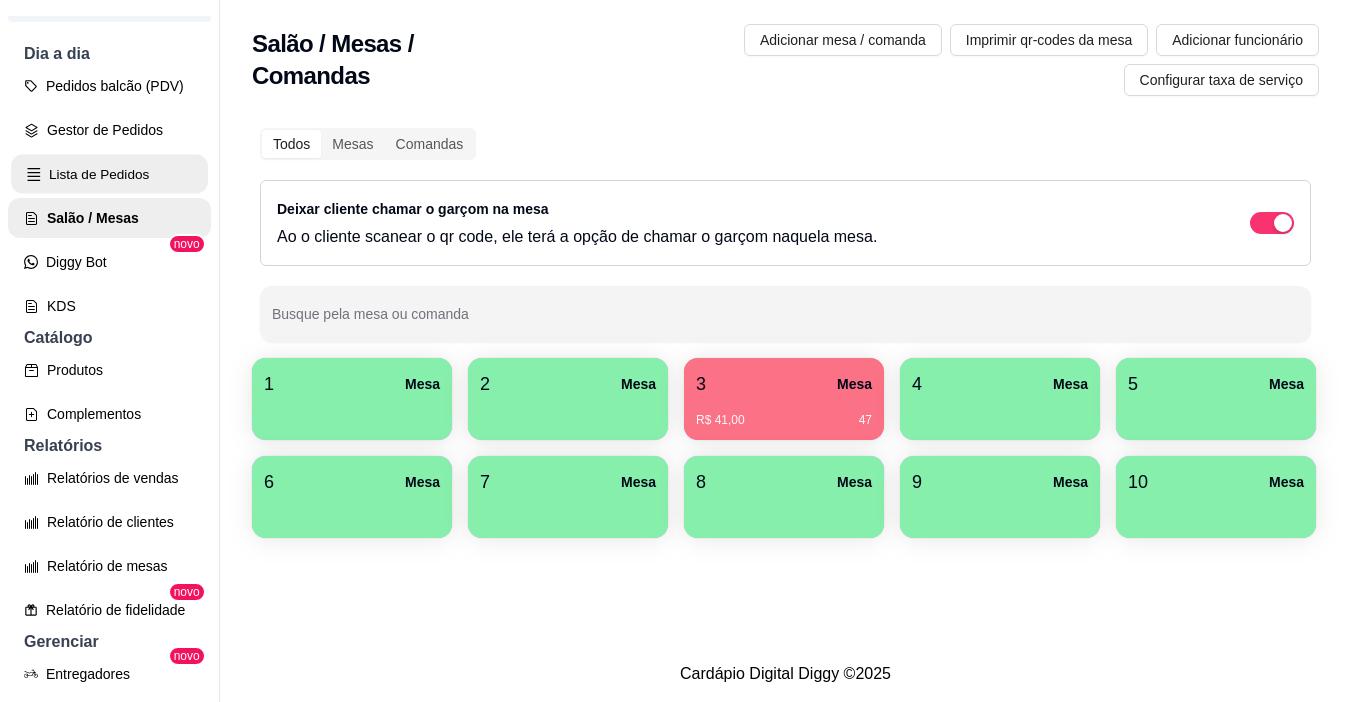 click on "Lista de Pedidos" at bounding box center (109, 174) 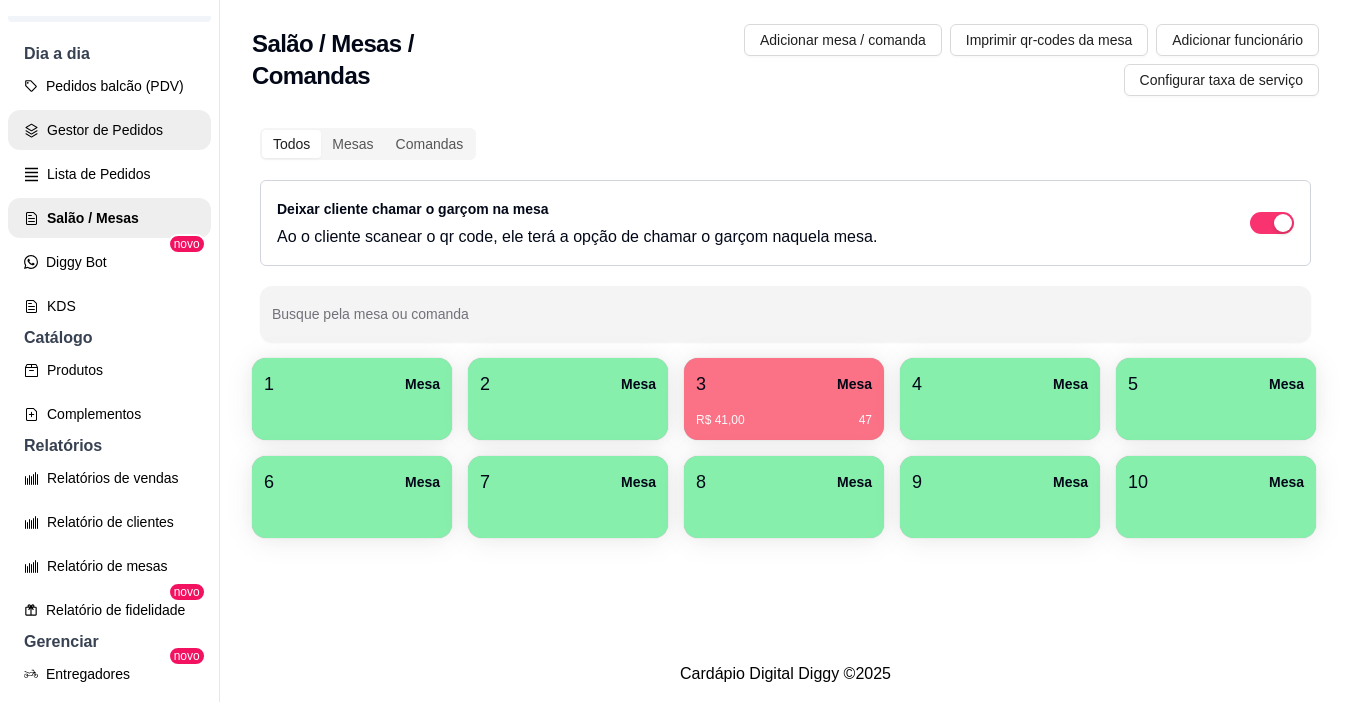click on "Gestor de Pedidos" at bounding box center (109, 130) 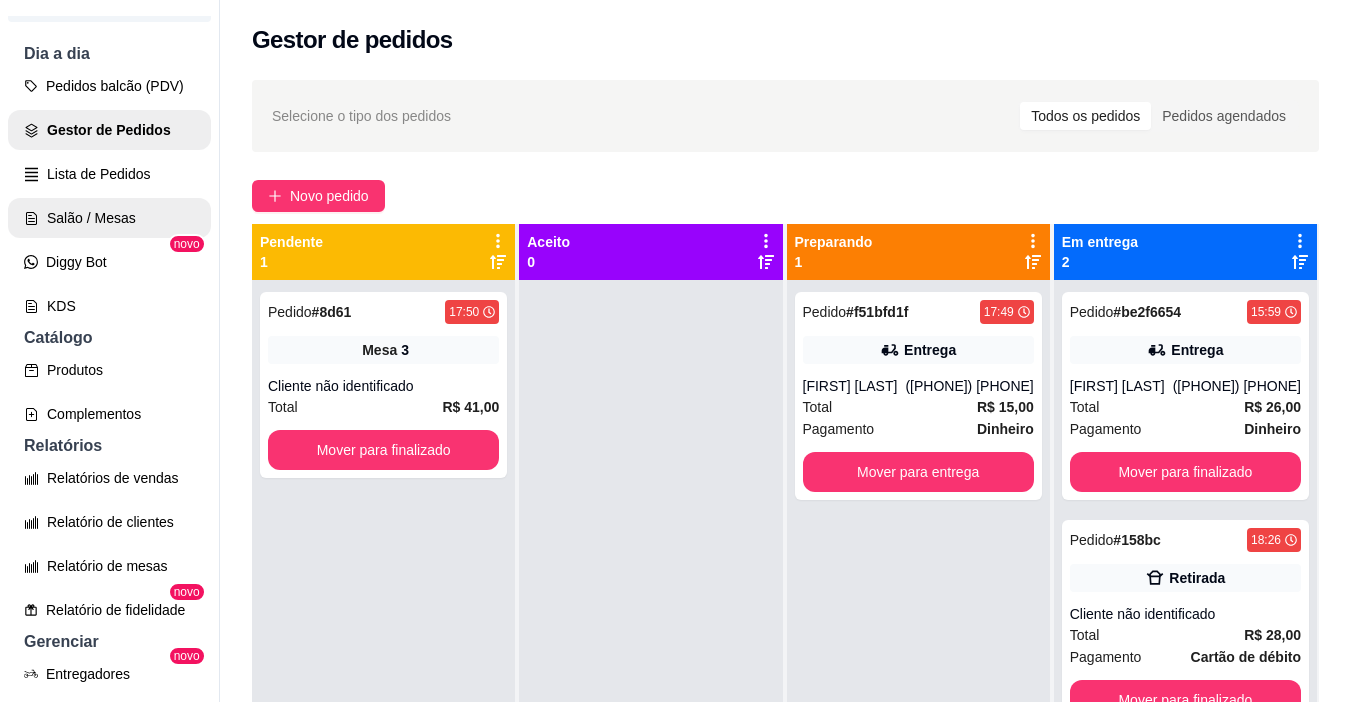click on "Salão / Mesas" at bounding box center [109, 218] 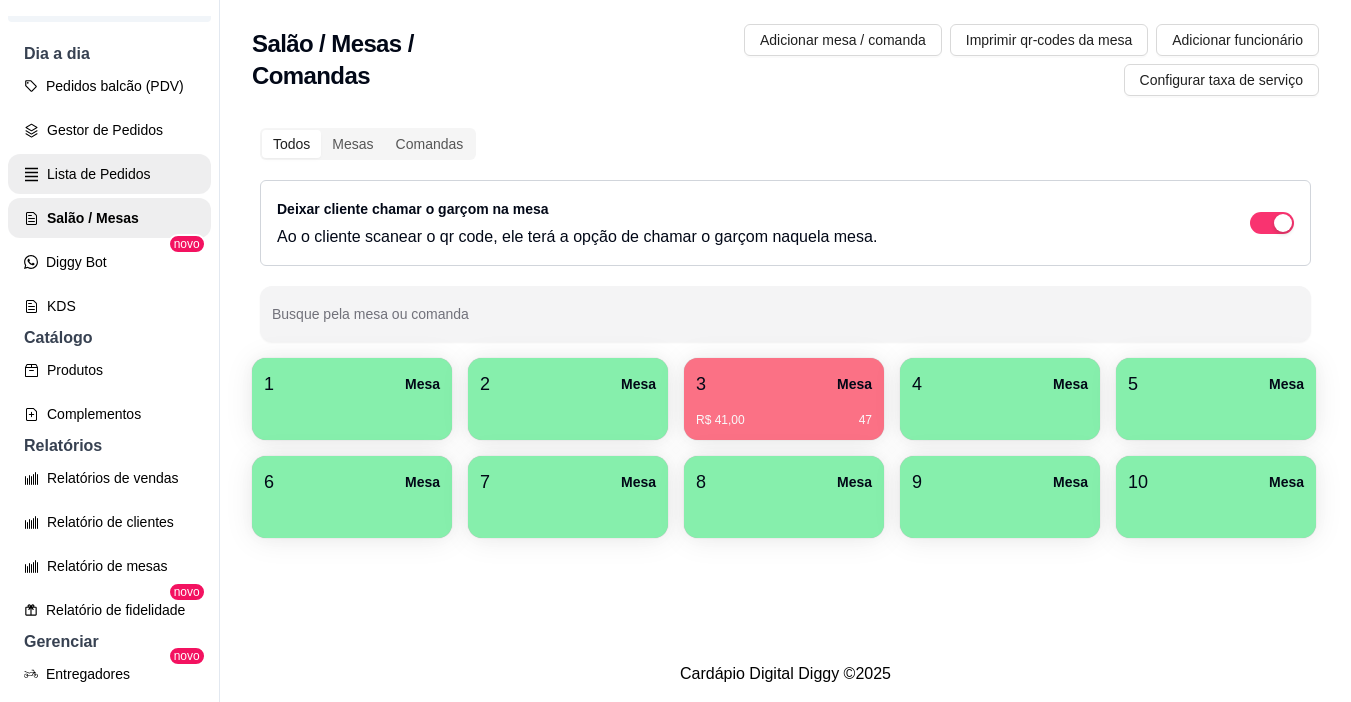 click on "Lista de Pedidos" at bounding box center [109, 174] 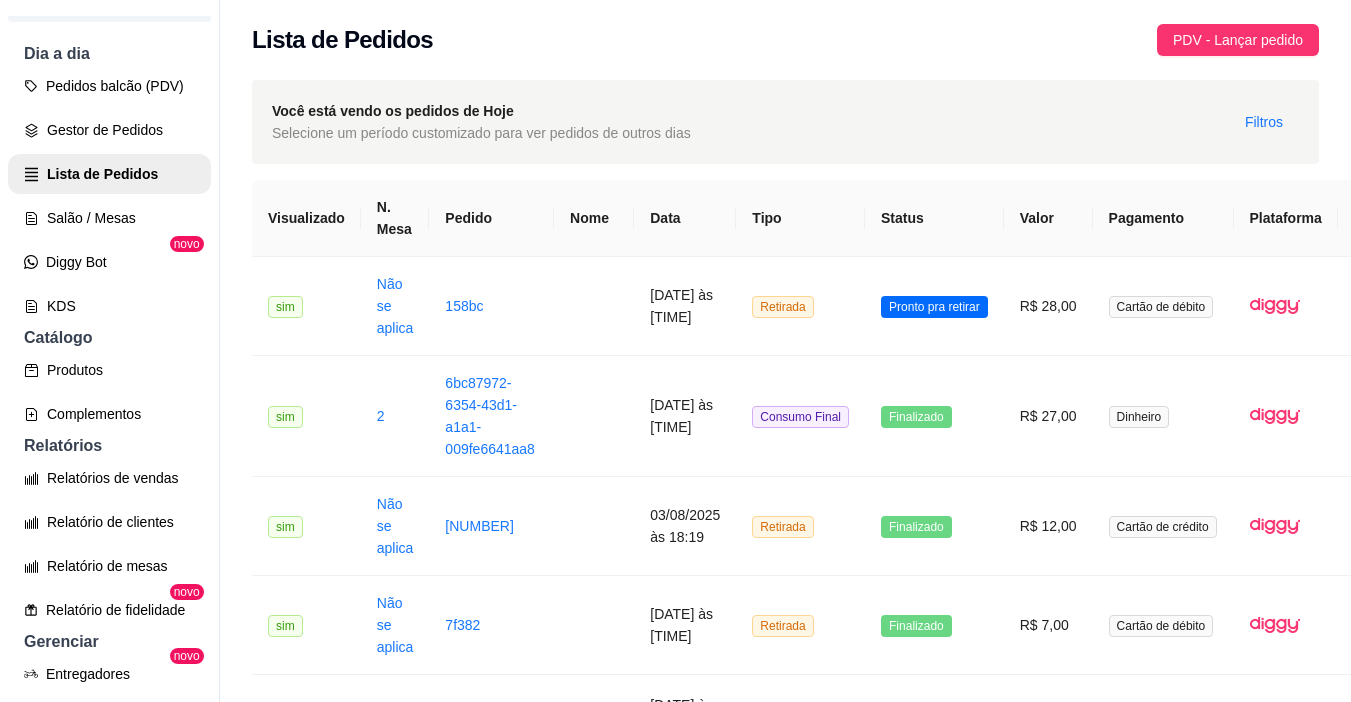 click on "Lista de Pedidos" at bounding box center (109, 174) 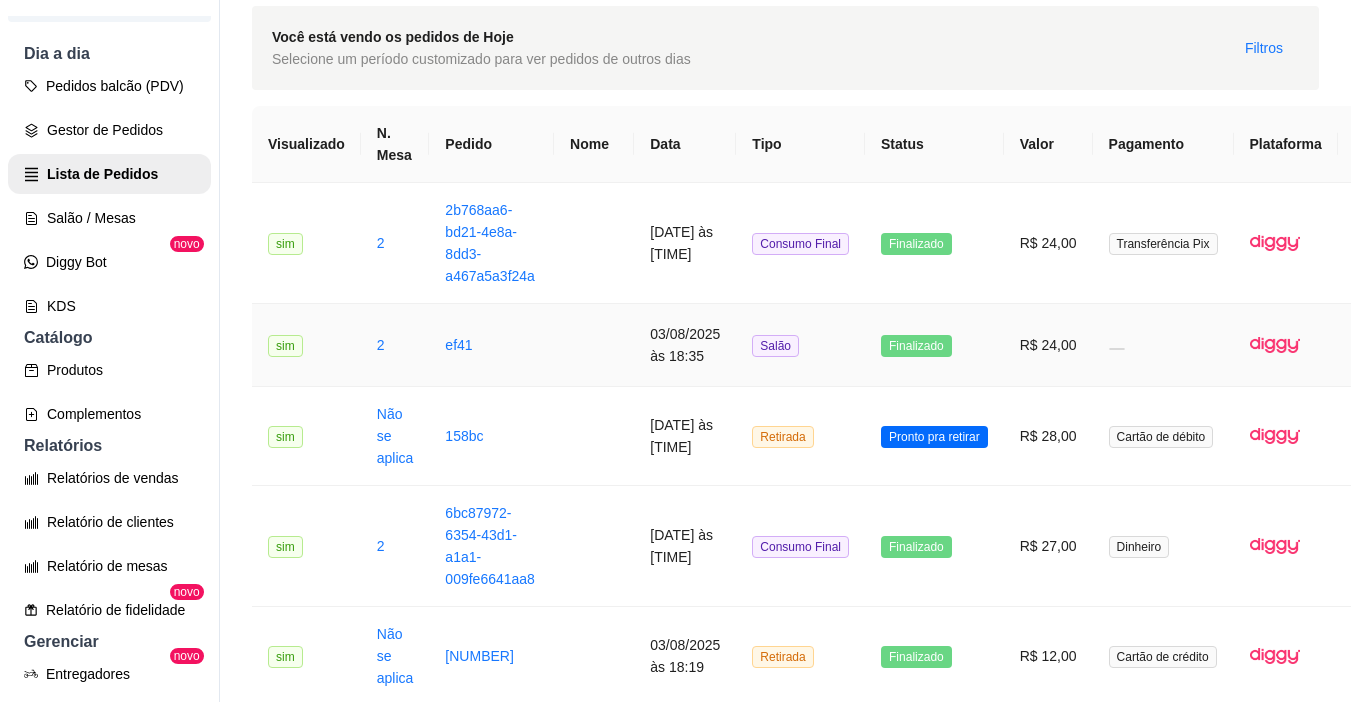 scroll, scrollTop: 200, scrollLeft: 0, axis: vertical 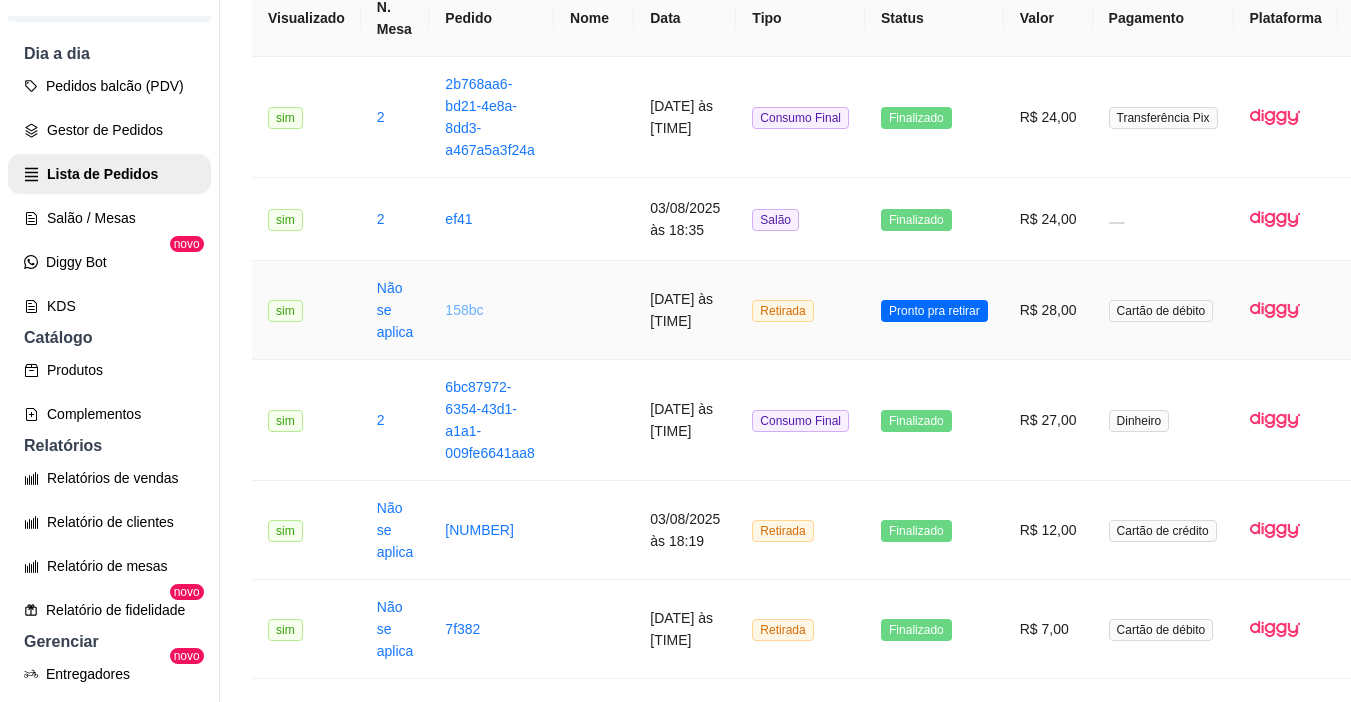 click on "158bc" at bounding box center [464, 310] 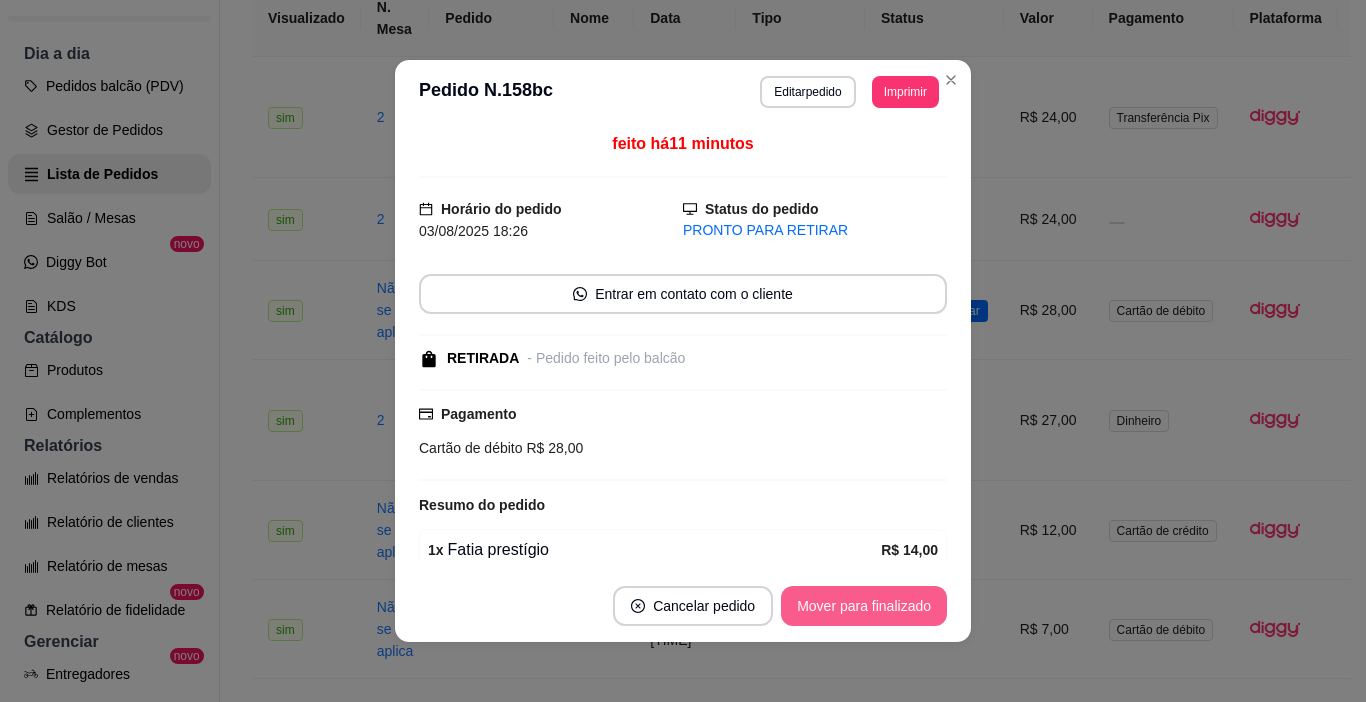click on "Mover para finalizado" at bounding box center [864, 606] 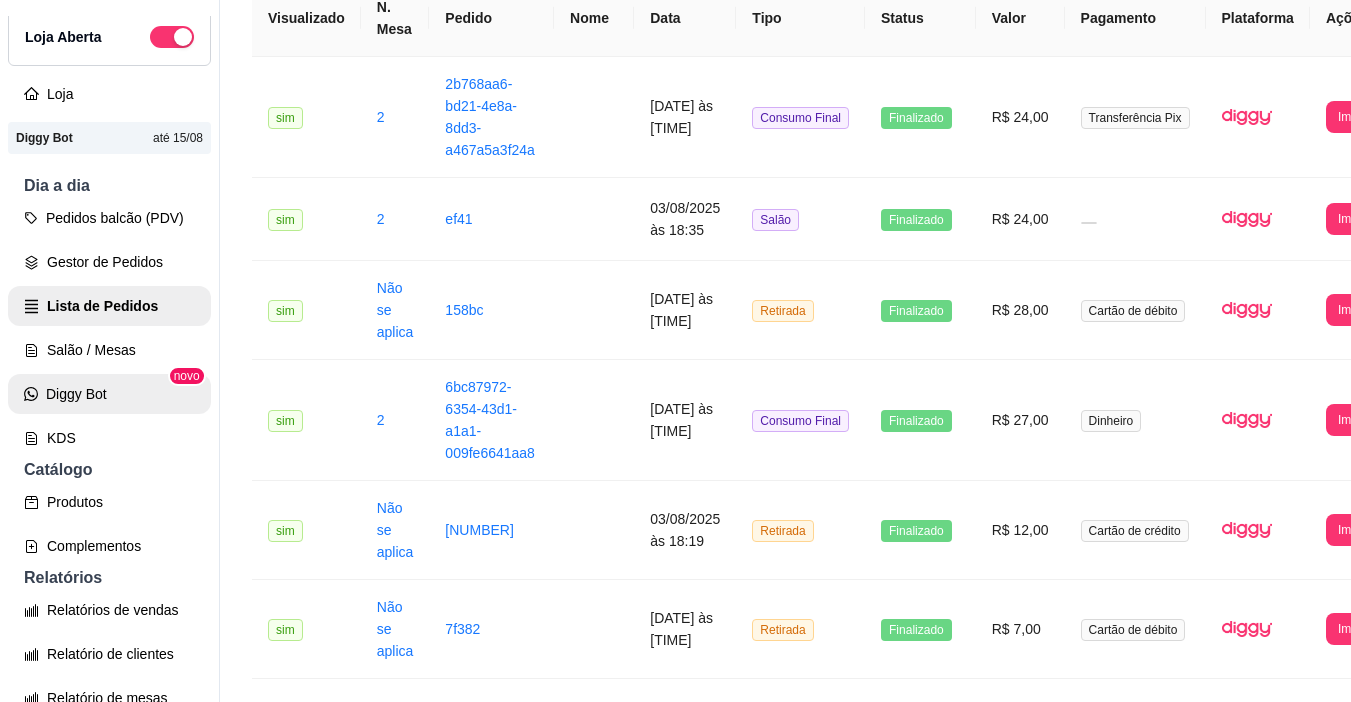 scroll, scrollTop: 0, scrollLeft: 0, axis: both 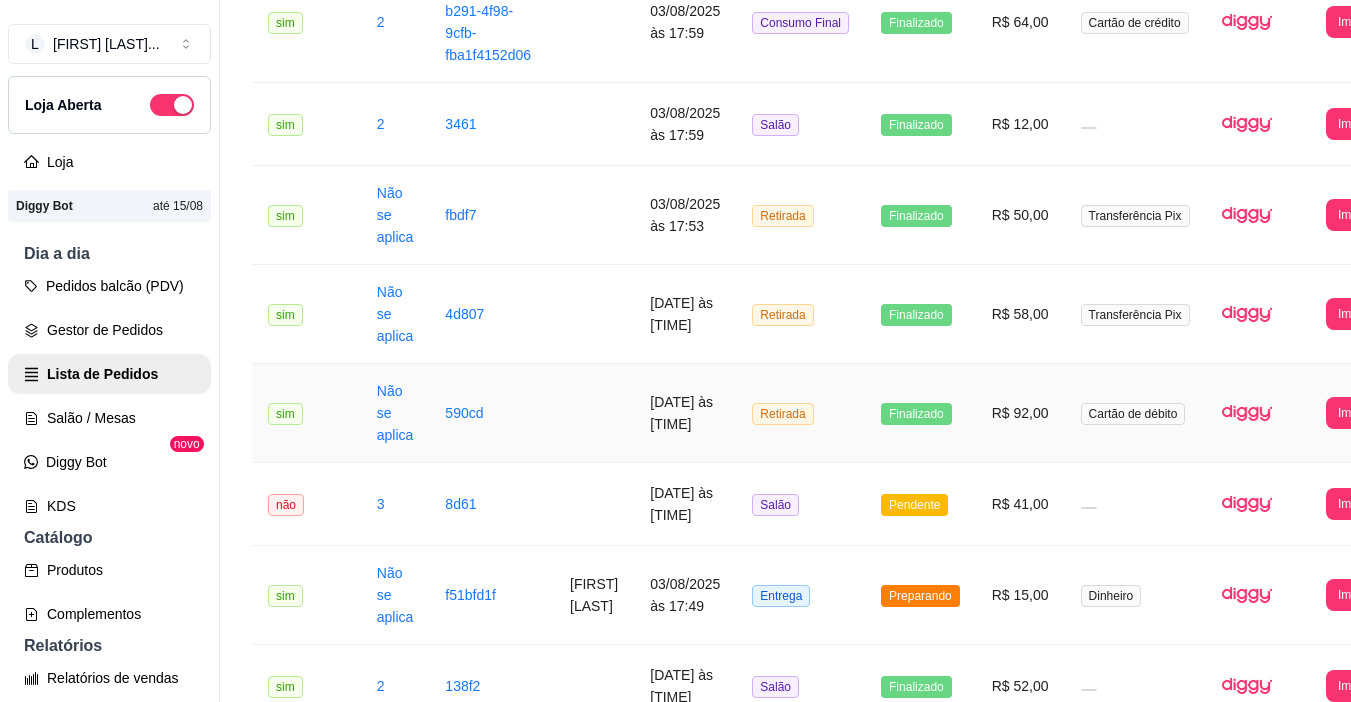 click on "Pedidos balcão (PDV)" at bounding box center [109, 286] 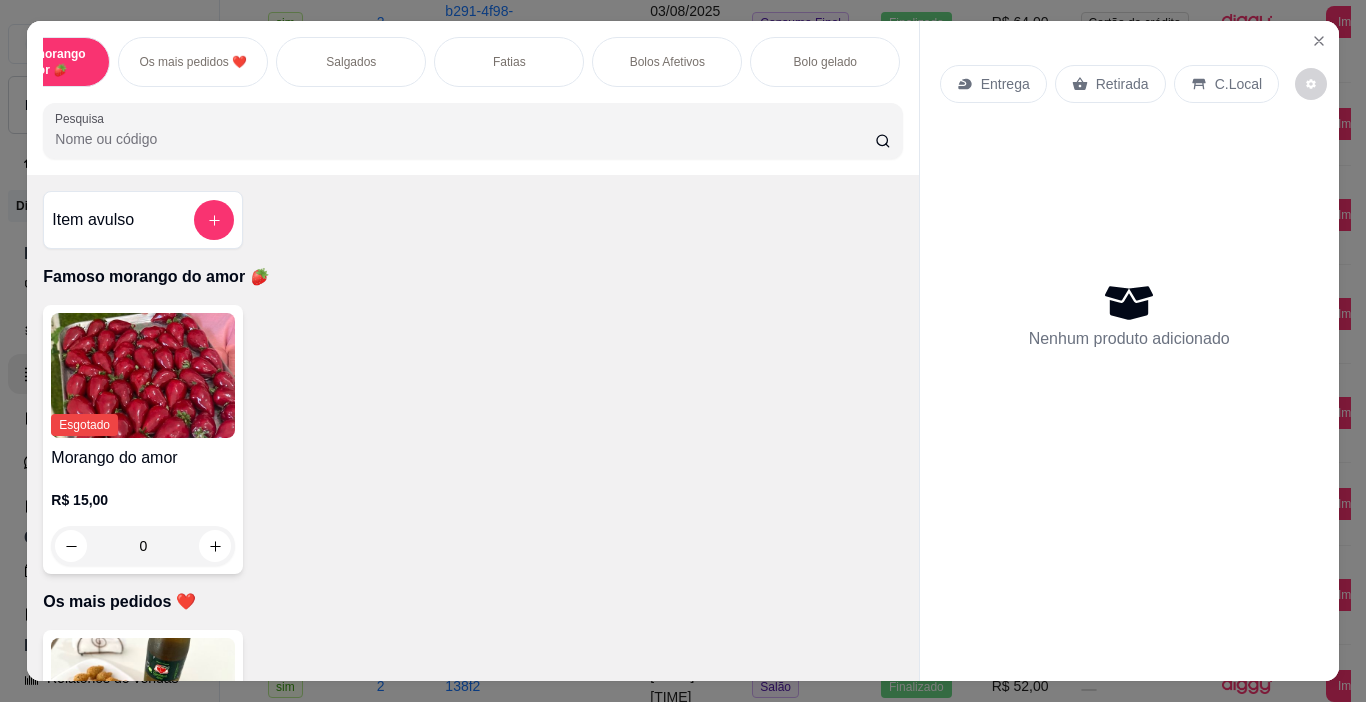 scroll, scrollTop: 0, scrollLeft: 49, axis: horizontal 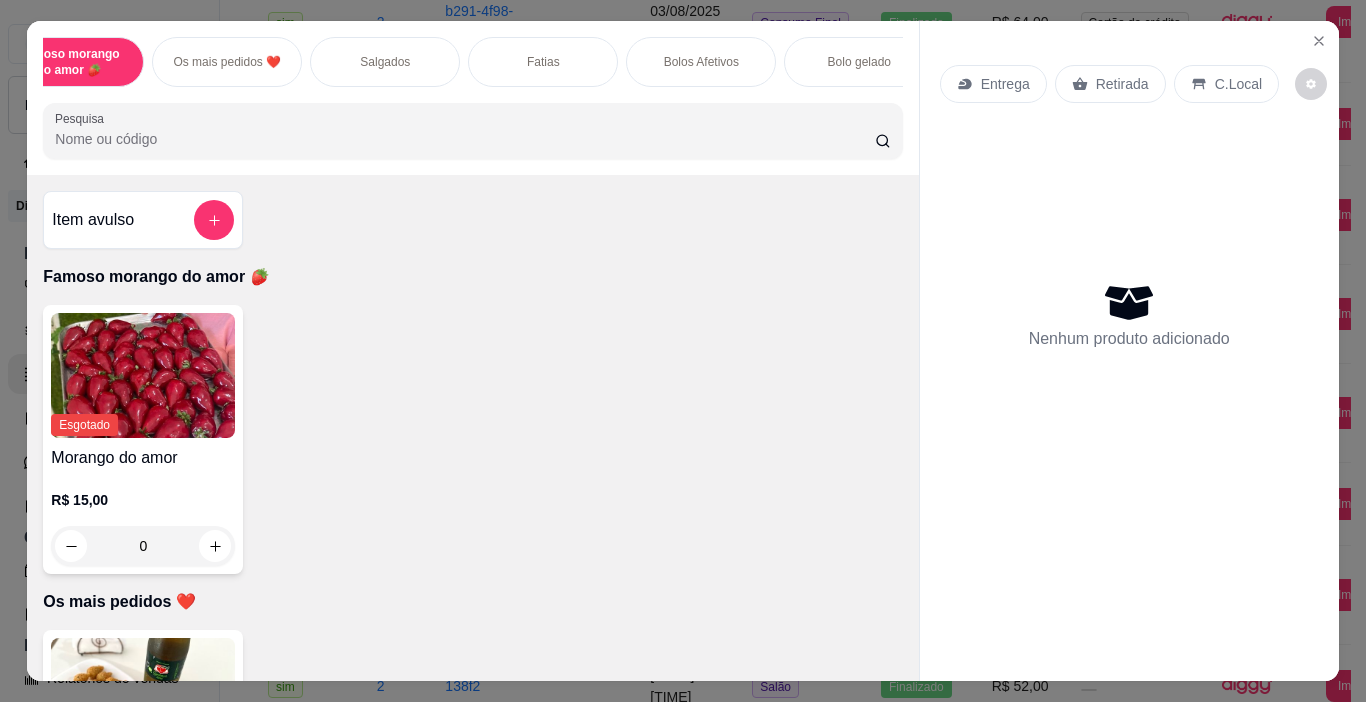 click on "Bolo gelado" at bounding box center (859, 62) 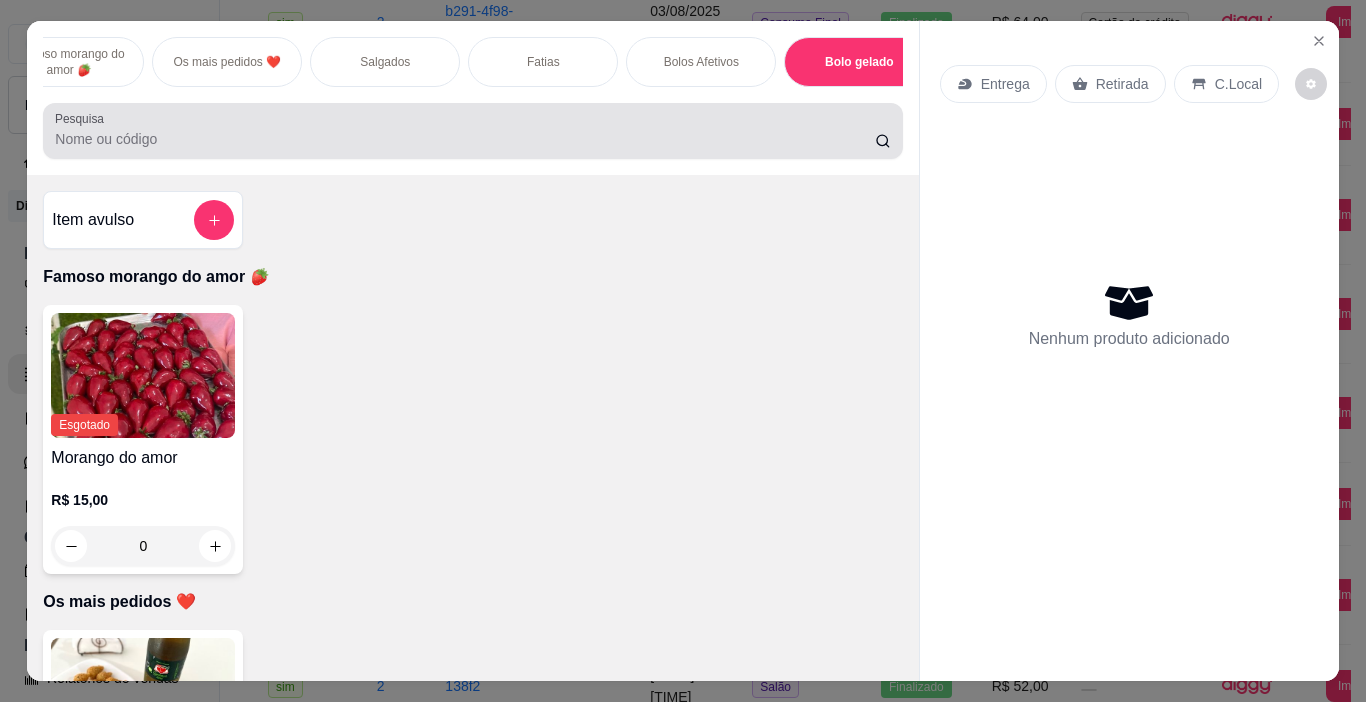 scroll, scrollTop: 2951, scrollLeft: 0, axis: vertical 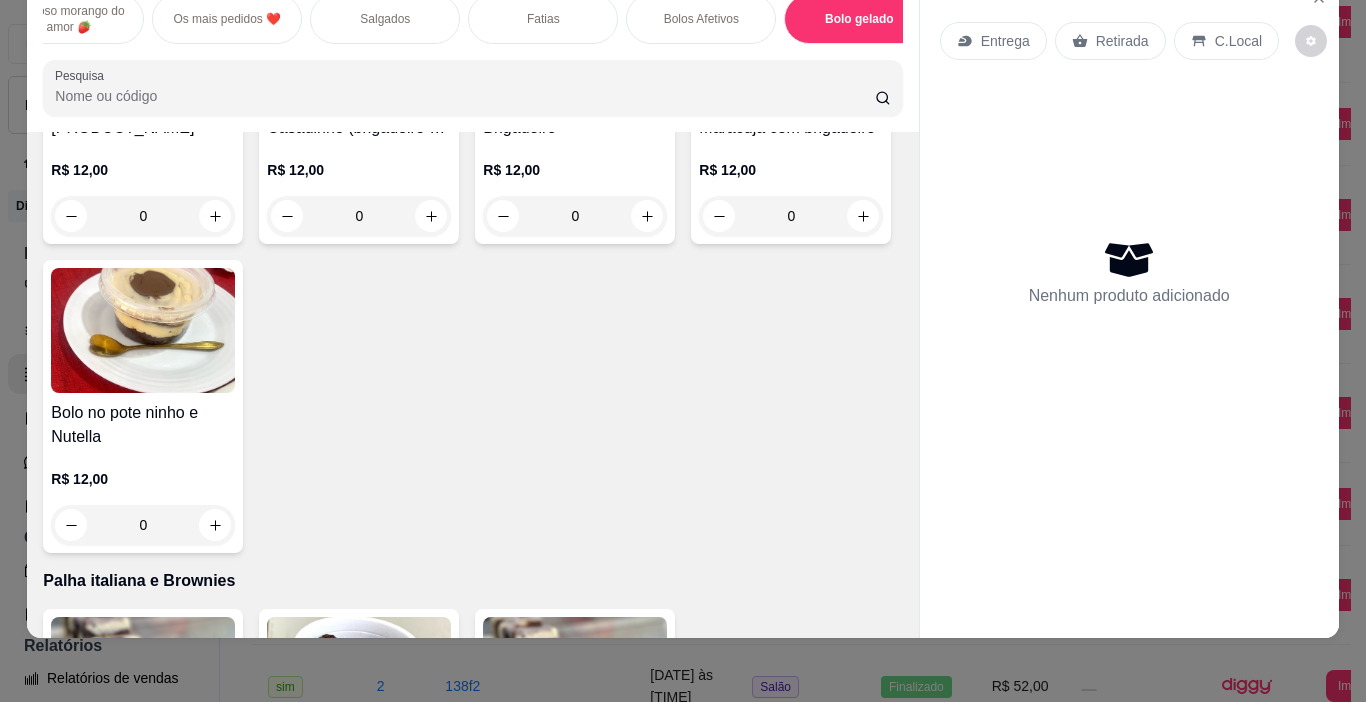 click 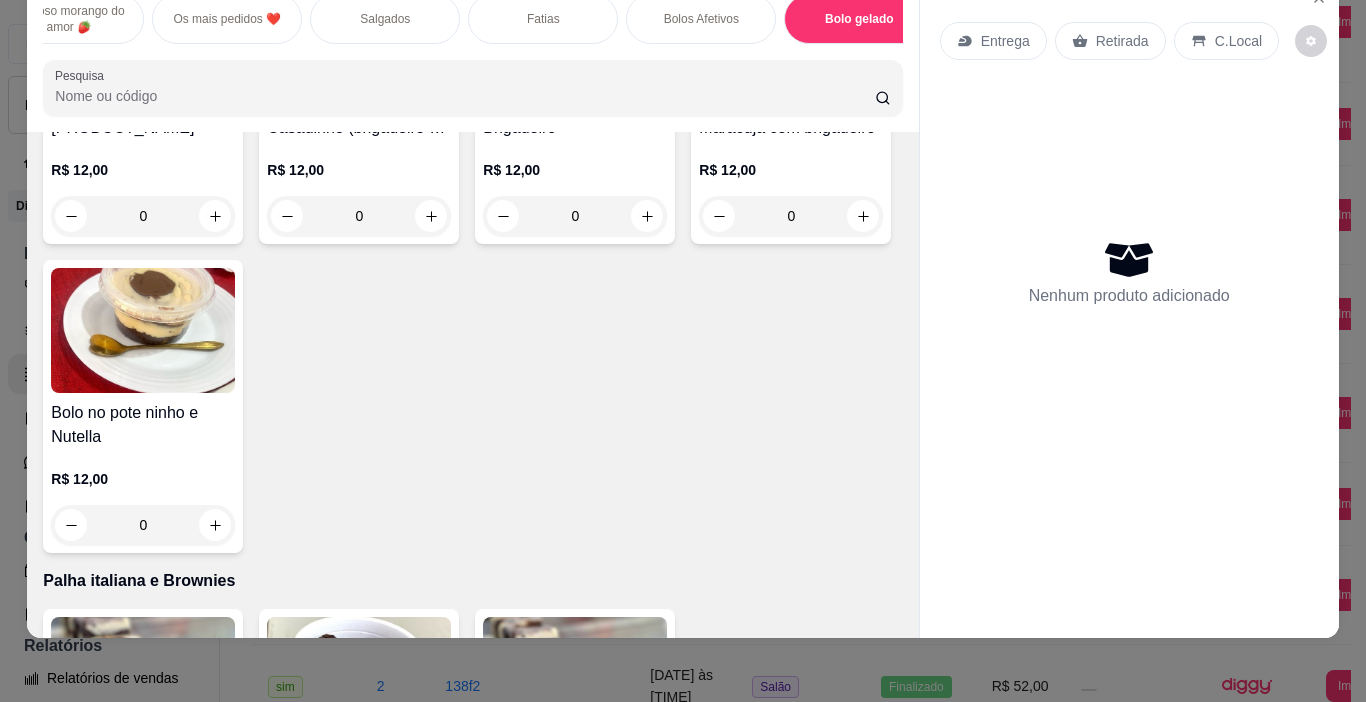type on "1" 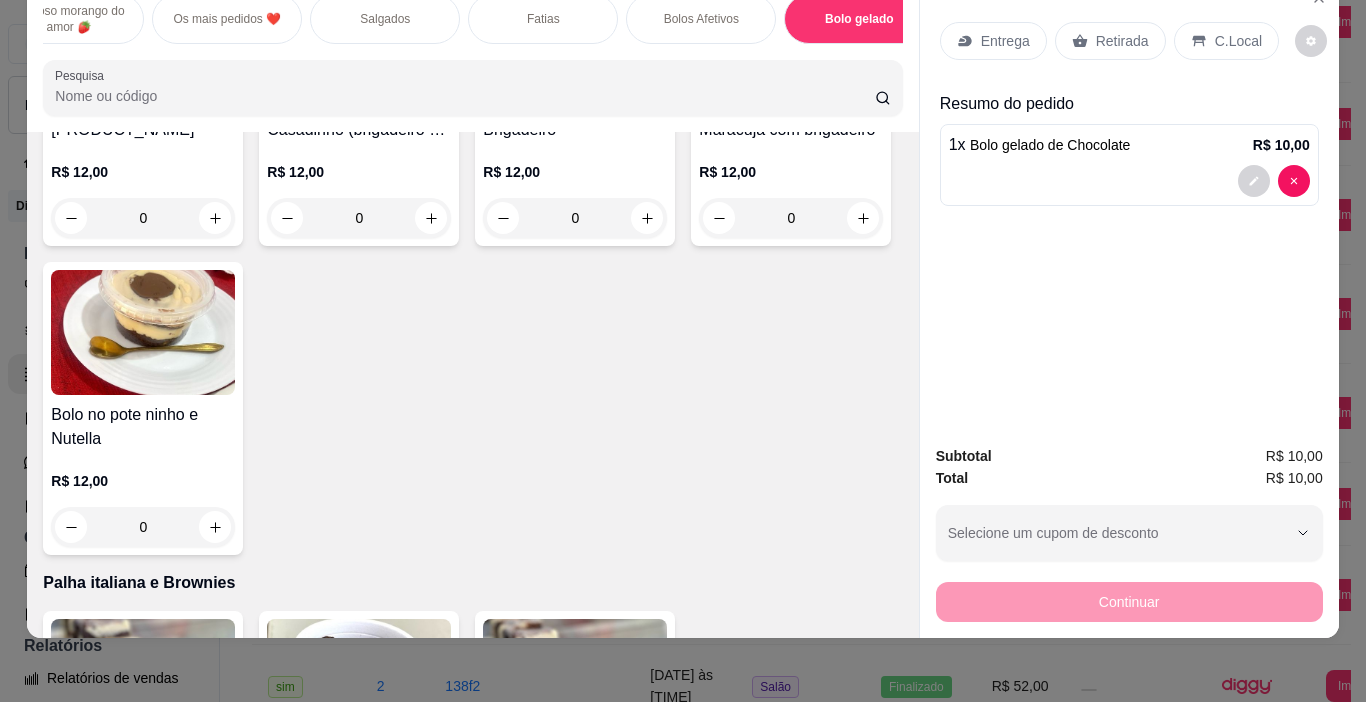 click on "Retirada" at bounding box center [1122, 41] 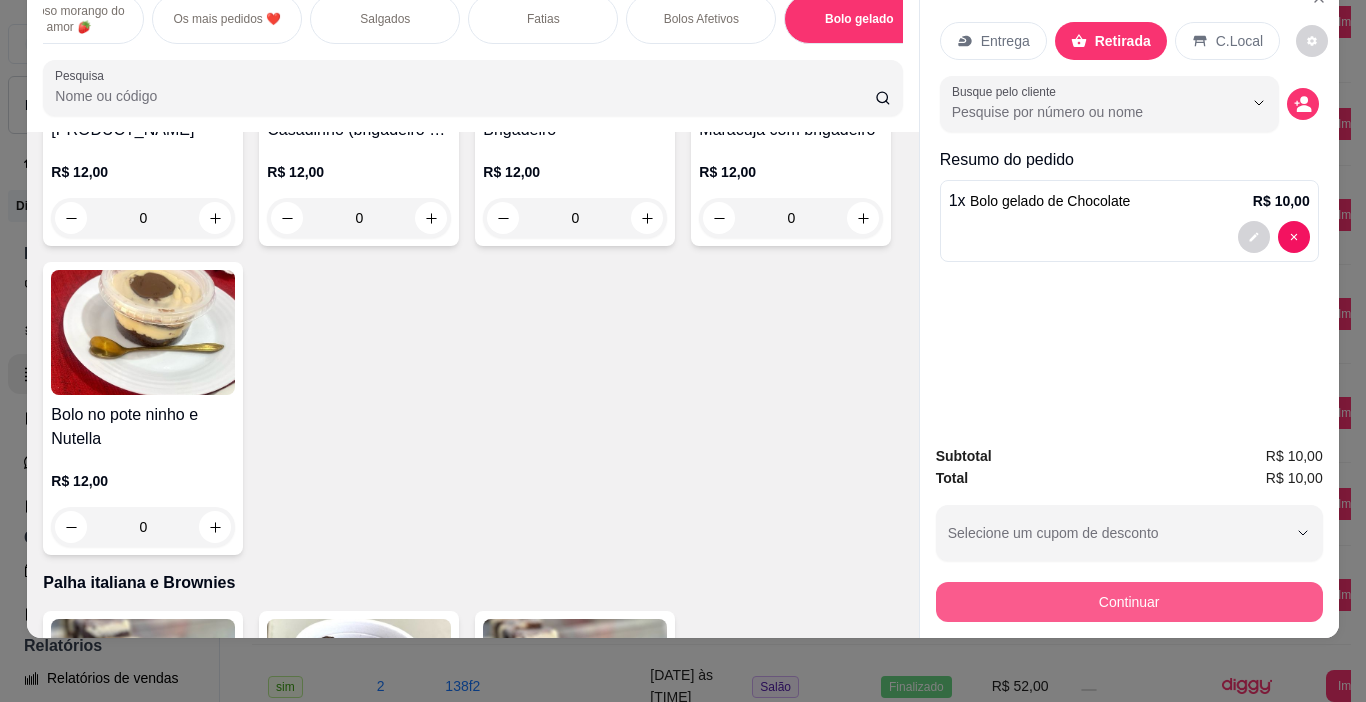 click on "Continuar" at bounding box center [1129, 602] 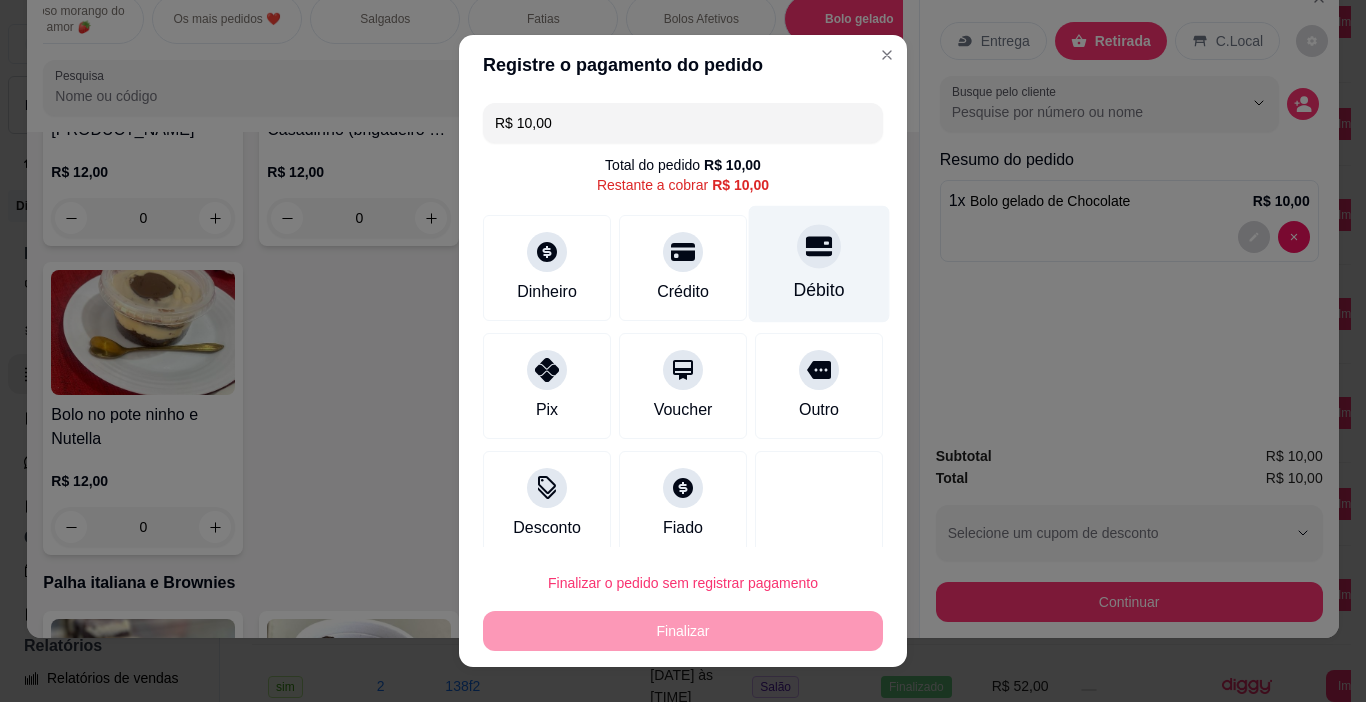 click at bounding box center [819, 247] 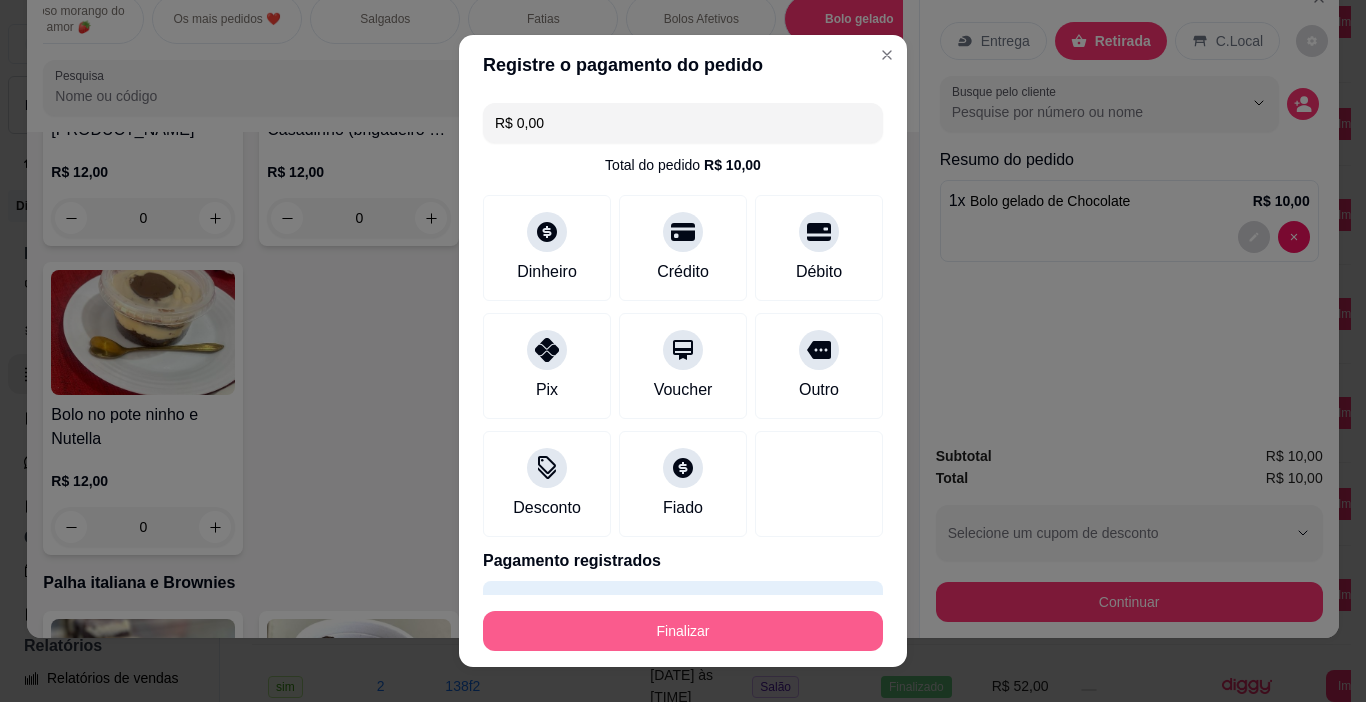 click on "Finalizar" at bounding box center (683, 631) 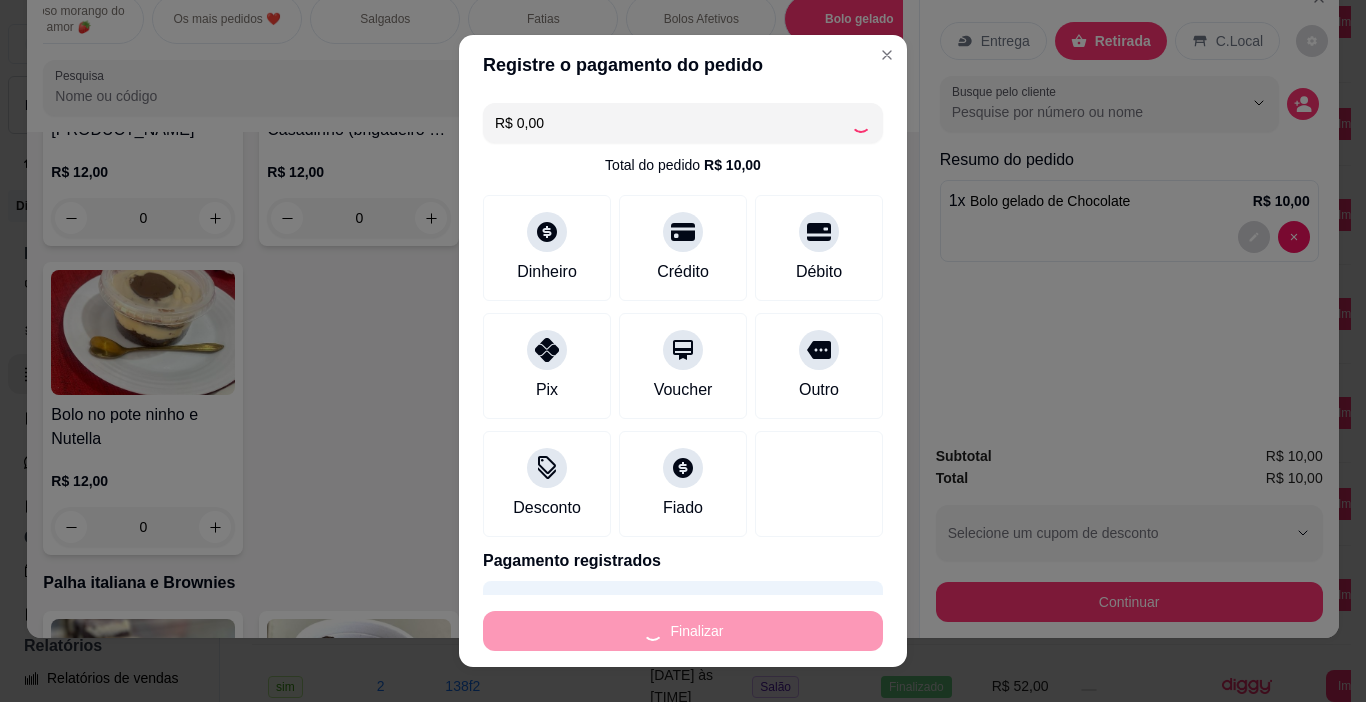 type on "0" 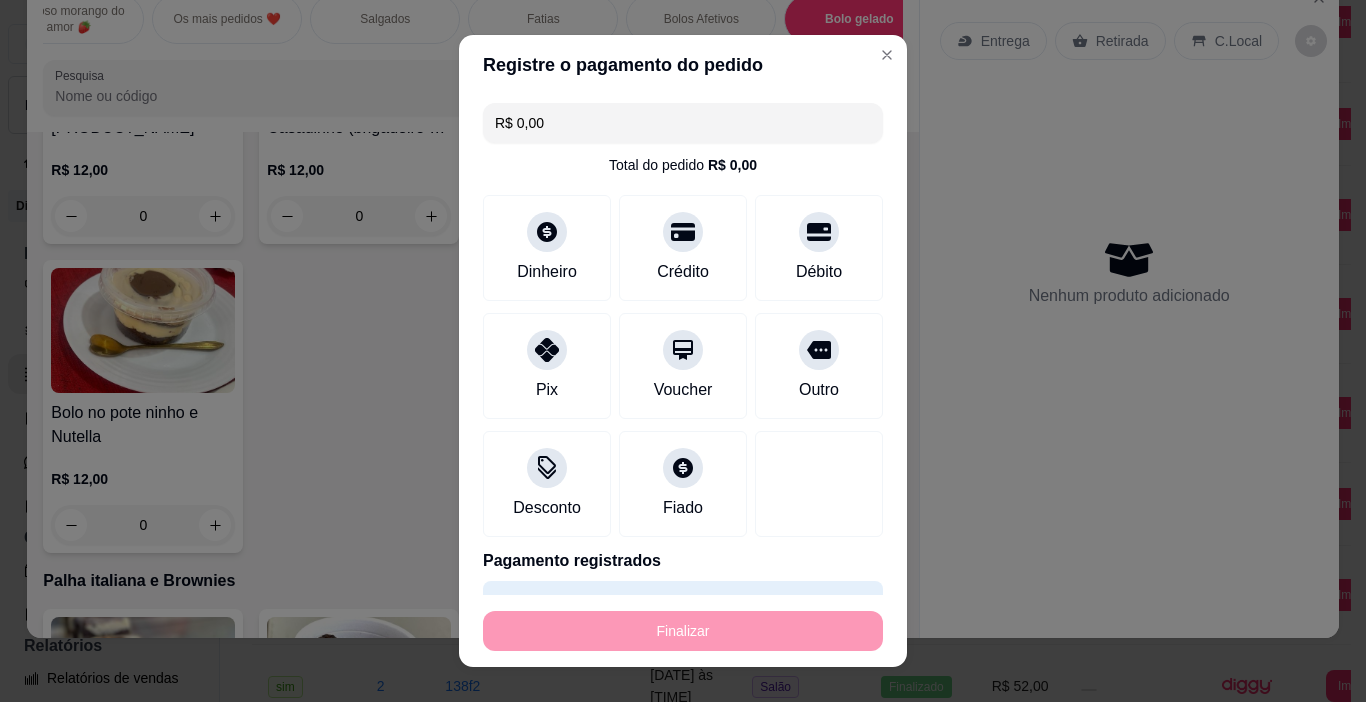 type on "-R$ 10,00" 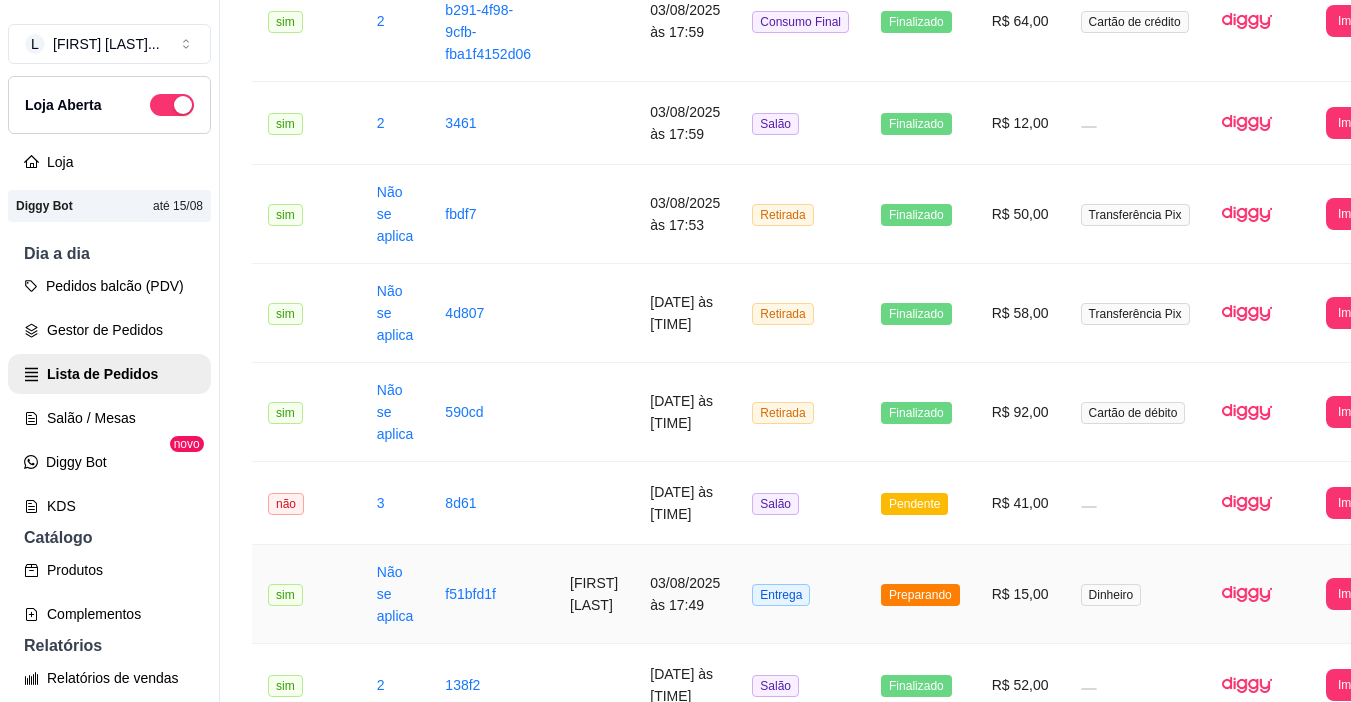 scroll, scrollTop: 1200, scrollLeft: 0, axis: vertical 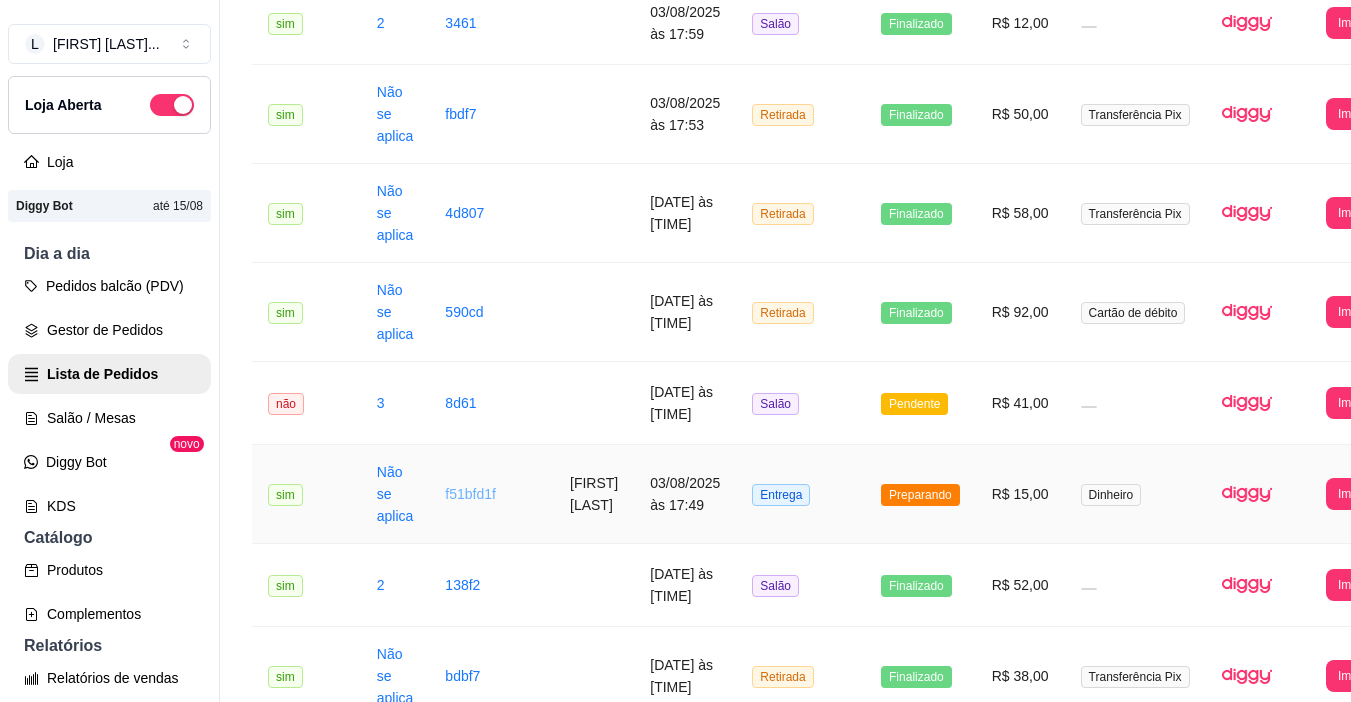 click on "f51bfd1f" at bounding box center (470, 494) 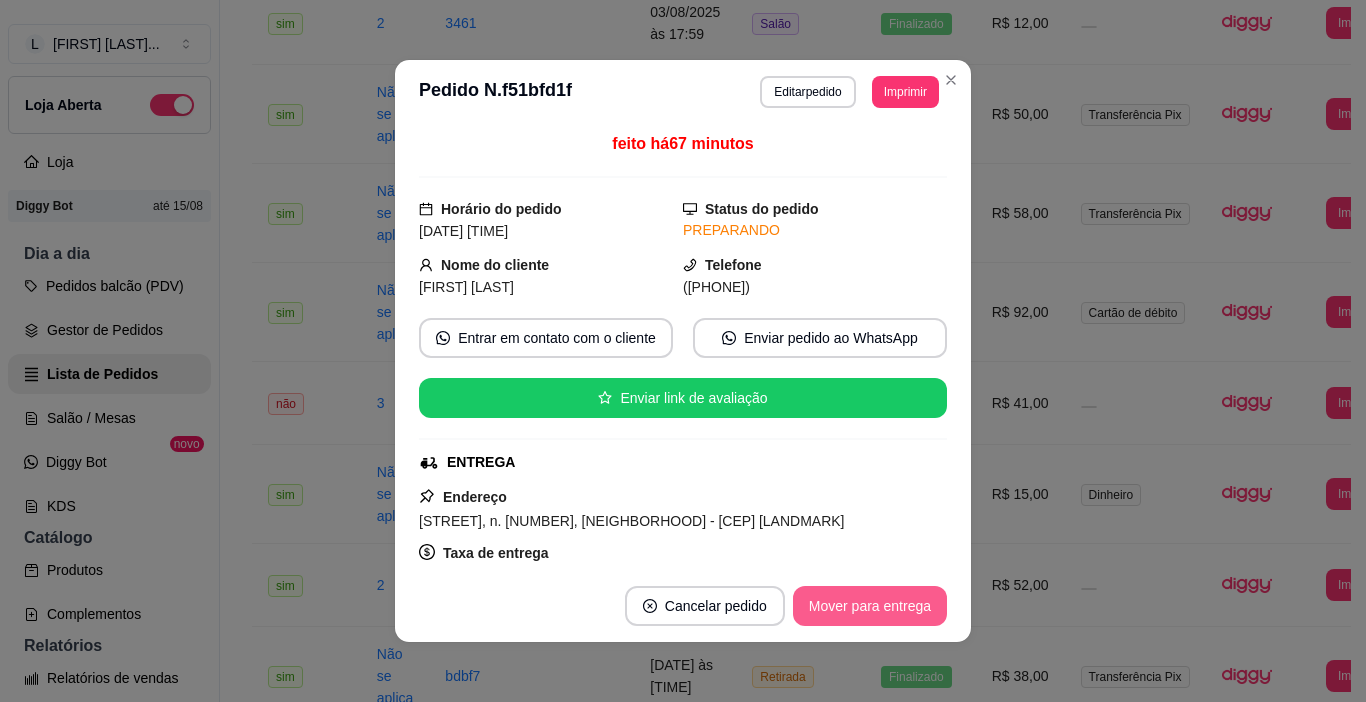 click on "Mover para entrega" at bounding box center [870, 606] 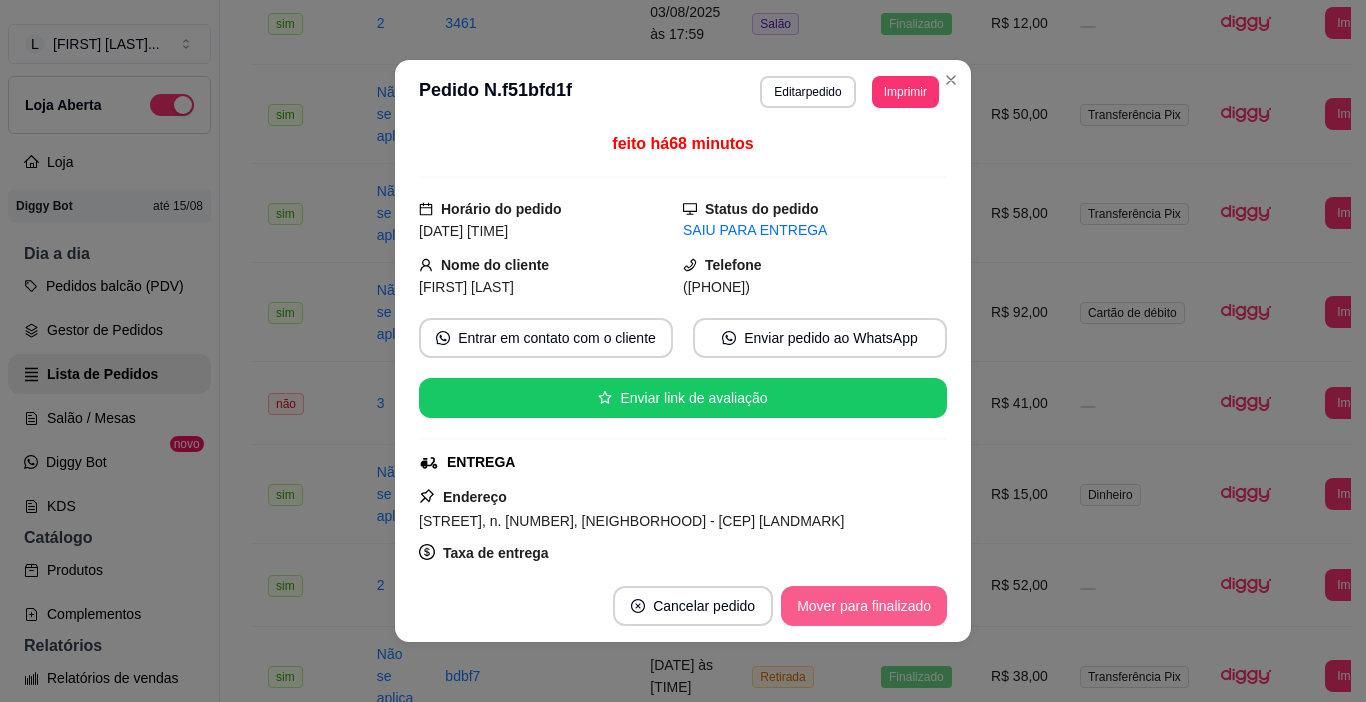 click on "Mover para finalizado" at bounding box center [864, 606] 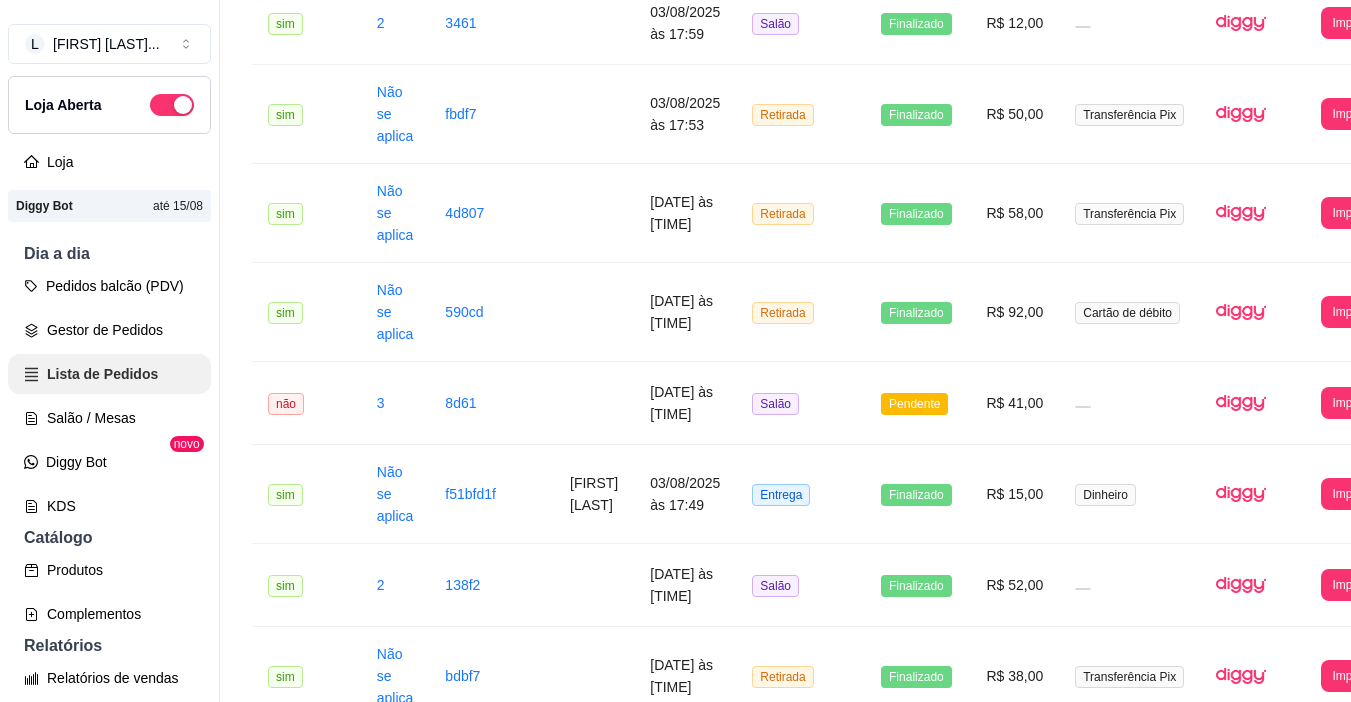 click on "Salão / Mesas" at bounding box center (109, 418) 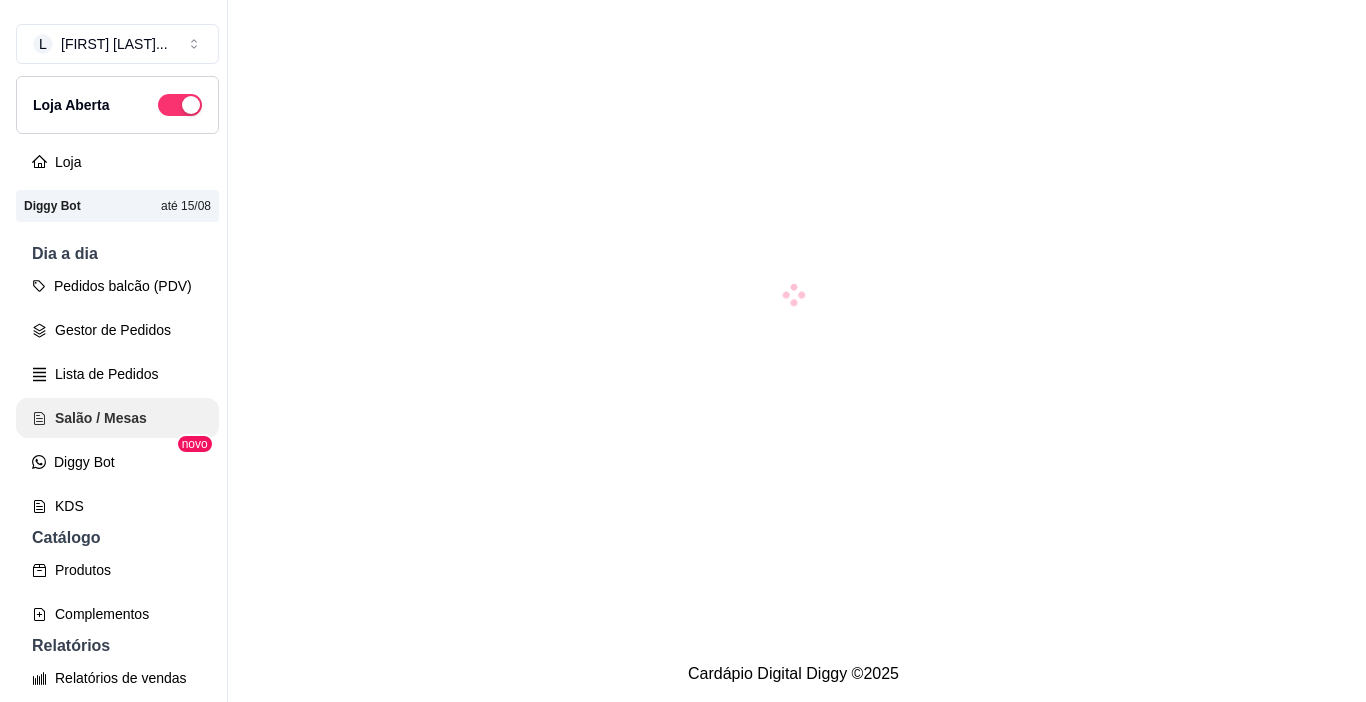 scroll, scrollTop: 0, scrollLeft: 0, axis: both 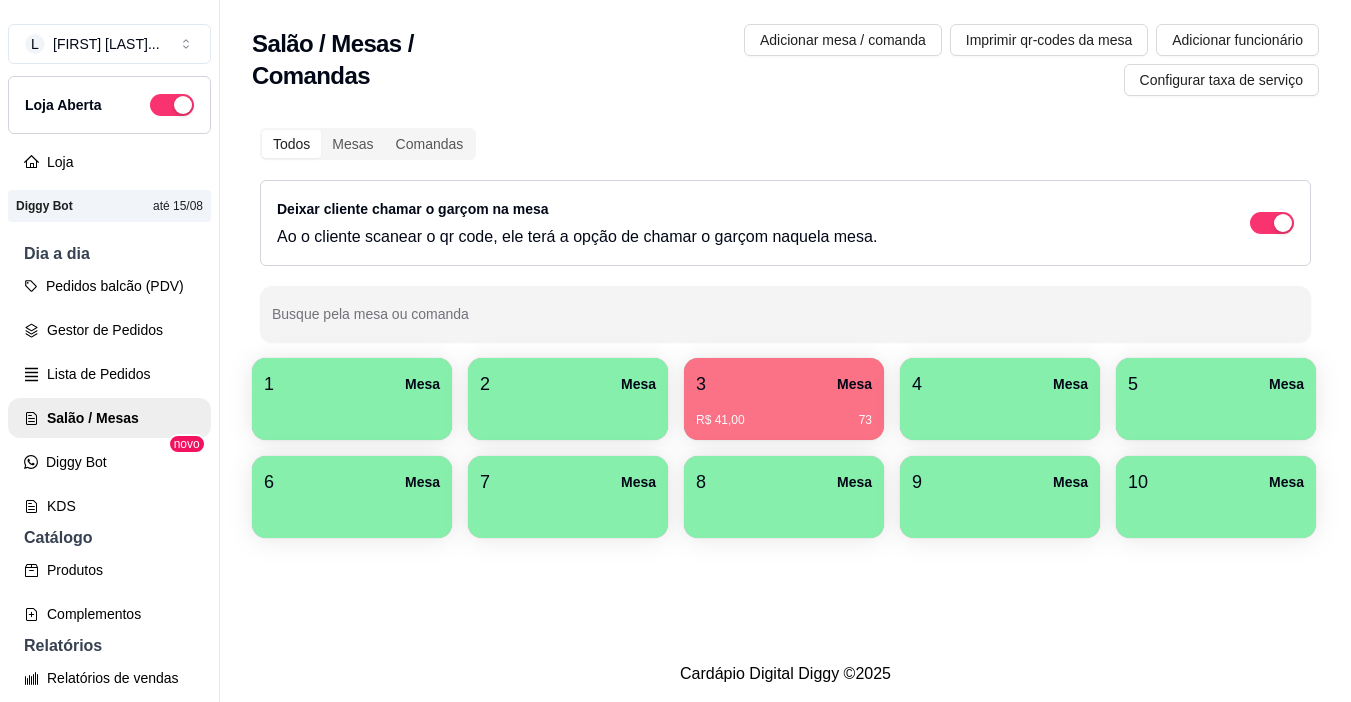click on "R$ 41,00 73" at bounding box center [784, 413] 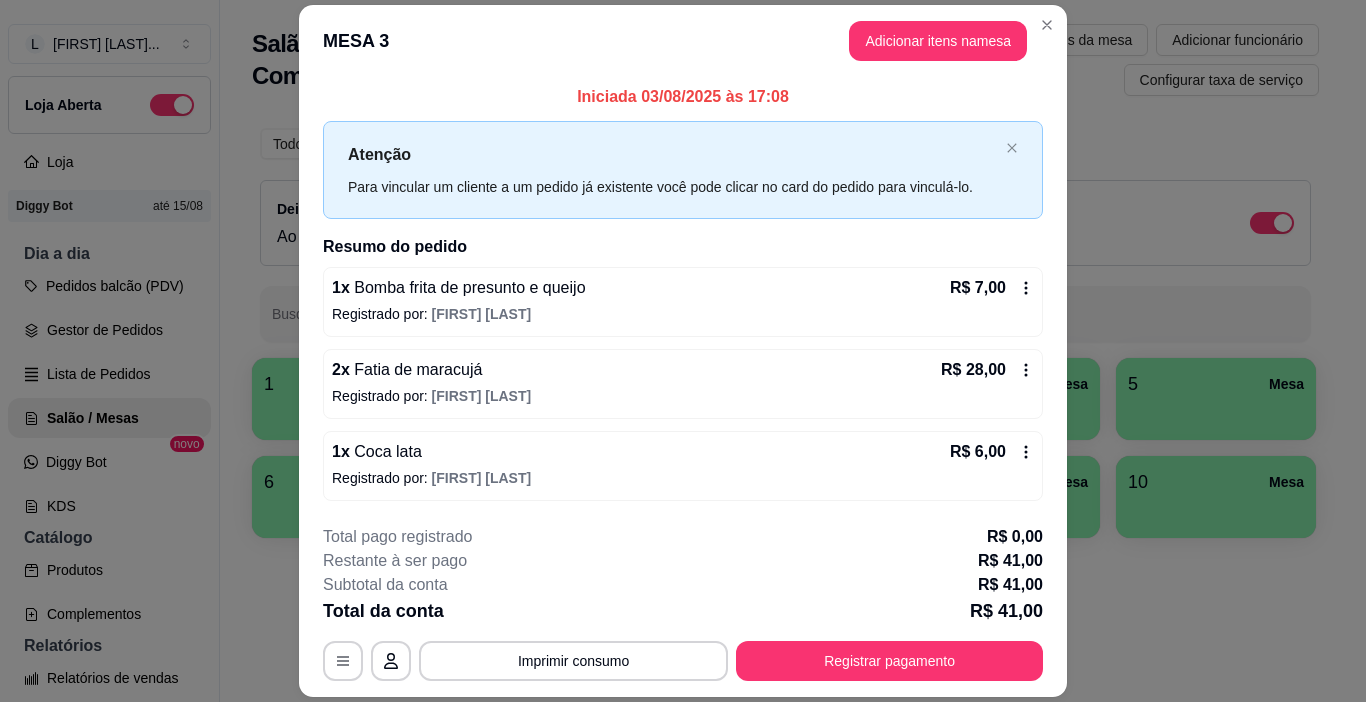 scroll, scrollTop: 59, scrollLeft: 0, axis: vertical 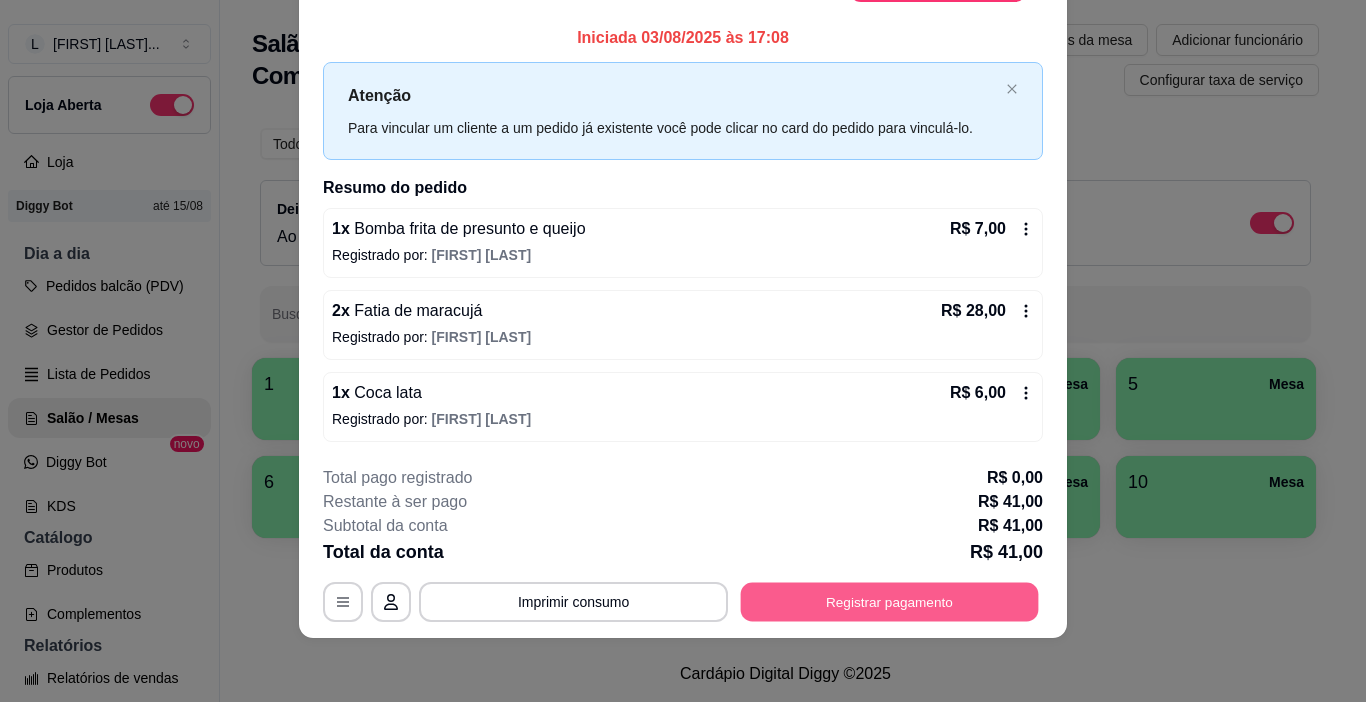 click on "Registrar pagamento" at bounding box center [890, 601] 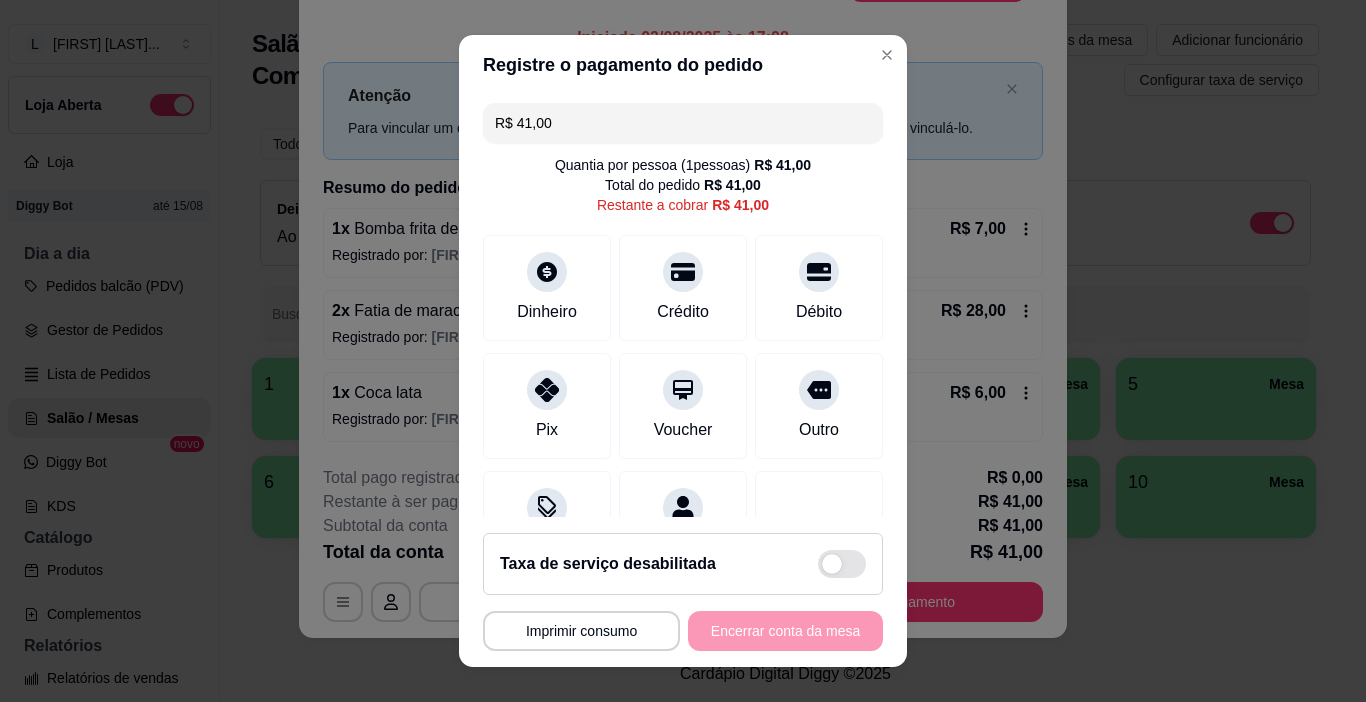 click on "R$ 41,00" at bounding box center (683, 123) 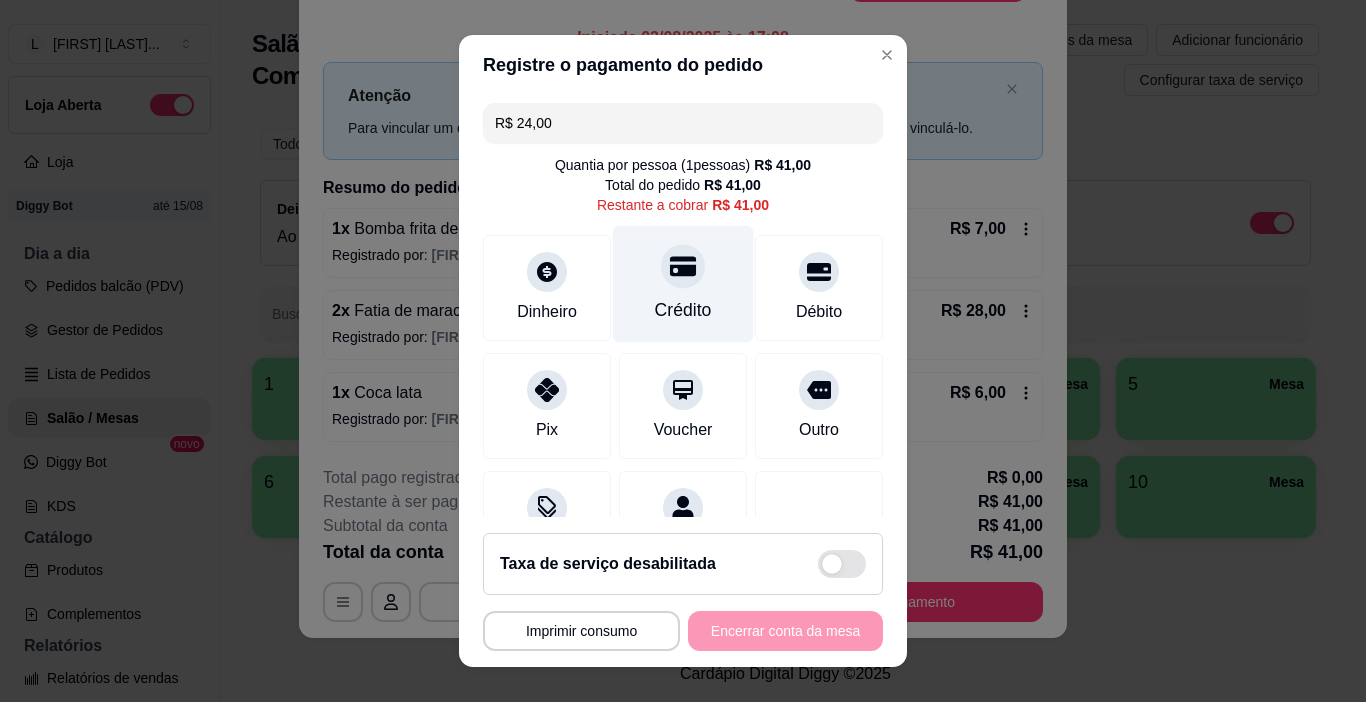 click on "Crédito" at bounding box center (683, 310) 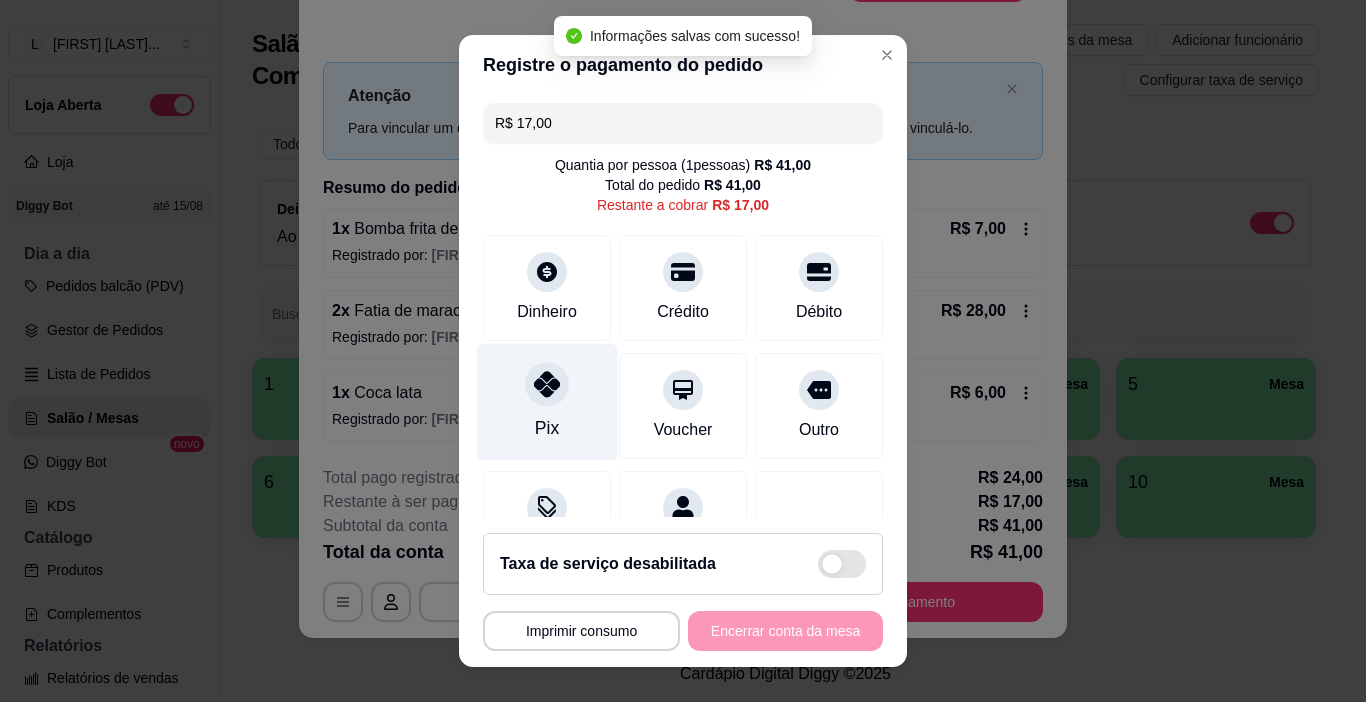 click at bounding box center [547, 385] 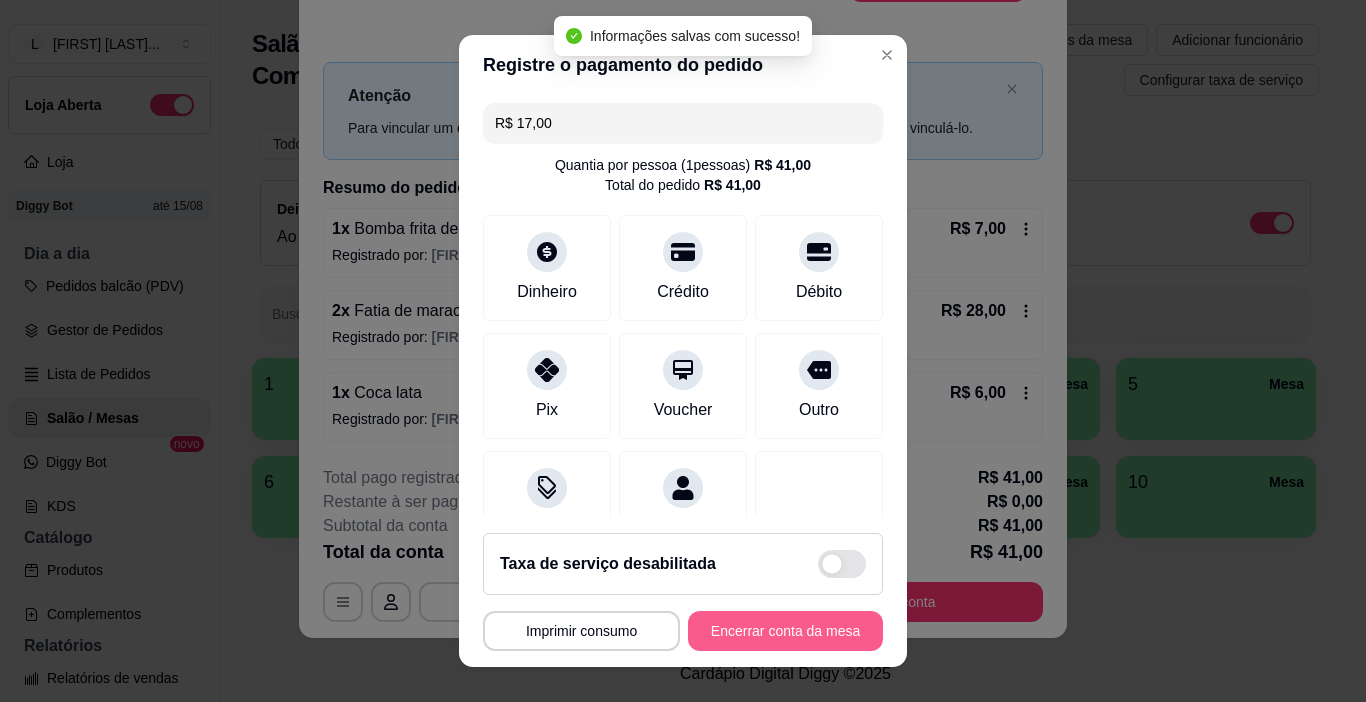 type on "R$ 0,00" 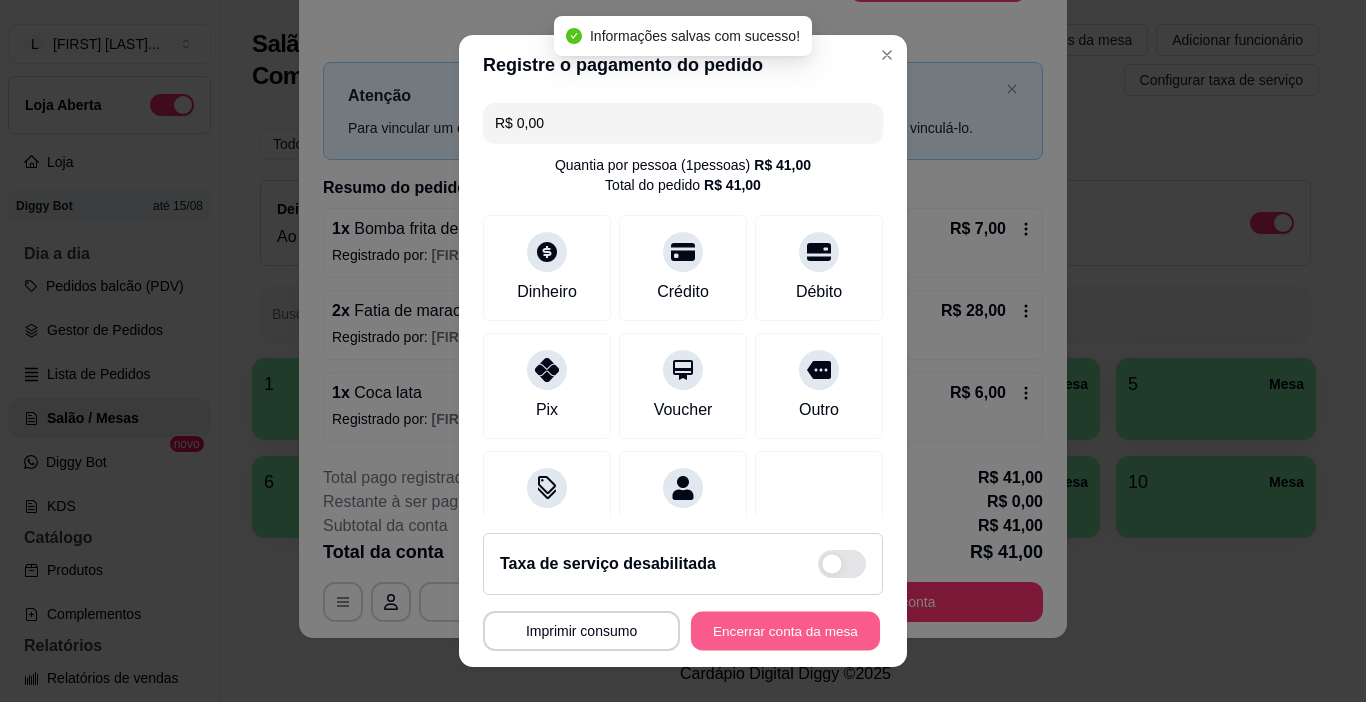 click on "Encerrar conta da mesa" at bounding box center [785, 631] 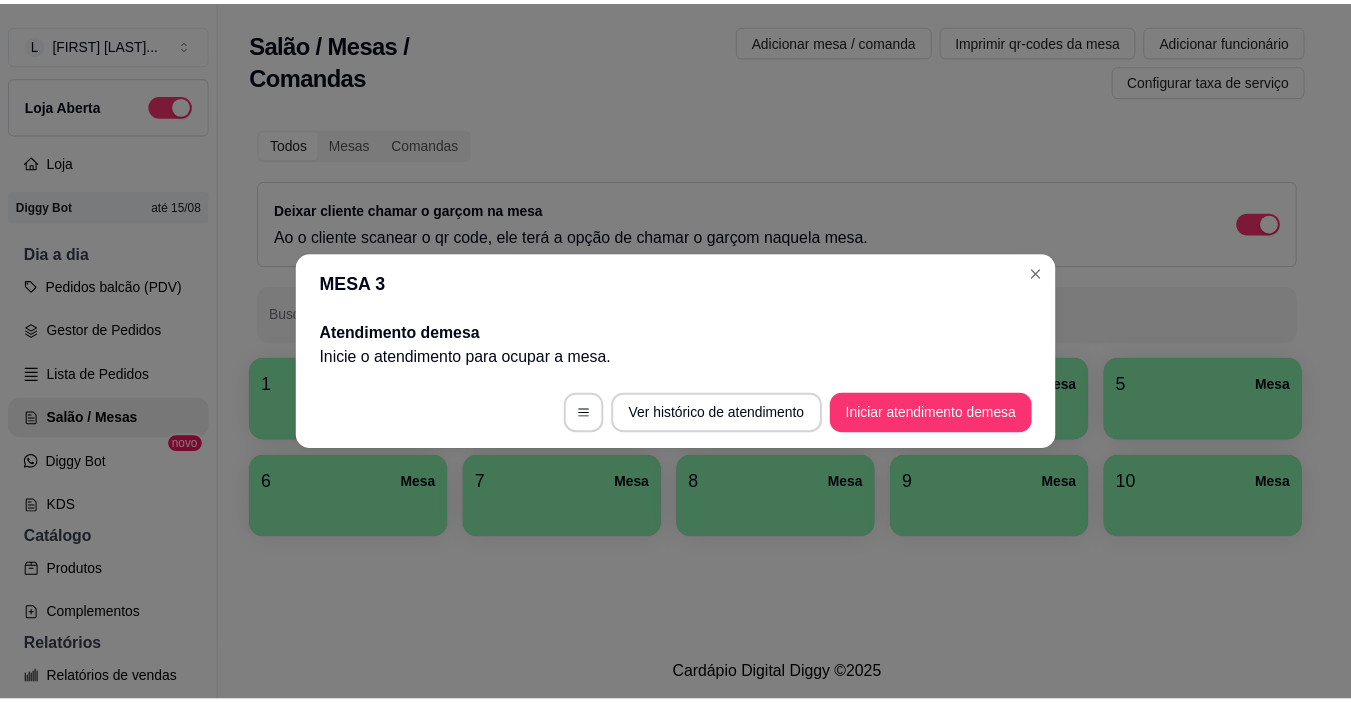 scroll, scrollTop: 0, scrollLeft: 0, axis: both 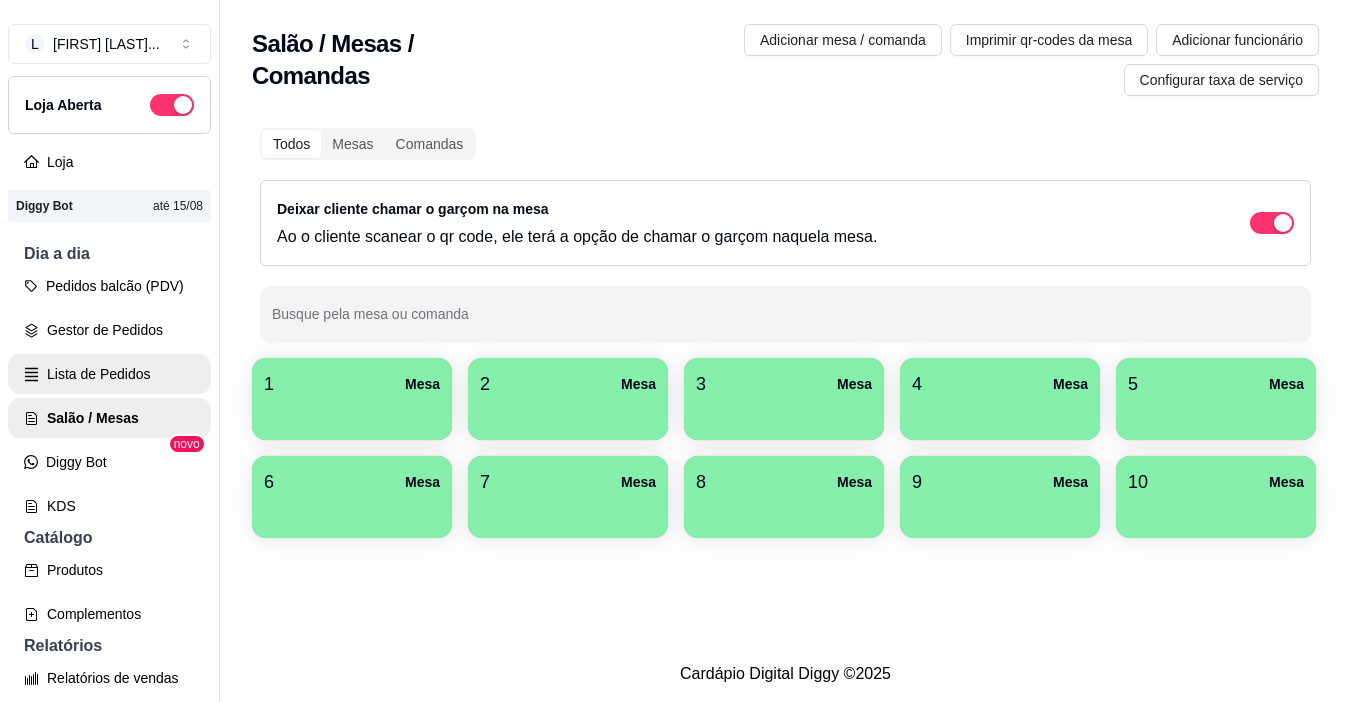click on "Lista de Pedidos" at bounding box center (109, 374) 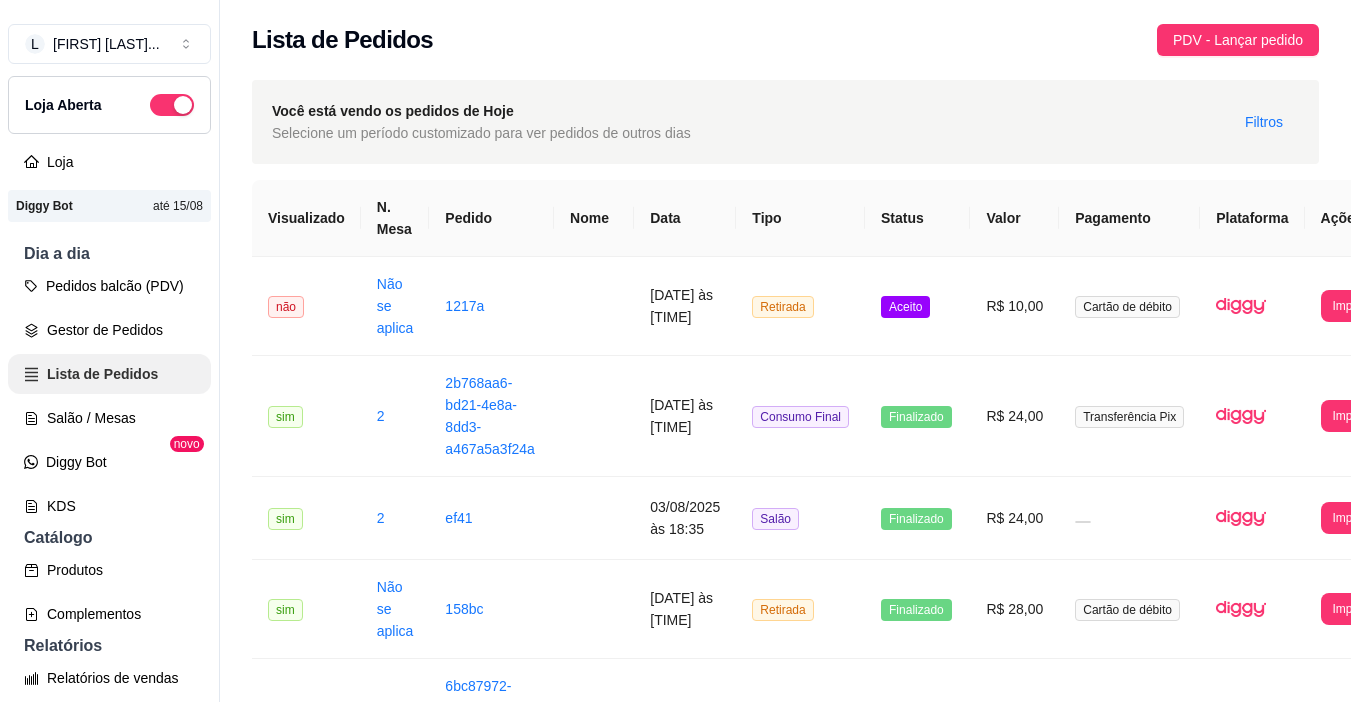 click on "Lista de Pedidos" at bounding box center [109, 374] 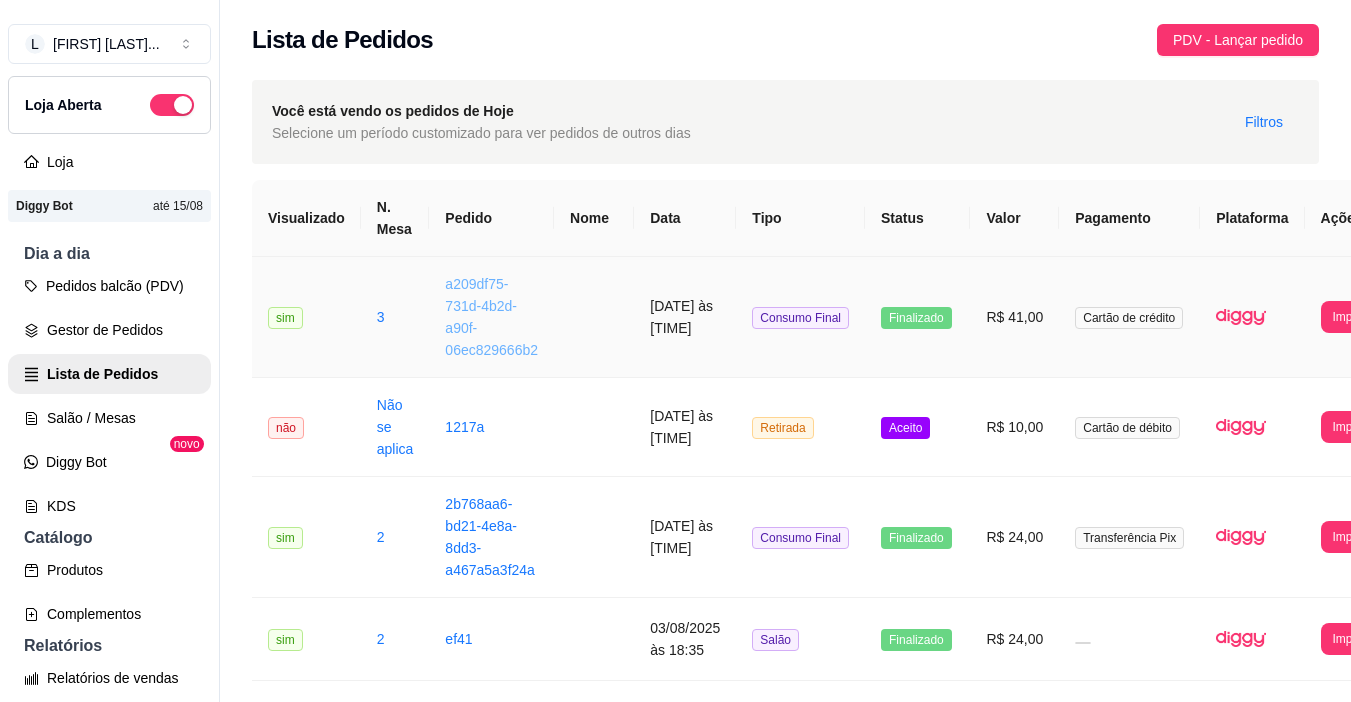click on "a209df75-731d-4b2d-a90f-06ec829666b2" at bounding box center [491, 317] 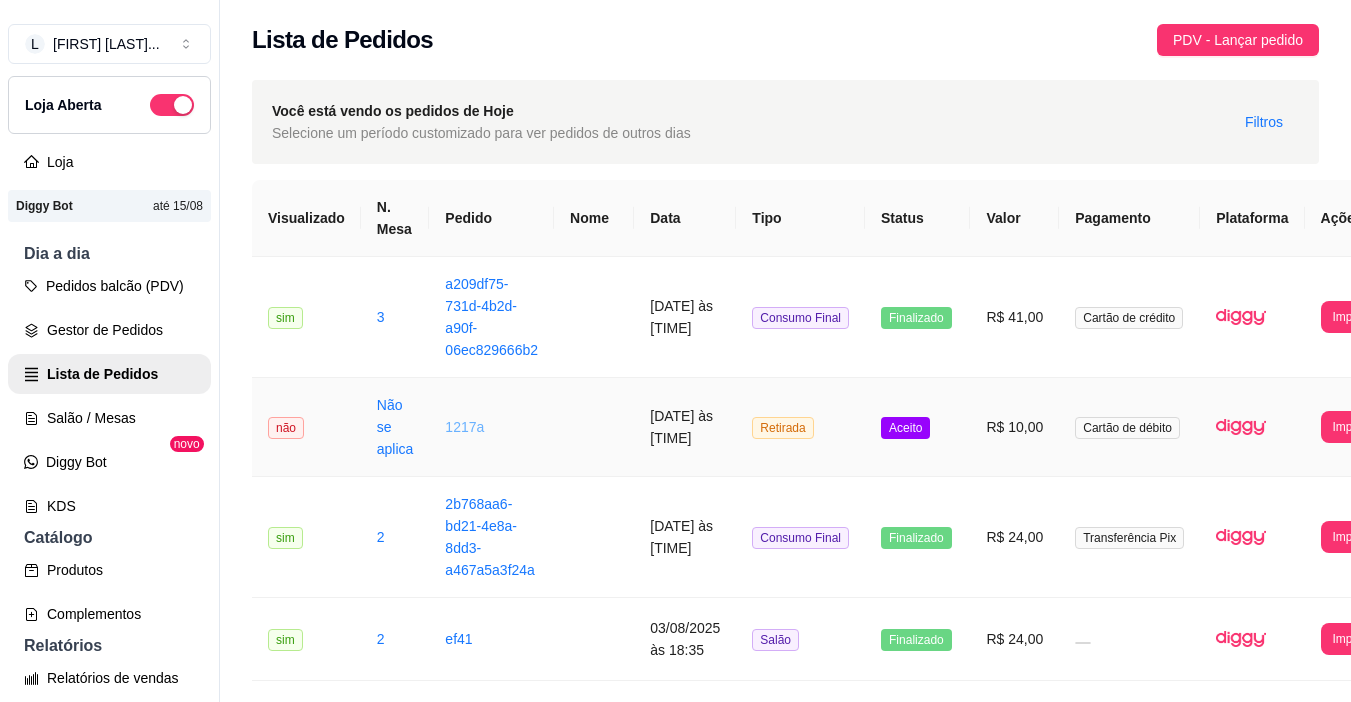 click on "1217a" at bounding box center (464, 427) 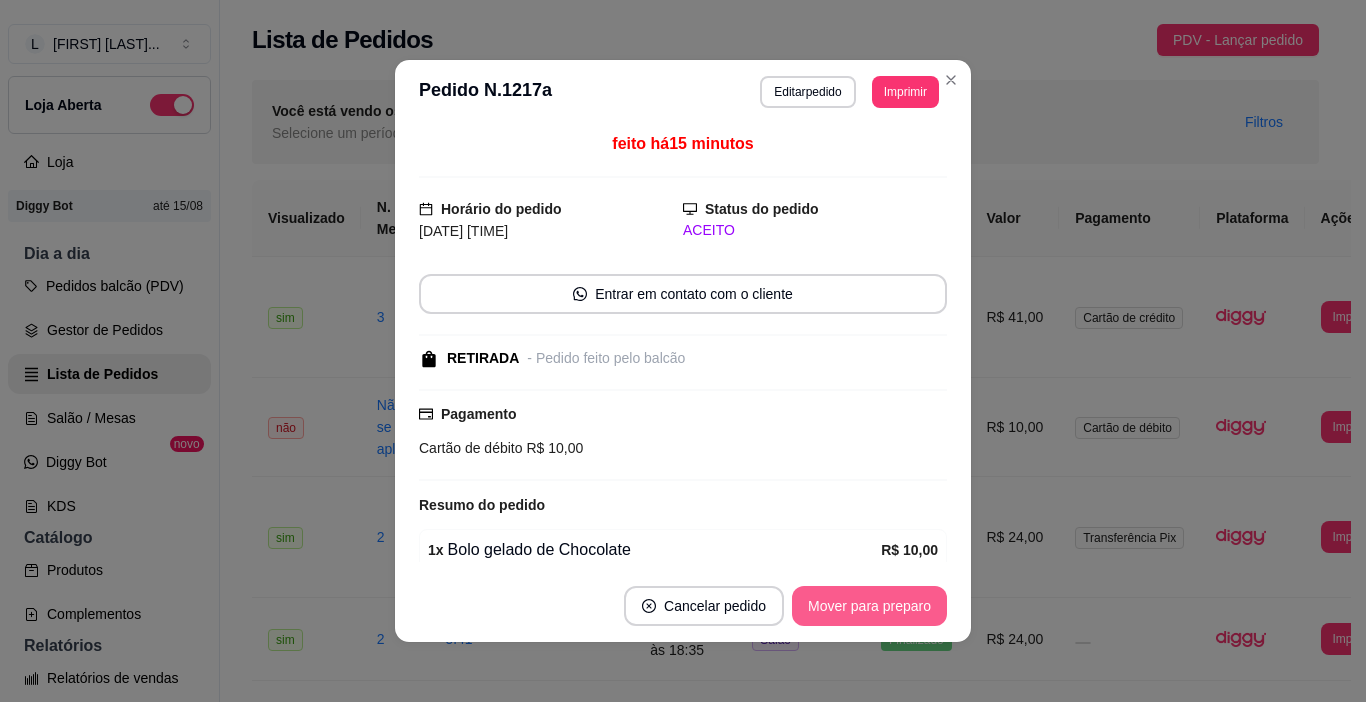 click on "Mover para preparo" at bounding box center [869, 606] 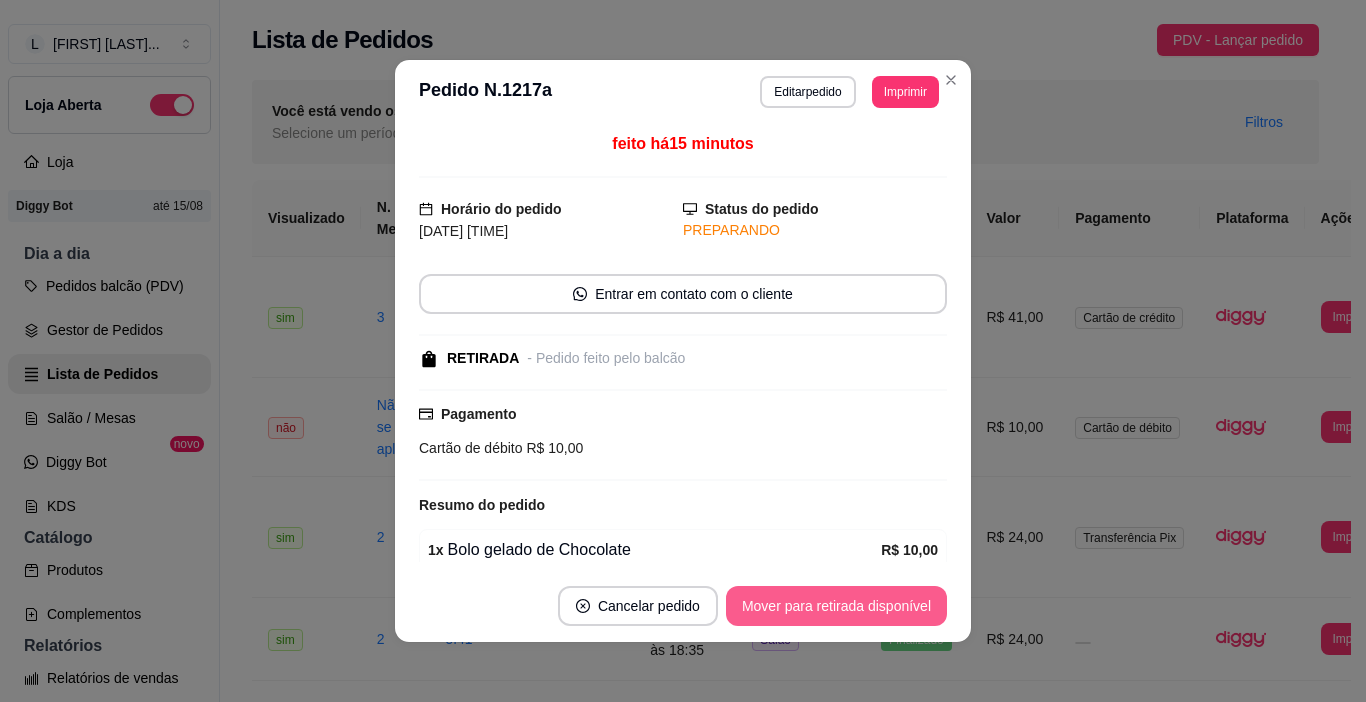 click on "Mover para retirada disponível" at bounding box center (836, 606) 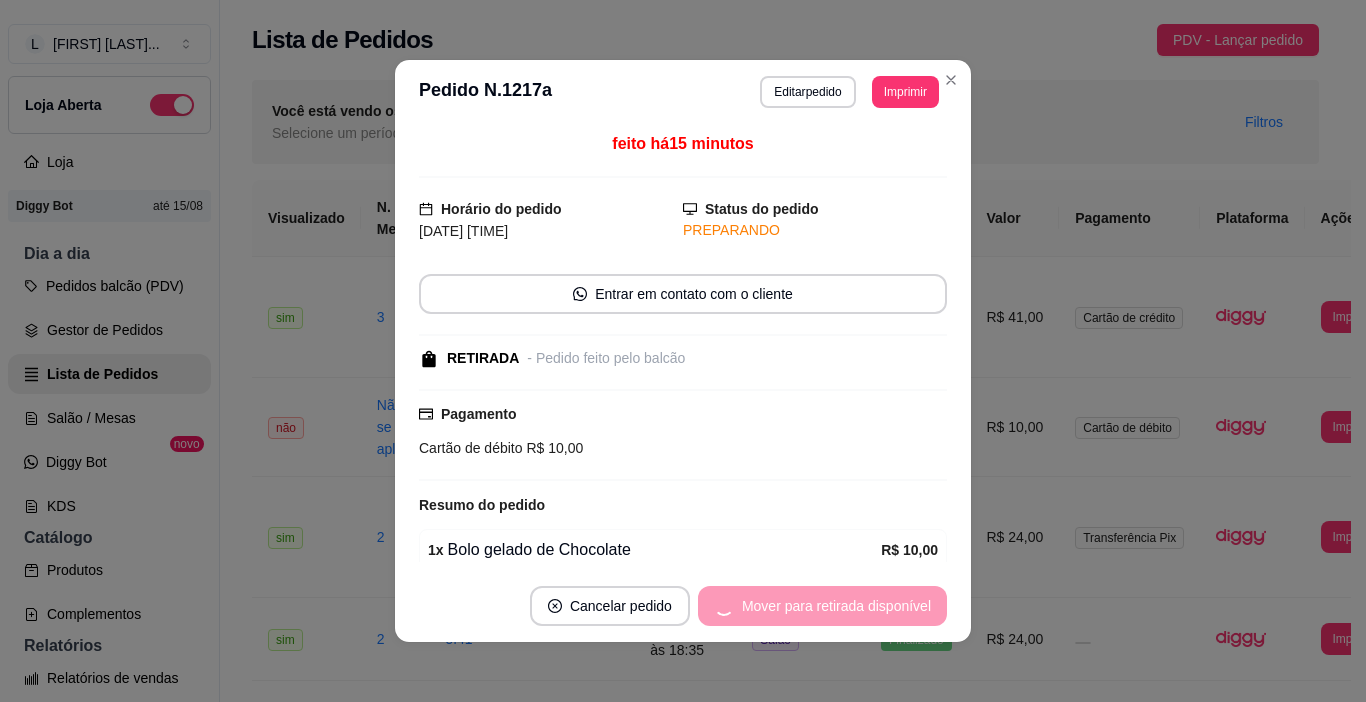 click on "Mover para retirada disponível" at bounding box center [822, 606] 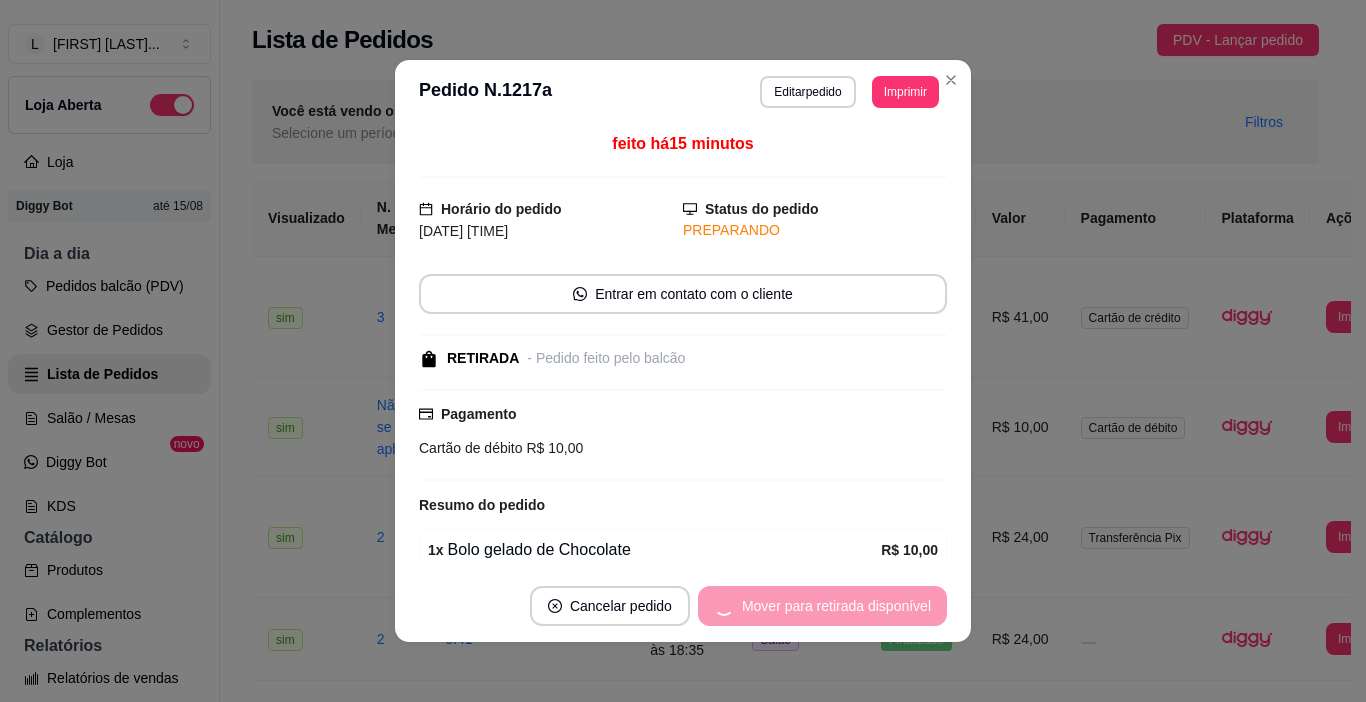 click on "Mover para retirada disponível" at bounding box center (822, 606) 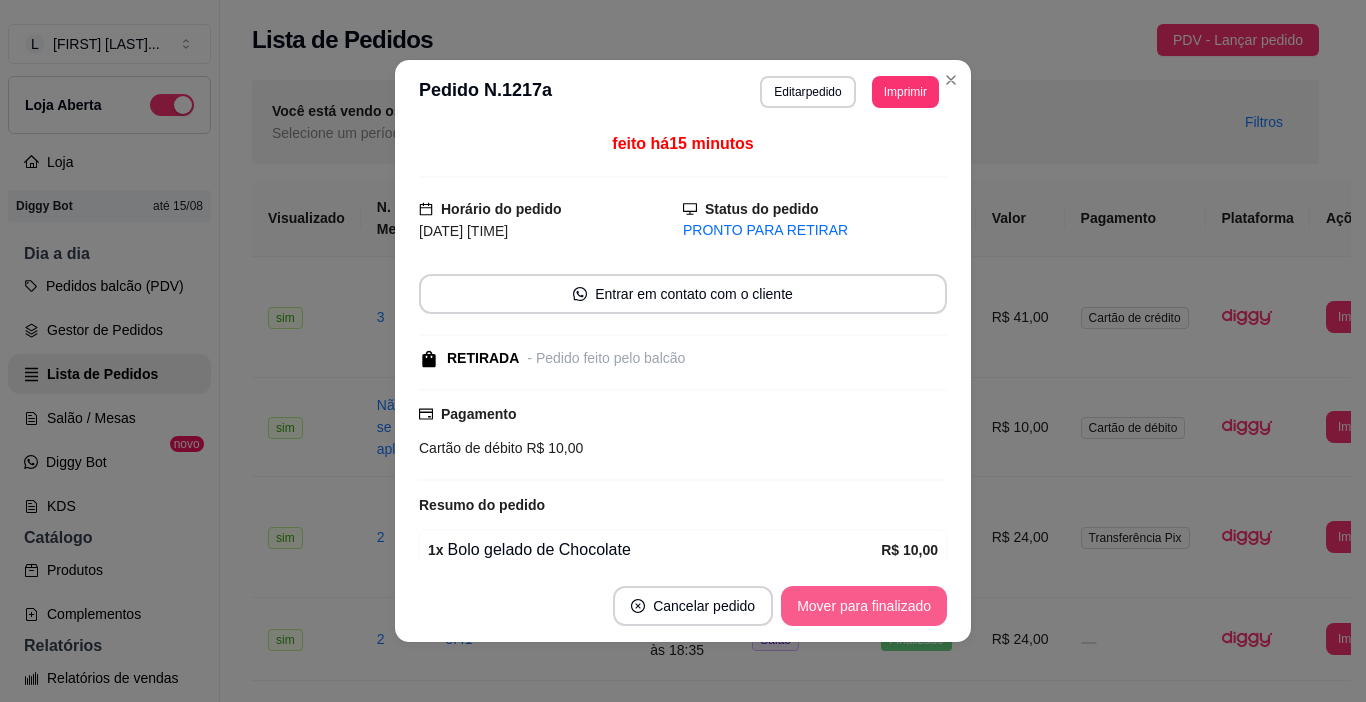 click on "Mover para finalizado" at bounding box center (864, 606) 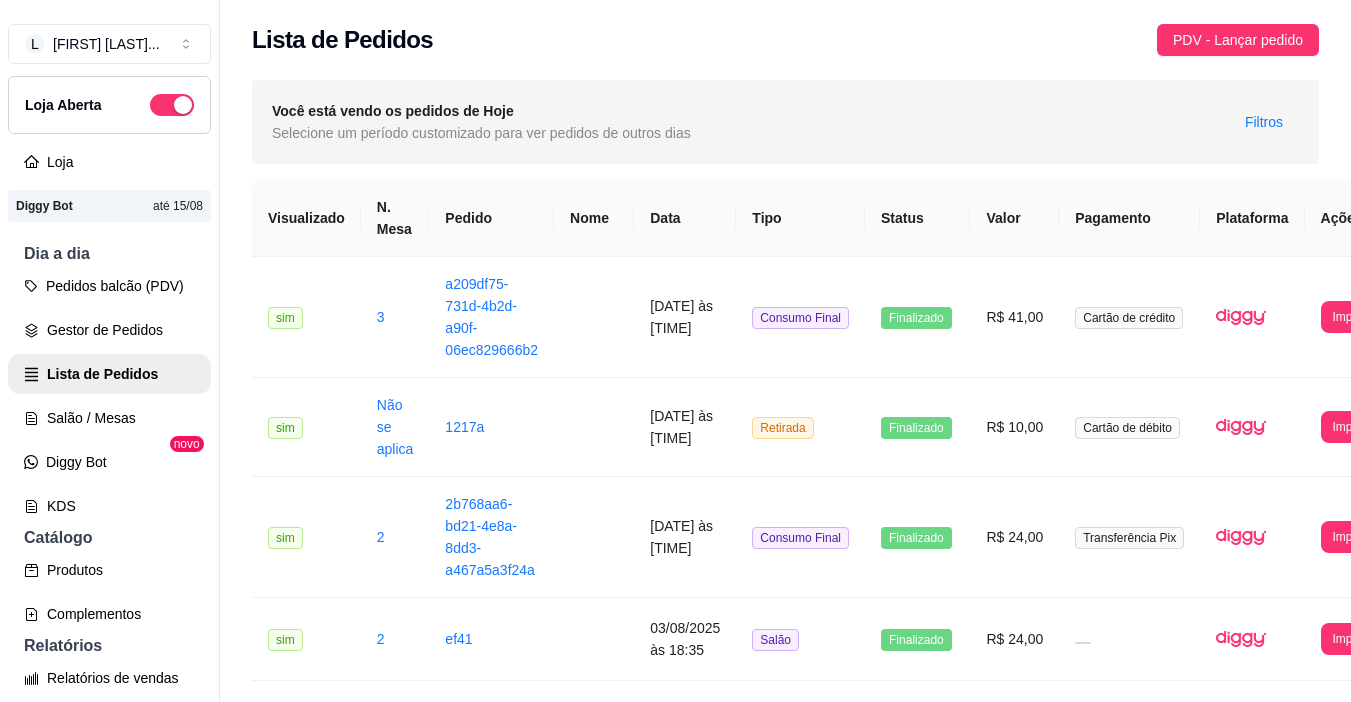 click on "Lista de Pedidos PDV - Lançar pedido" at bounding box center [785, 34] 